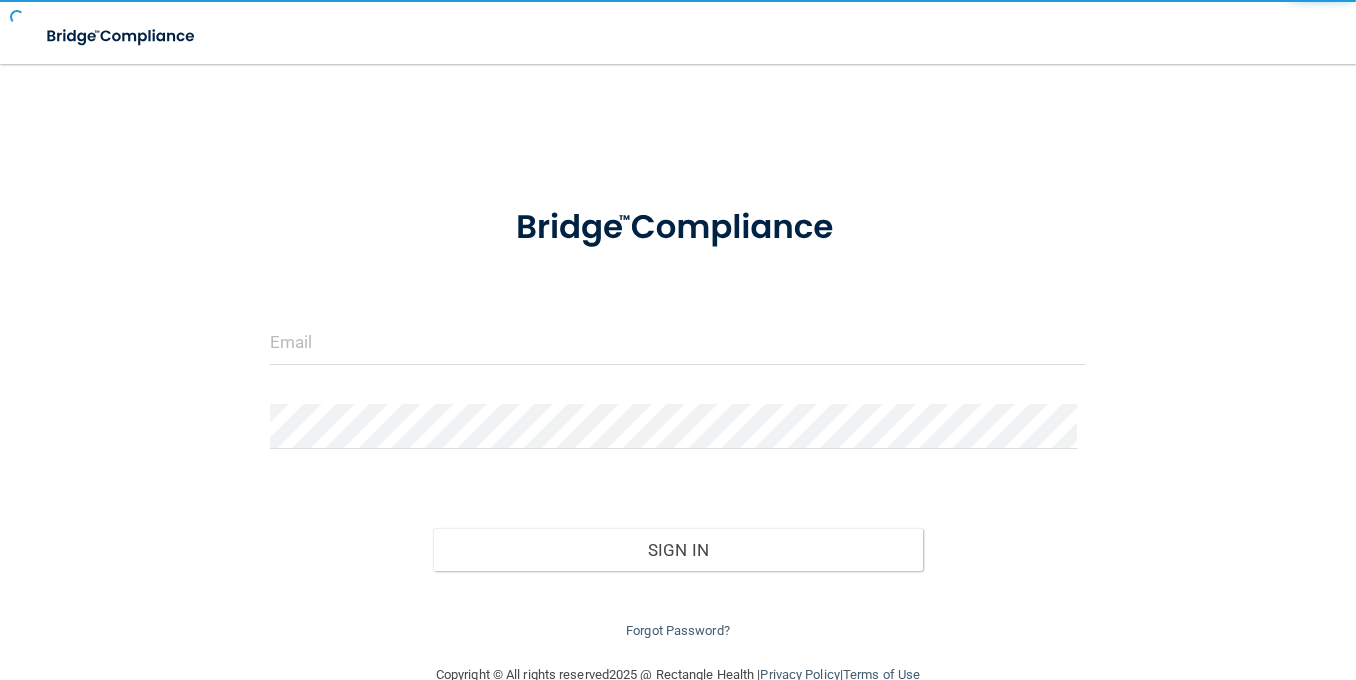 scroll, scrollTop: 0, scrollLeft: 0, axis: both 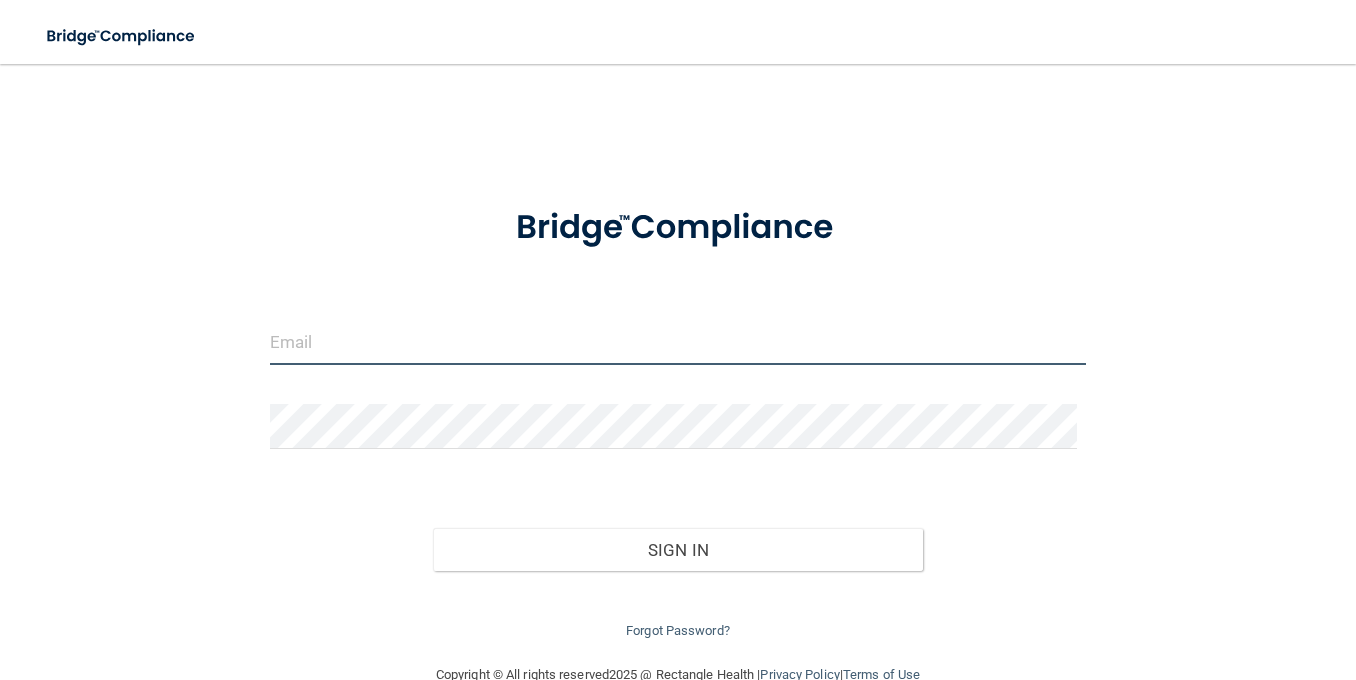 click at bounding box center [678, 342] 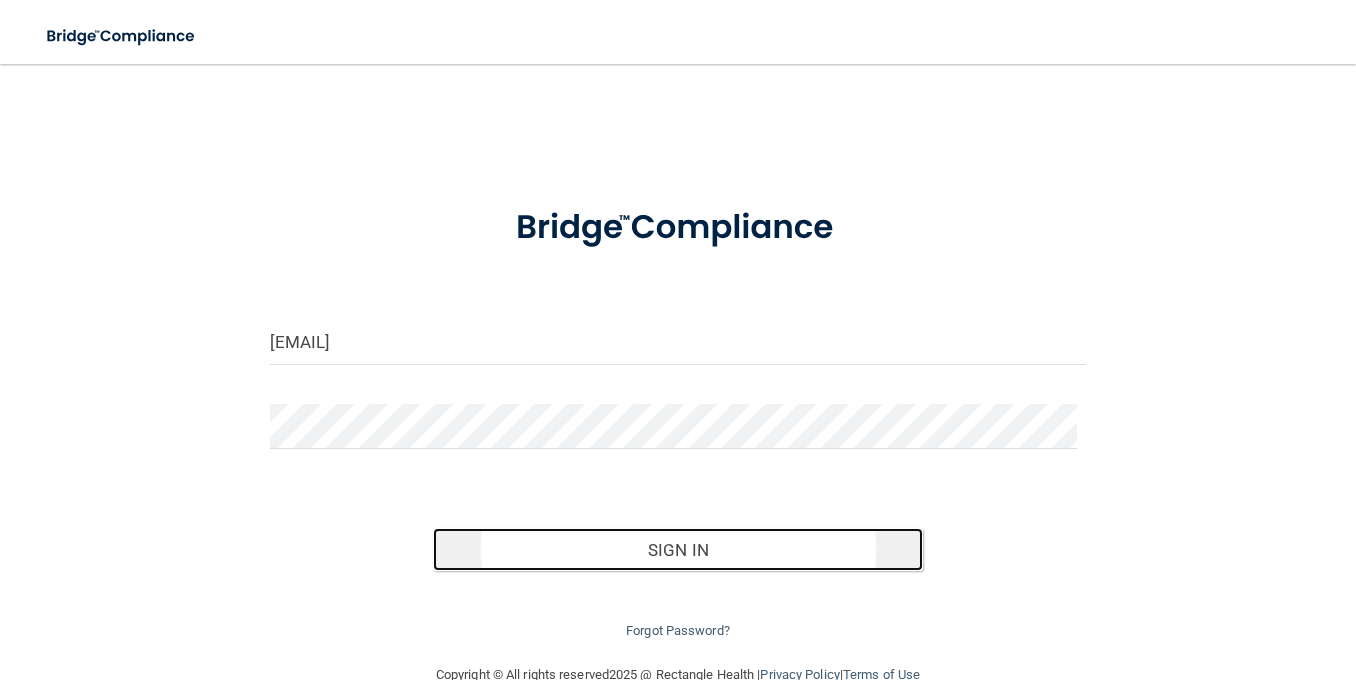 click on "Sign In" at bounding box center [678, 550] 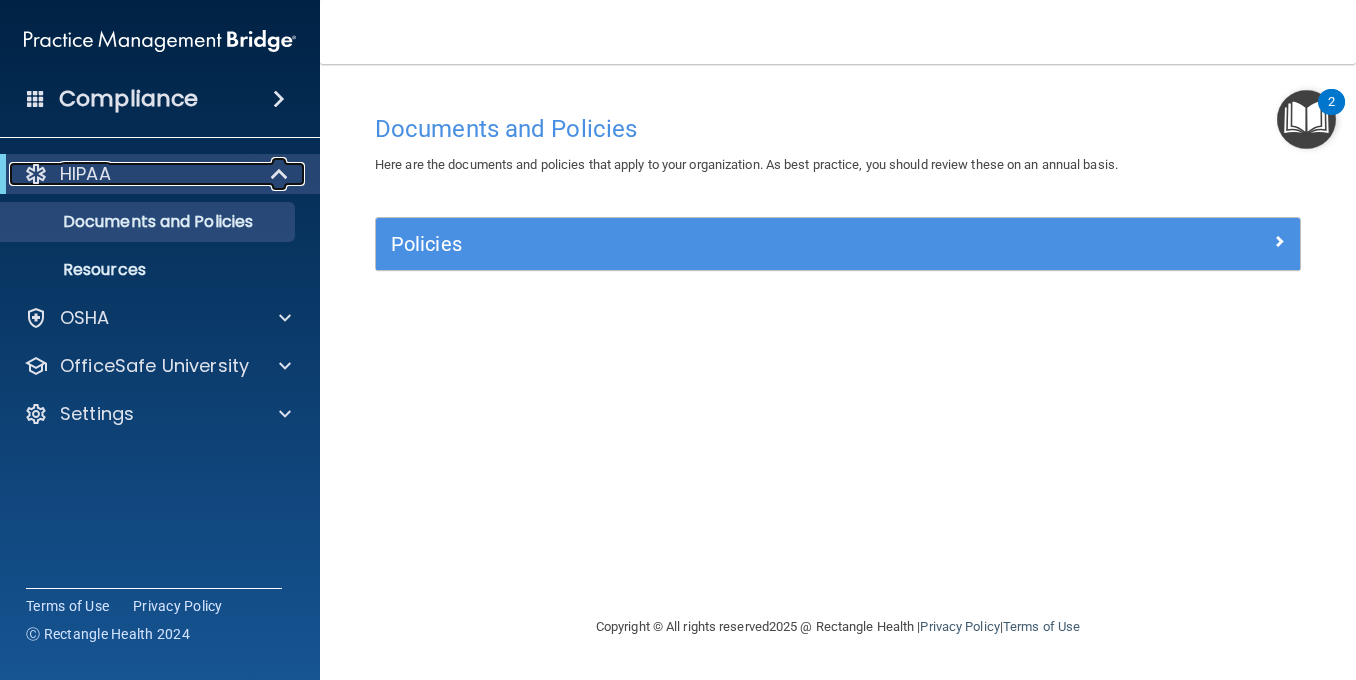 click at bounding box center [281, 174] 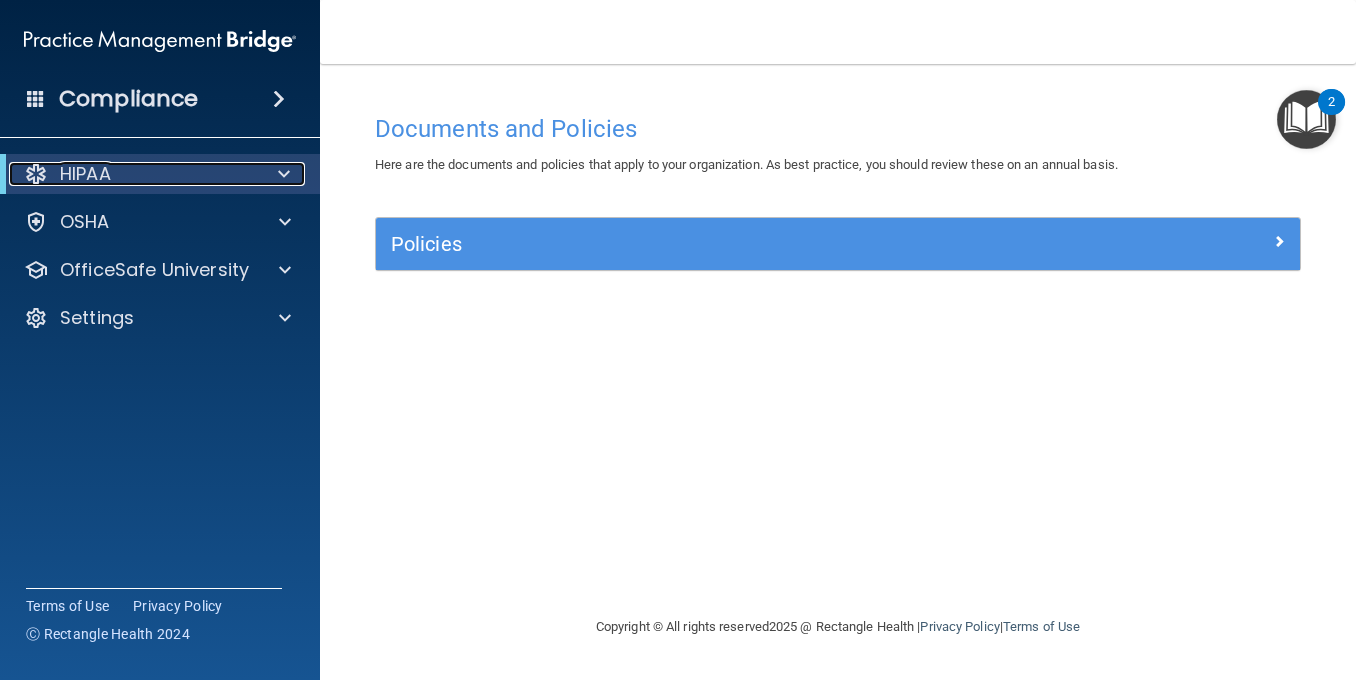 click at bounding box center [284, 174] 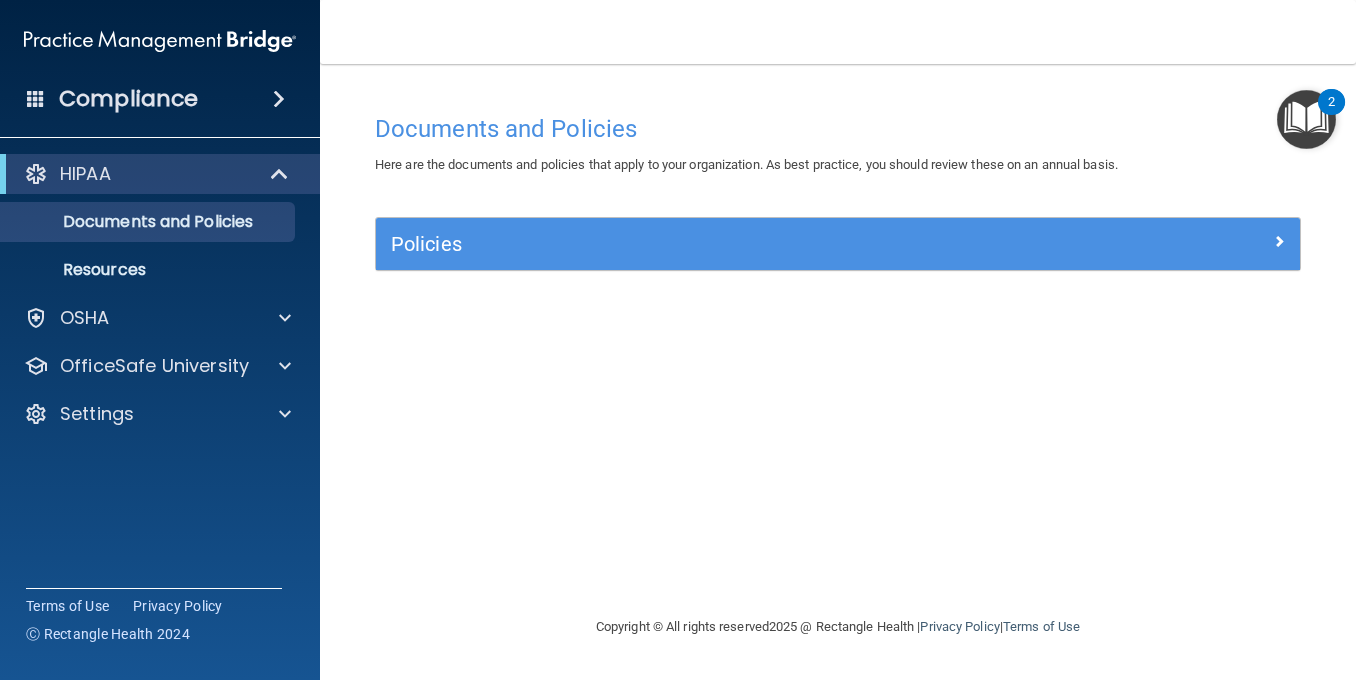 click at bounding box center (279, 99) 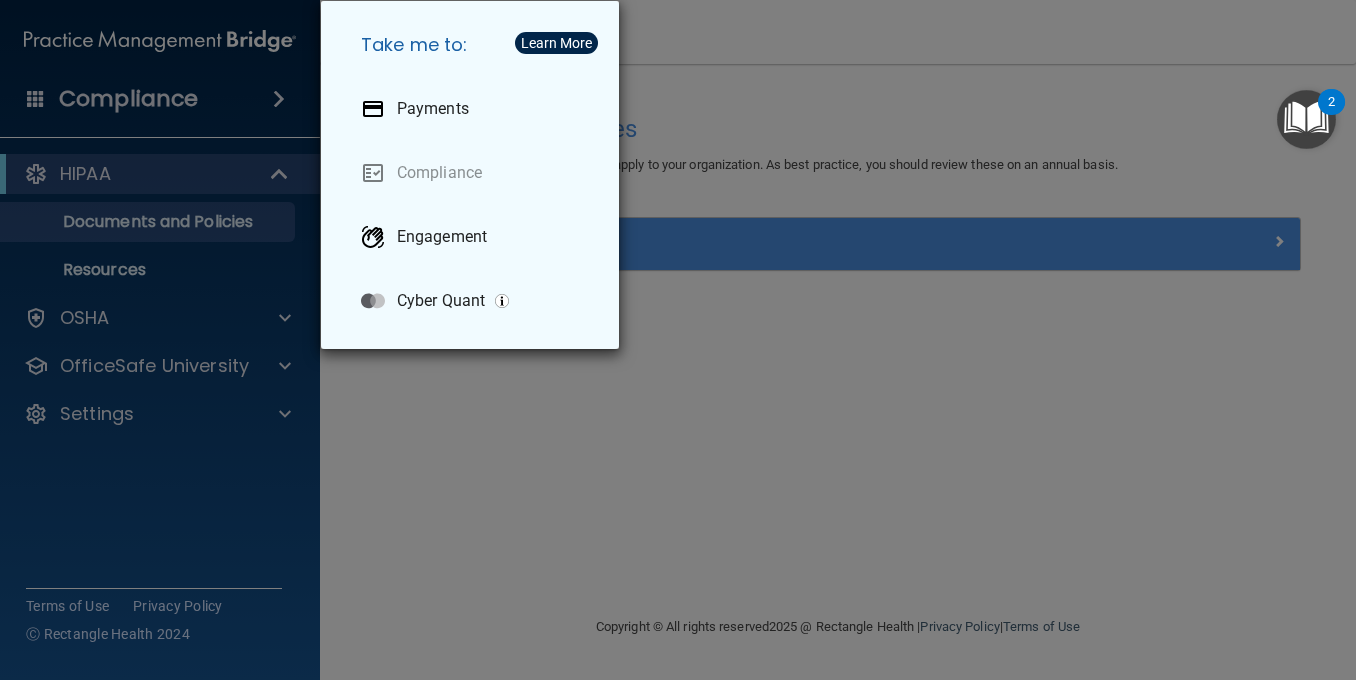 click on "Take me to:             Payments                   Compliance                     Engagement                     Cyber Quant" at bounding box center (678, 340) 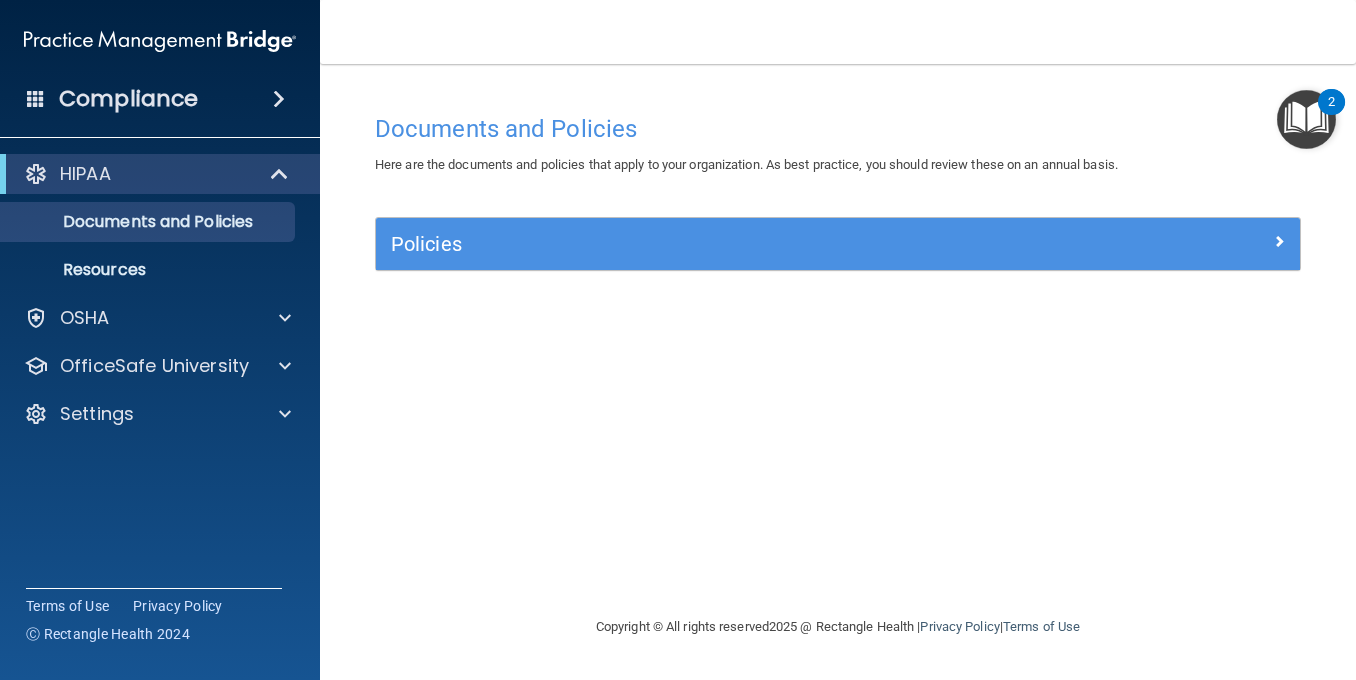 click at bounding box center (1306, 119) 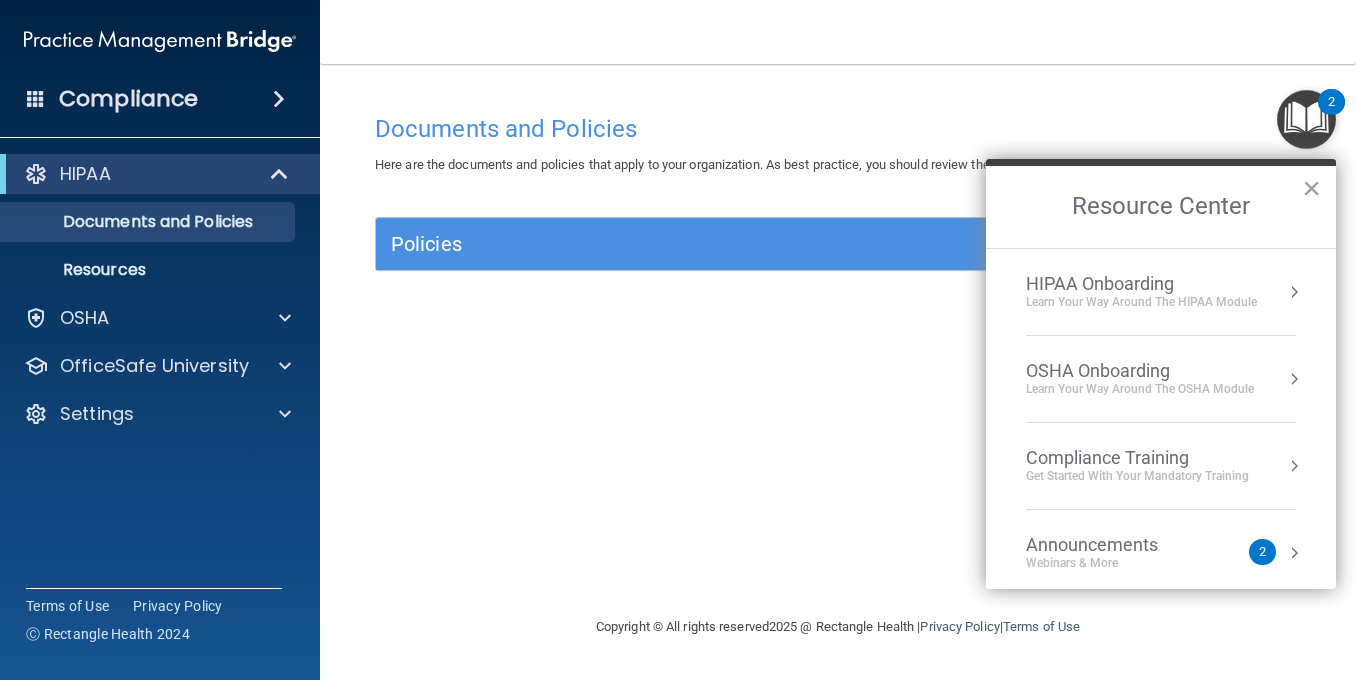 click on "Learn Your Way around the HIPAA module" at bounding box center [1141, 302] 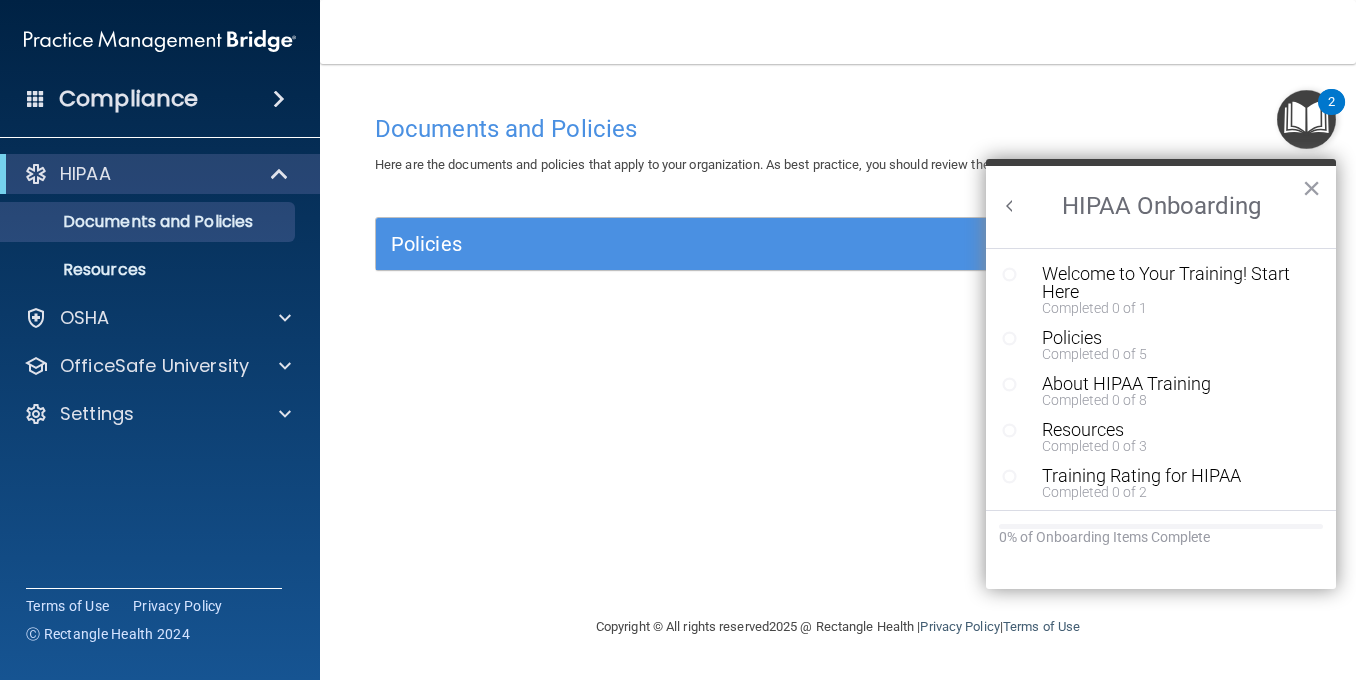 scroll, scrollTop: 0, scrollLeft: 0, axis: both 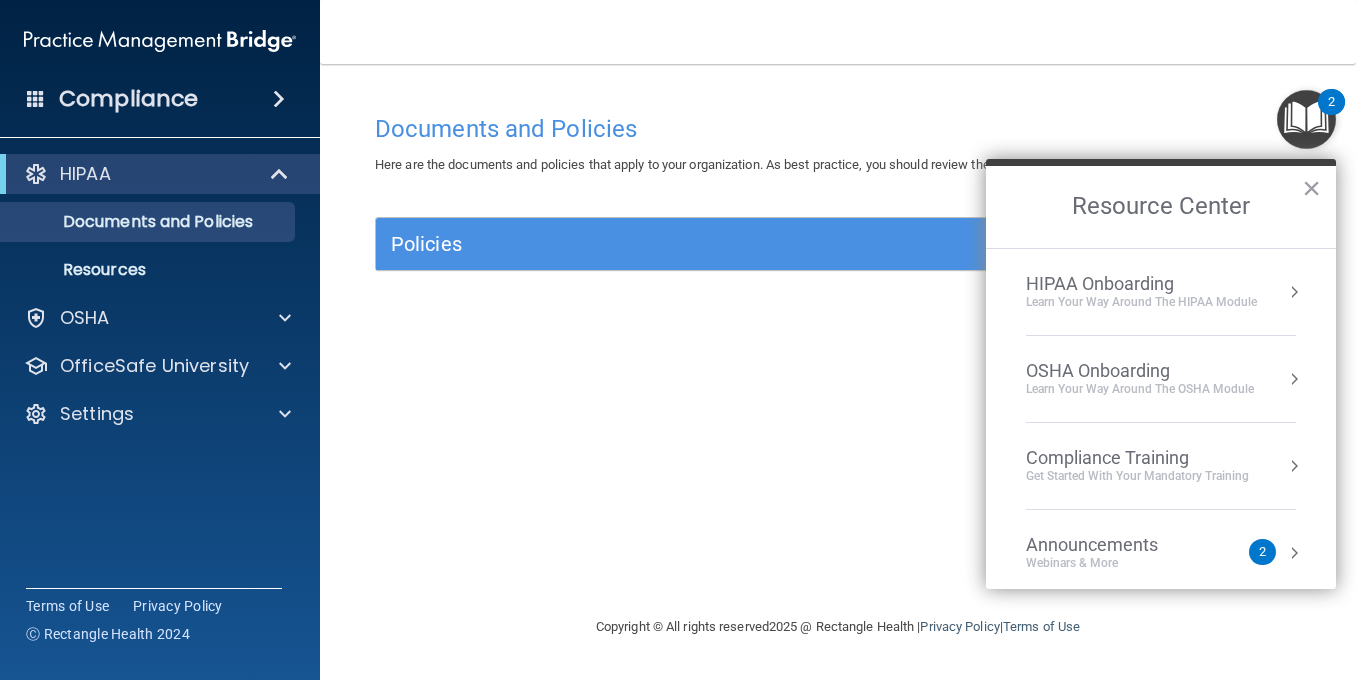 click on "Compliance Training" at bounding box center (1137, 458) 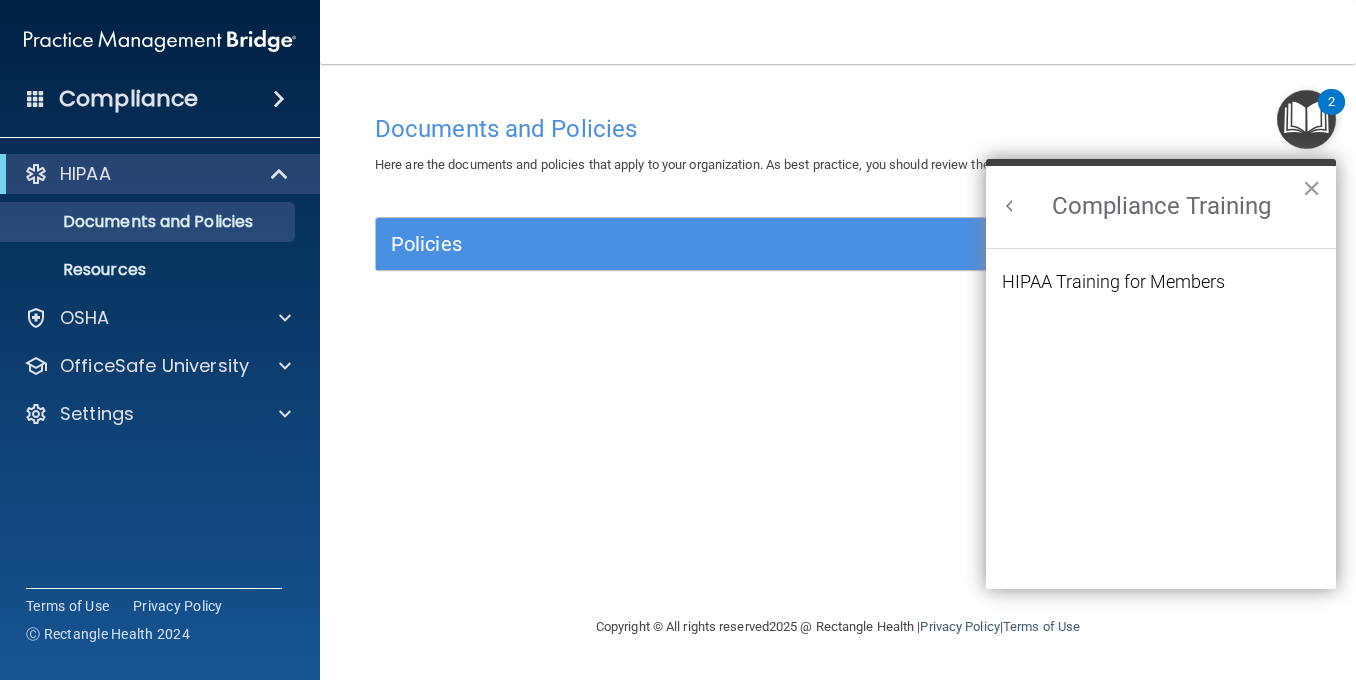 scroll, scrollTop: 0, scrollLeft: 0, axis: both 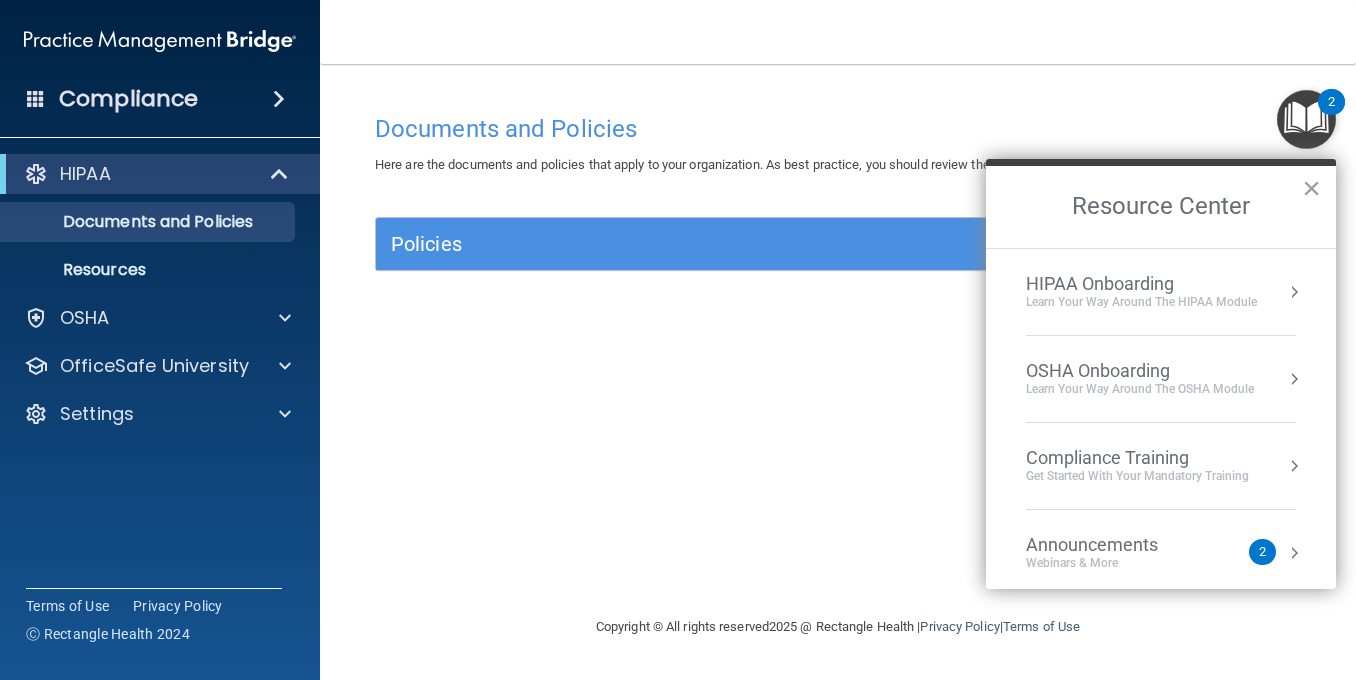 click on "Learn Your Way around the HIPAA module" at bounding box center [1141, 302] 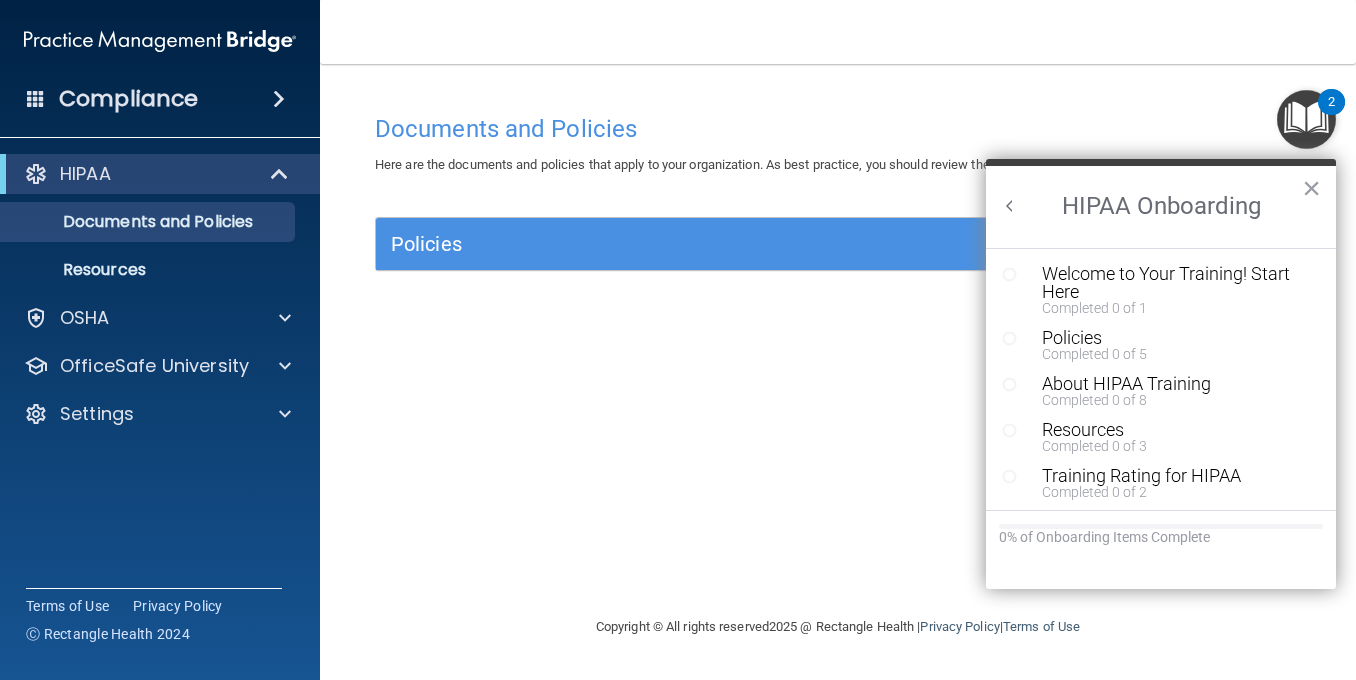scroll, scrollTop: 0, scrollLeft: 0, axis: both 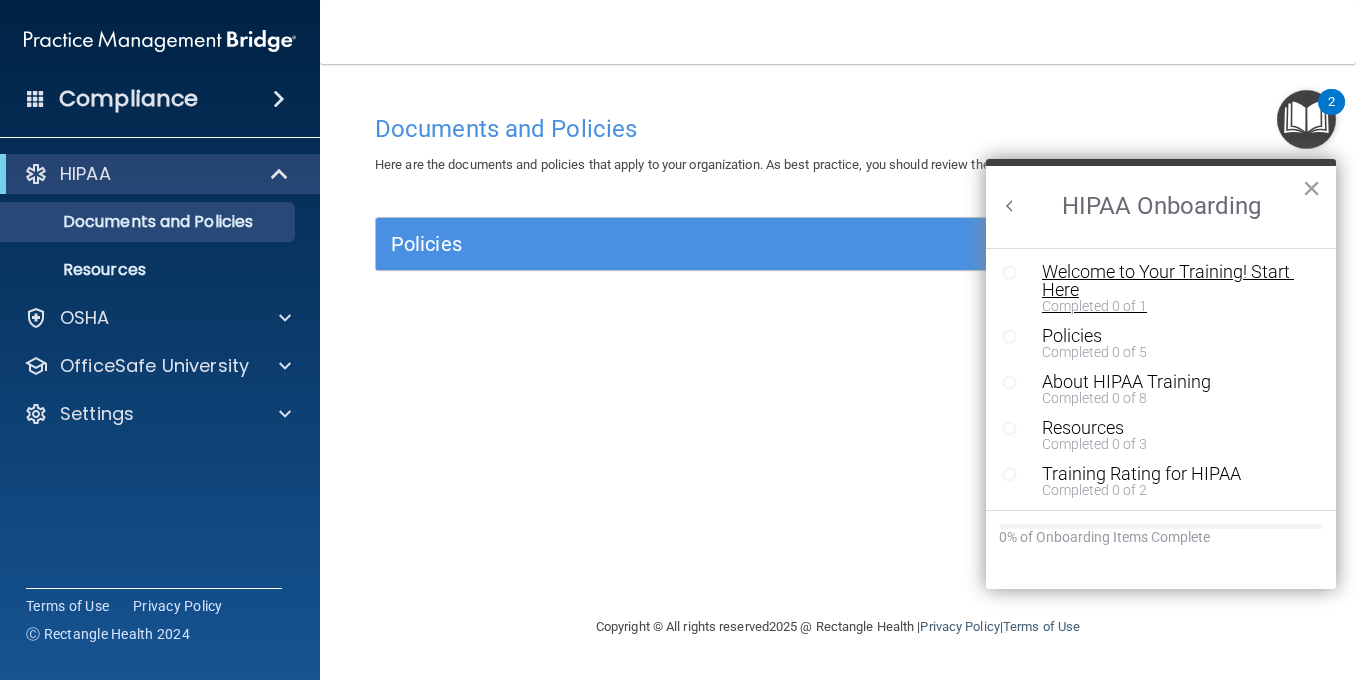 click on "Welcome to Your Training! Start Here" at bounding box center (1168, 281) 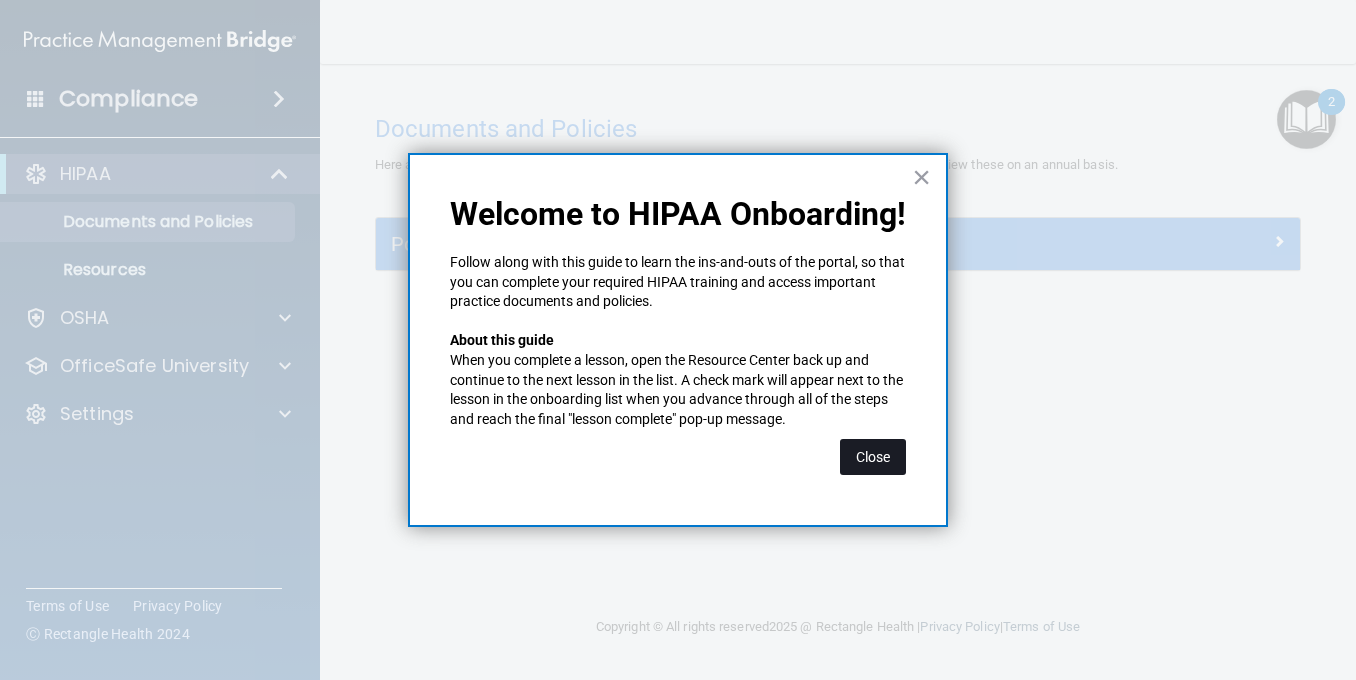 click on "Close" at bounding box center (873, 457) 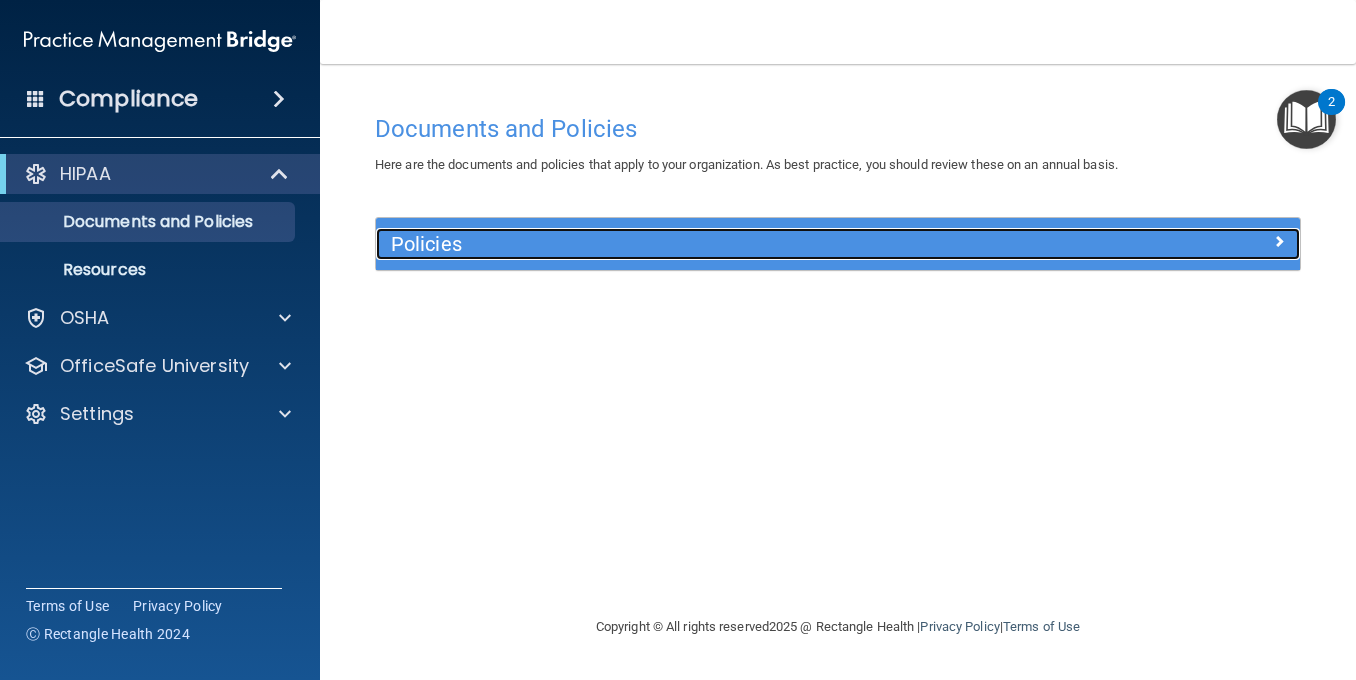 click at bounding box center (1279, 241) 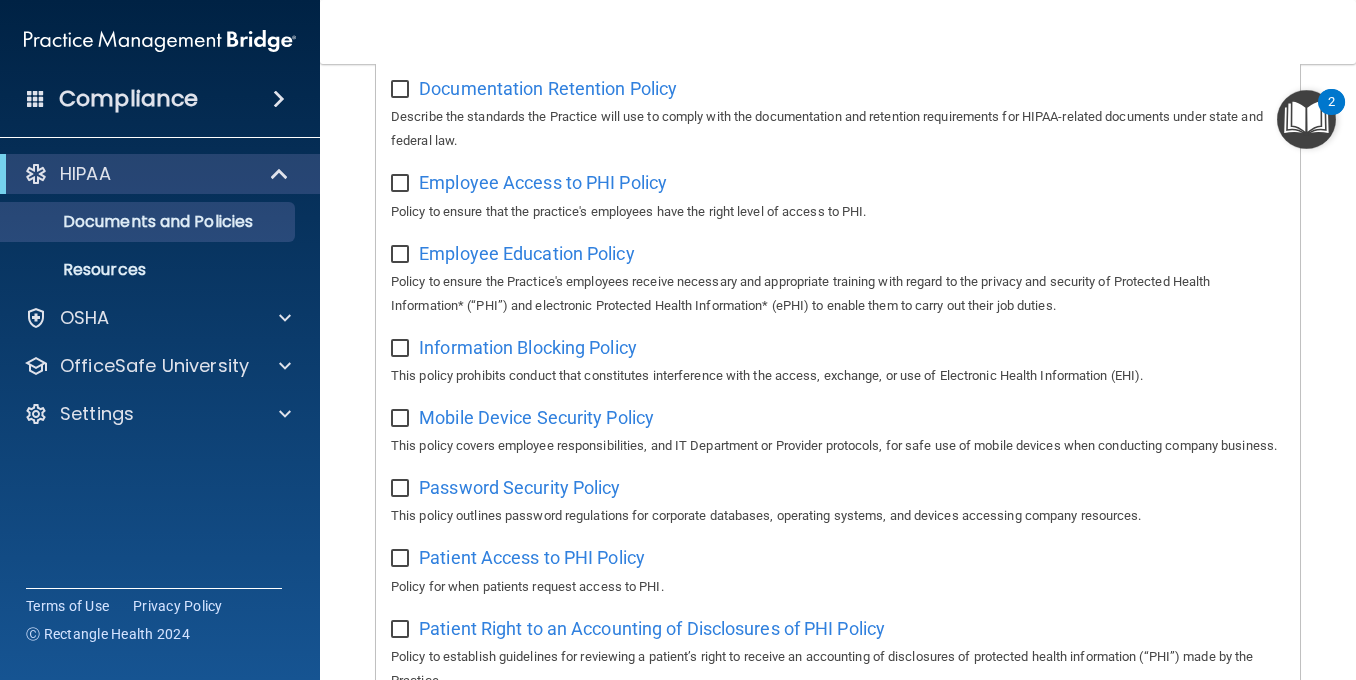 scroll, scrollTop: 0, scrollLeft: 0, axis: both 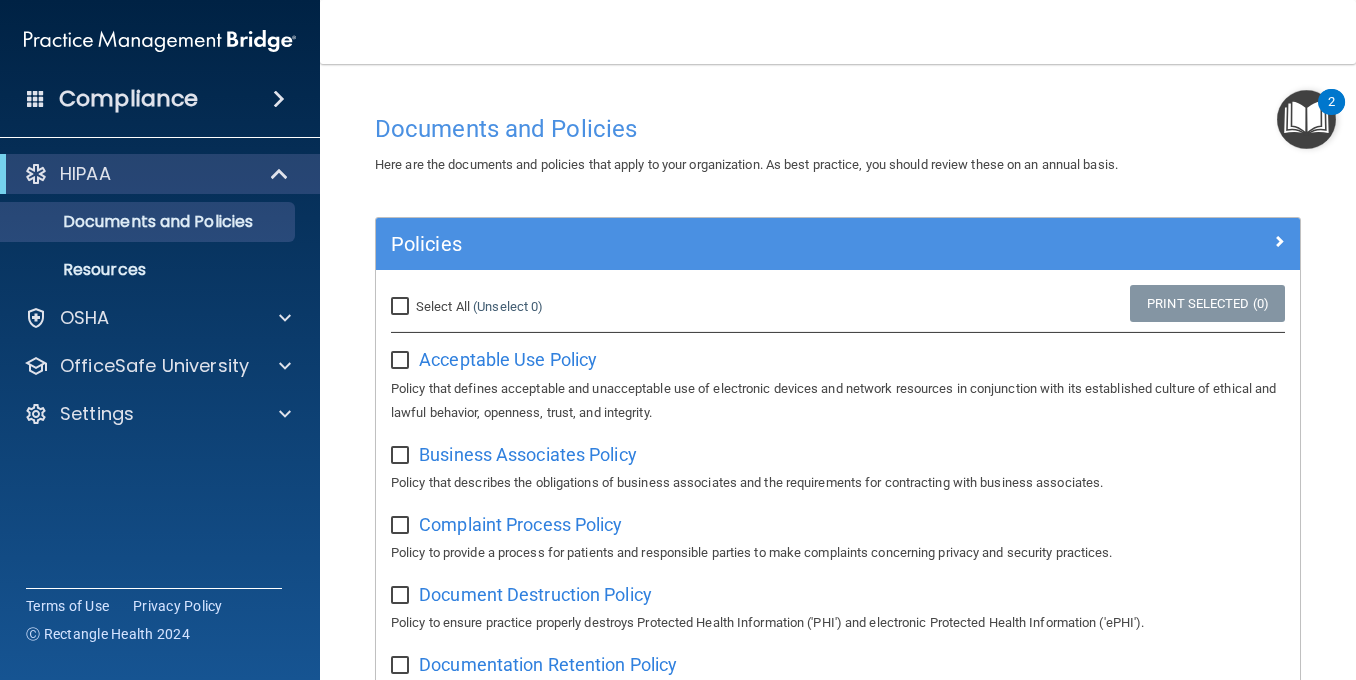 click on "2" at bounding box center (1331, 115) 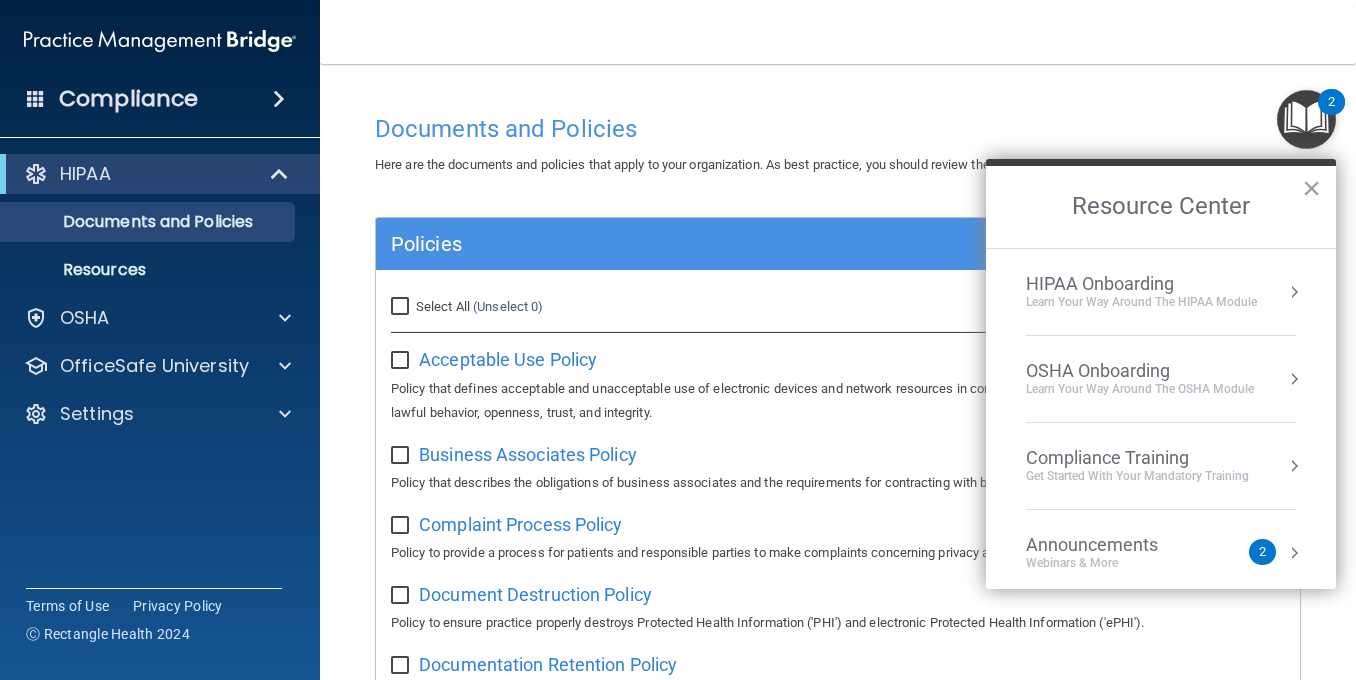 click on "Compliance Training" at bounding box center (1137, 458) 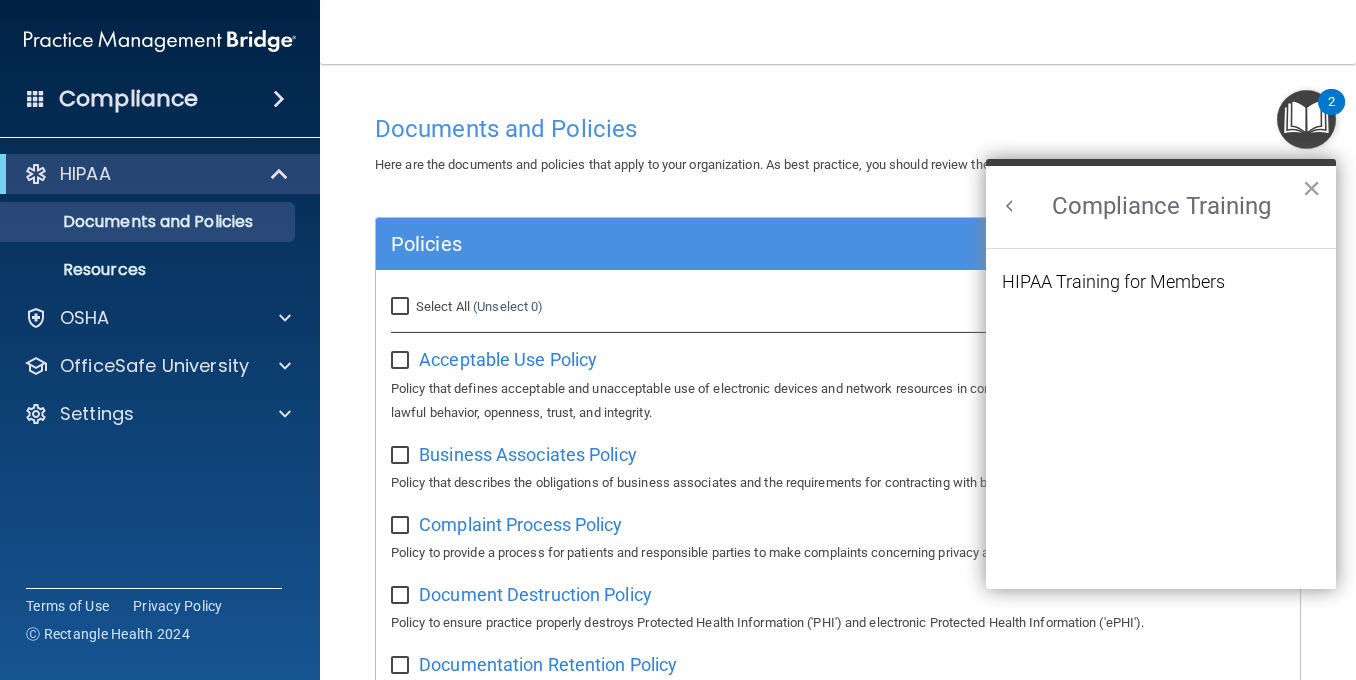 scroll, scrollTop: 0, scrollLeft: 0, axis: both 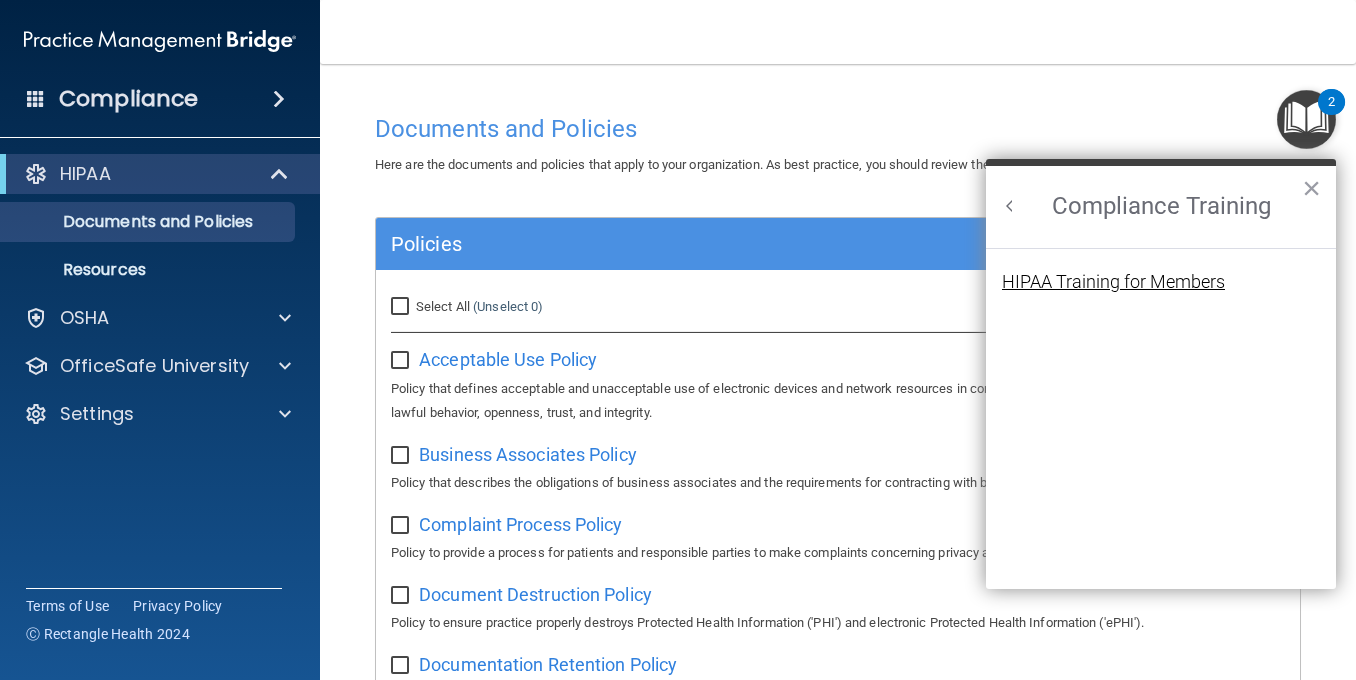 click on "HIPAA Training for Members" at bounding box center (1113, 282) 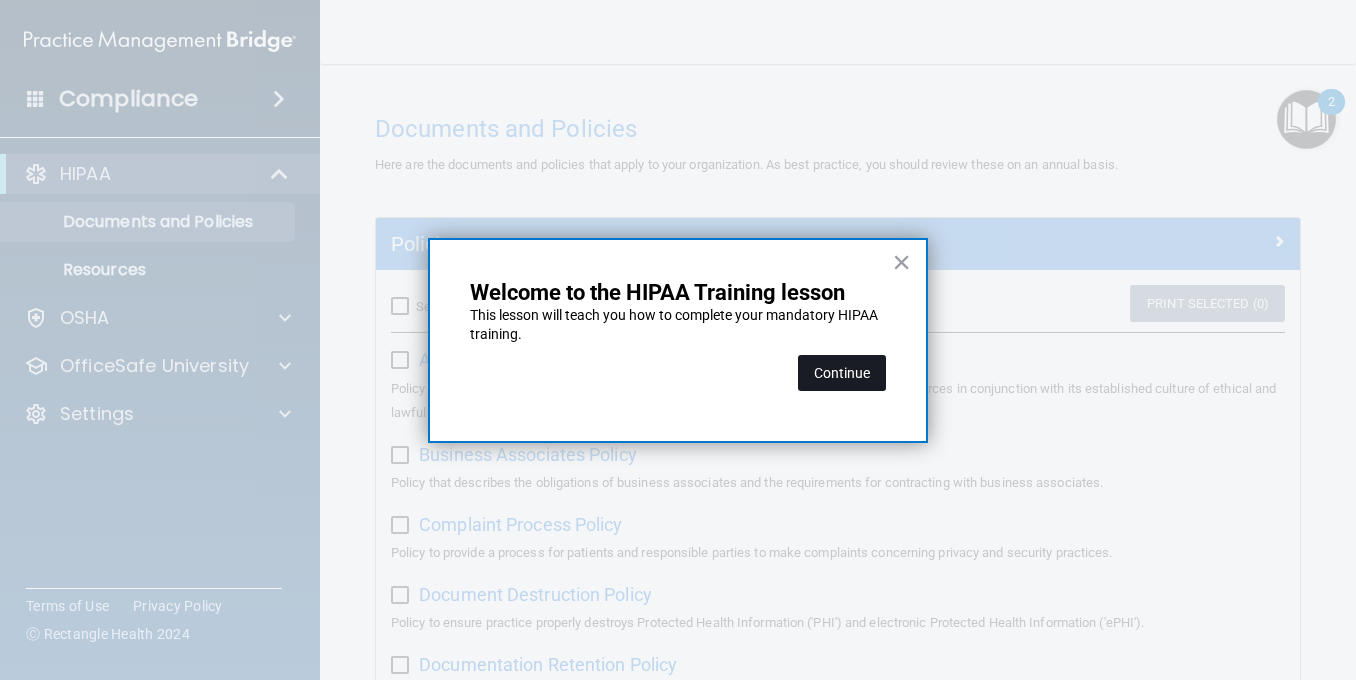 click on "Continue" at bounding box center (842, 373) 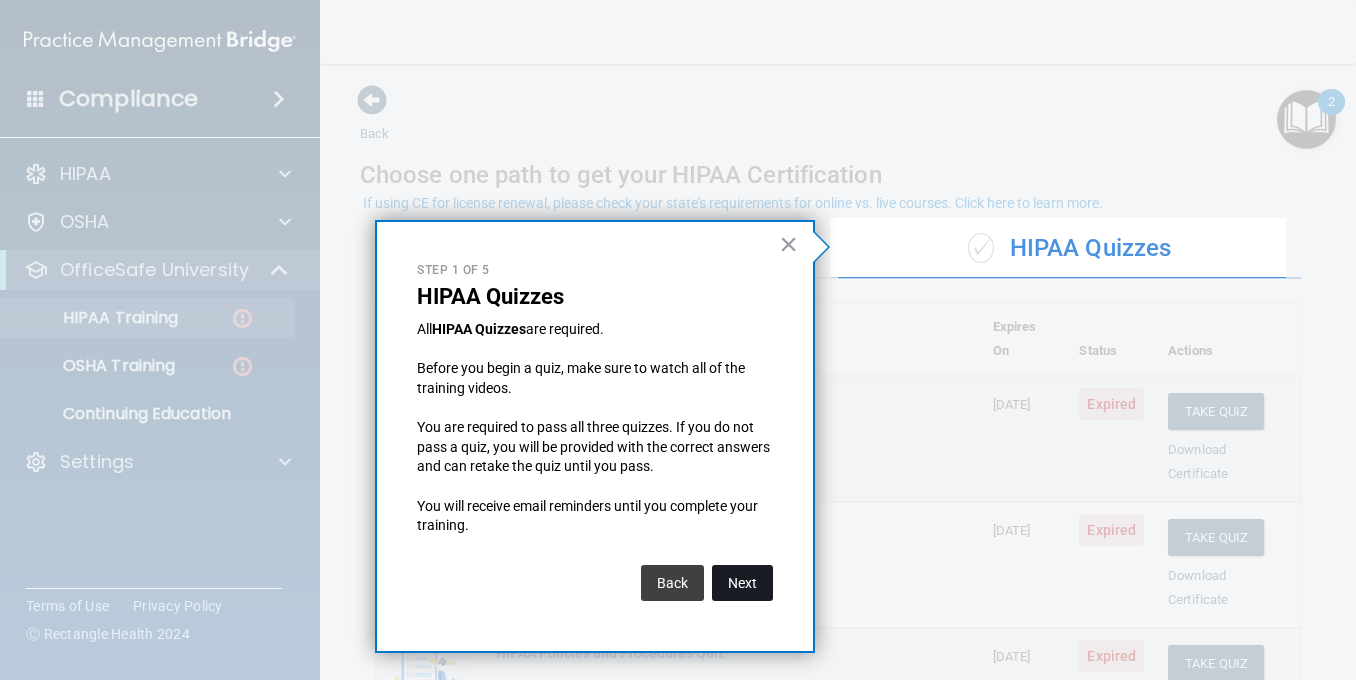 click on "Next" at bounding box center (742, 583) 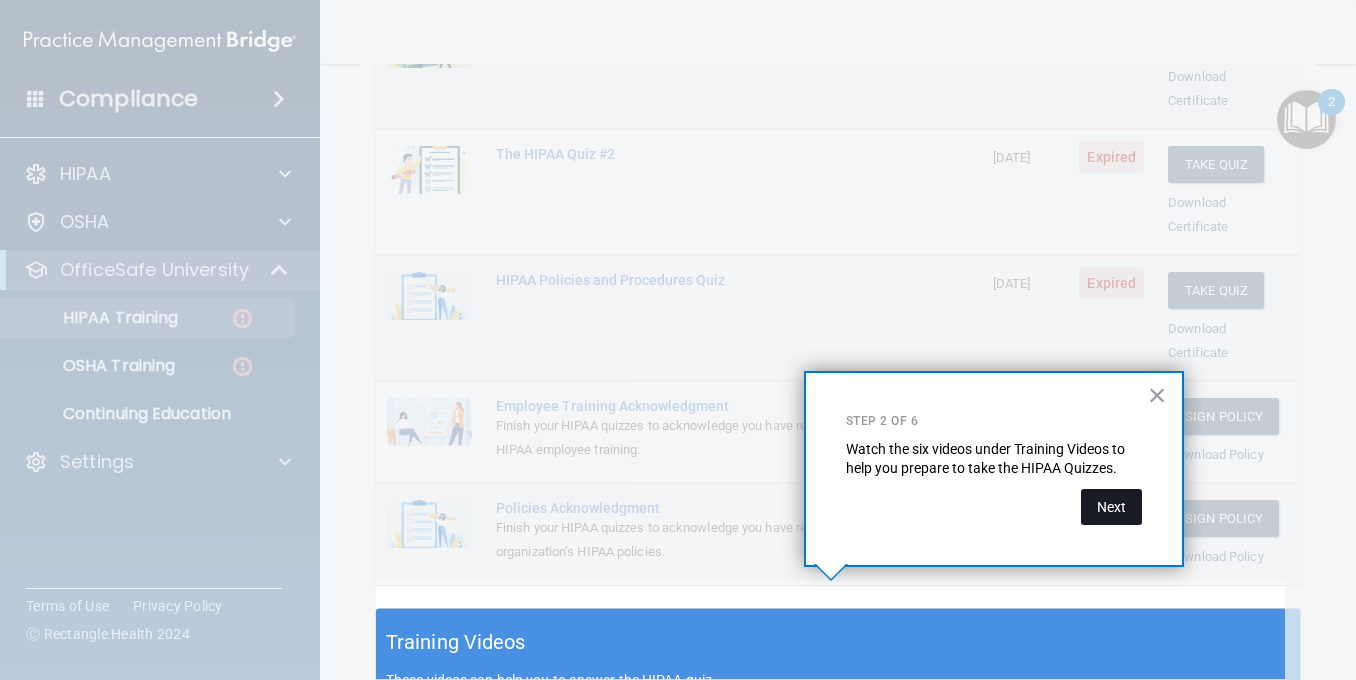 click on "Next" at bounding box center [1111, 507] 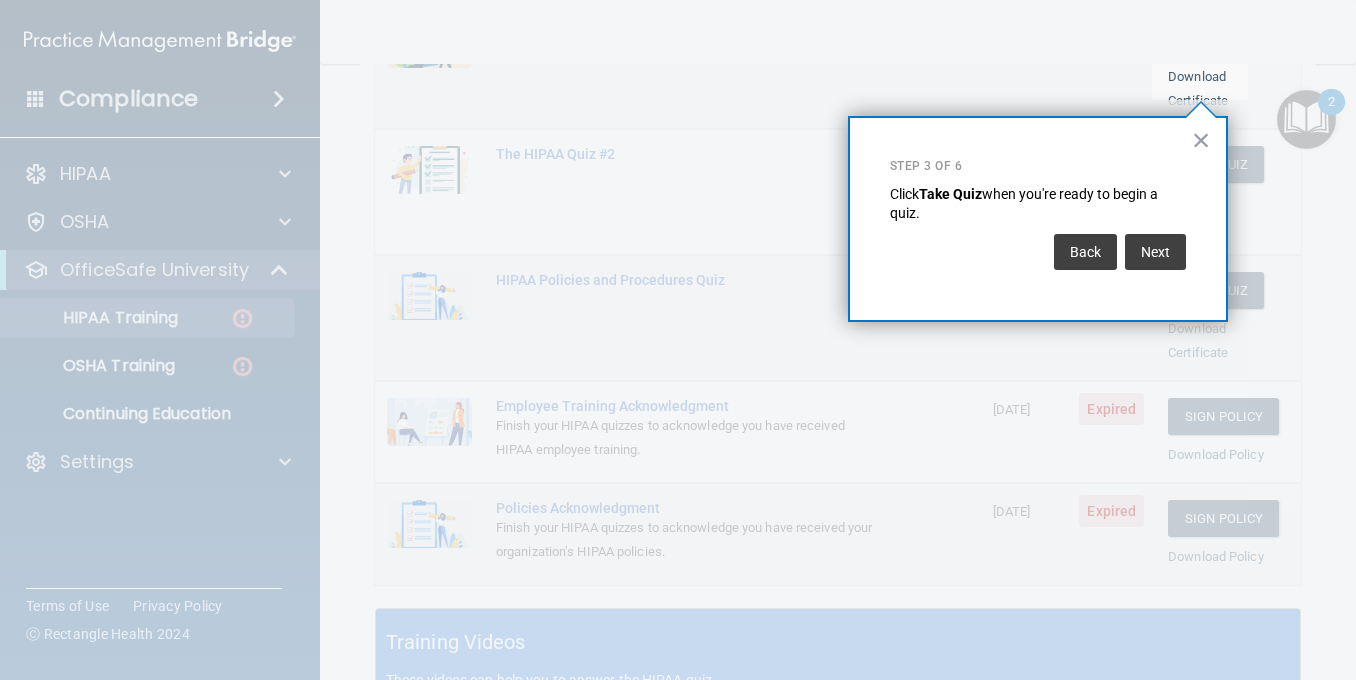 scroll, scrollTop: 304, scrollLeft: 0, axis: vertical 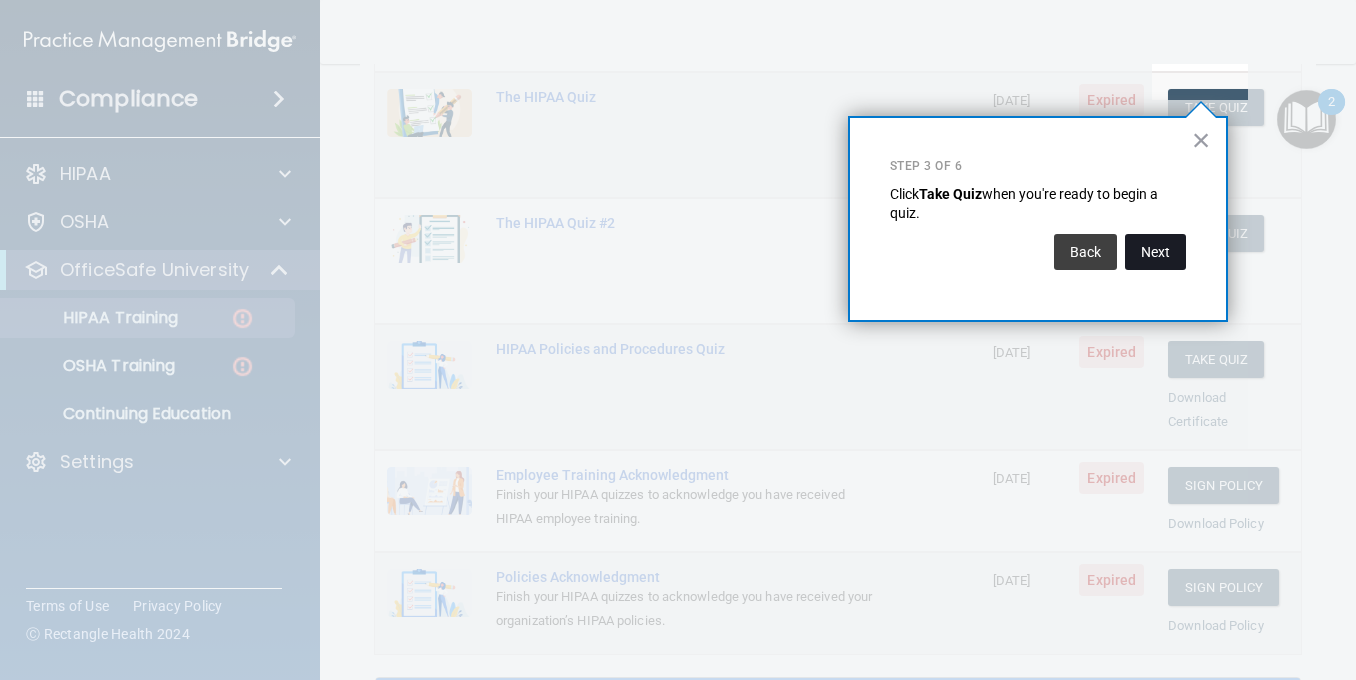 click on "Next" at bounding box center (1155, 252) 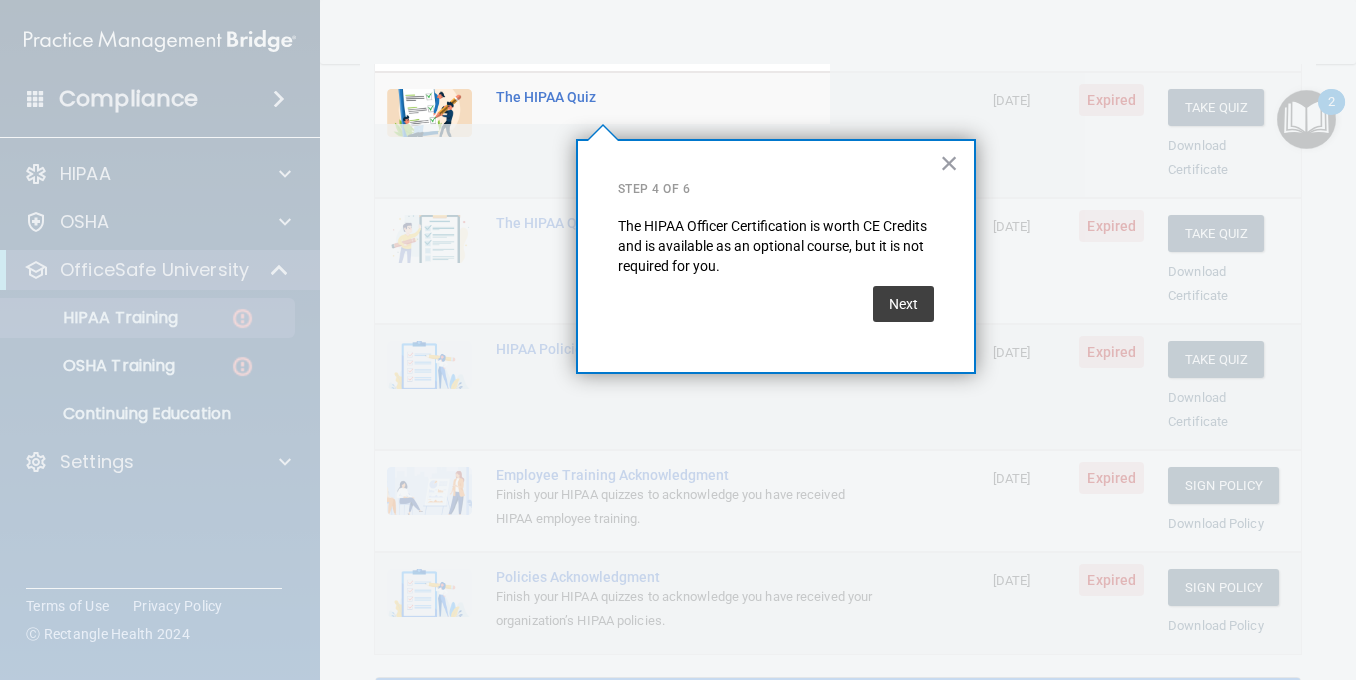 scroll, scrollTop: 154, scrollLeft: 0, axis: vertical 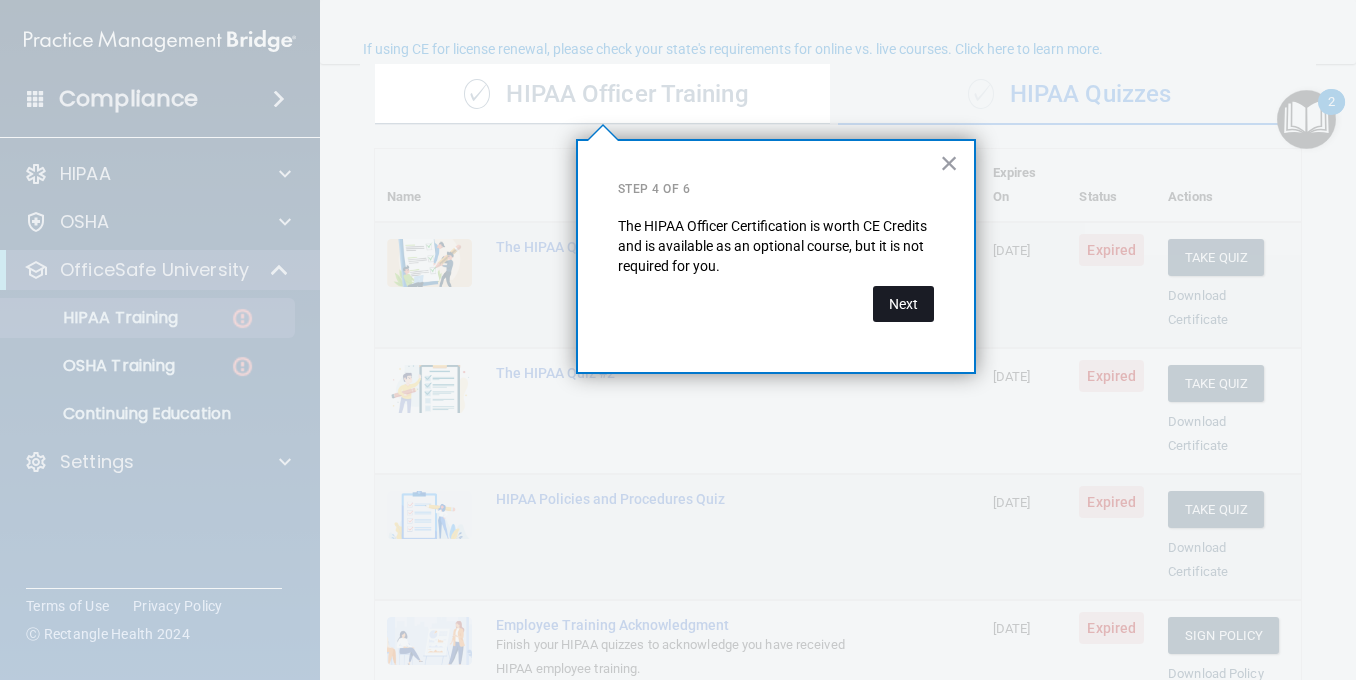 click on "Next" at bounding box center (903, 304) 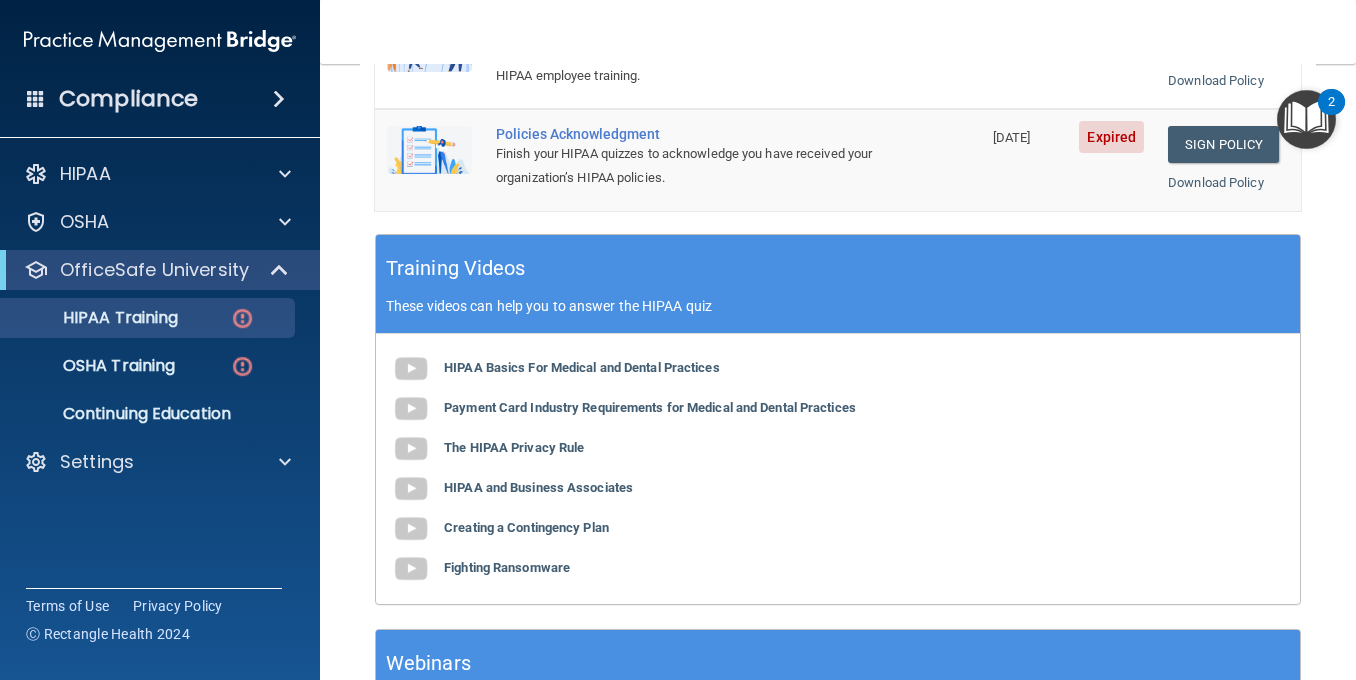 scroll, scrollTop: 154, scrollLeft: 0, axis: vertical 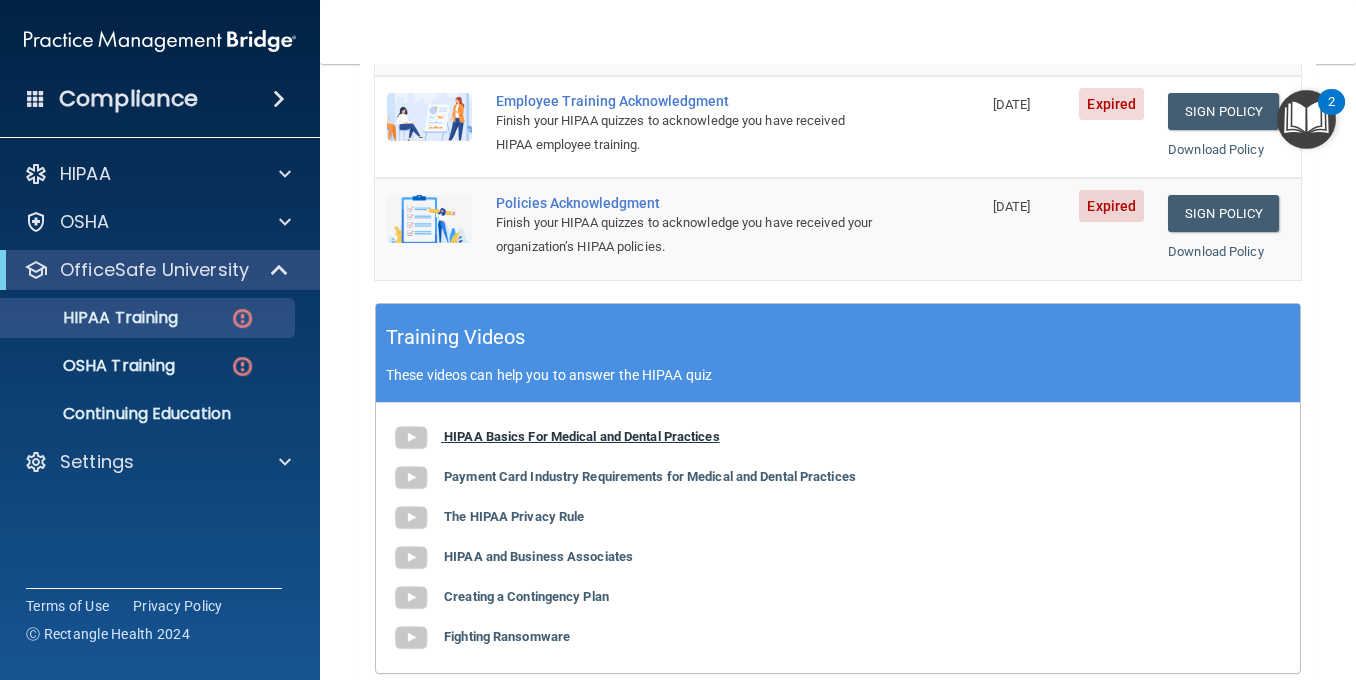 click at bounding box center (411, 438) 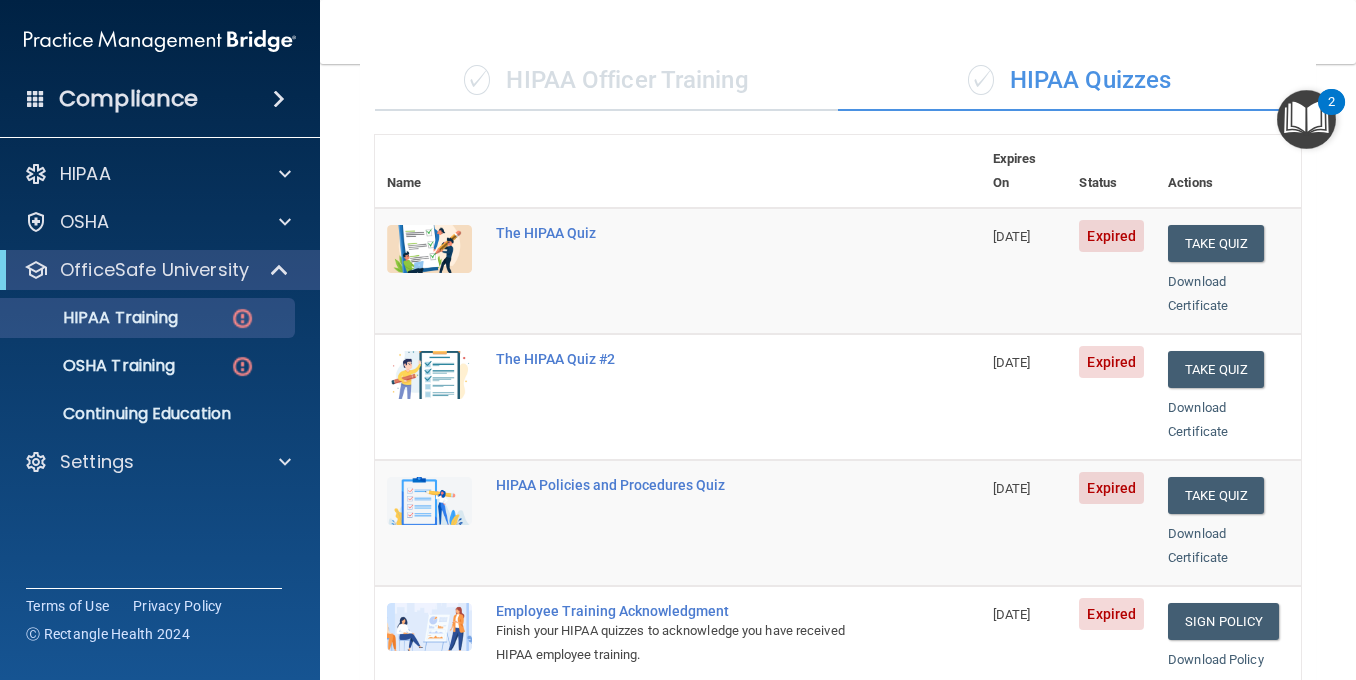scroll, scrollTop: 119, scrollLeft: 0, axis: vertical 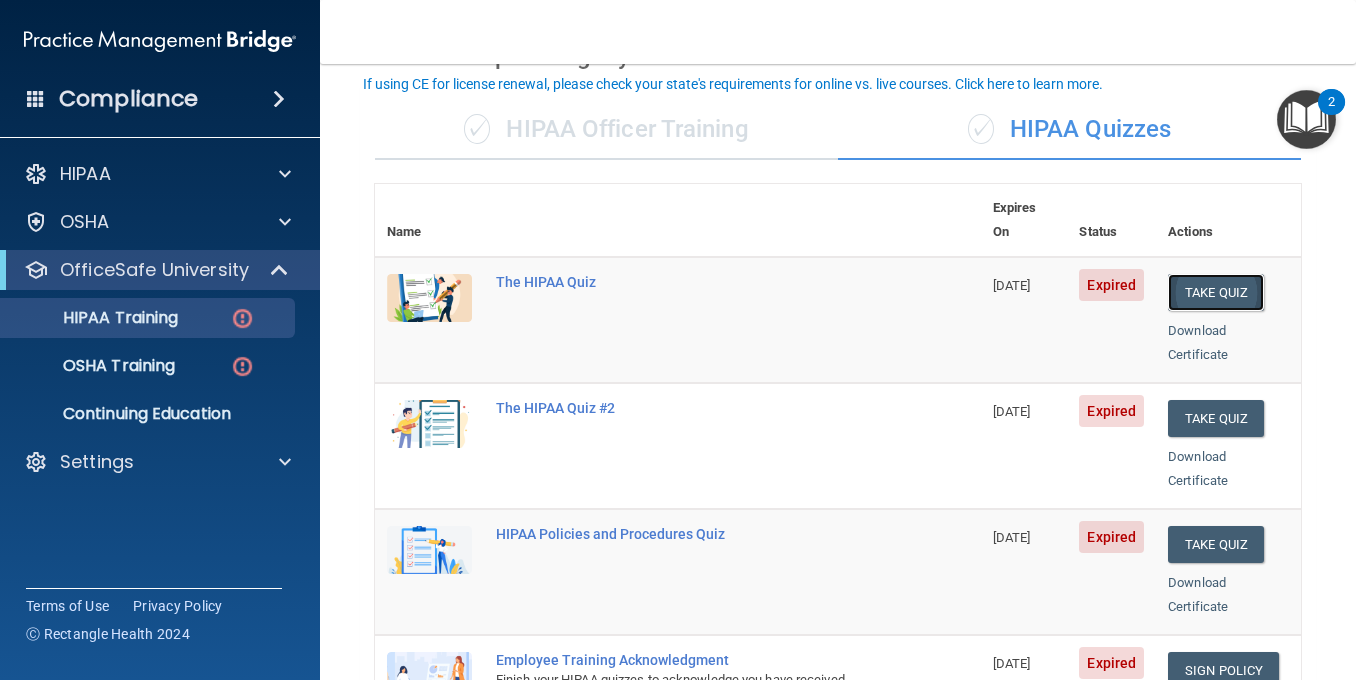 click on "Take Quiz" at bounding box center (1216, 292) 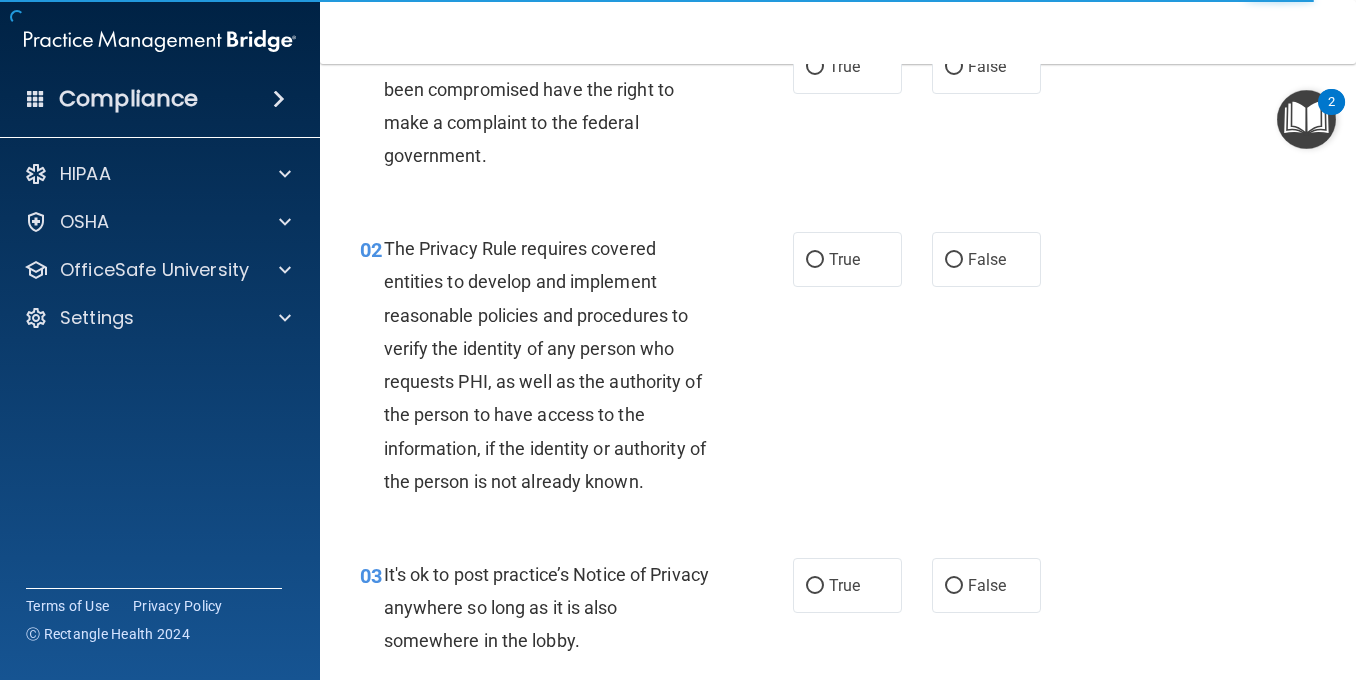 scroll, scrollTop: 0, scrollLeft: 0, axis: both 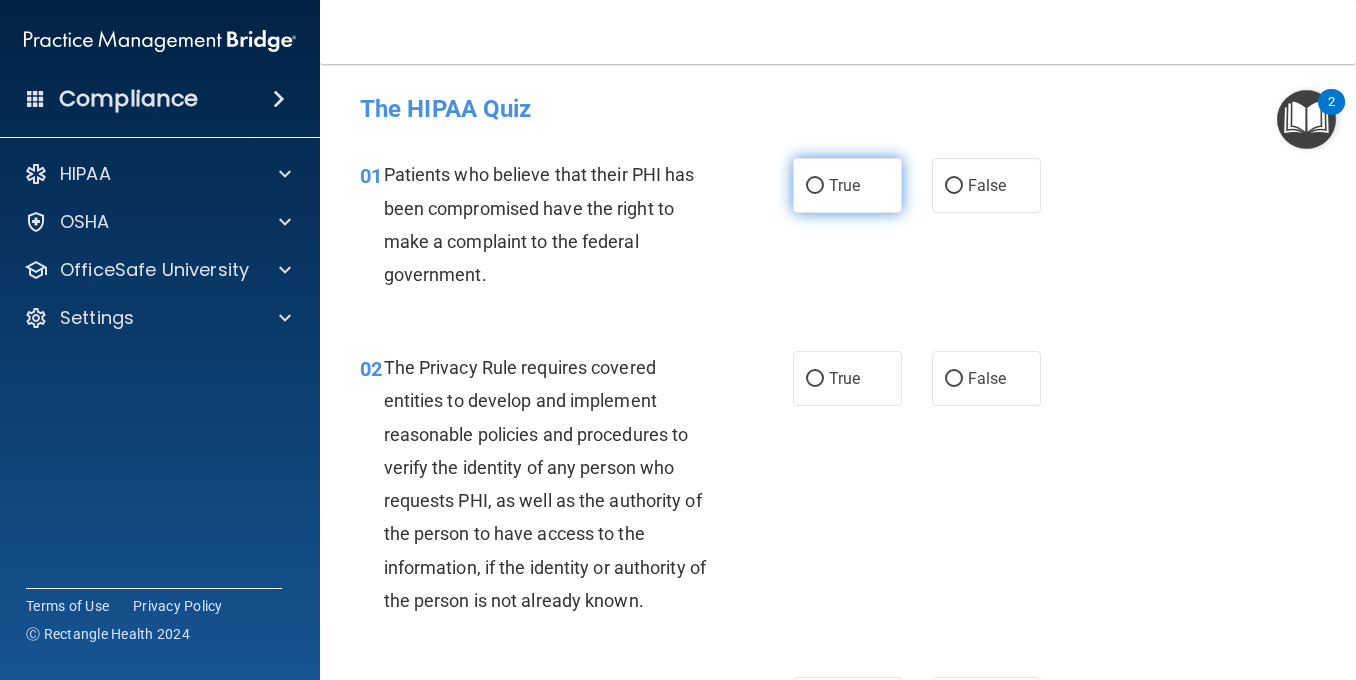 click on "True" at bounding box center [847, 185] 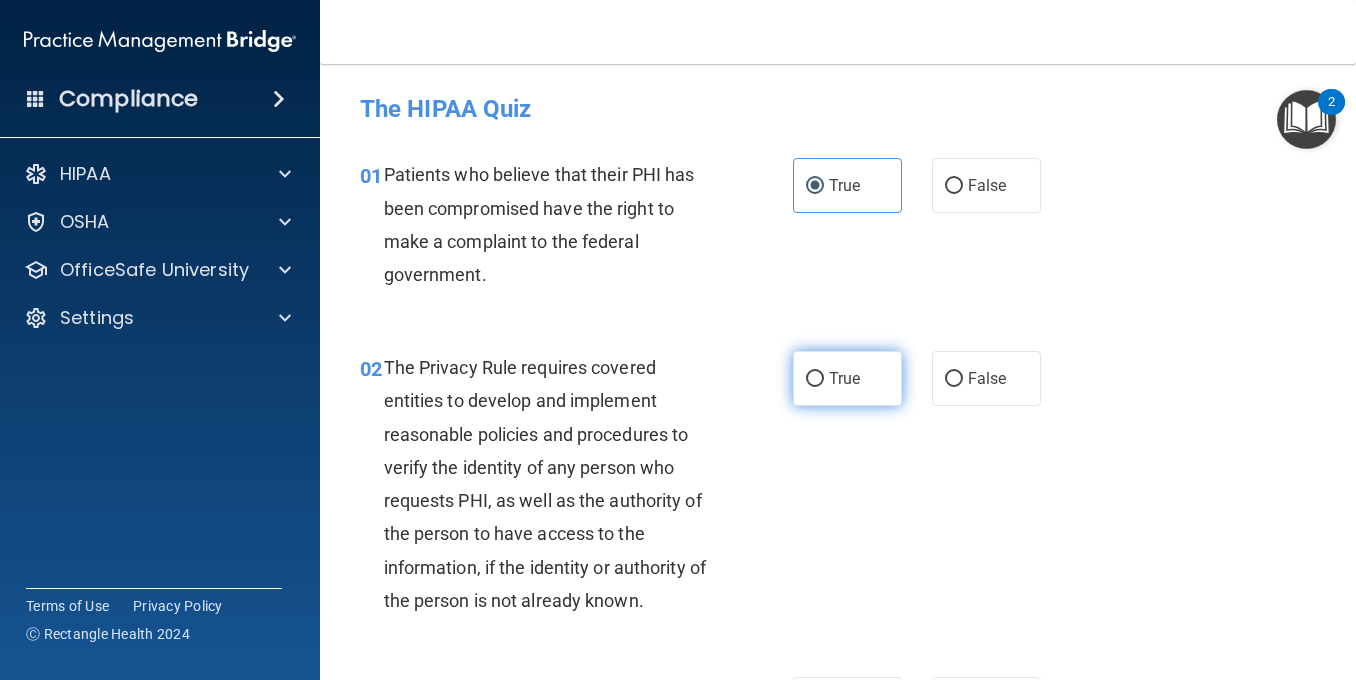 click on "True" at bounding box center [847, 378] 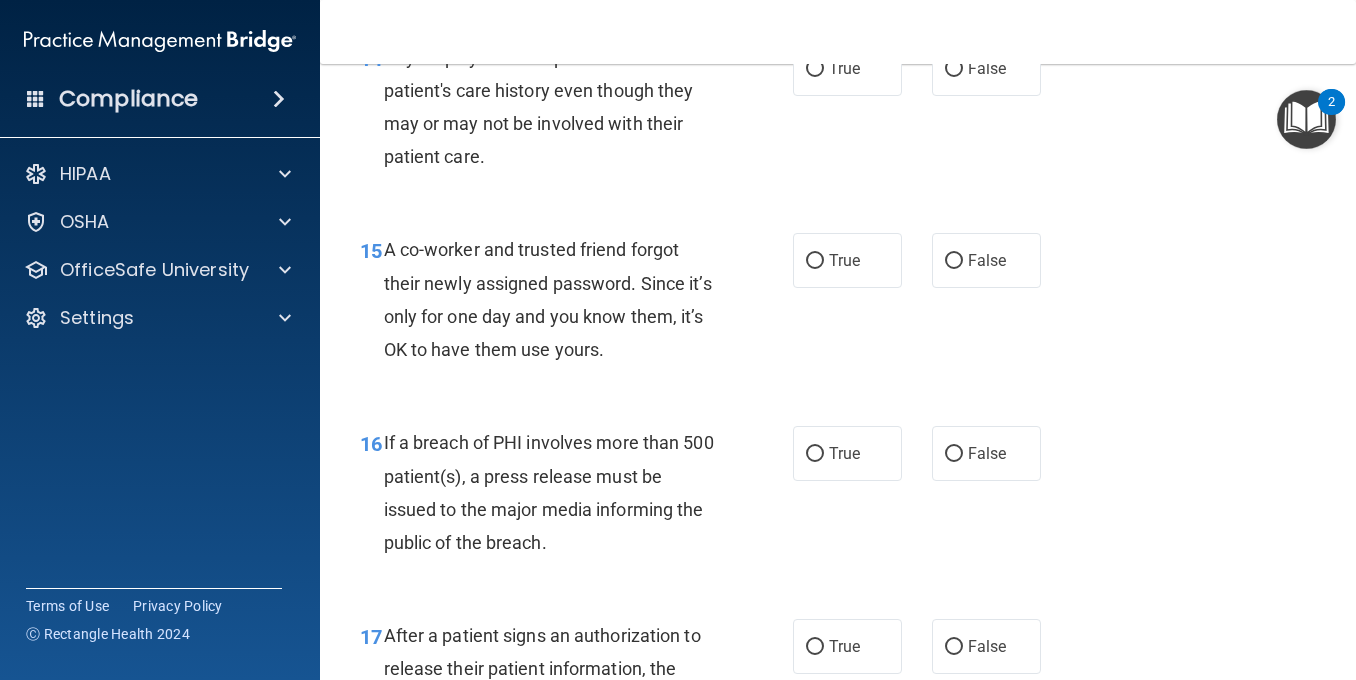 scroll, scrollTop: 3076, scrollLeft: 0, axis: vertical 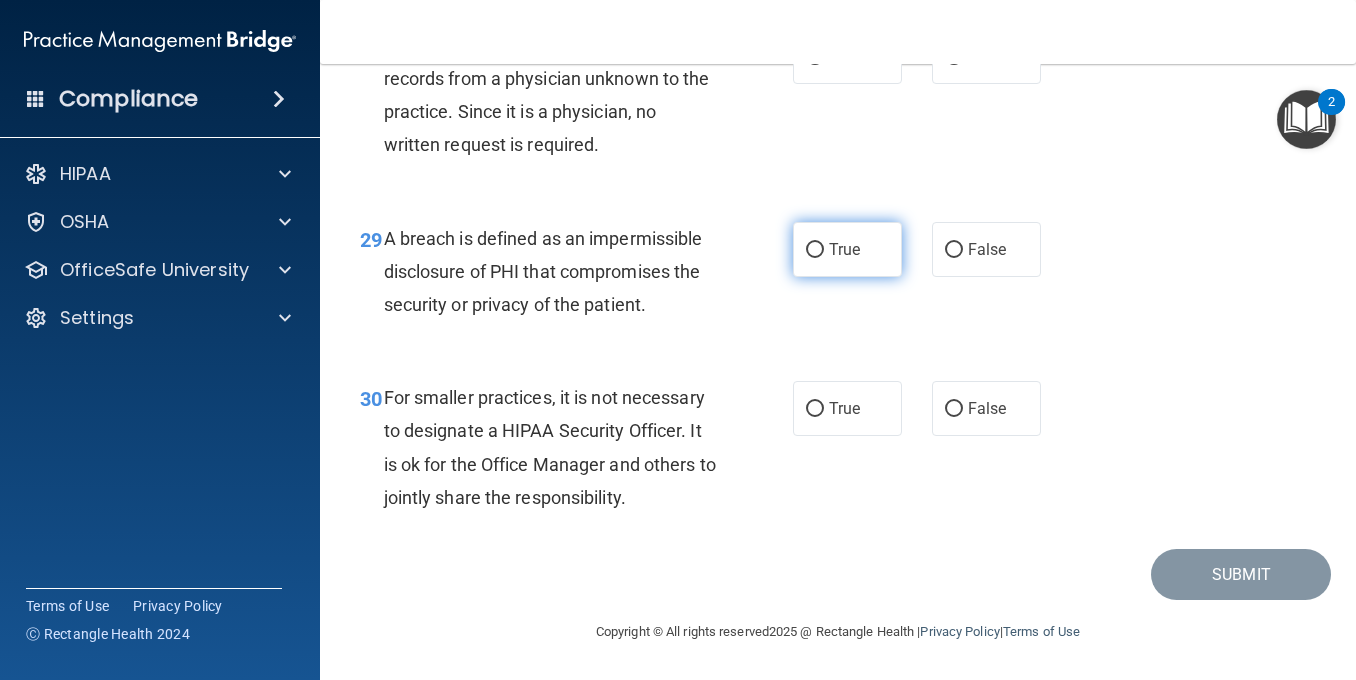 click on "True" at bounding box center (847, 249) 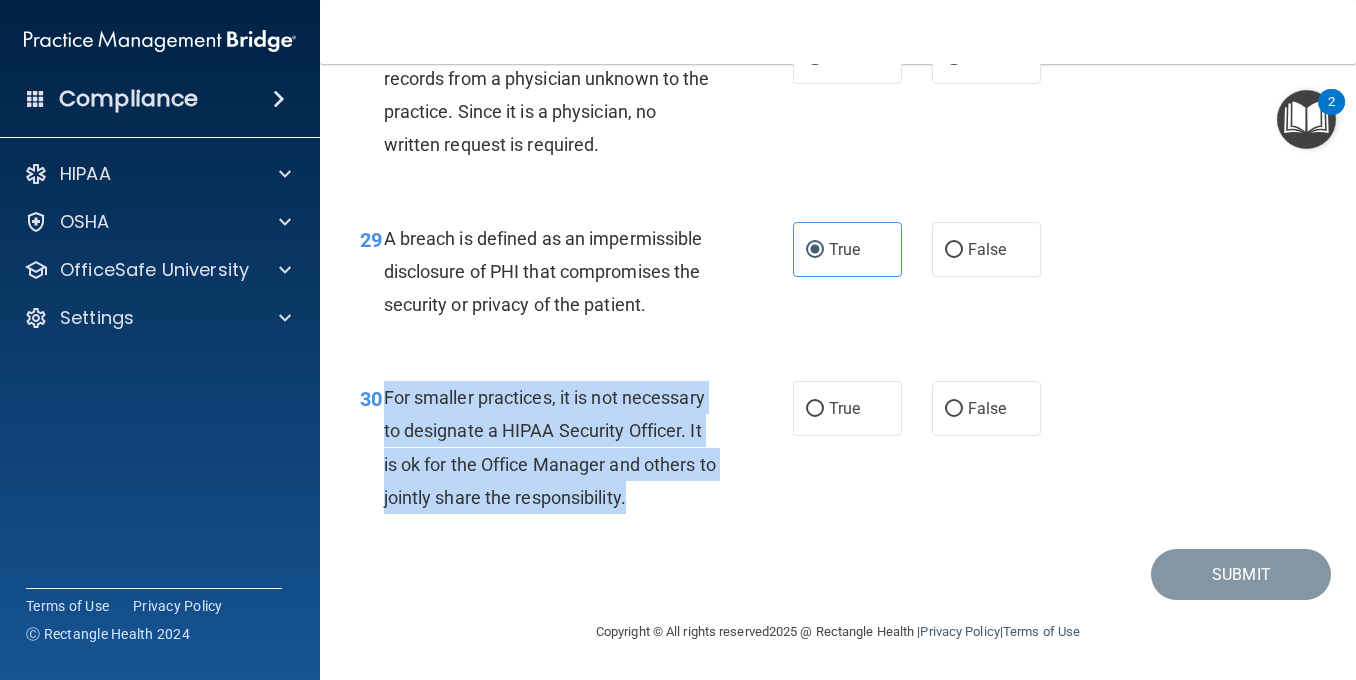 drag, startPoint x: 380, startPoint y: 398, endPoint x: 663, endPoint y: 489, distance: 297.27094 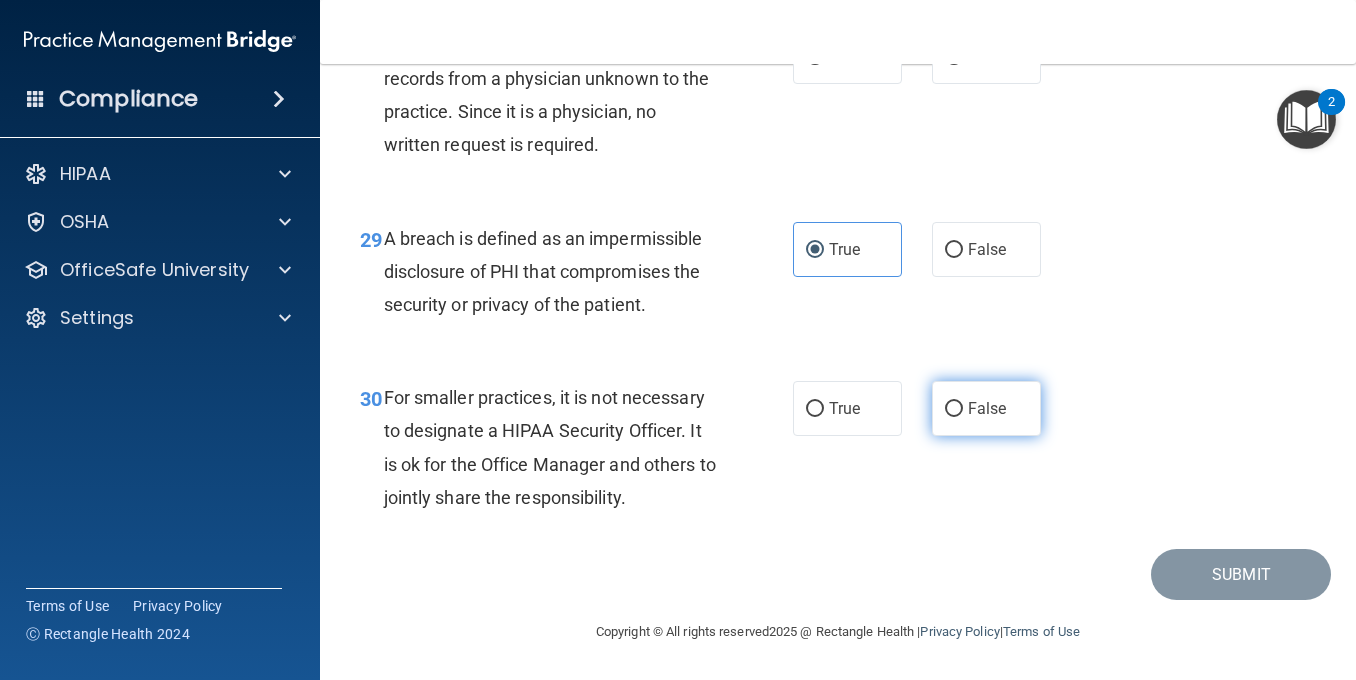 click on "False" at bounding box center [987, 408] 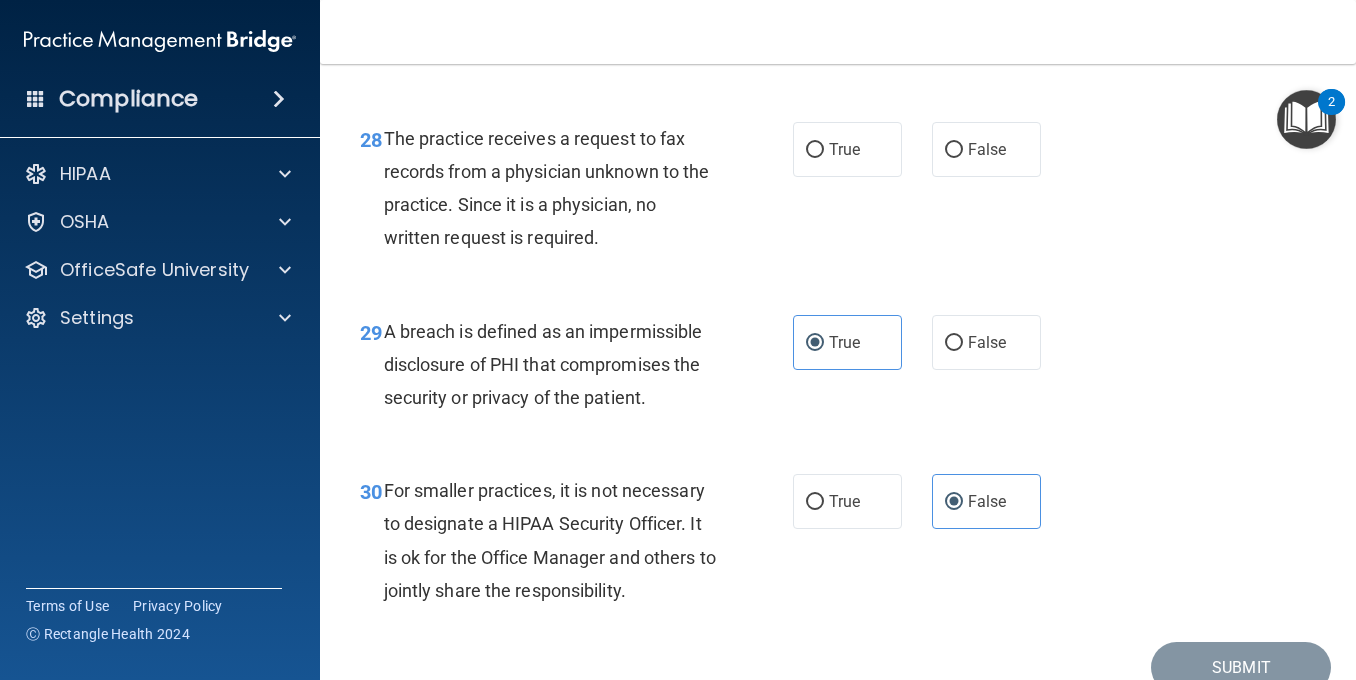 scroll, scrollTop: 5337, scrollLeft: 0, axis: vertical 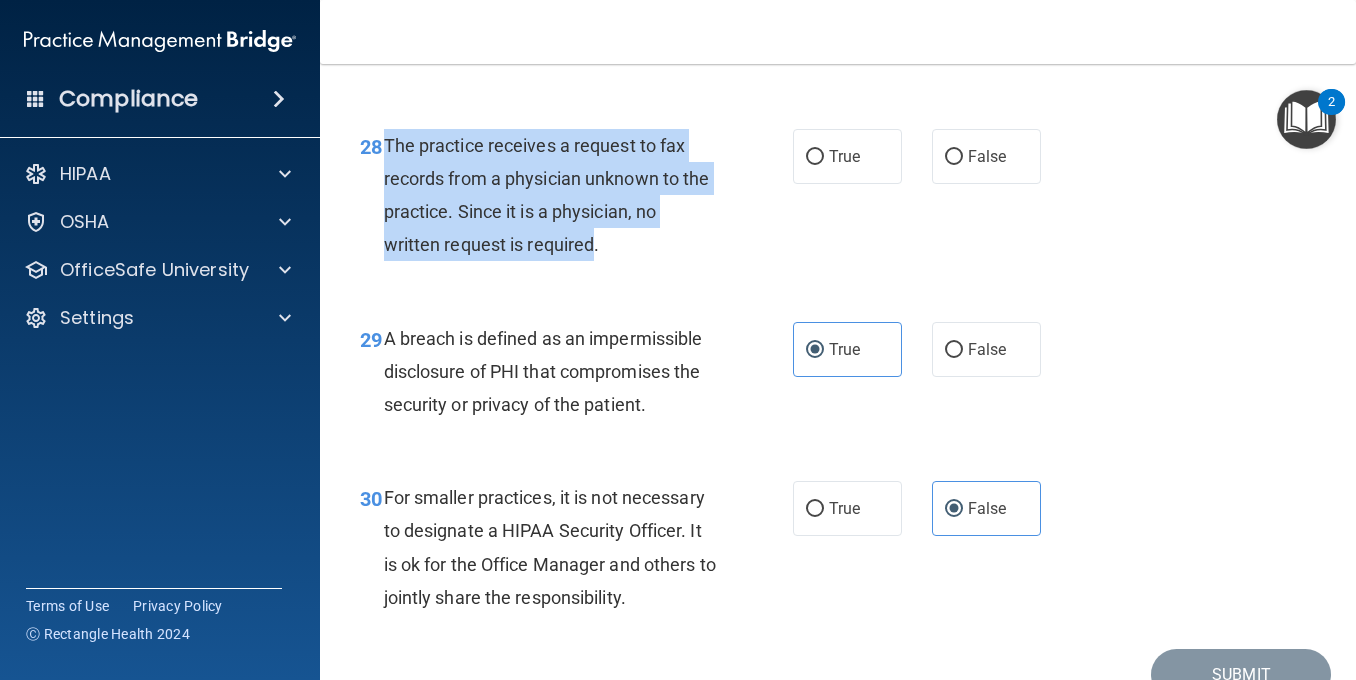 drag, startPoint x: 386, startPoint y: 177, endPoint x: 592, endPoint y: 283, distance: 231.67218 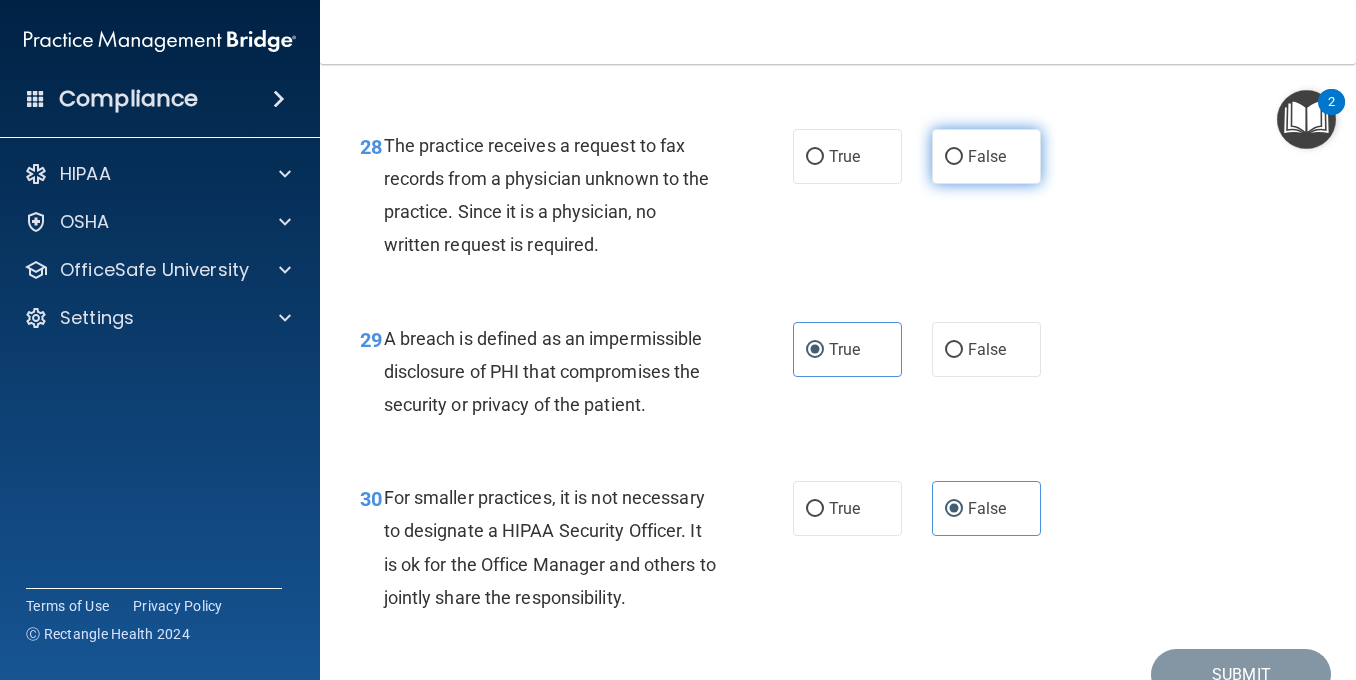 click on "False" at bounding box center [986, 156] 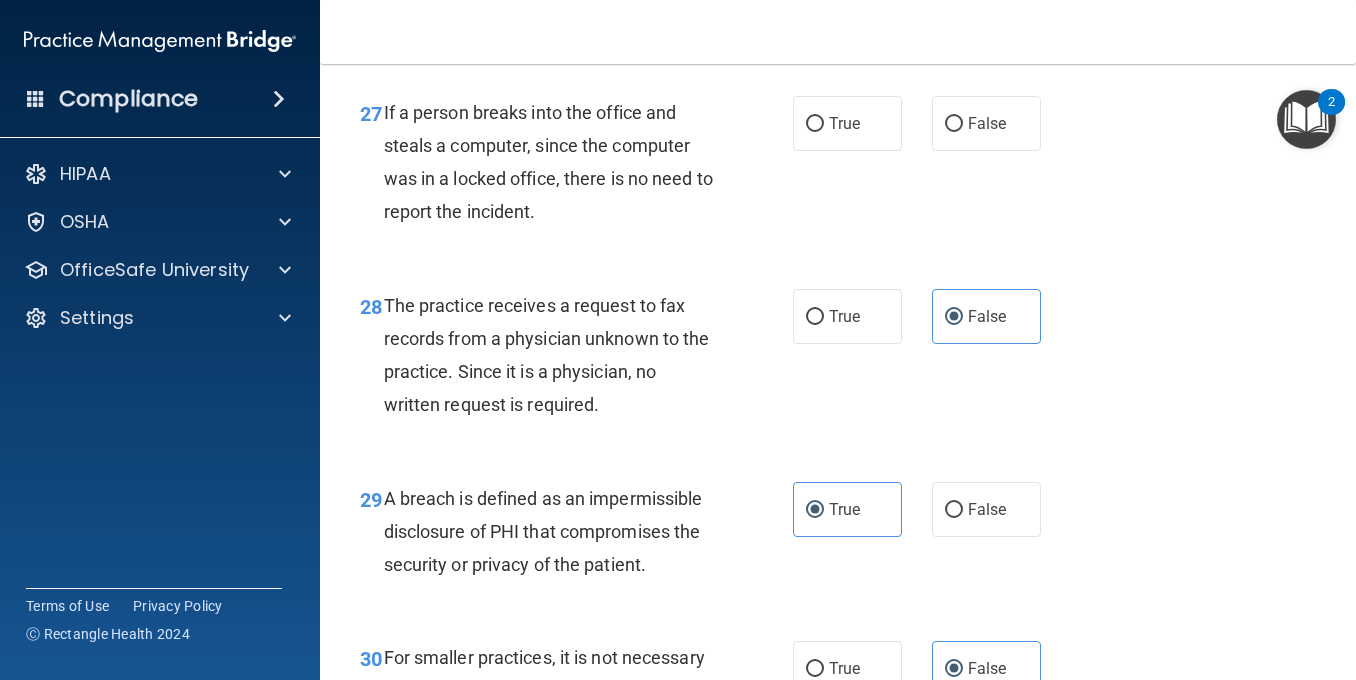 scroll, scrollTop: 5170, scrollLeft: 0, axis: vertical 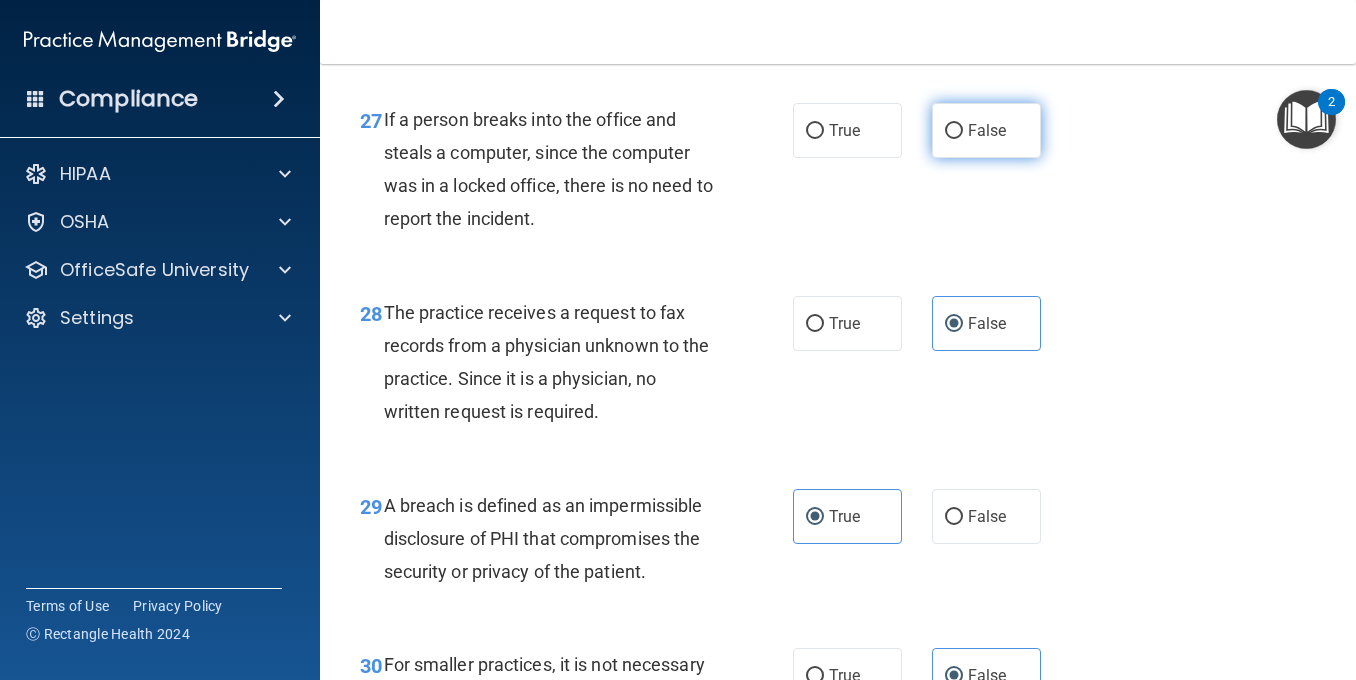 click on "False" at bounding box center (986, 130) 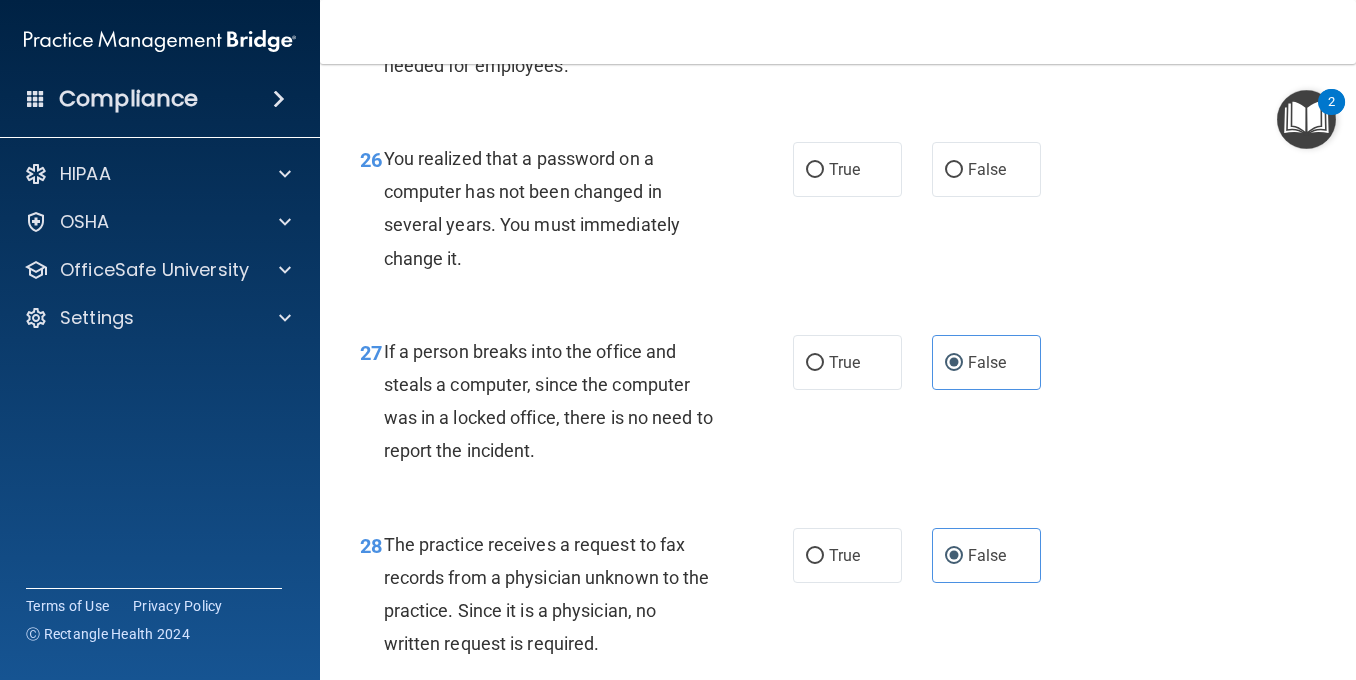 scroll, scrollTop: 4931, scrollLeft: 0, axis: vertical 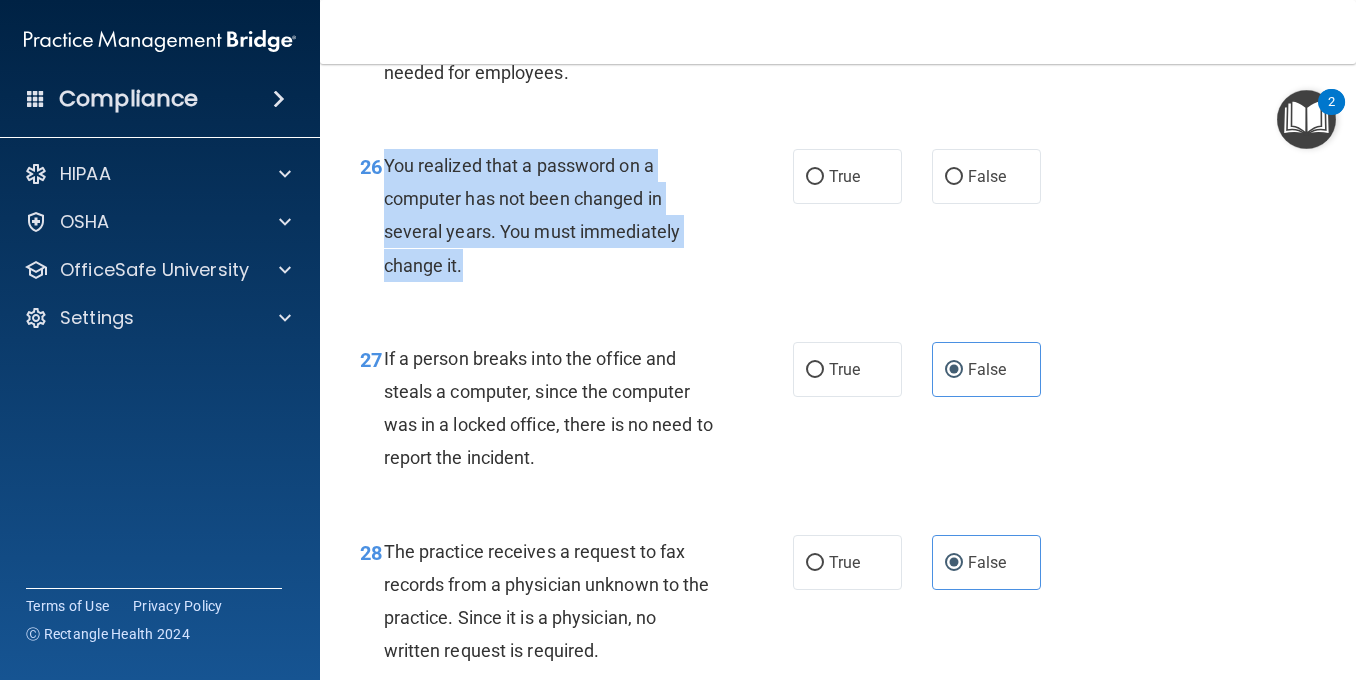 drag, startPoint x: 384, startPoint y: 197, endPoint x: 491, endPoint y: 314, distance: 158.54968 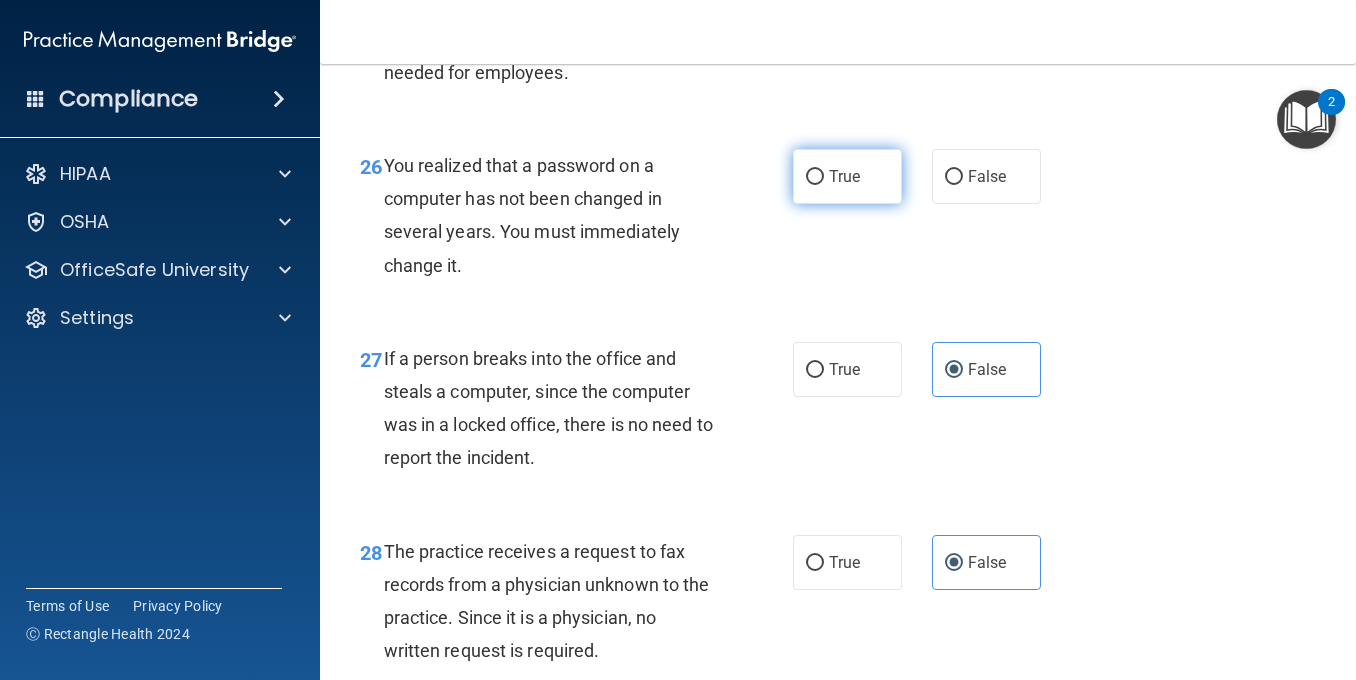 click on "True" at bounding box center (844, 176) 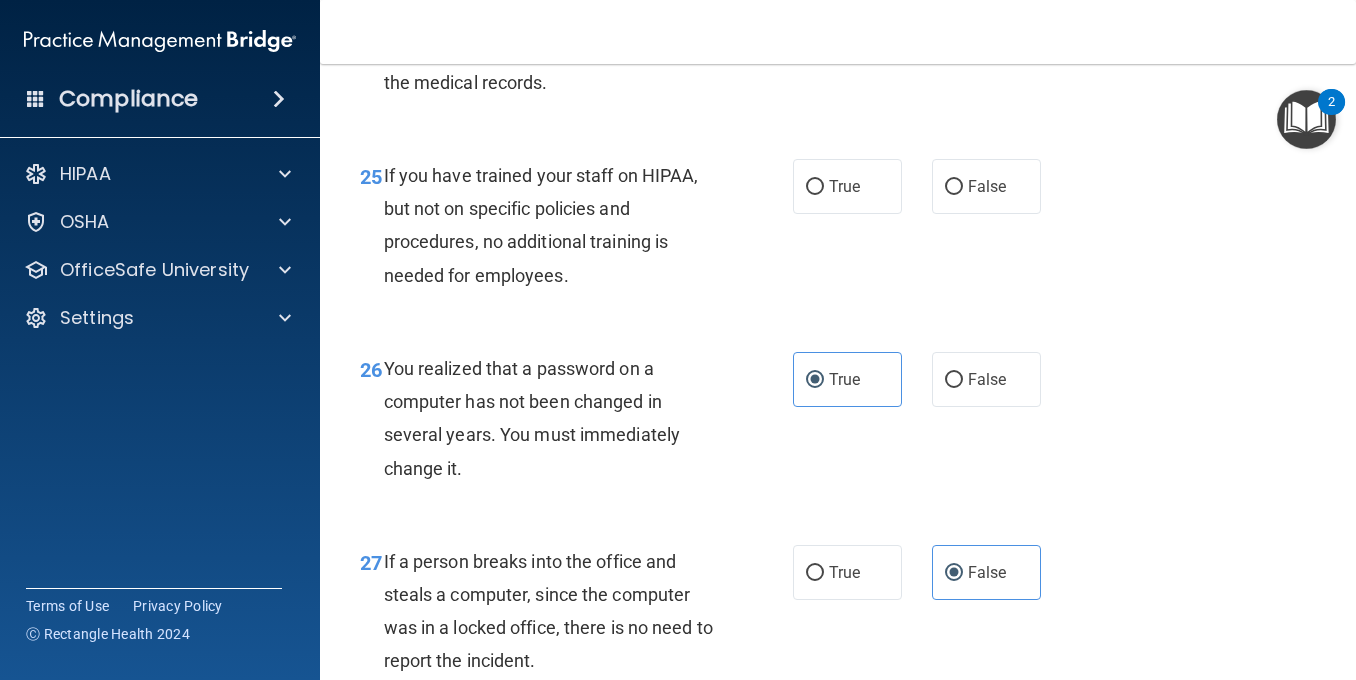 scroll, scrollTop: 4714, scrollLeft: 0, axis: vertical 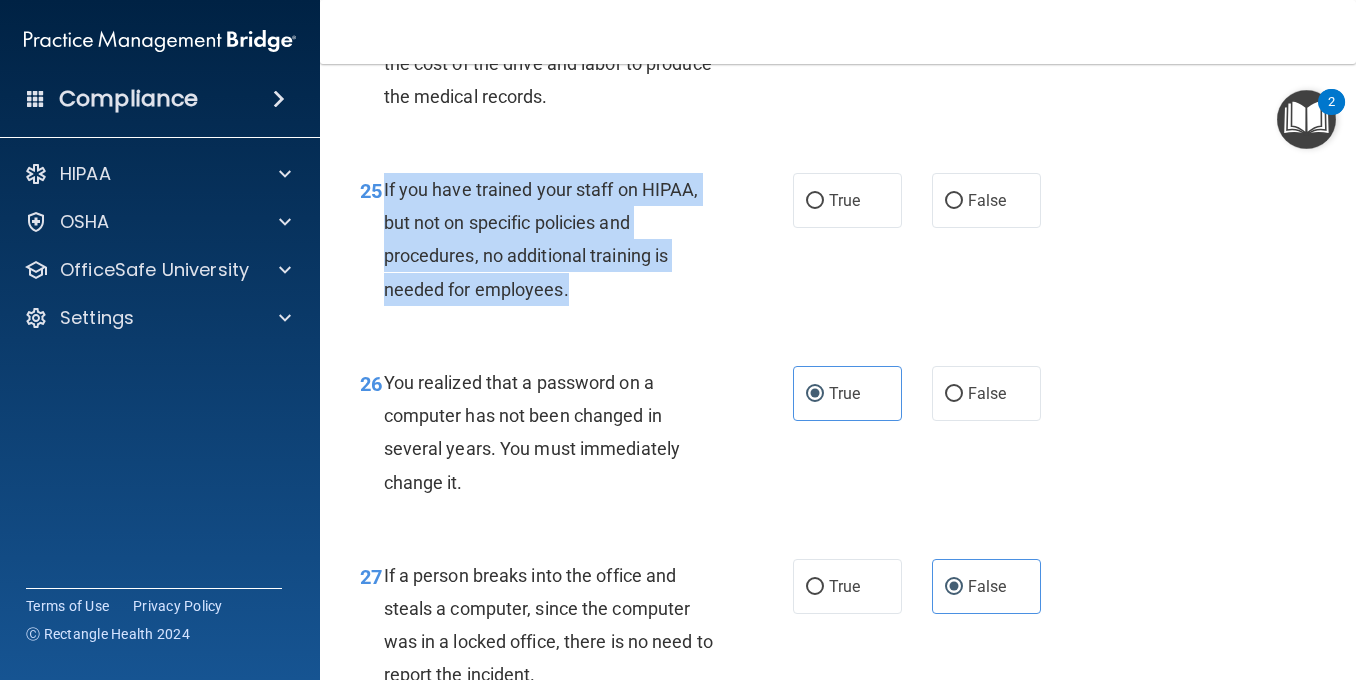 drag, startPoint x: 383, startPoint y: 224, endPoint x: 582, endPoint y: 323, distance: 222.26561 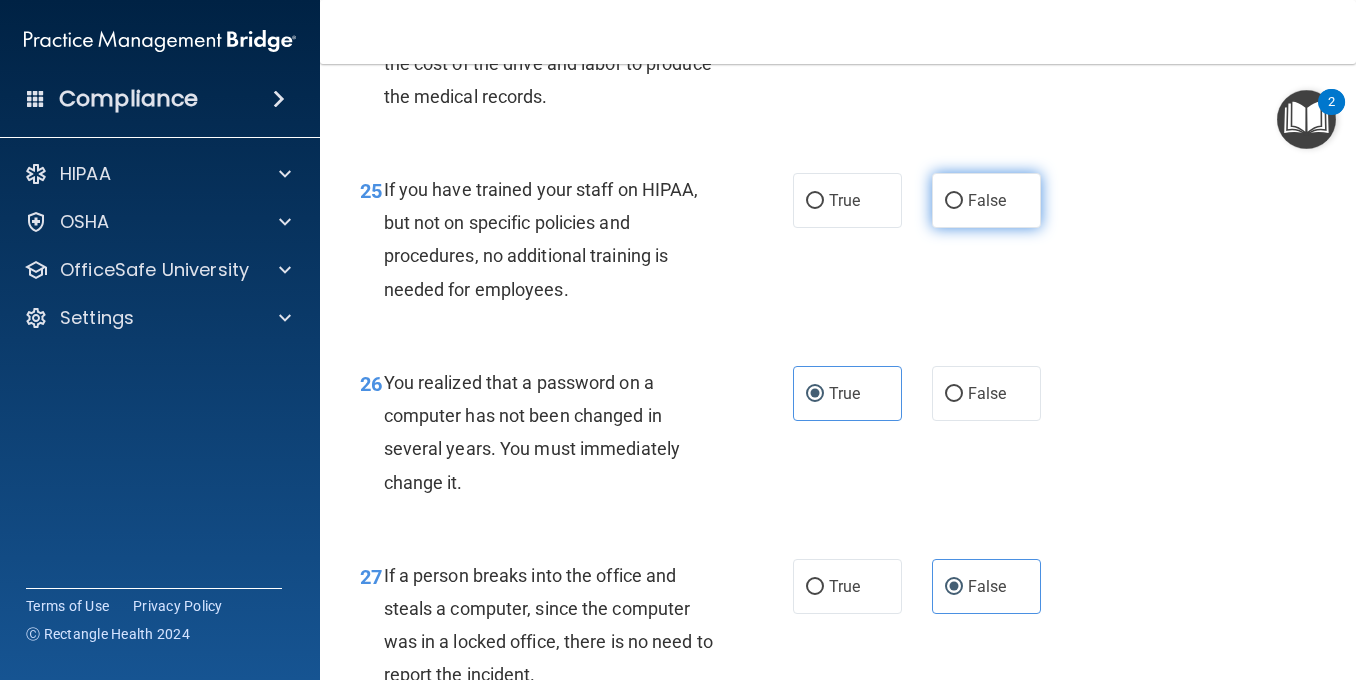 click on "False" at bounding box center [986, 200] 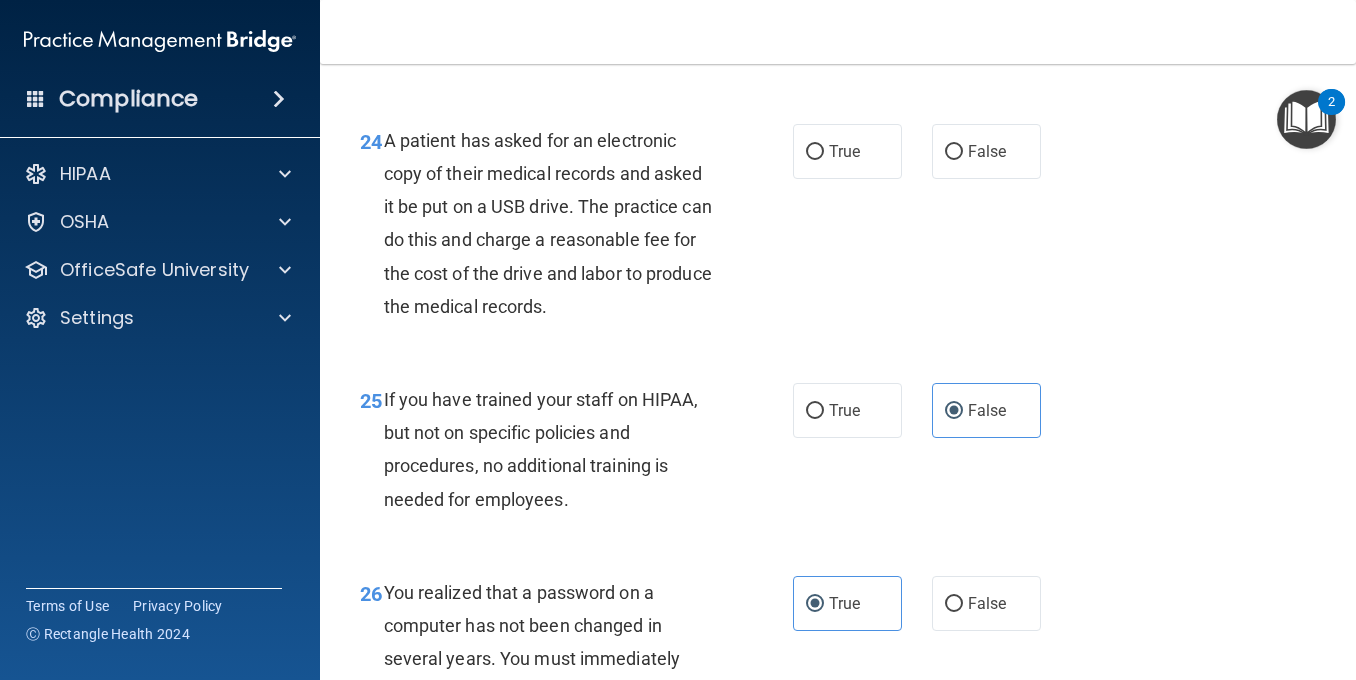 scroll, scrollTop: 4390, scrollLeft: 0, axis: vertical 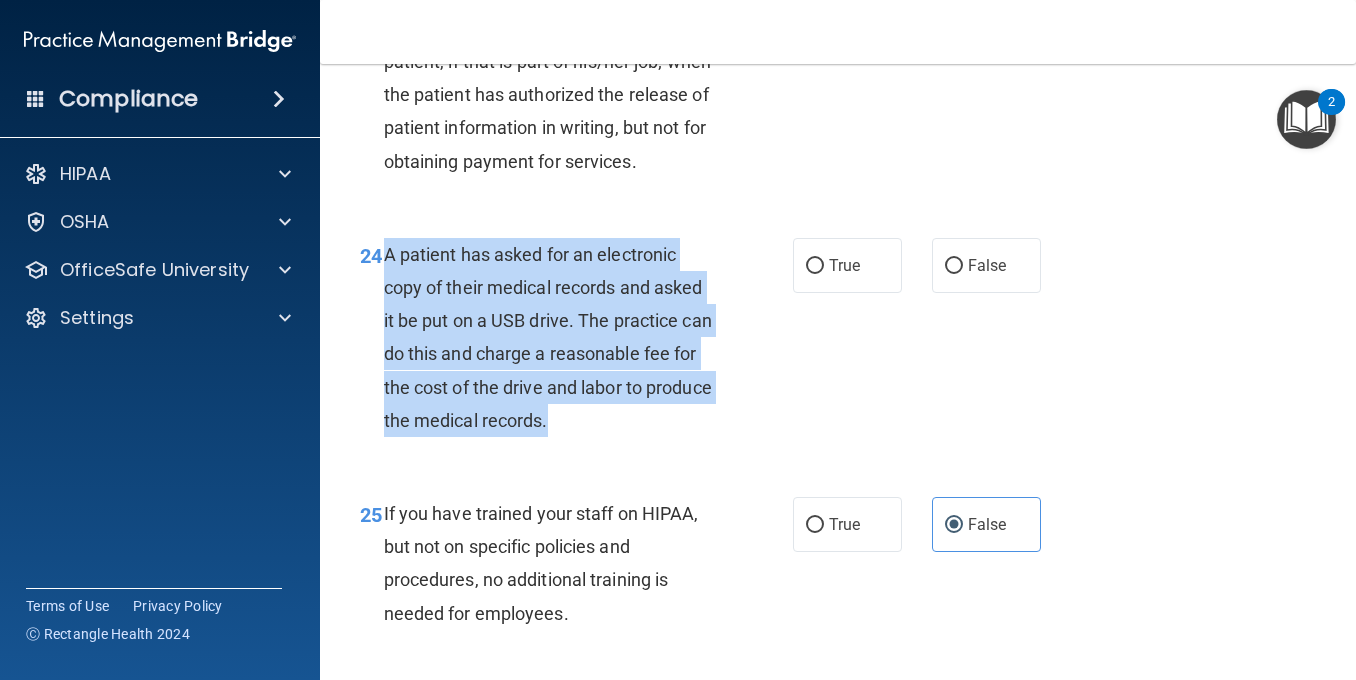 drag, startPoint x: 382, startPoint y: 283, endPoint x: 644, endPoint y: 447, distance: 309.09546 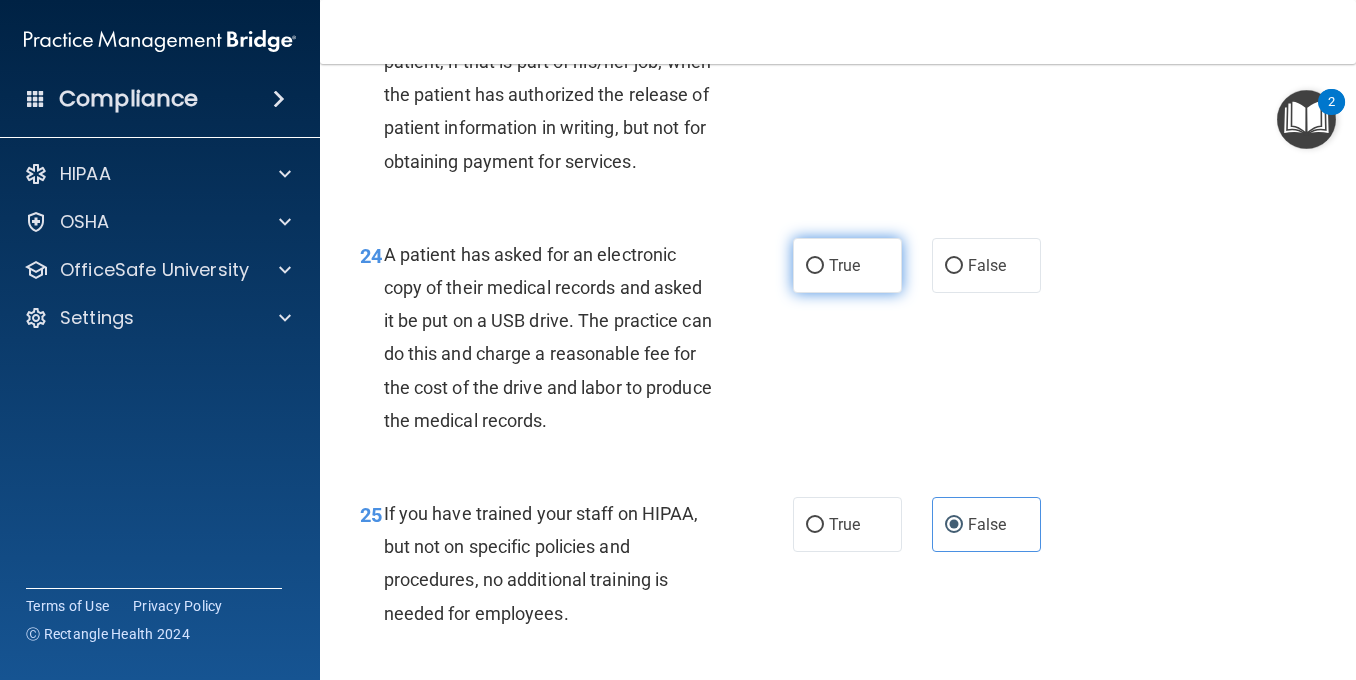 click on "True" at bounding box center [844, 265] 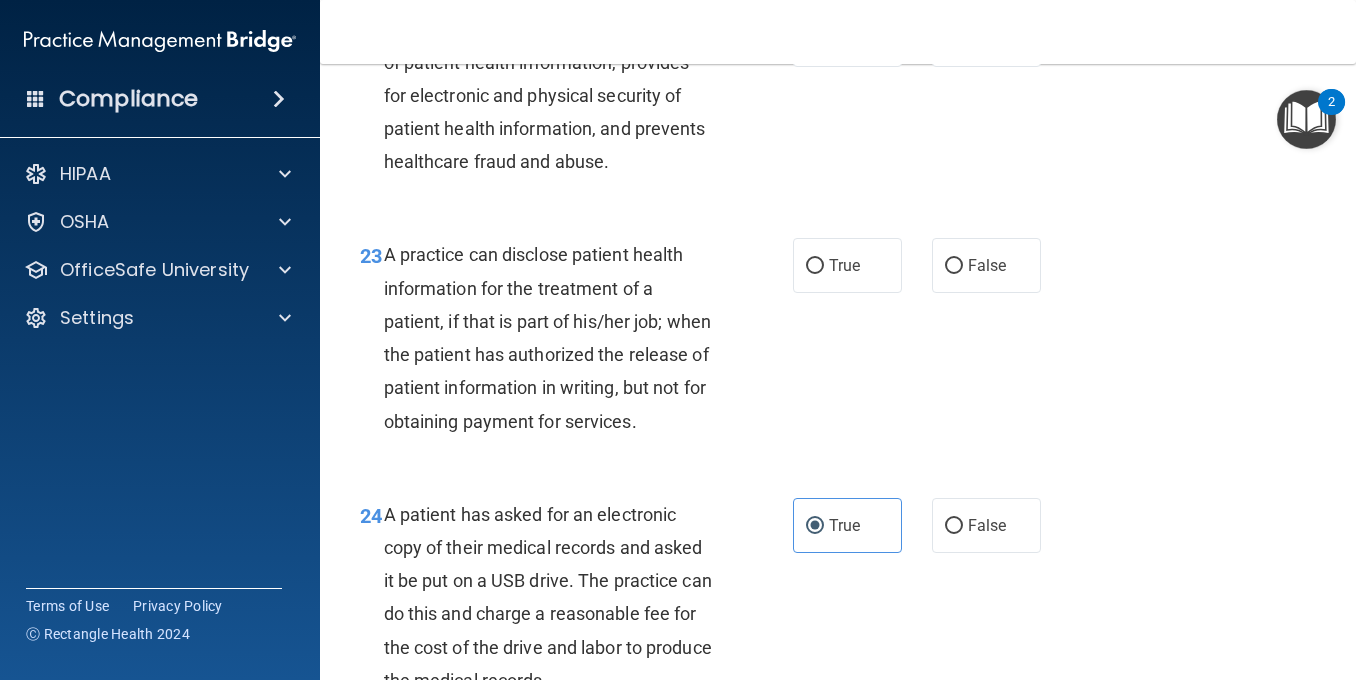 scroll, scrollTop: 4109, scrollLeft: 0, axis: vertical 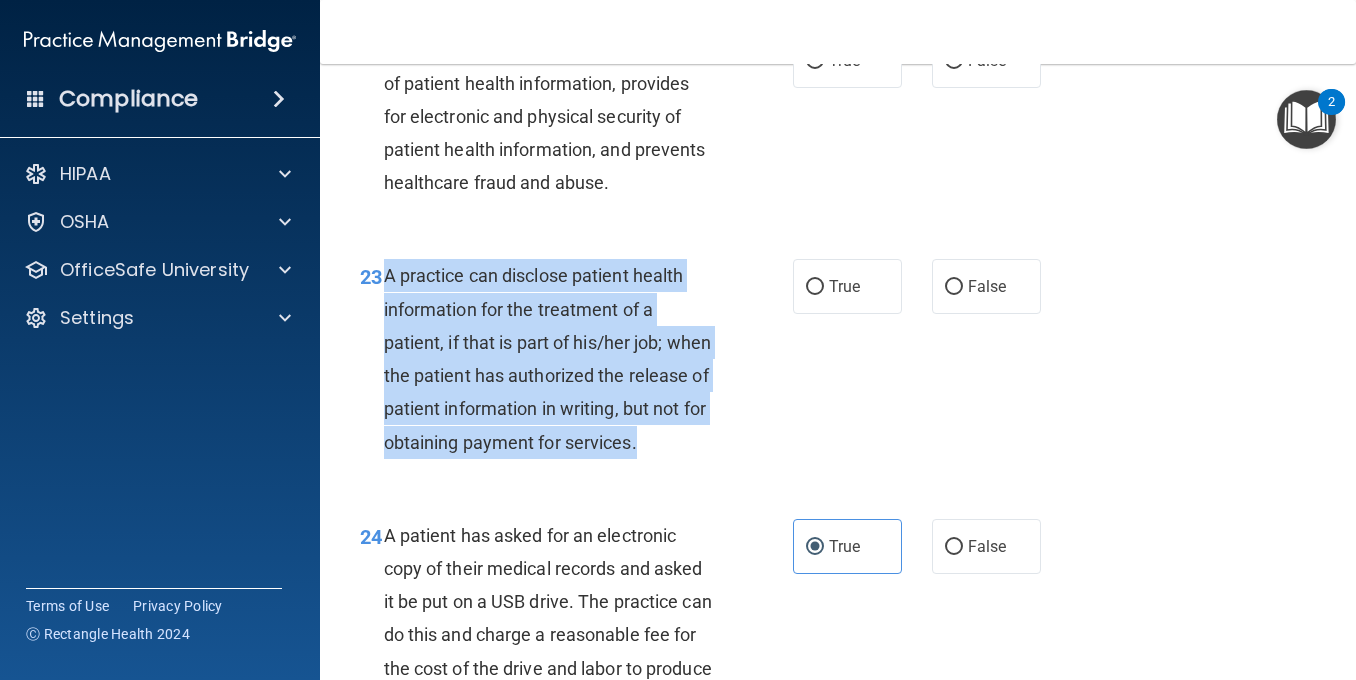 drag, startPoint x: 382, startPoint y: 274, endPoint x: 458, endPoint y: 478, distance: 217.69704 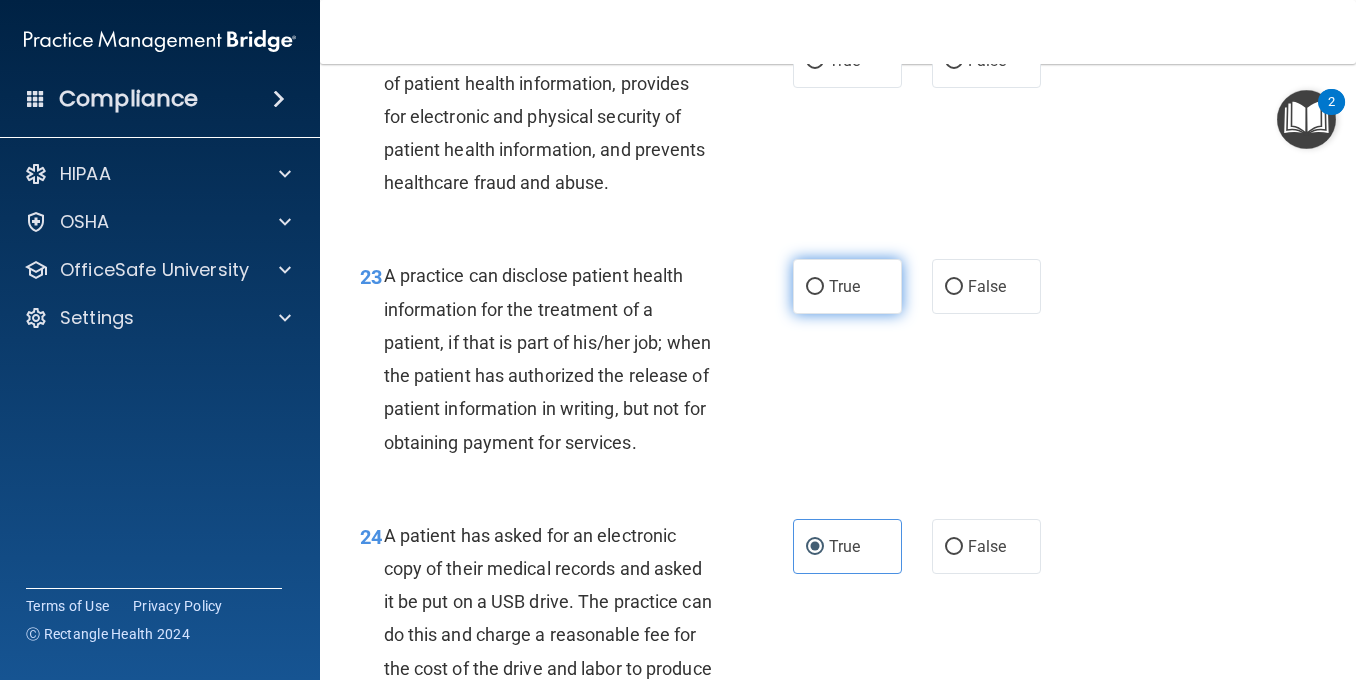 click on "True" at bounding box center [844, 286] 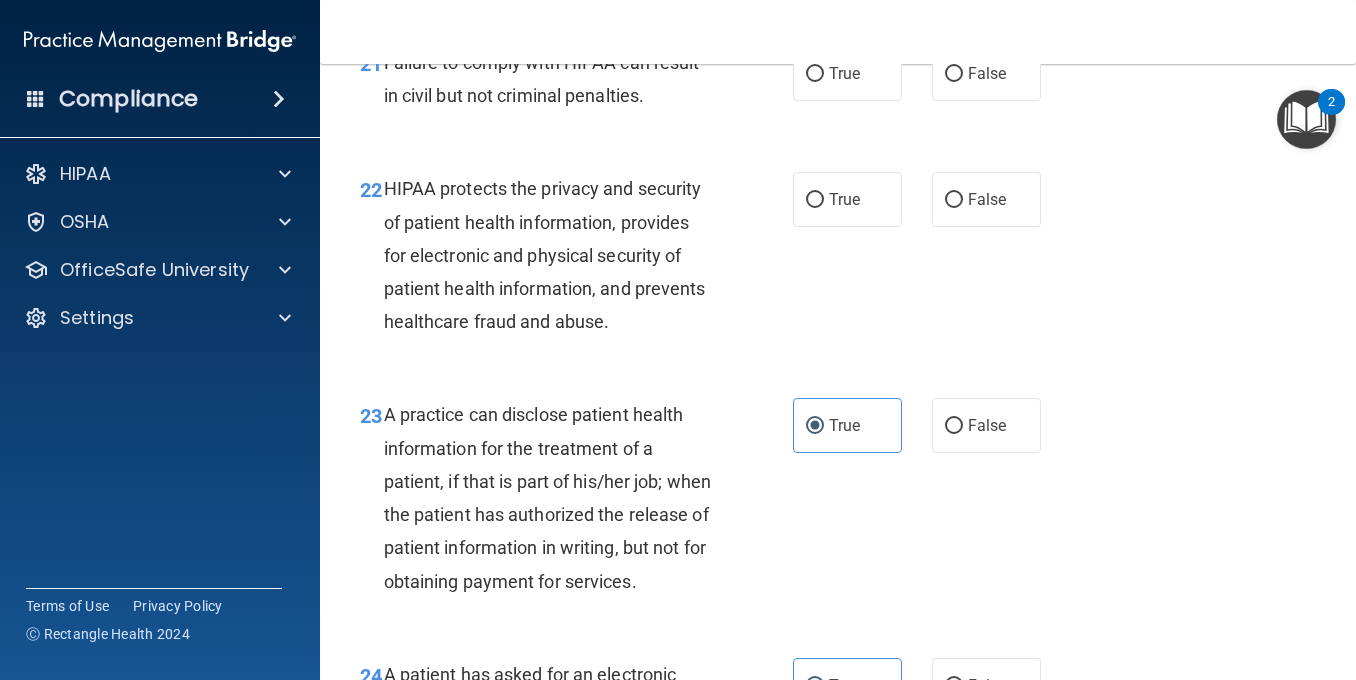 scroll, scrollTop: 3899, scrollLeft: 0, axis: vertical 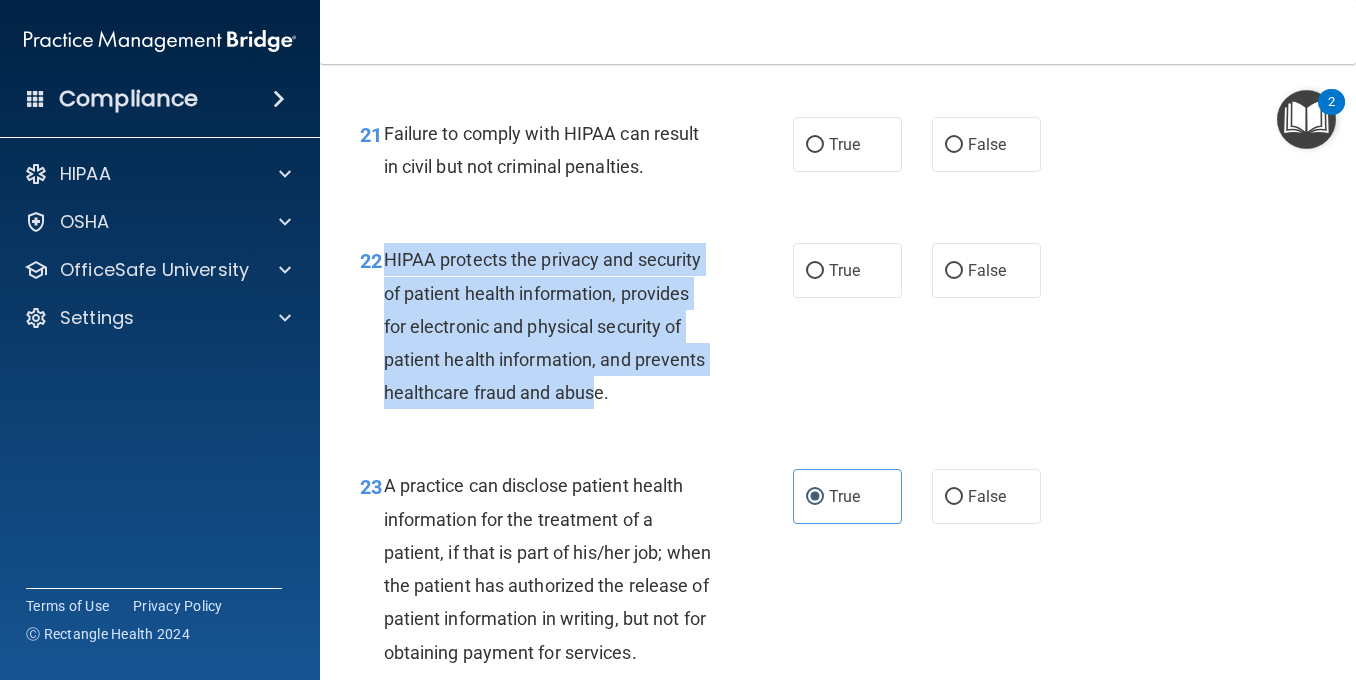 drag, startPoint x: 385, startPoint y: 257, endPoint x: 600, endPoint y: 406, distance: 261.58365 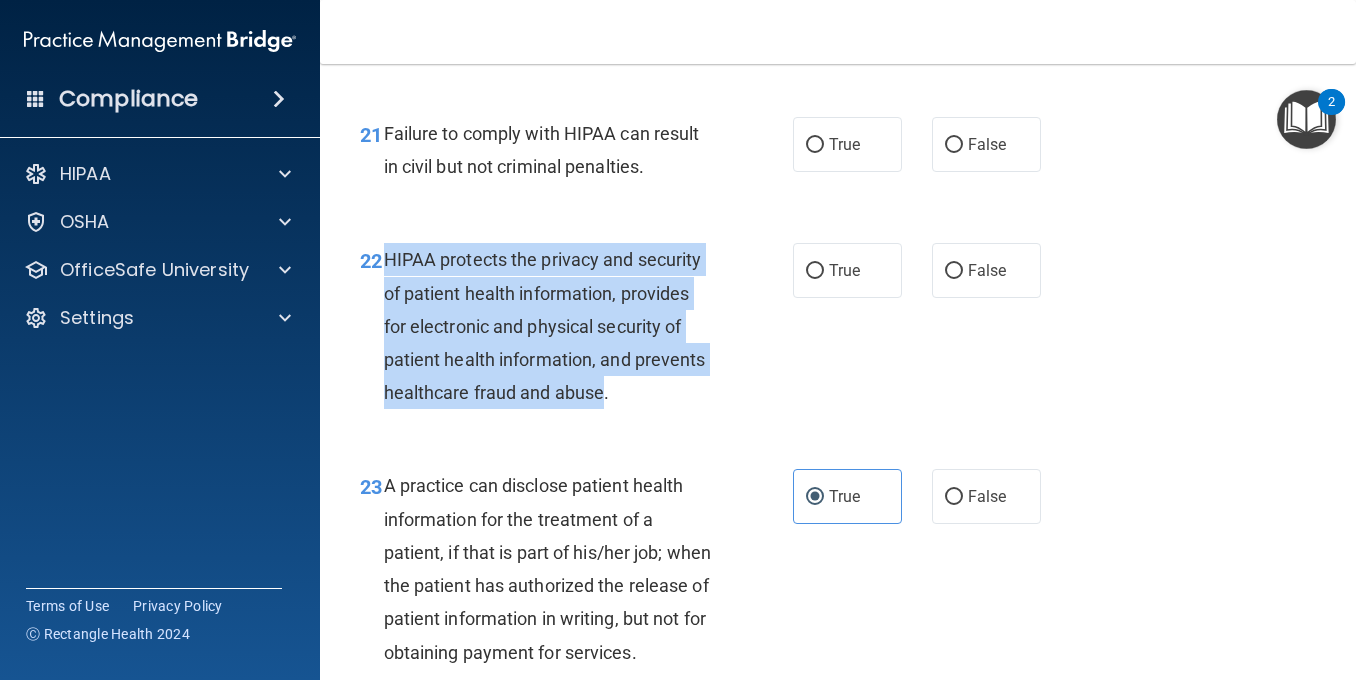 drag, startPoint x: 600, startPoint y: 406, endPoint x: 538, endPoint y: 337, distance: 92.76314 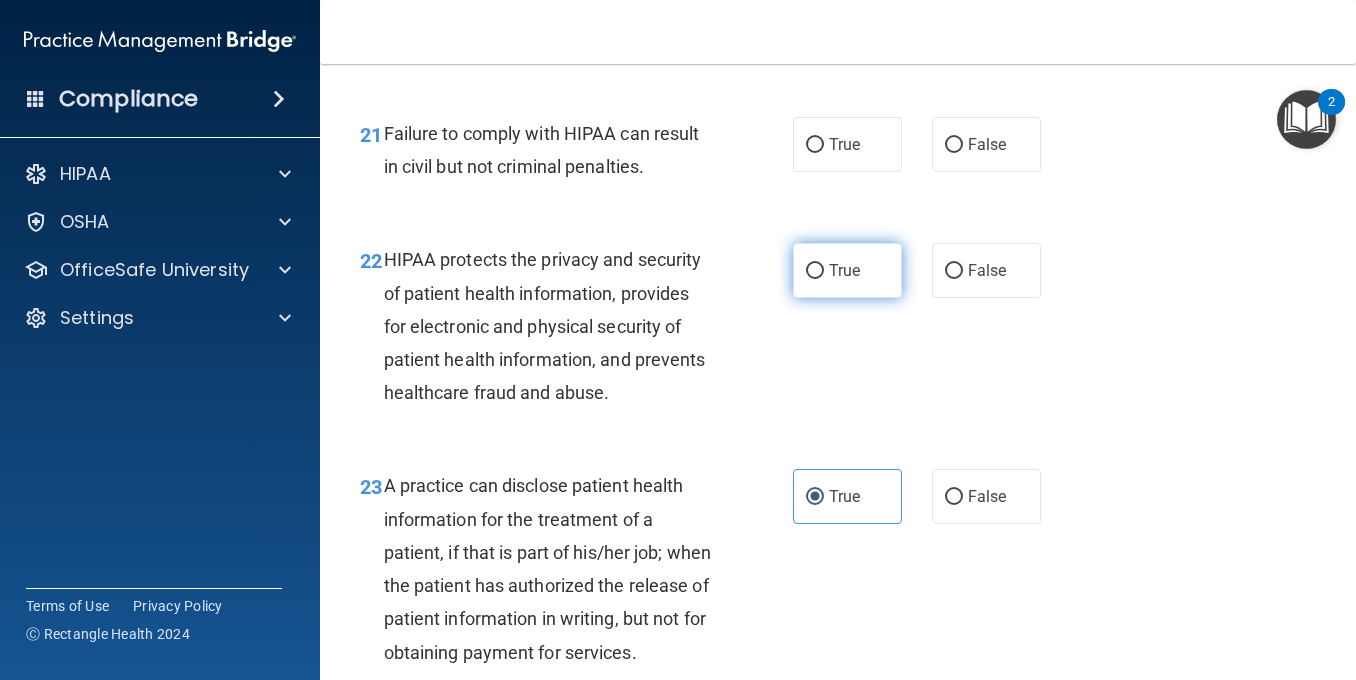 click on "True" at bounding box center (844, 270) 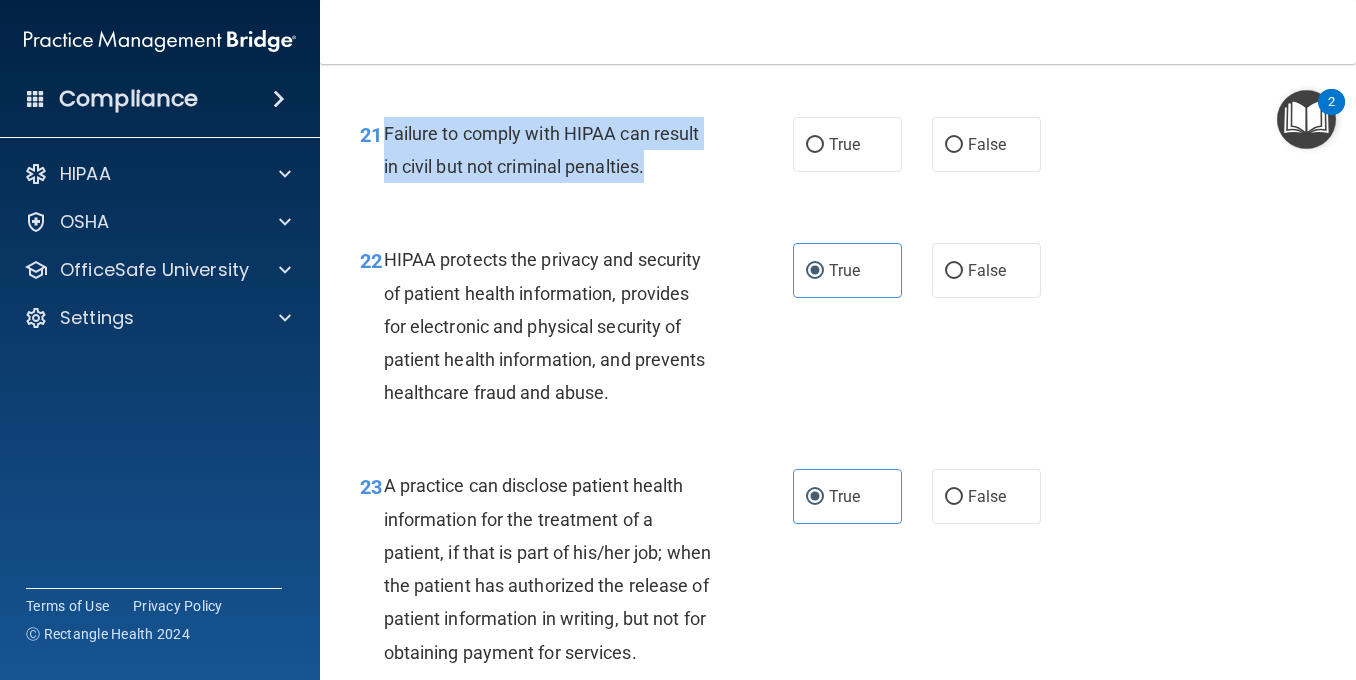 drag, startPoint x: 647, startPoint y: 170, endPoint x: 382, endPoint y: 133, distance: 267.57056 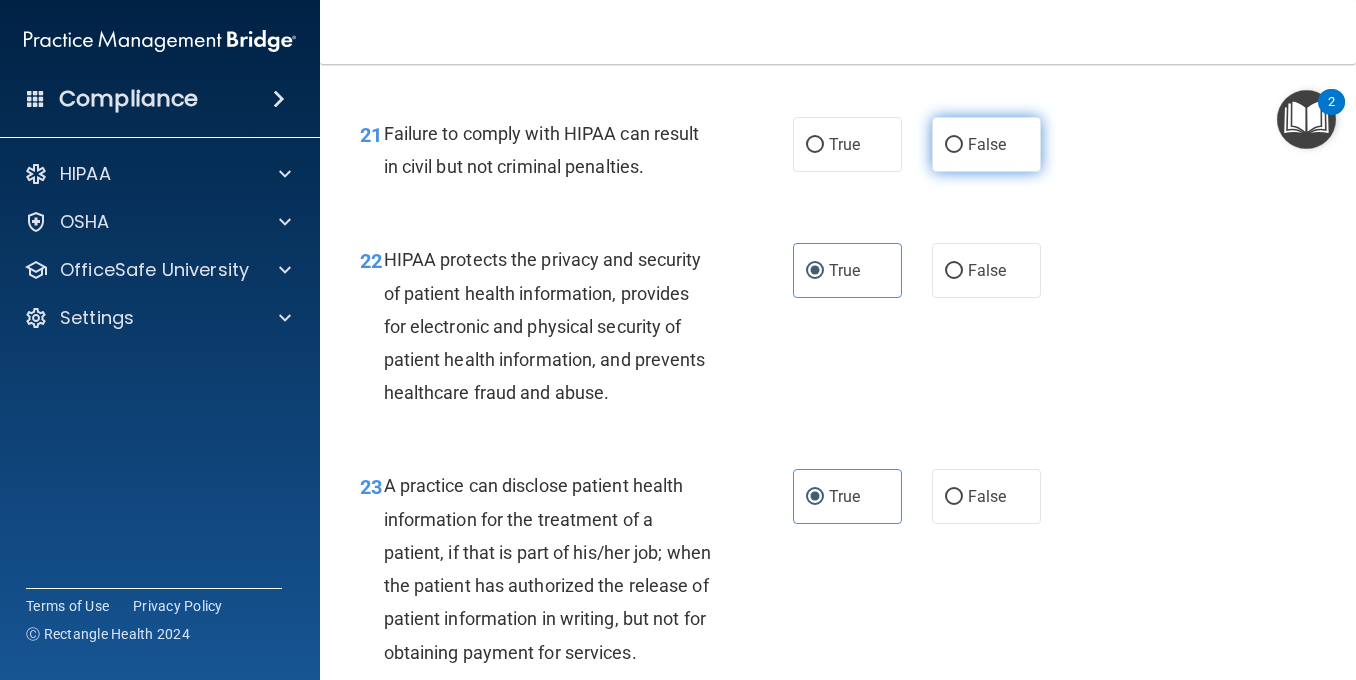click on "False" at bounding box center (986, 144) 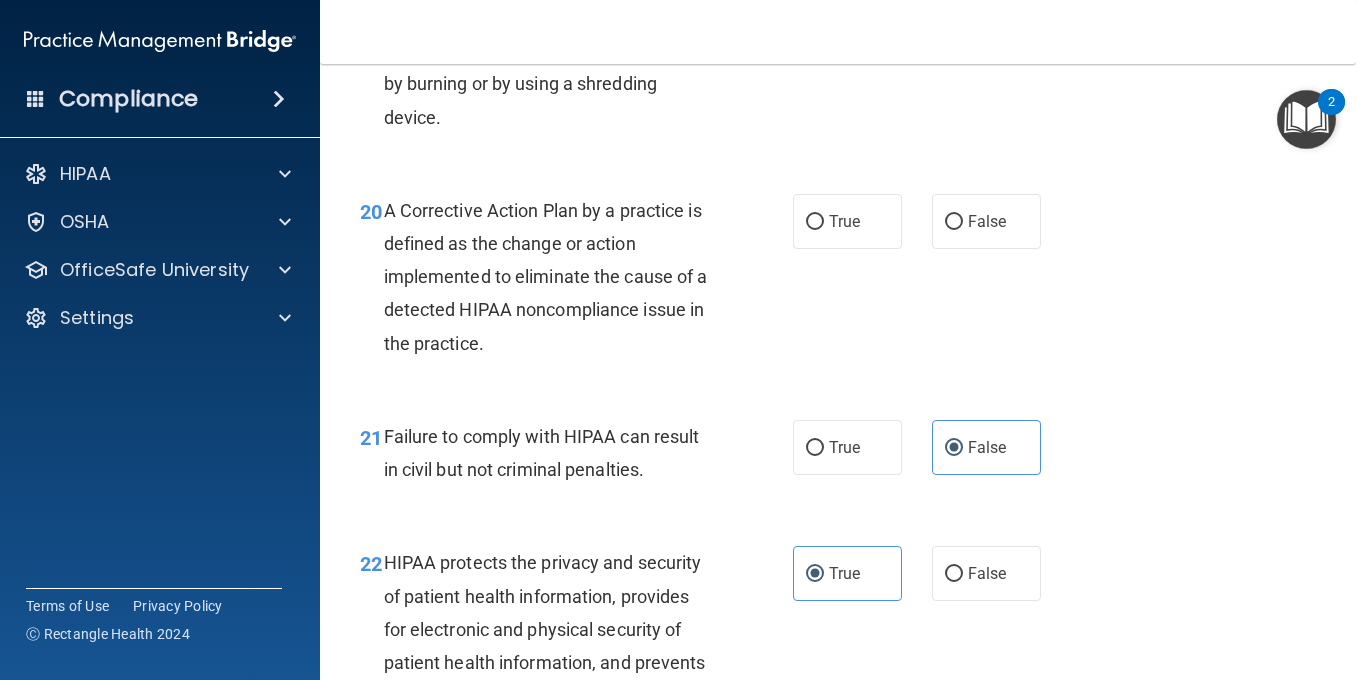 scroll, scrollTop: 3624, scrollLeft: 0, axis: vertical 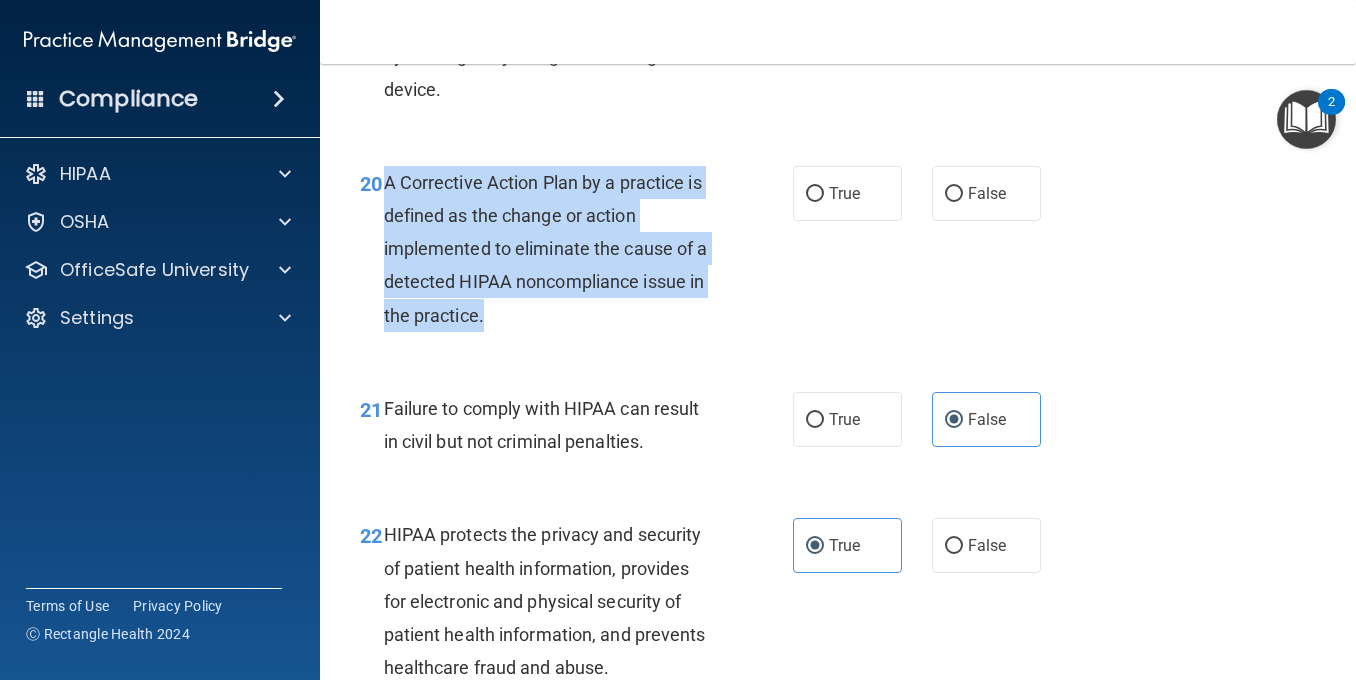 drag, startPoint x: 484, startPoint y: 315, endPoint x: 386, endPoint y: 184, distance: 163.60013 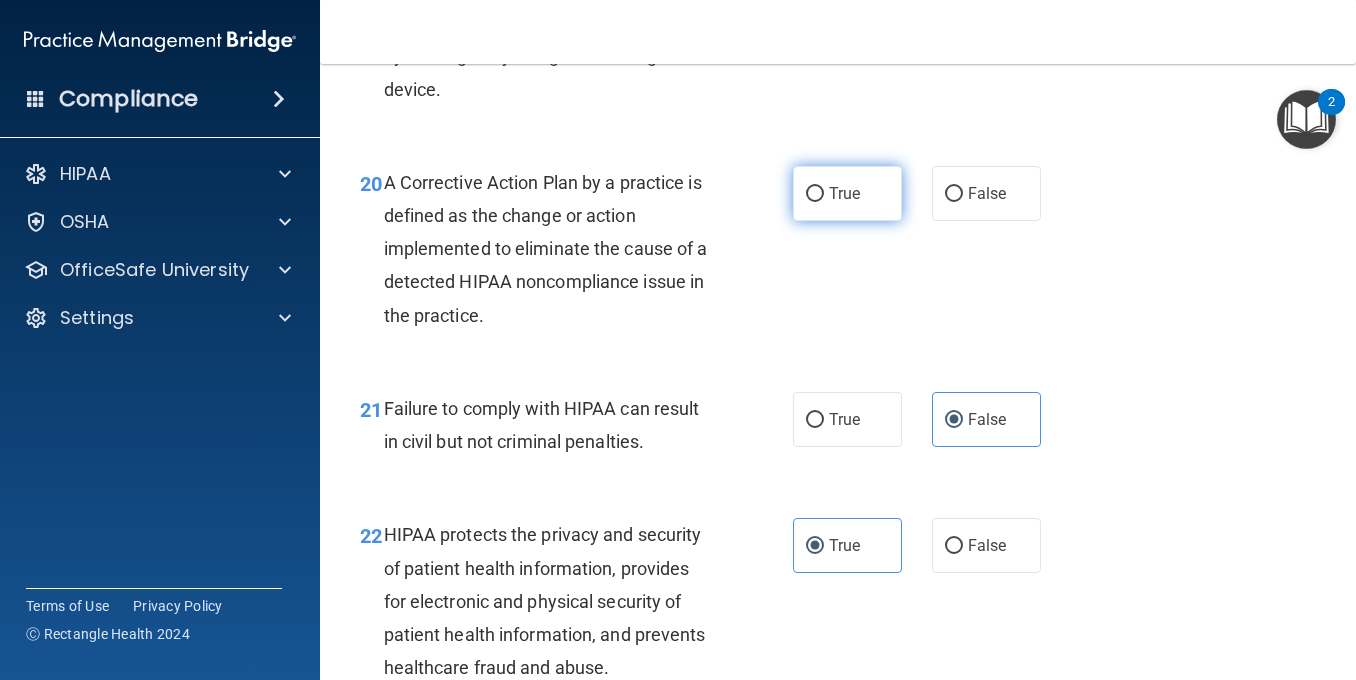 click on "True" at bounding box center [847, 193] 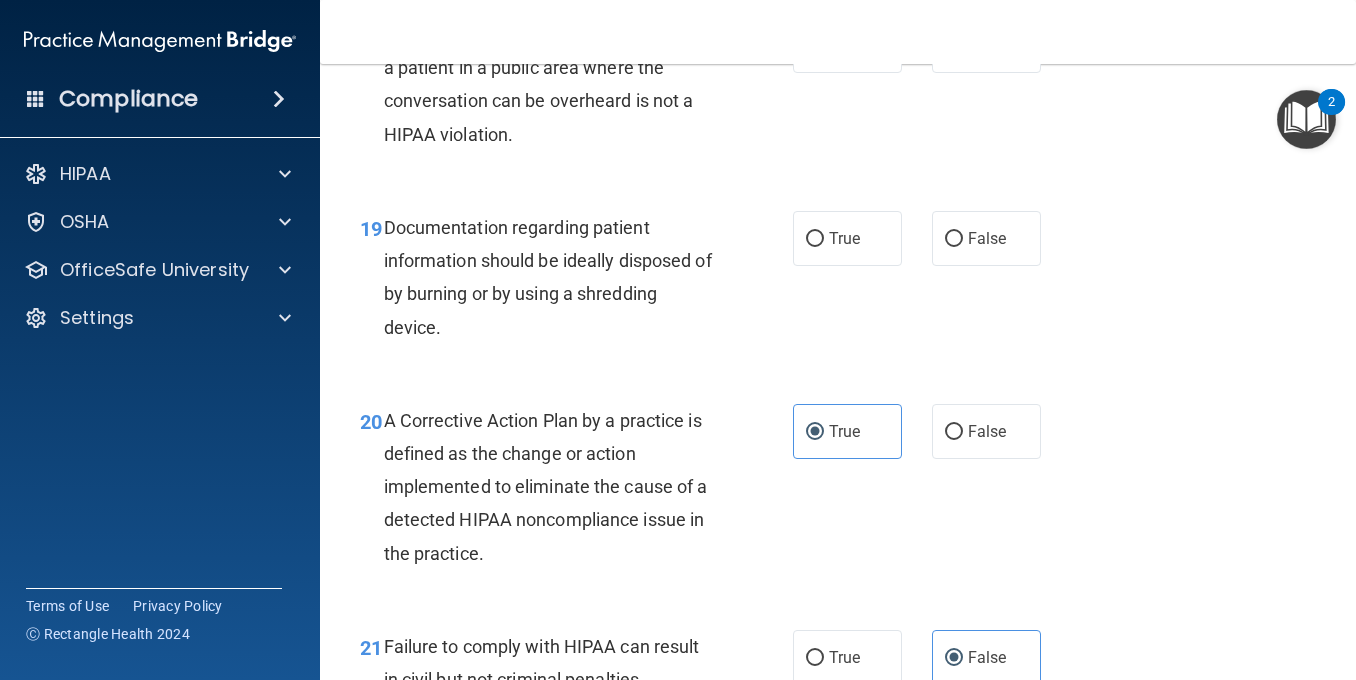 scroll, scrollTop: 3364, scrollLeft: 0, axis: vertical 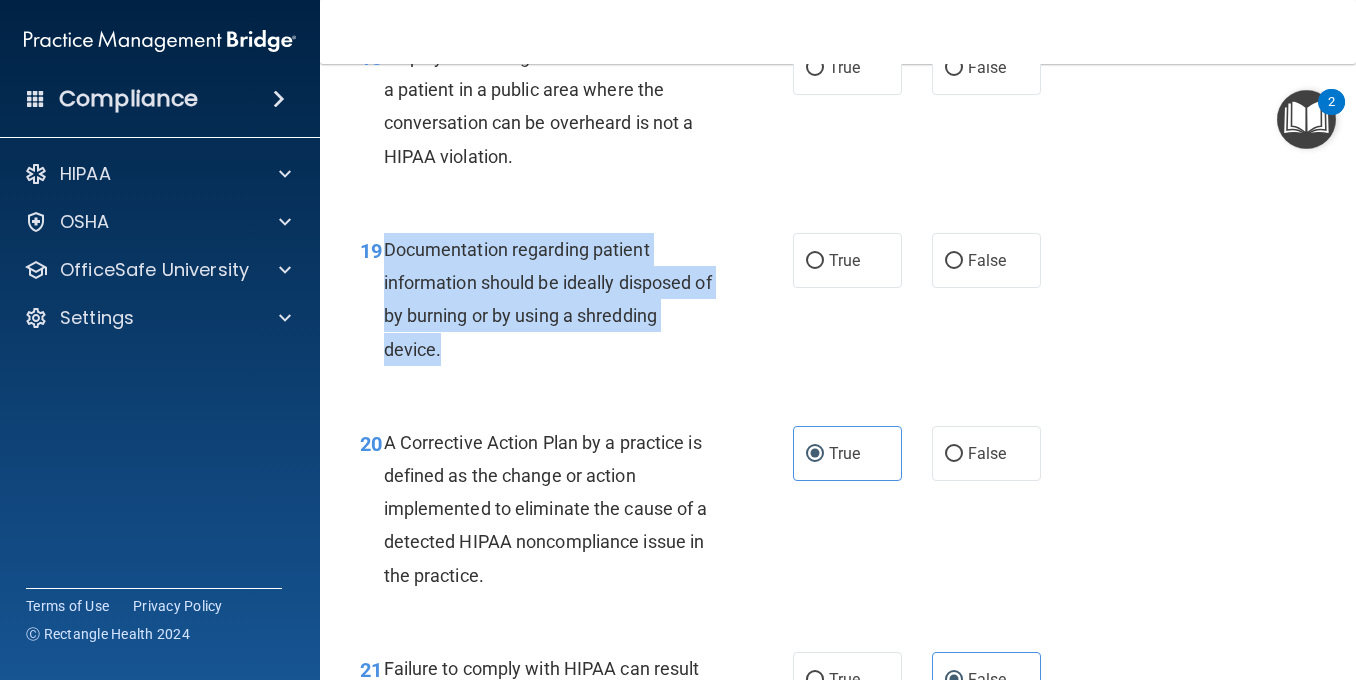 drag, startPoint x: 448, startPoint y: 349, endPoint x: 384, endPoint y: 254, distance: 114.546936 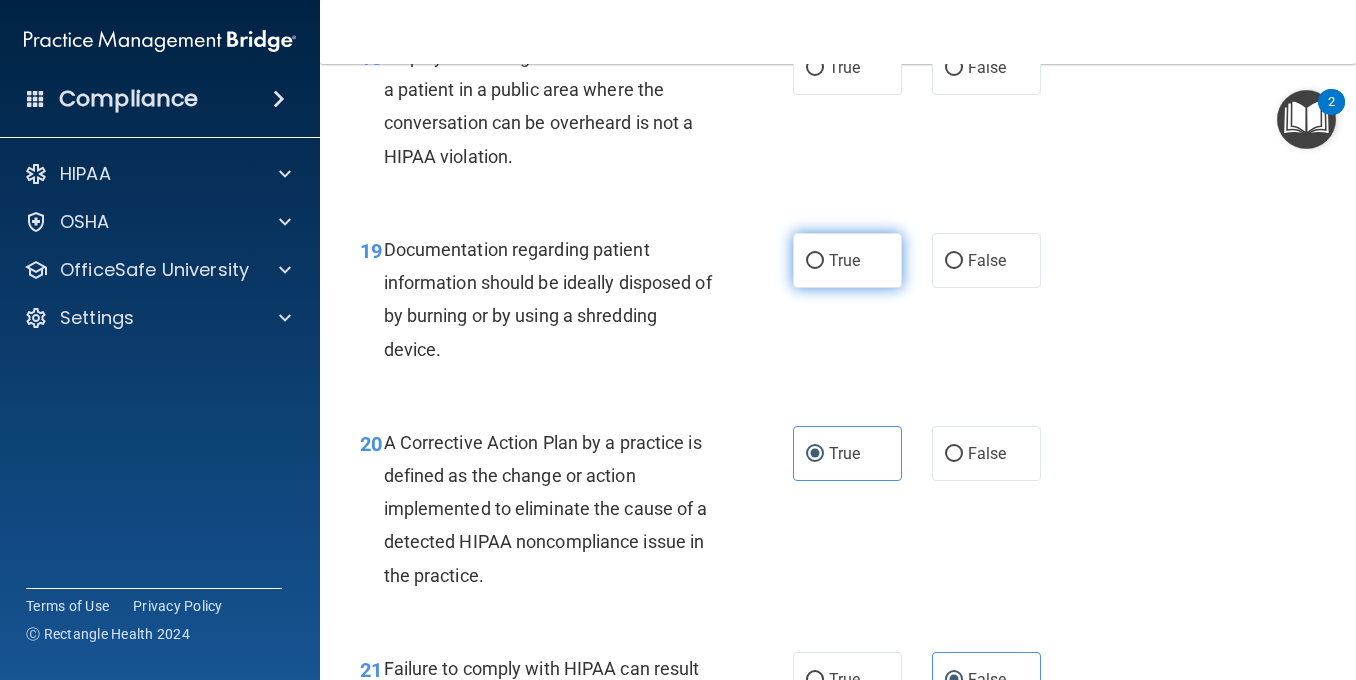 click on "True" at bounding box center [844, 260] 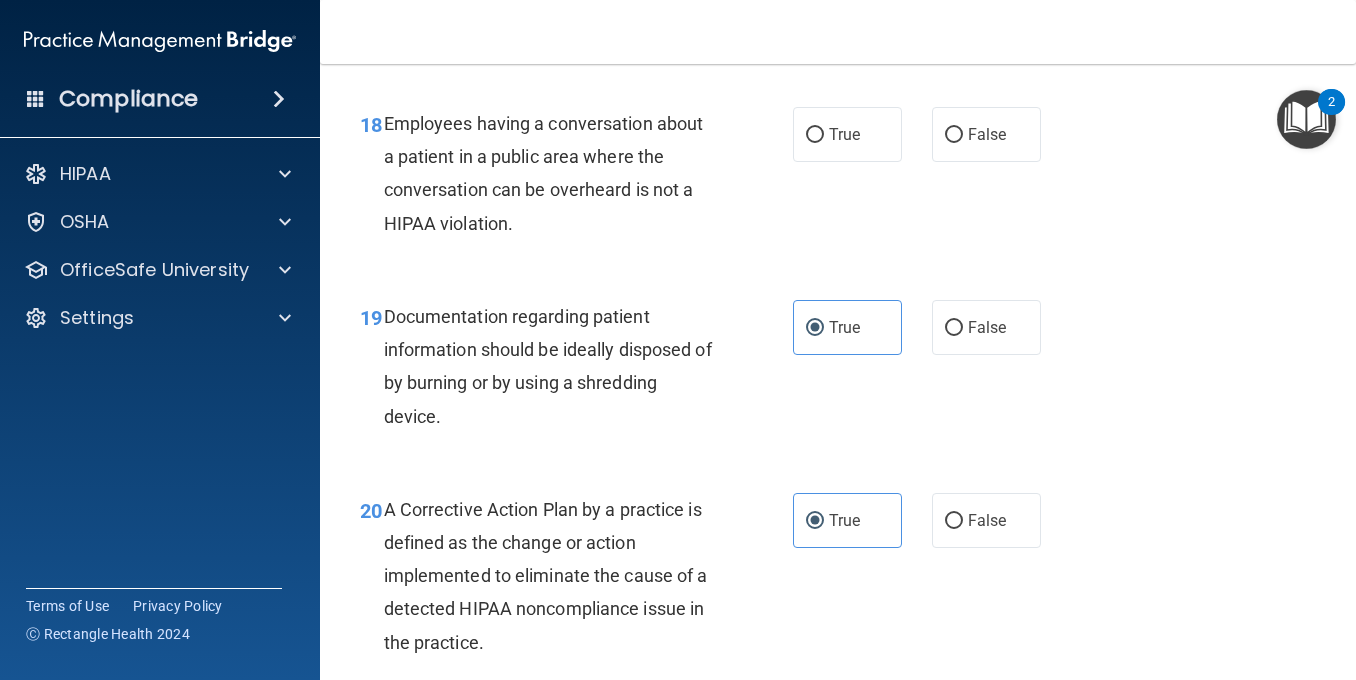 scroll, scrollTop: 3276, scrollLeft: 0, axis: vertical 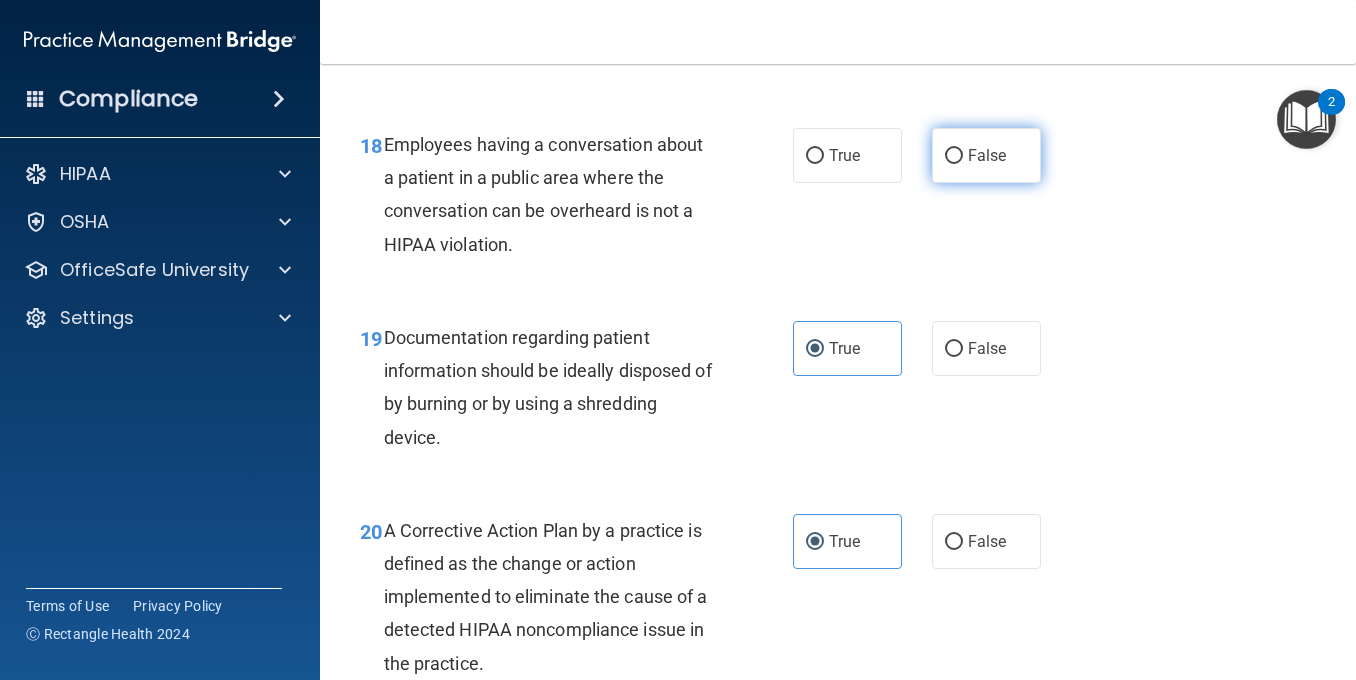click on "False" at bounding box center [987, 155] 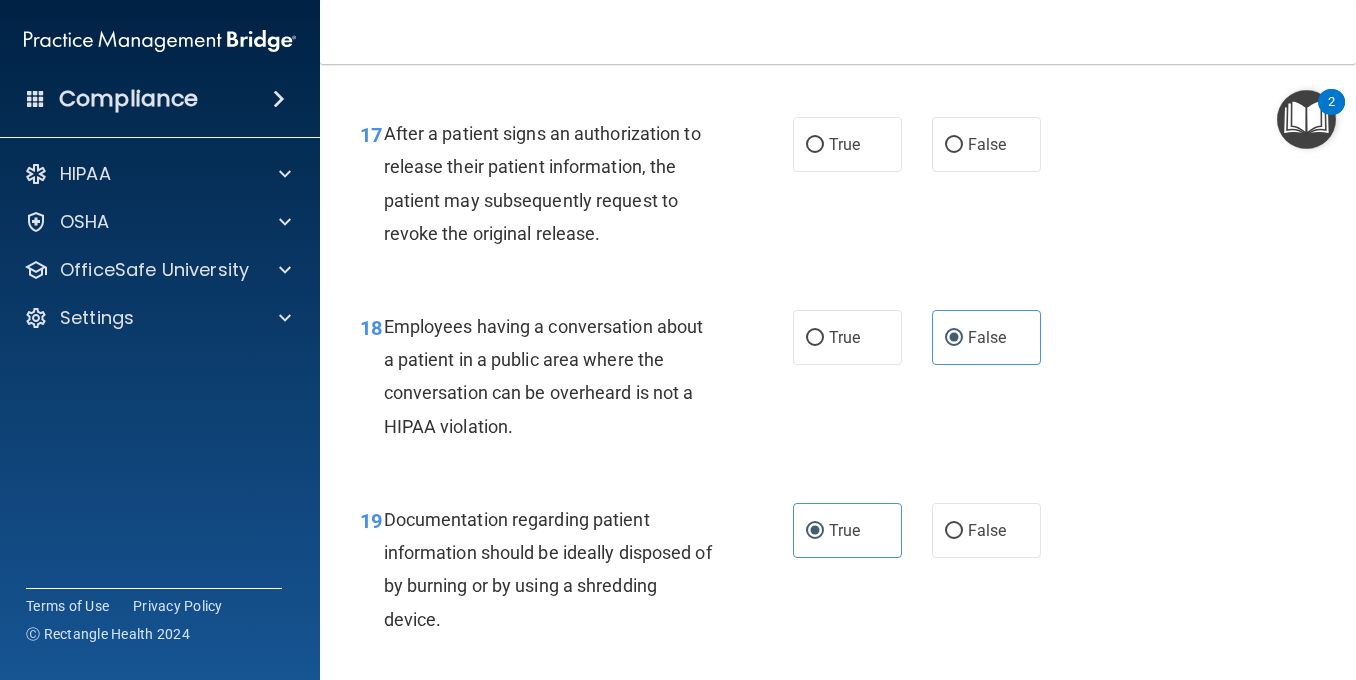 scroll, scrollTop: 3087, scrollLeft: 0, axis: vertical 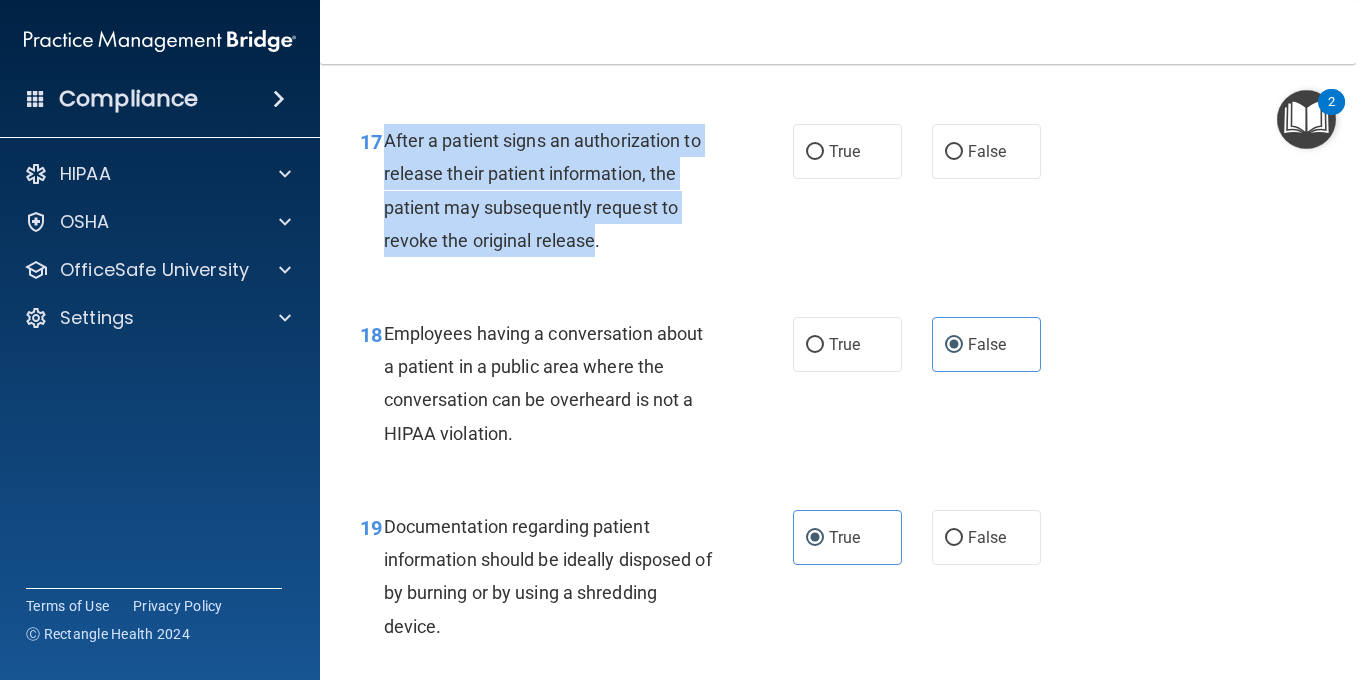 drag, startPoint x: 592, startPoint y: 245, endPoint x: 385, endPoint y: 131, distance: 236.31546 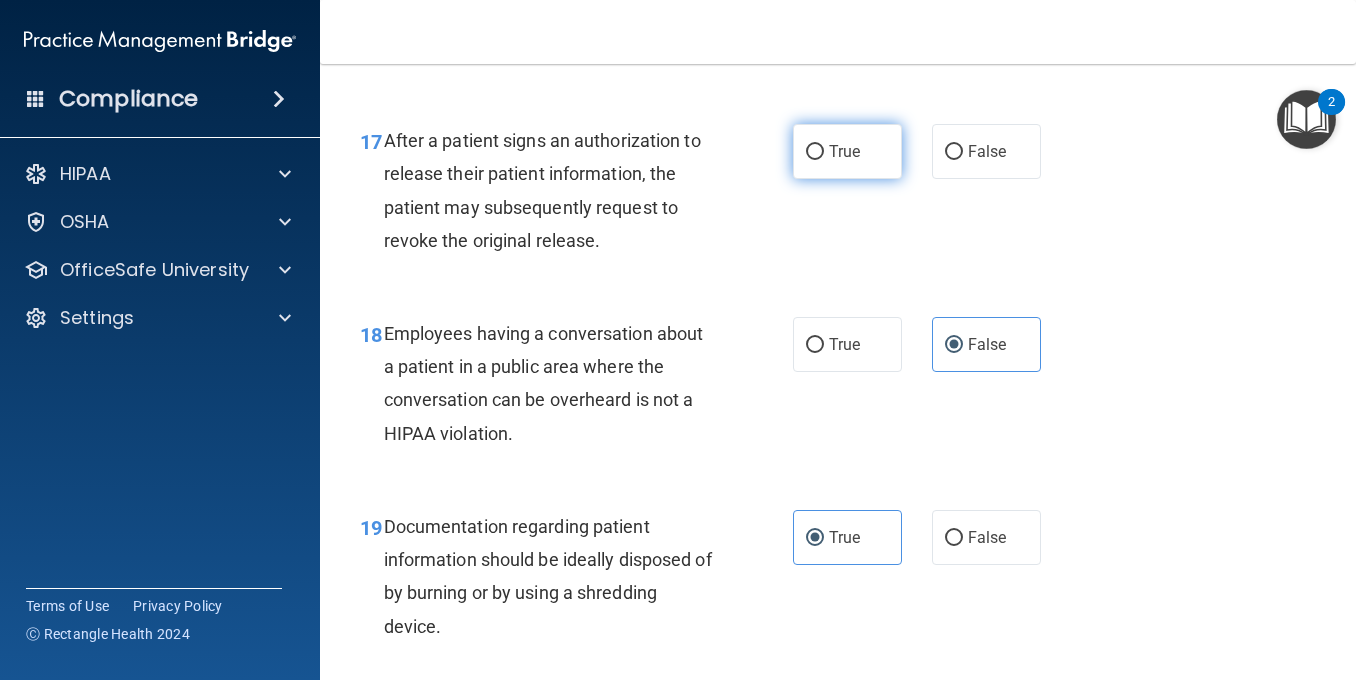 click on "True" at bounding box center [844, 151] 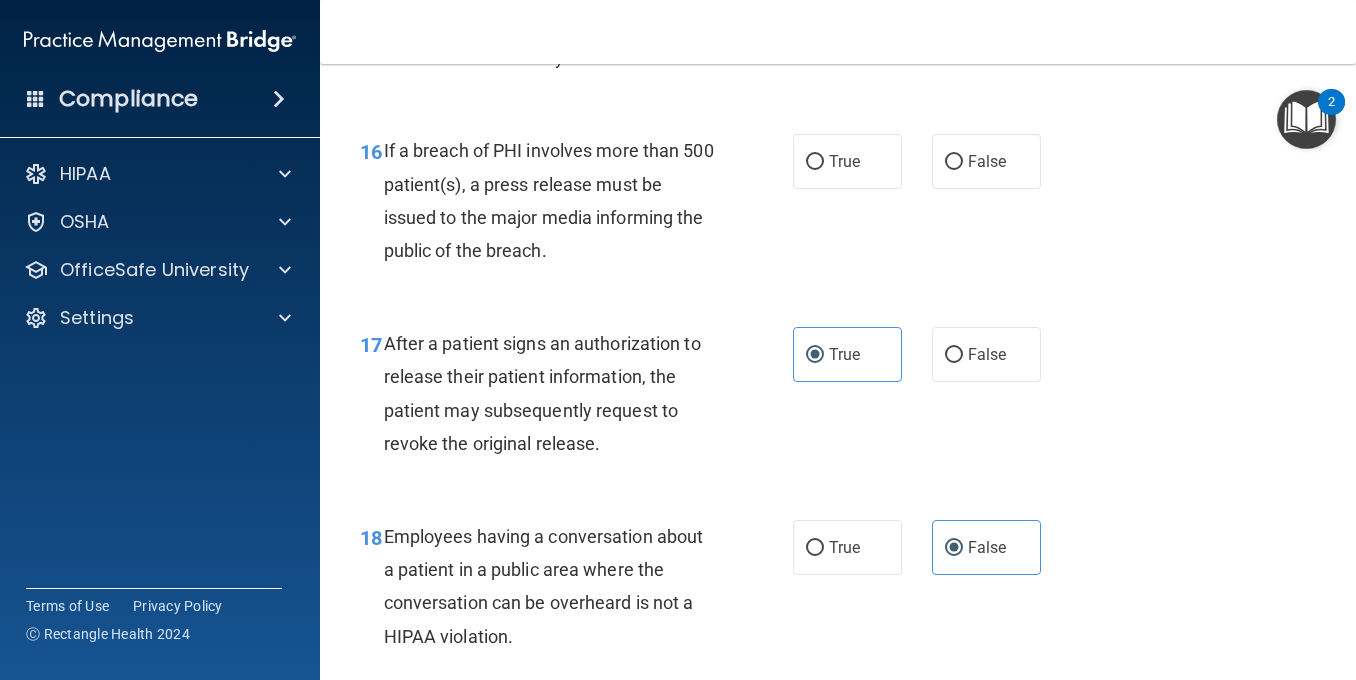 scroll, scrollTop: 2848, scrollLeft: 0, axis: vertical 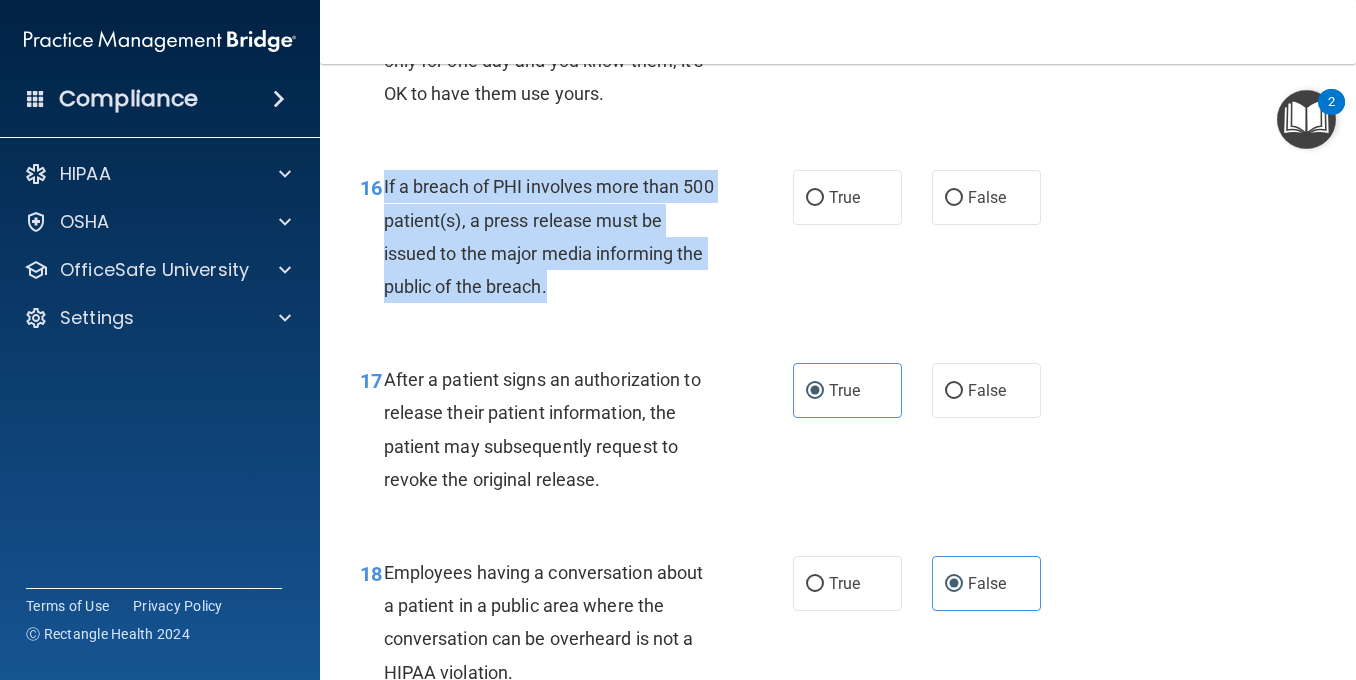 drag, startPoint x: 552, startPoint y: 283, endPoint x: 384, endPoint y: 173, distance: 200.80836 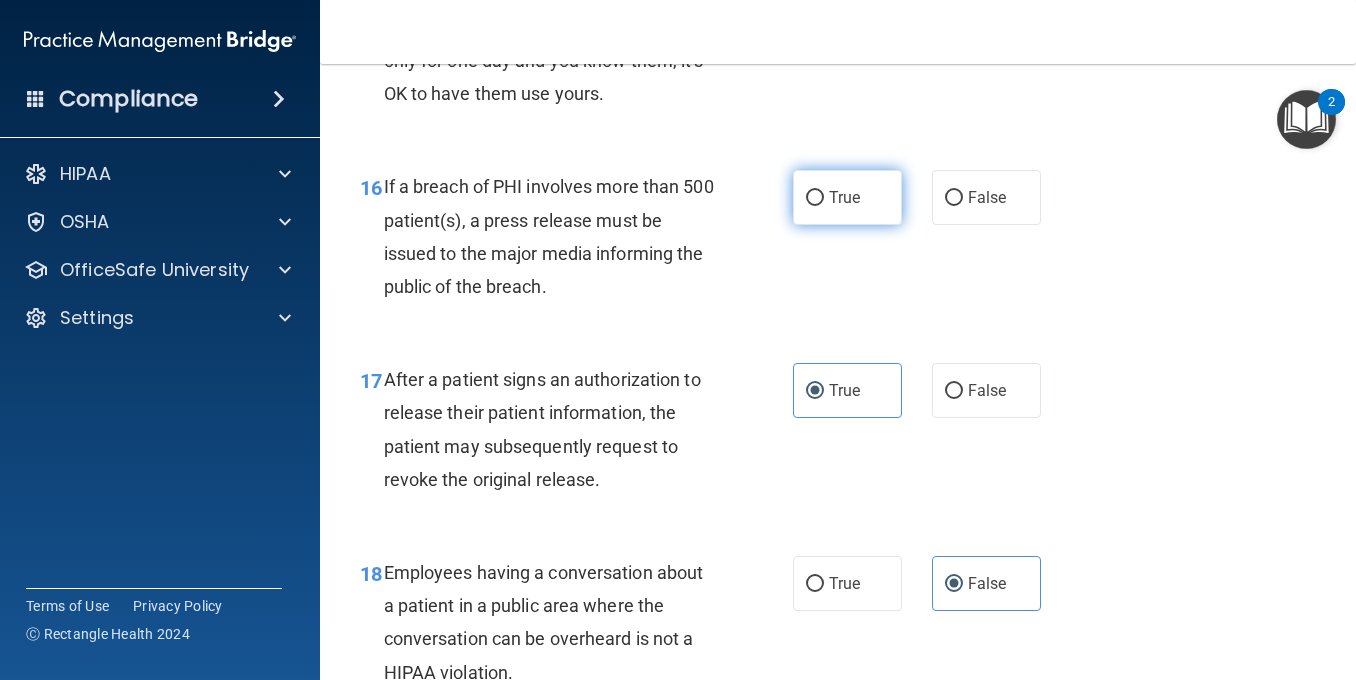 click on "True" at bounding box center (844, 197) 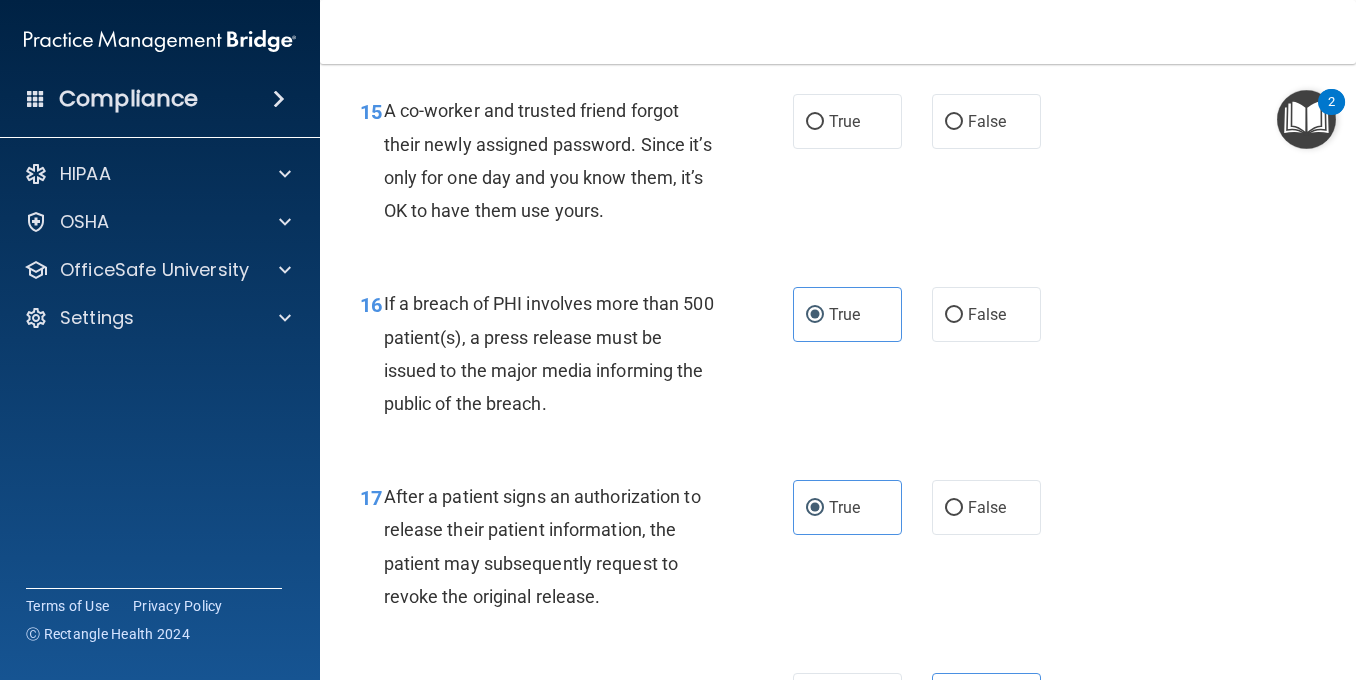 scroll, scrollTop: 2638, scrollLeft: 0, axis: vertical 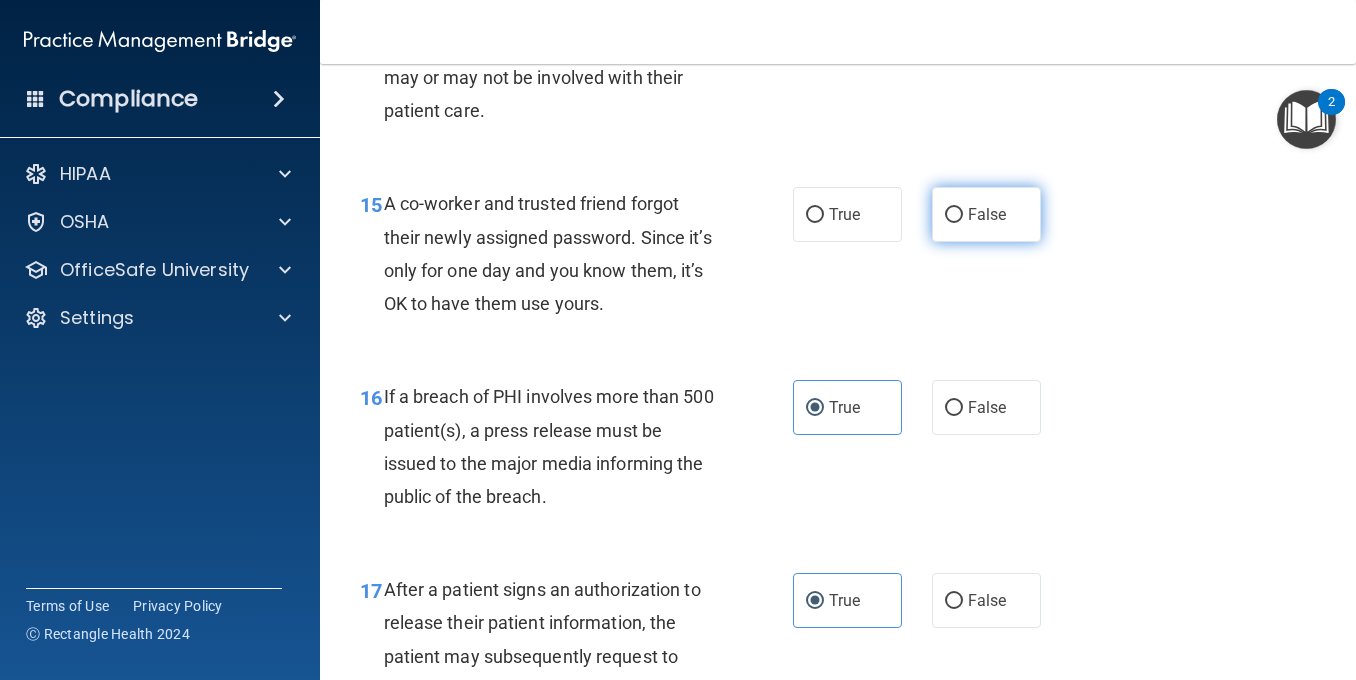 click on "False" at bounding box center [954, 215] 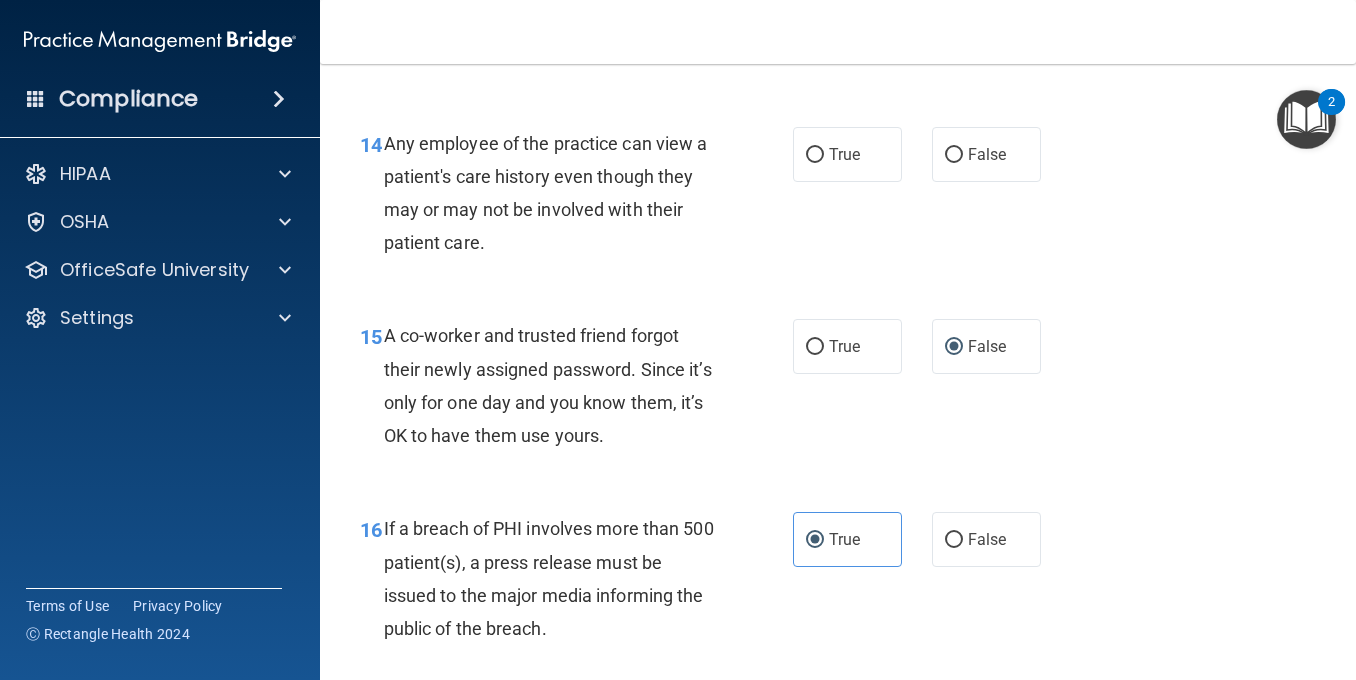 scroll, scrollTop: 2456, scrollLeft: 0, axis: vertical 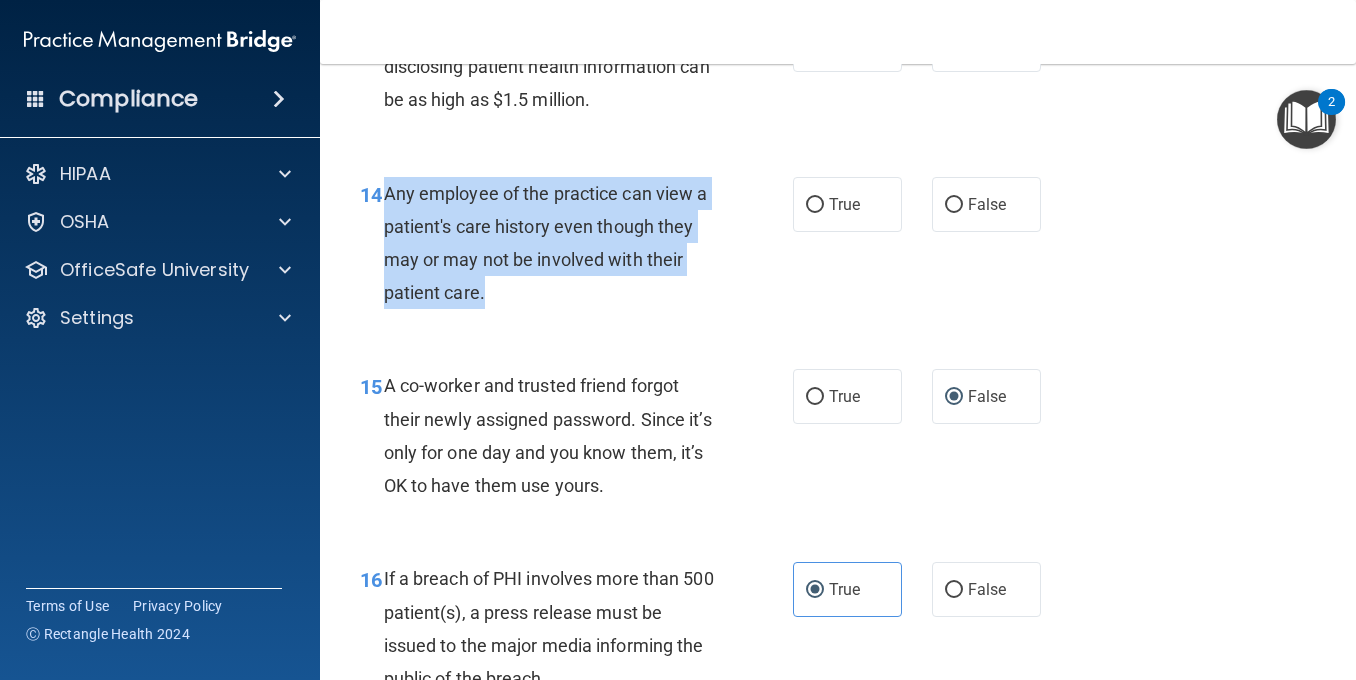 drag, startPoint x: 485, startPoint y: 295, endPoint x: 380, endPoint y: 185, distance: 152.06906 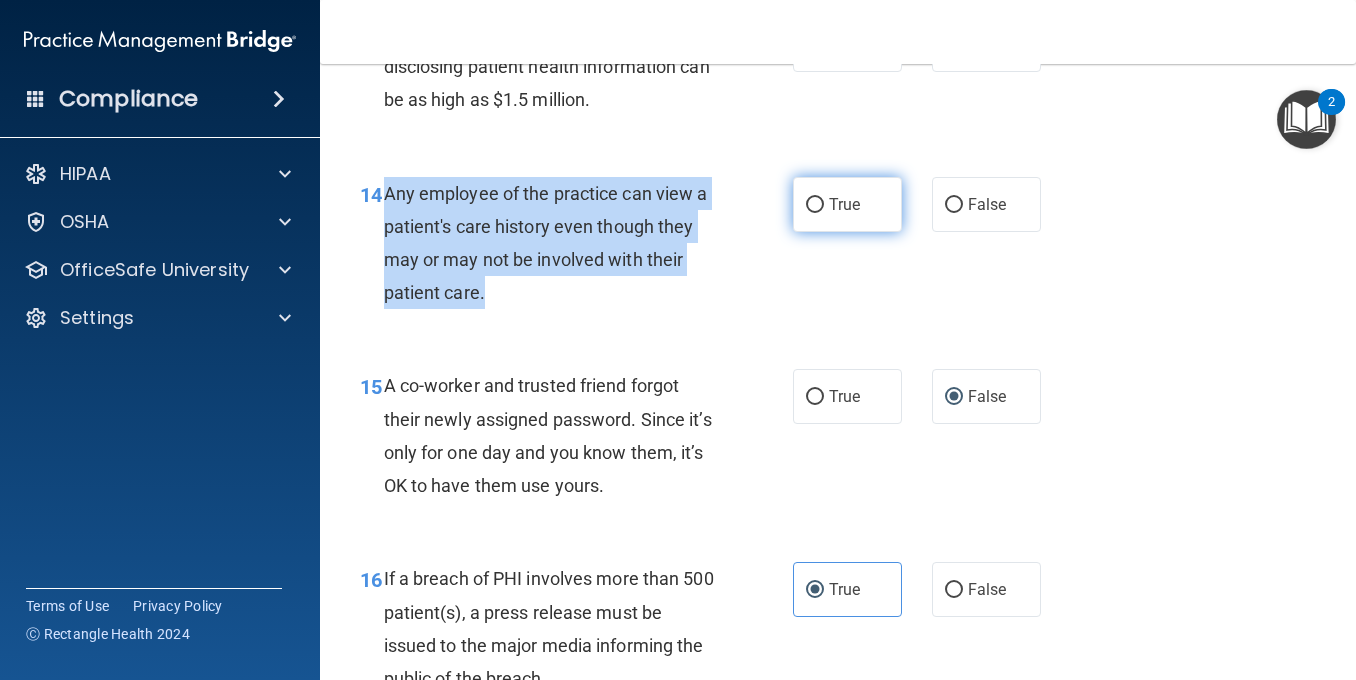 click on "True" at bounding box center [815, 205] 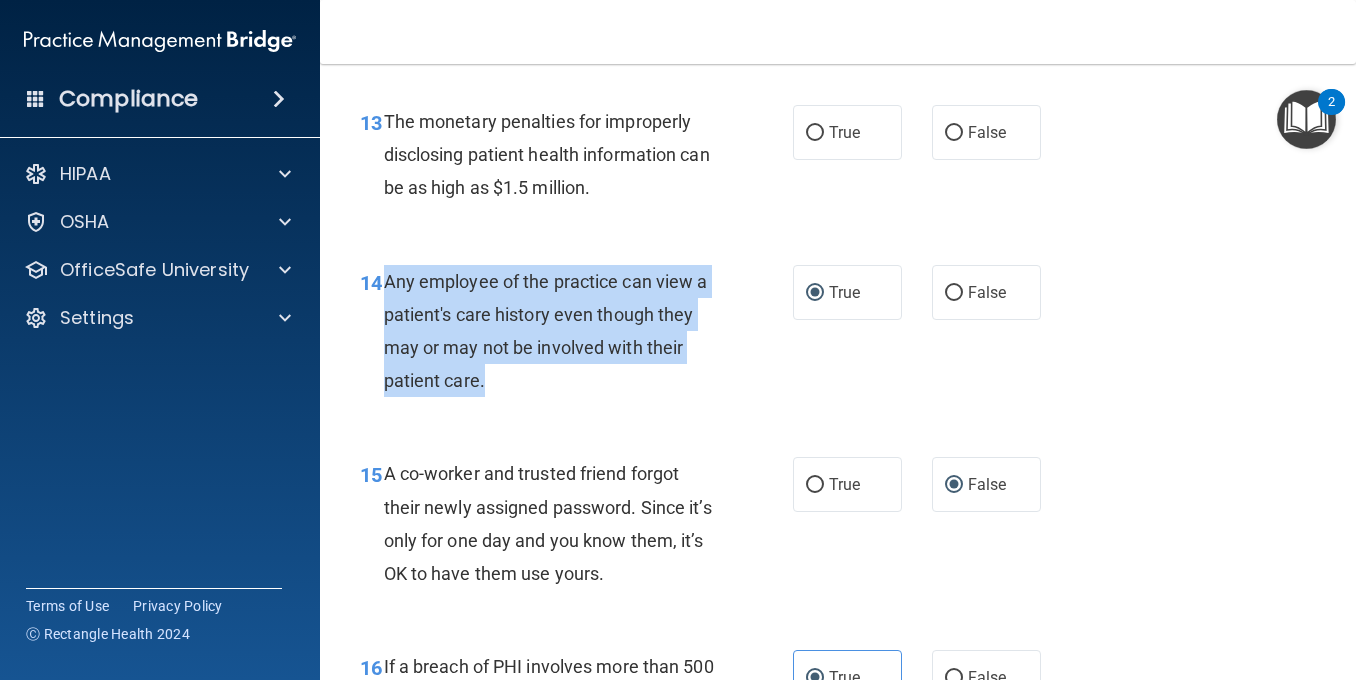 scroll, scrollTop: 2318, scrollLeft: 0, axis: vertical 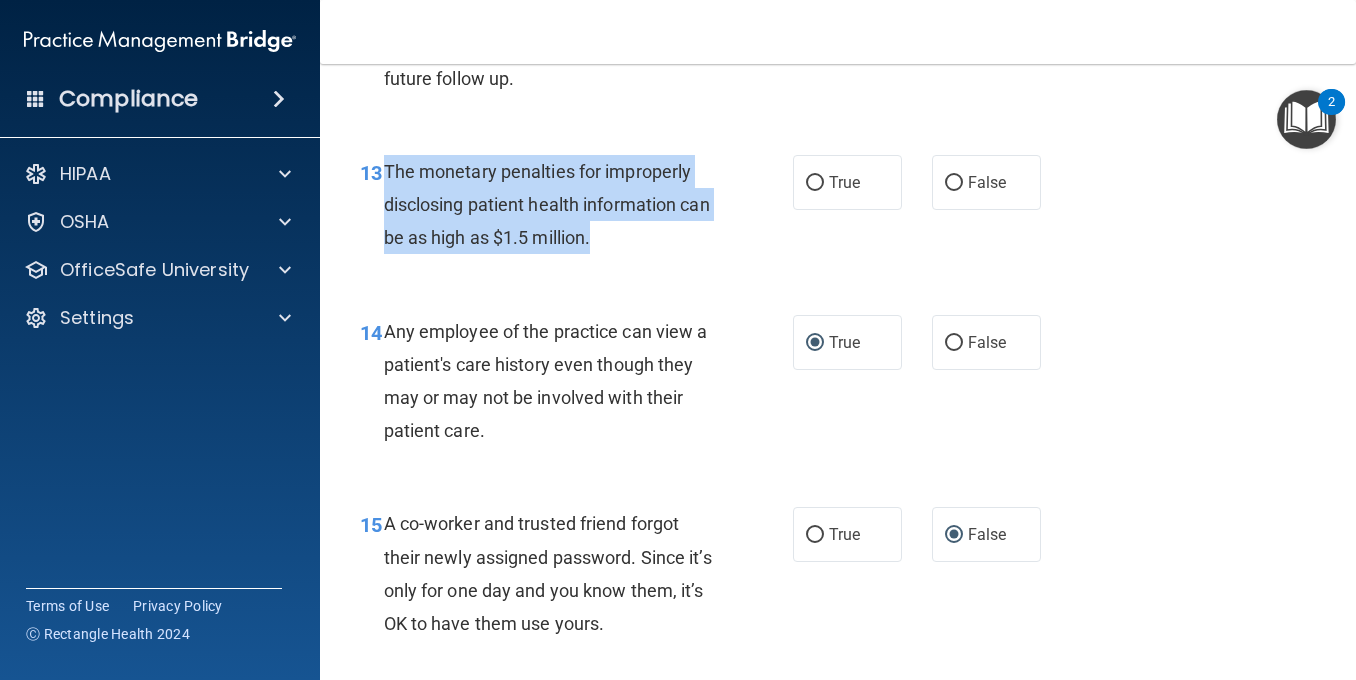 drag, startPoint x: 630, startPoint y: 231, endPoint x: 384, endPoint y: 171, distance: 253.21138 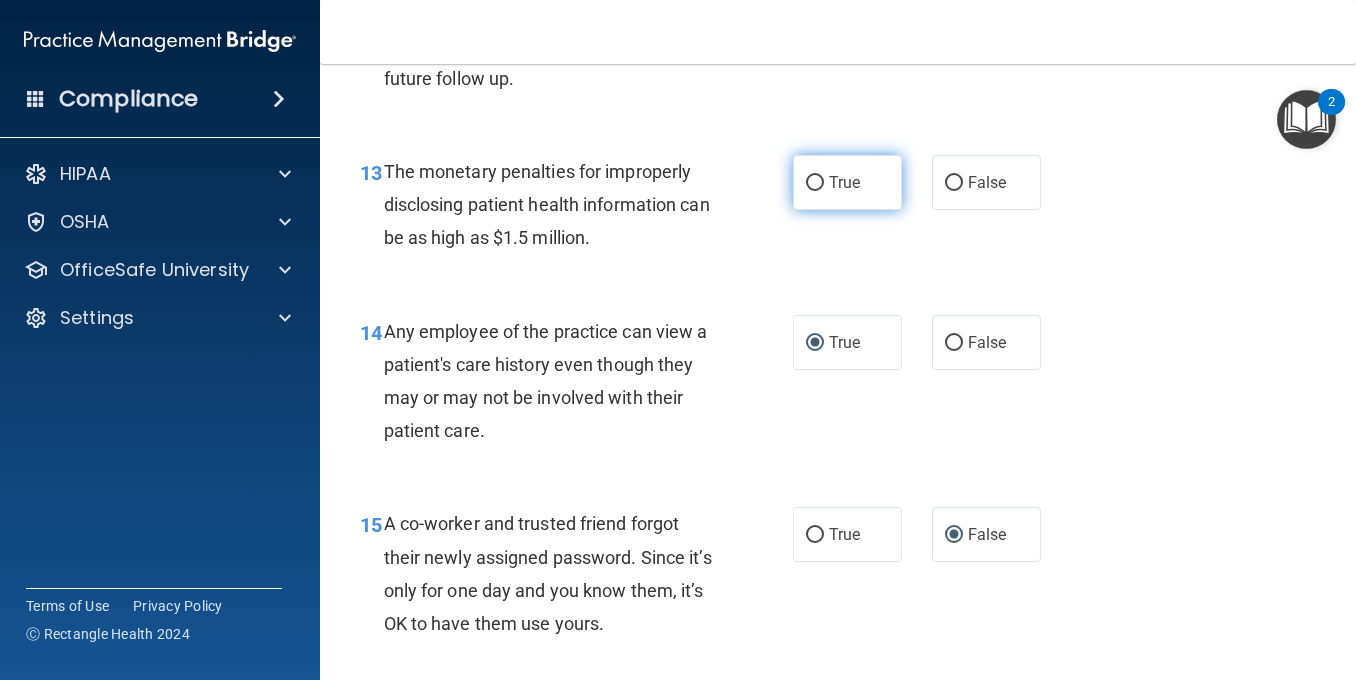click on "True" at bounding box center [847, 182] 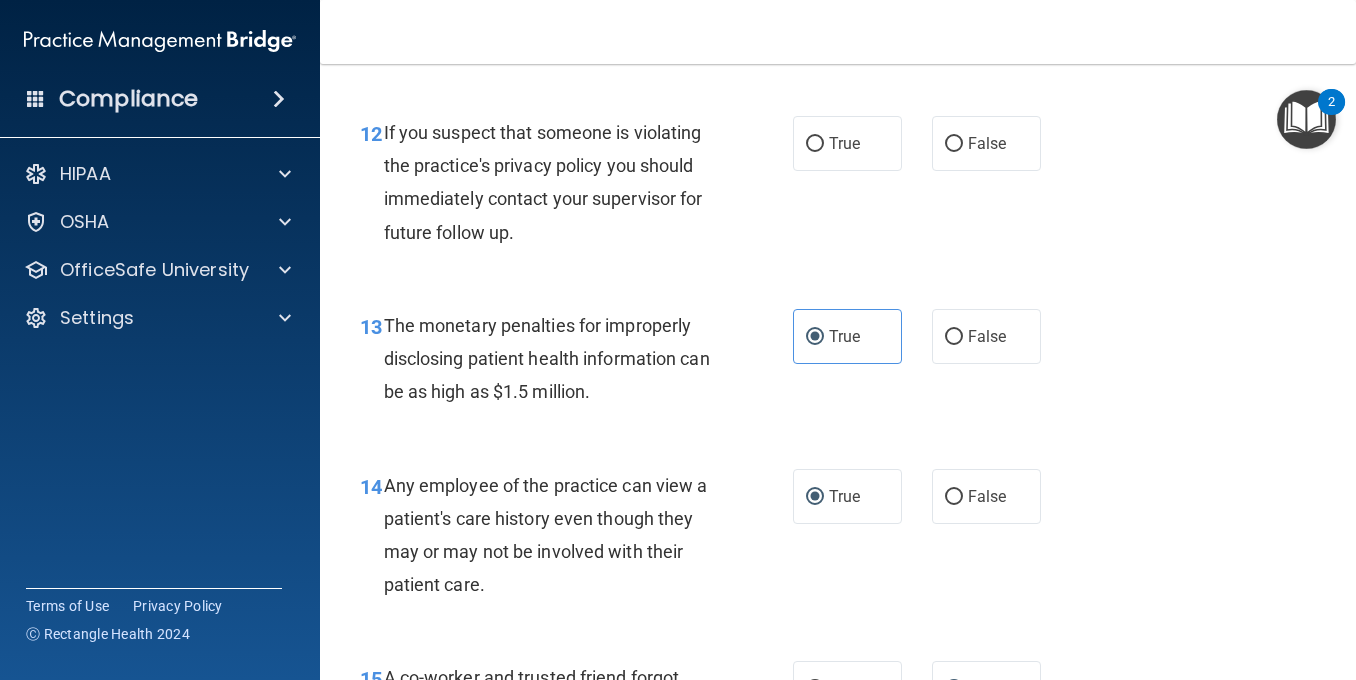 scroll, scrollTop: 2158, scrollLeft: 0, axis: vertical 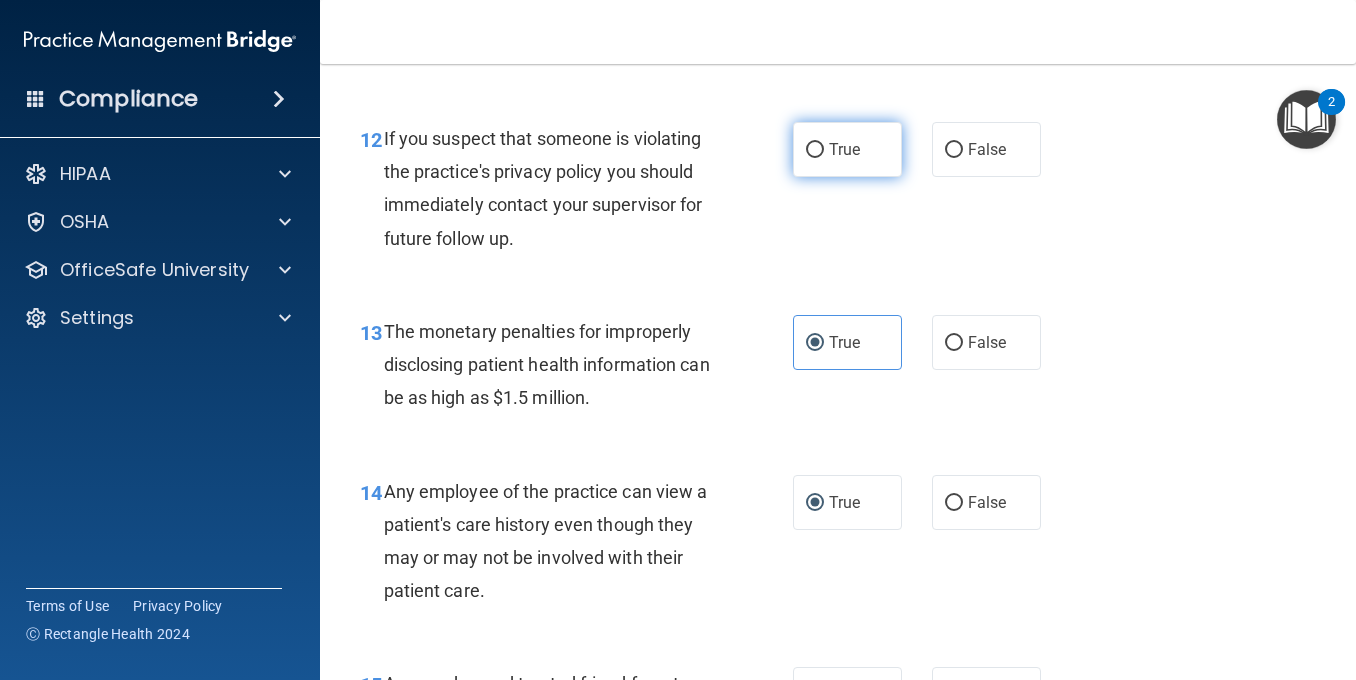 click on "True" at bounding box center [815, 150] 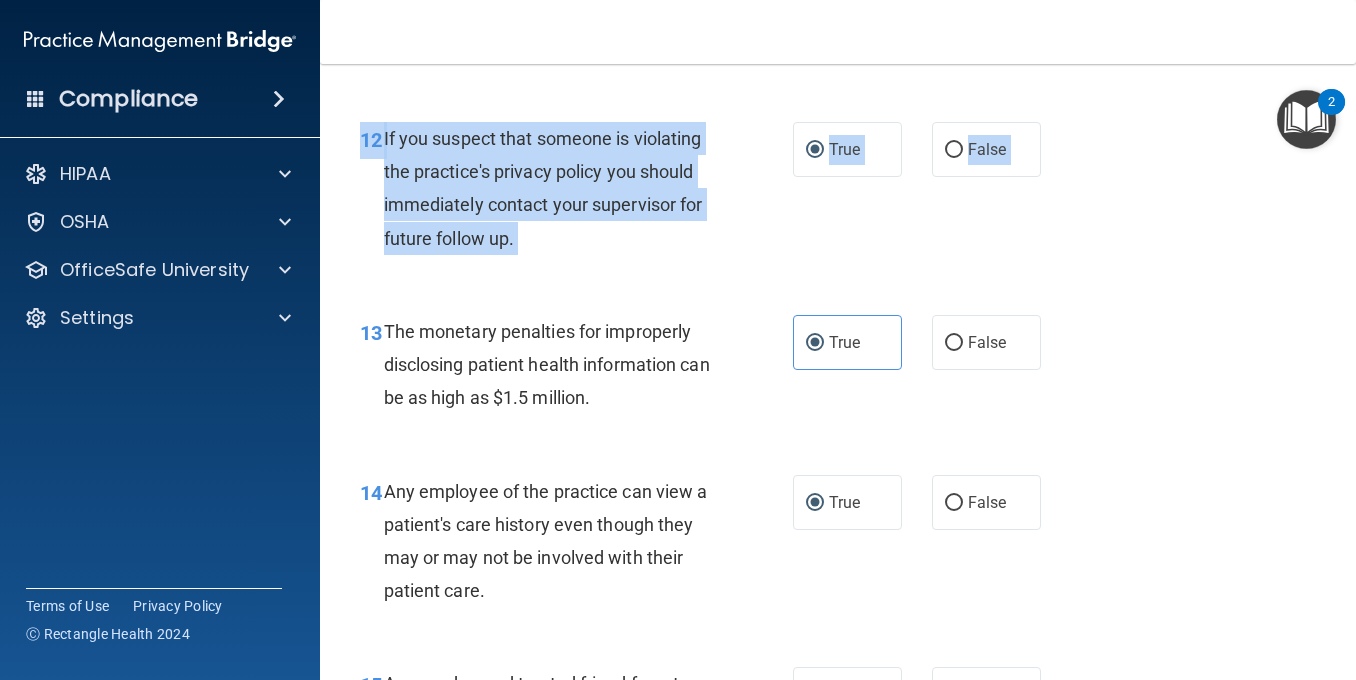 drag, startPoint x: 1338, startPoint y: 309, endPoint x: 1354, endPoint y: 282, distance: 31.38471 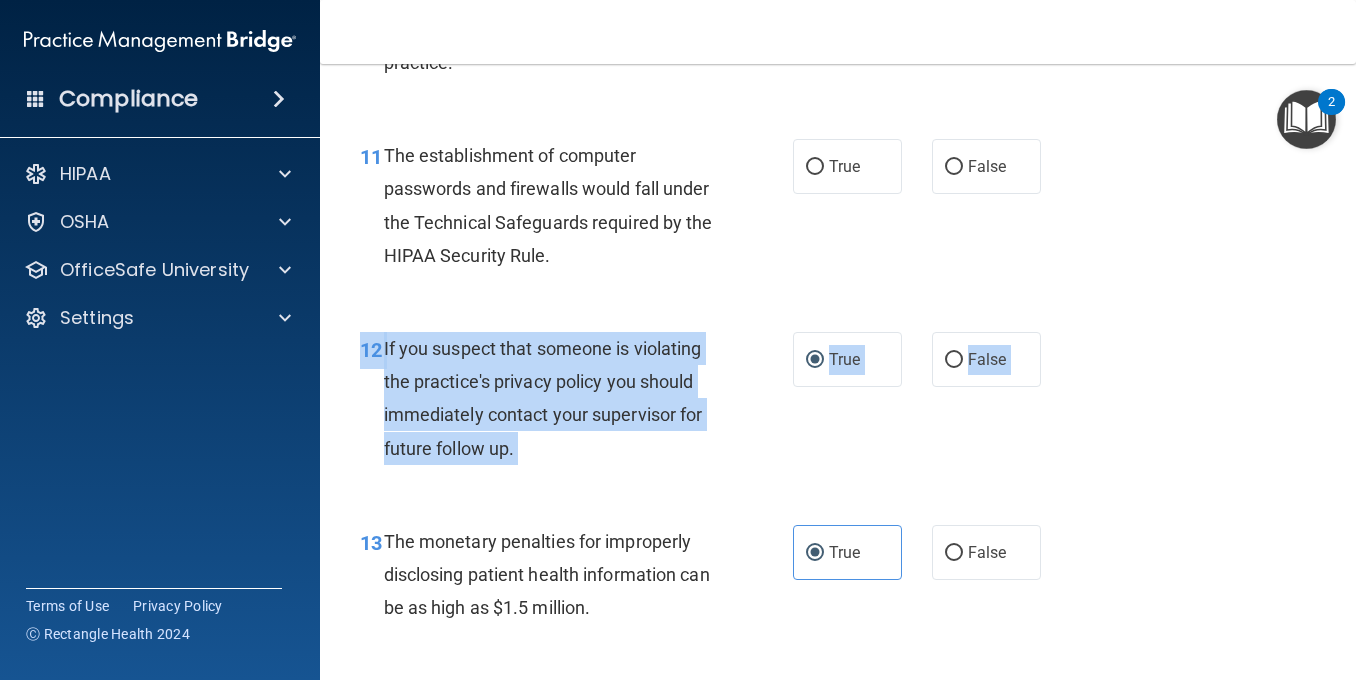 scroll, scrollTop: 1905, scrollLeft: 0, axis: vertical 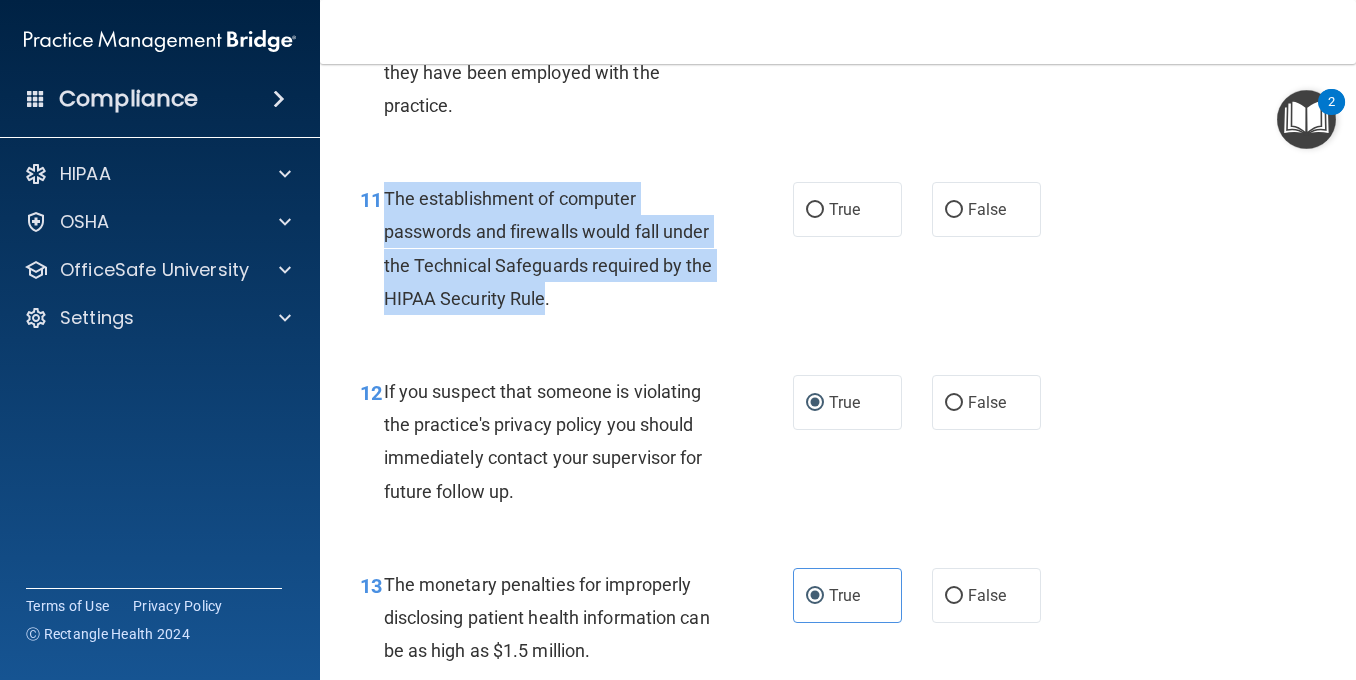 drag, startPoint x: 597, startPoint y: 302, endPoint x: 388, endPoint y: 187, distance: 238.54979 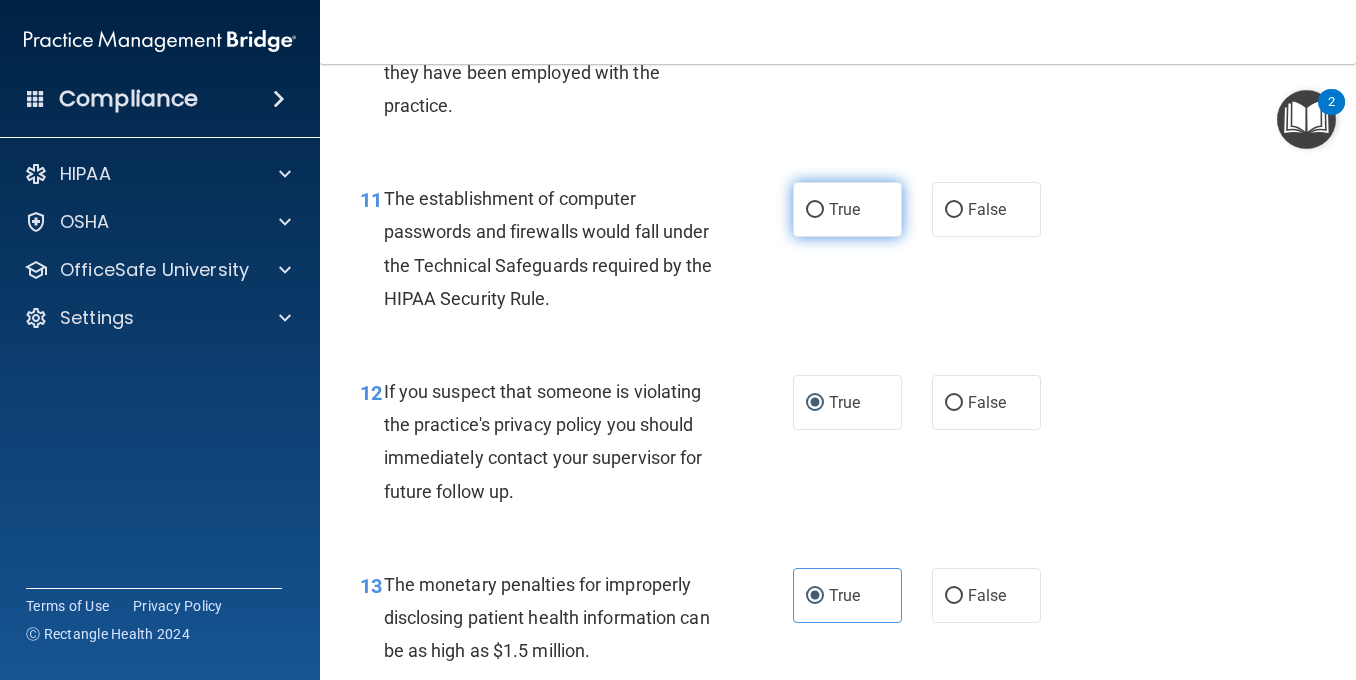 click on "True" at bounding box center [847, 209] 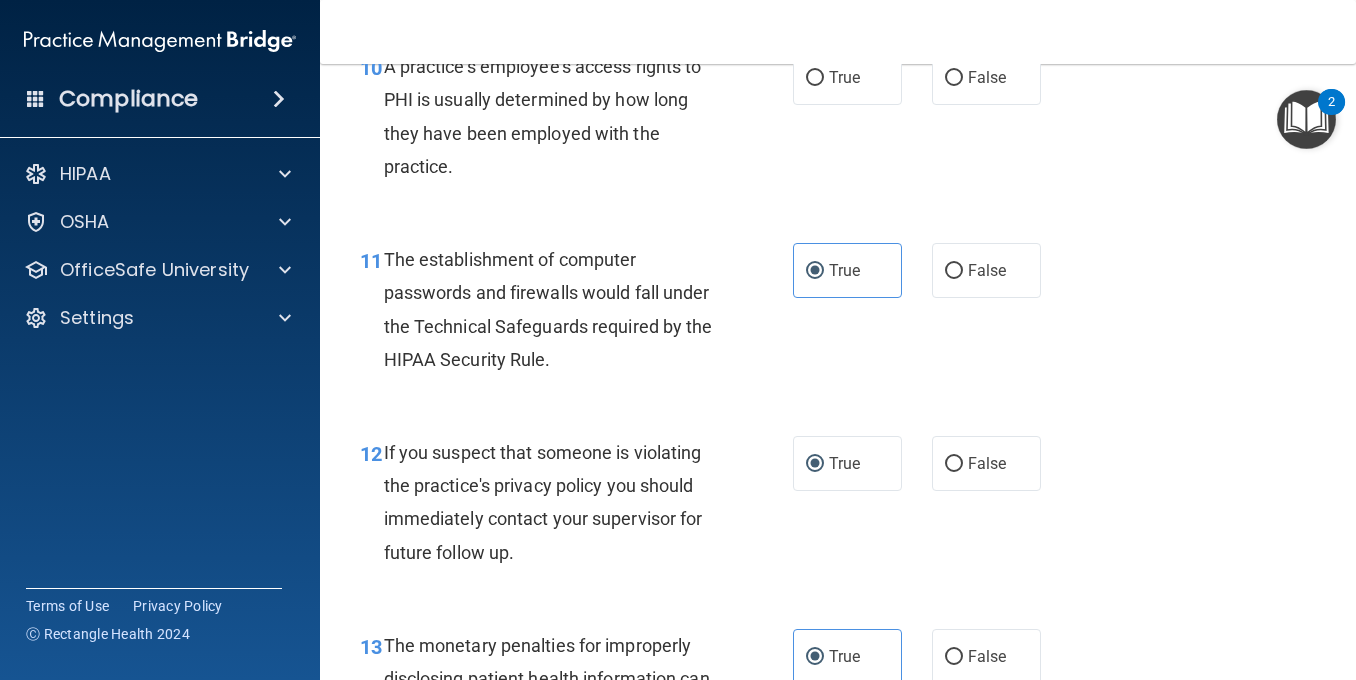 scroll, scrollTop: 1773, scrollLeft: 0, axis: vertical 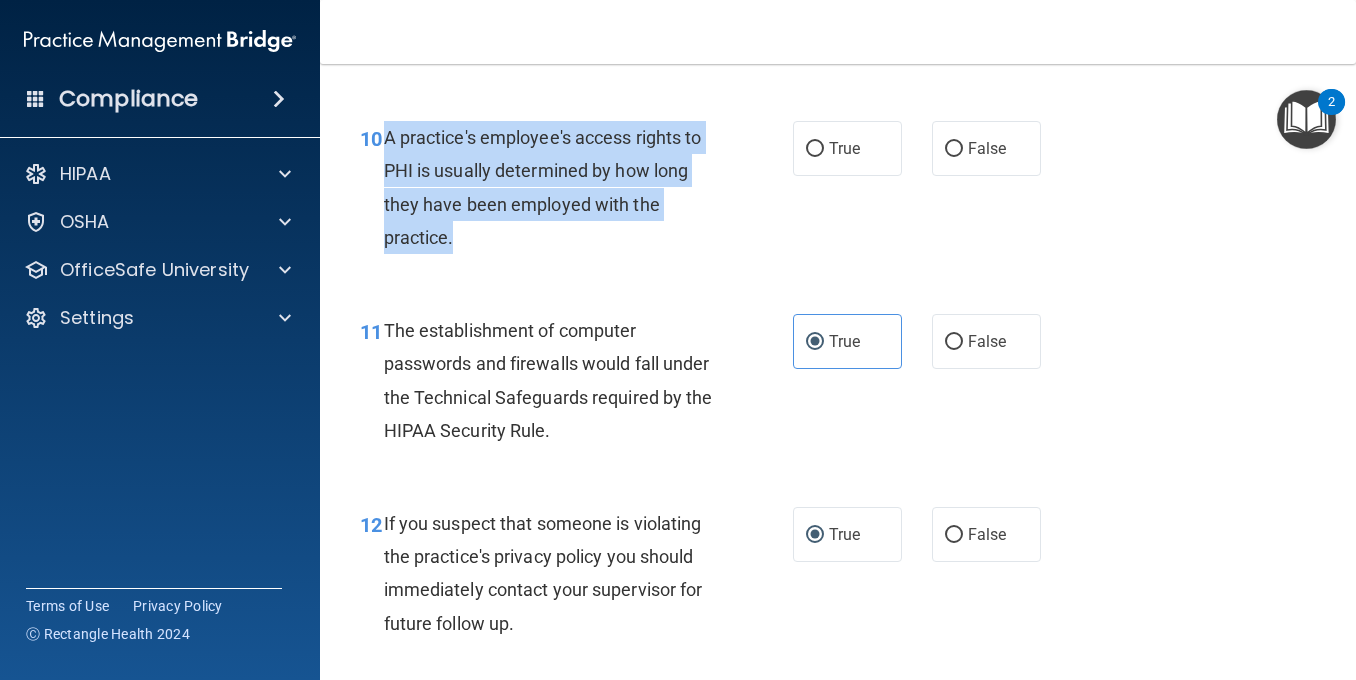 drag, startPoint x: 473, startPoint y: 247, endPoint x: 387, endPoint y: 141, distance: 136.49908 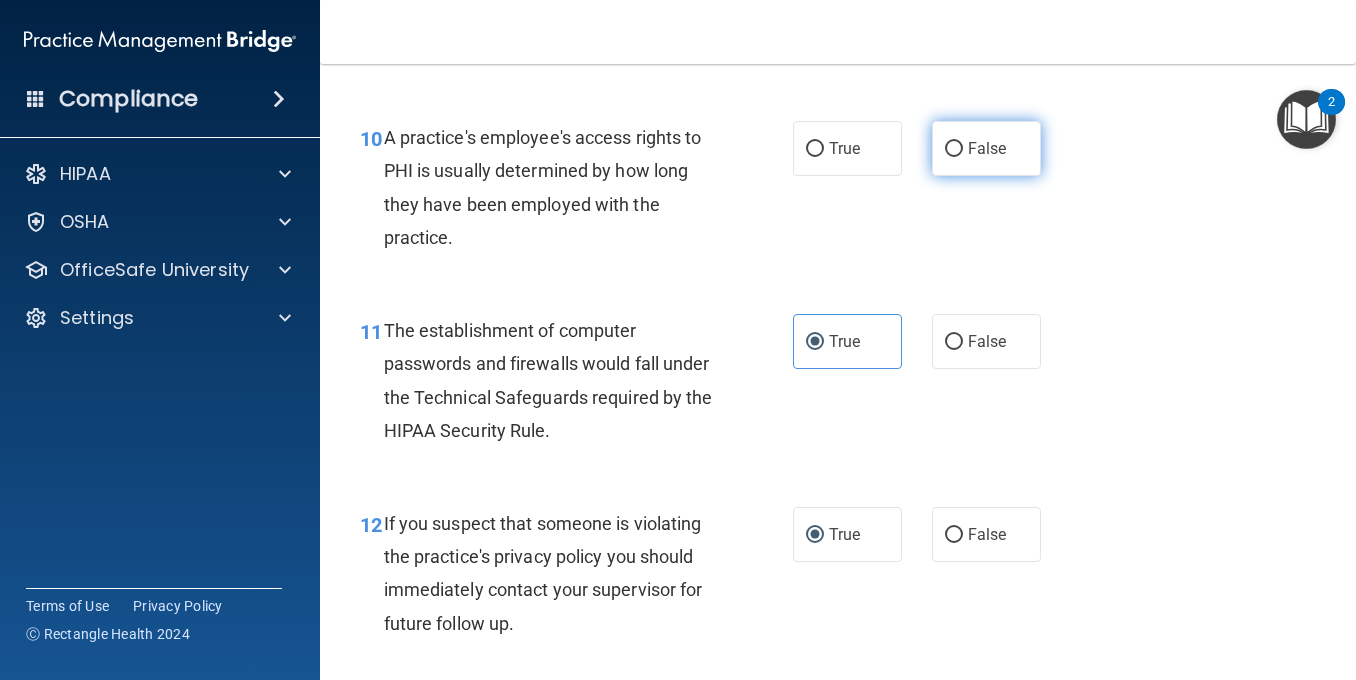 click on "False" at bounding box center [986, 148] 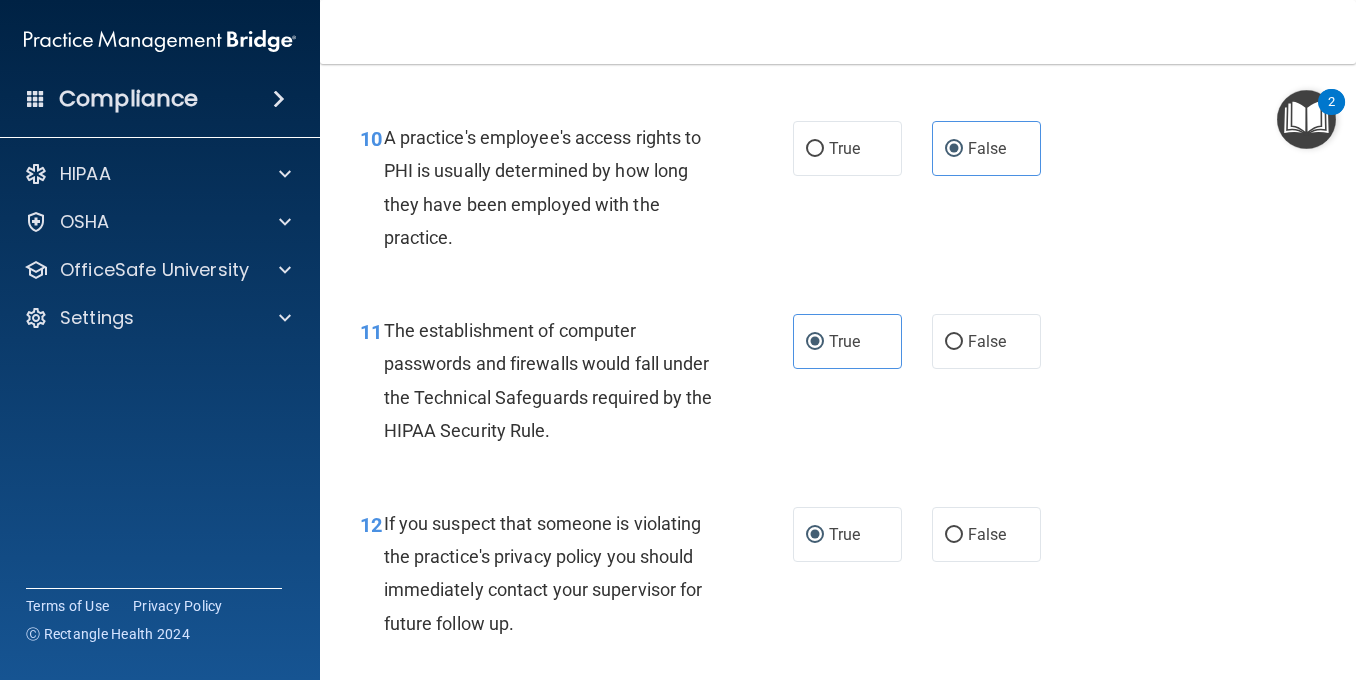 scroll, scrollTop: 1499, scrollLeft: 0, axis: vertical 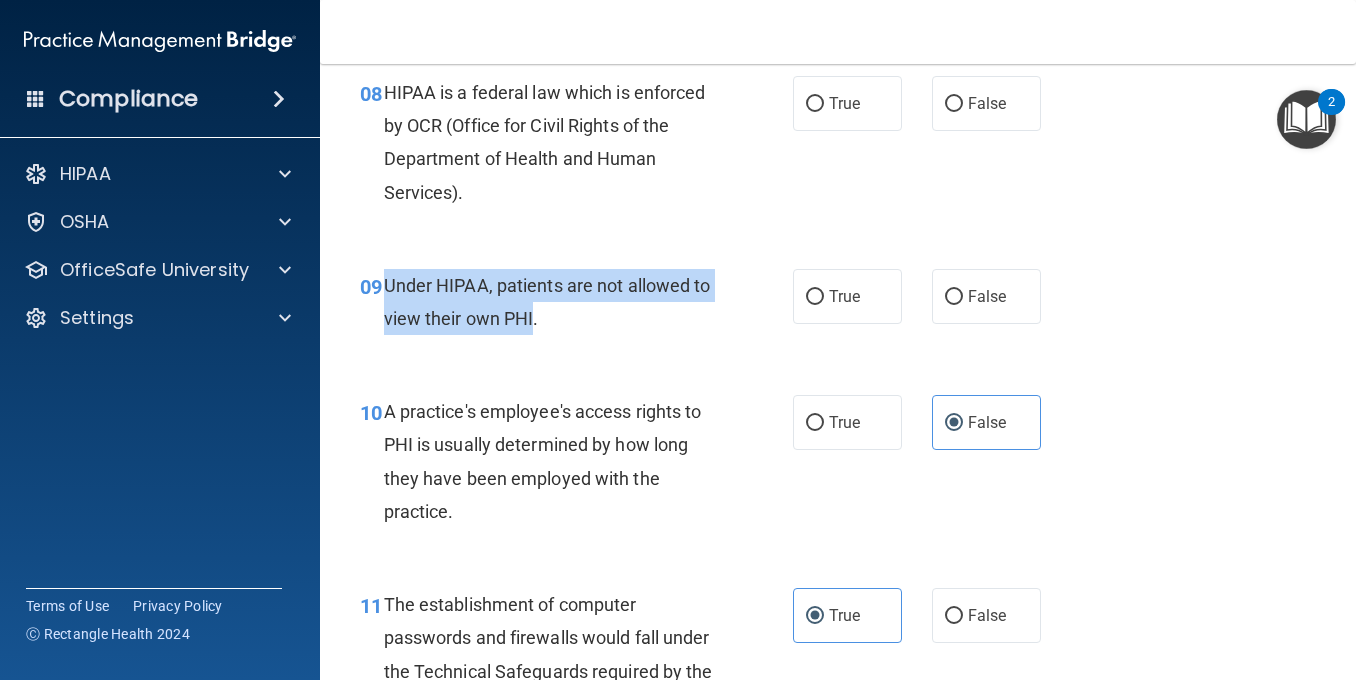 drag, startPoint x: 552, startPoint y: 313, endPoint x: 386, endPoint y: 287, distance: 168.0238 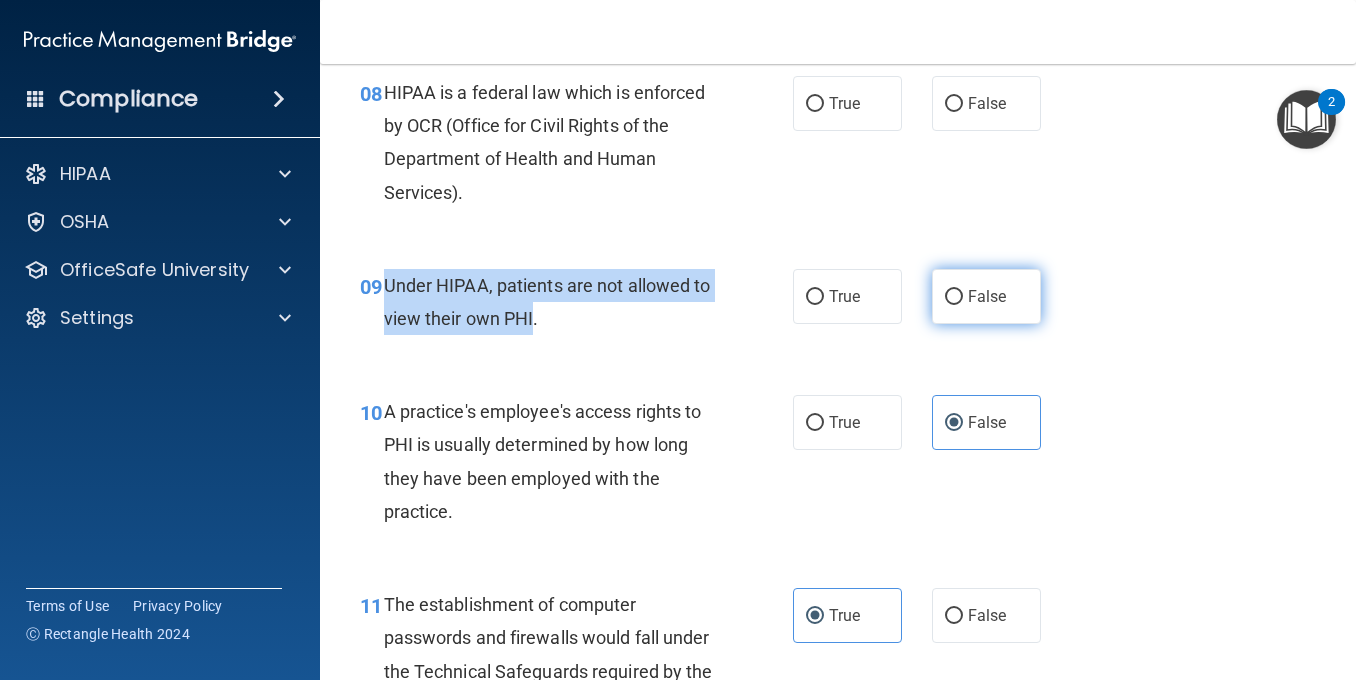 click on "False" at bounding box center [954, 297] 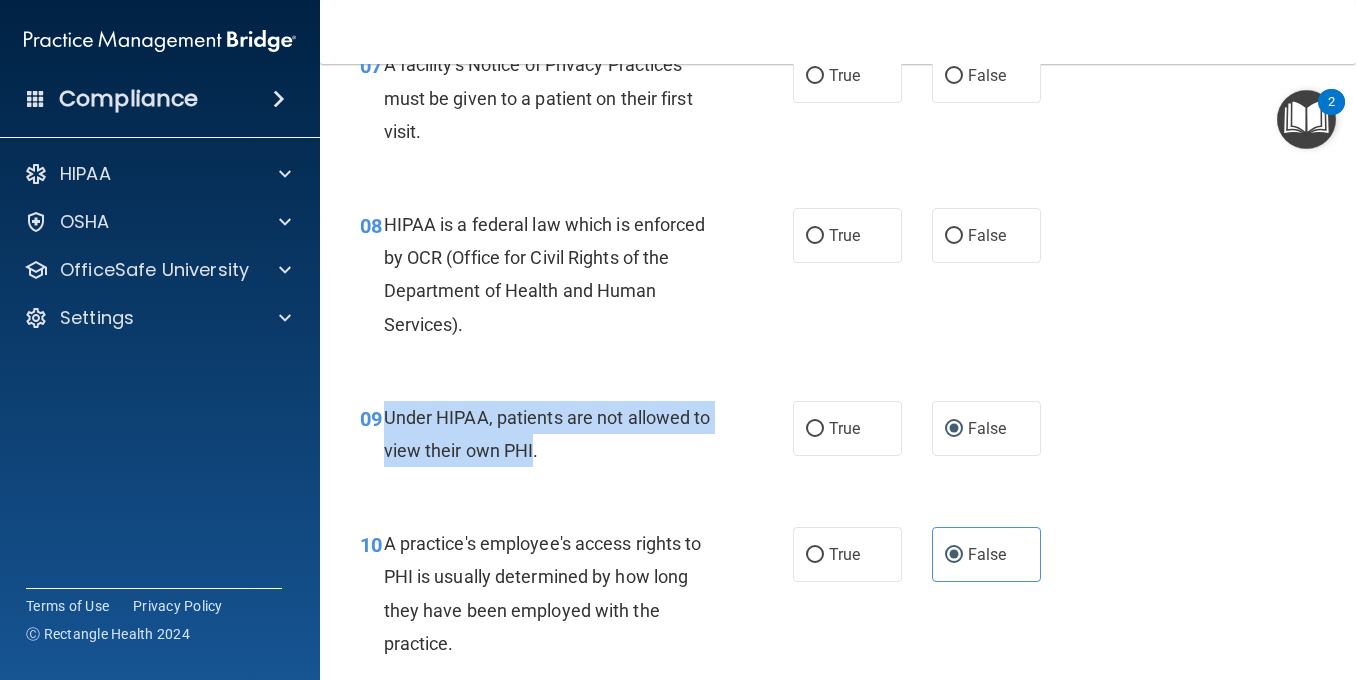 scroll, scrollTop: 1338, scrollLeft: 0, axis: vertical 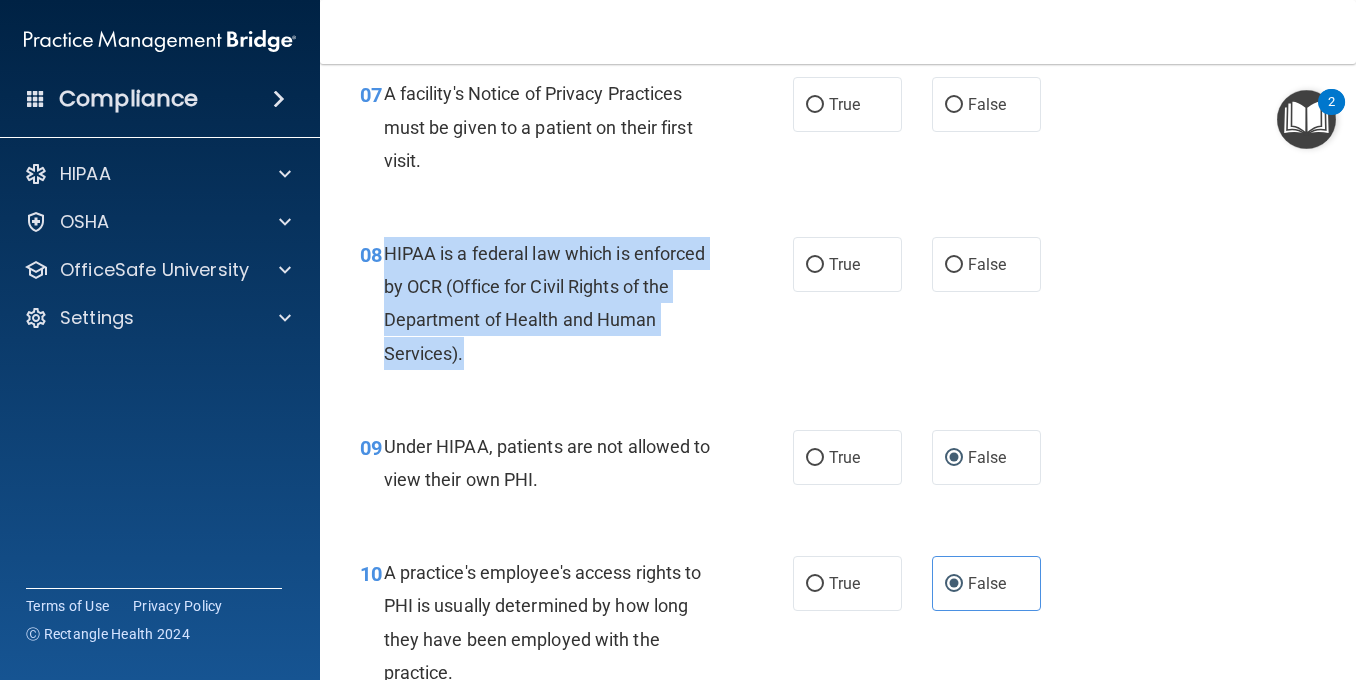 drag, startPoint x: 378, startPoint y: 247, endPoint x: 487, endPoint y: 351, distance: 150.65524 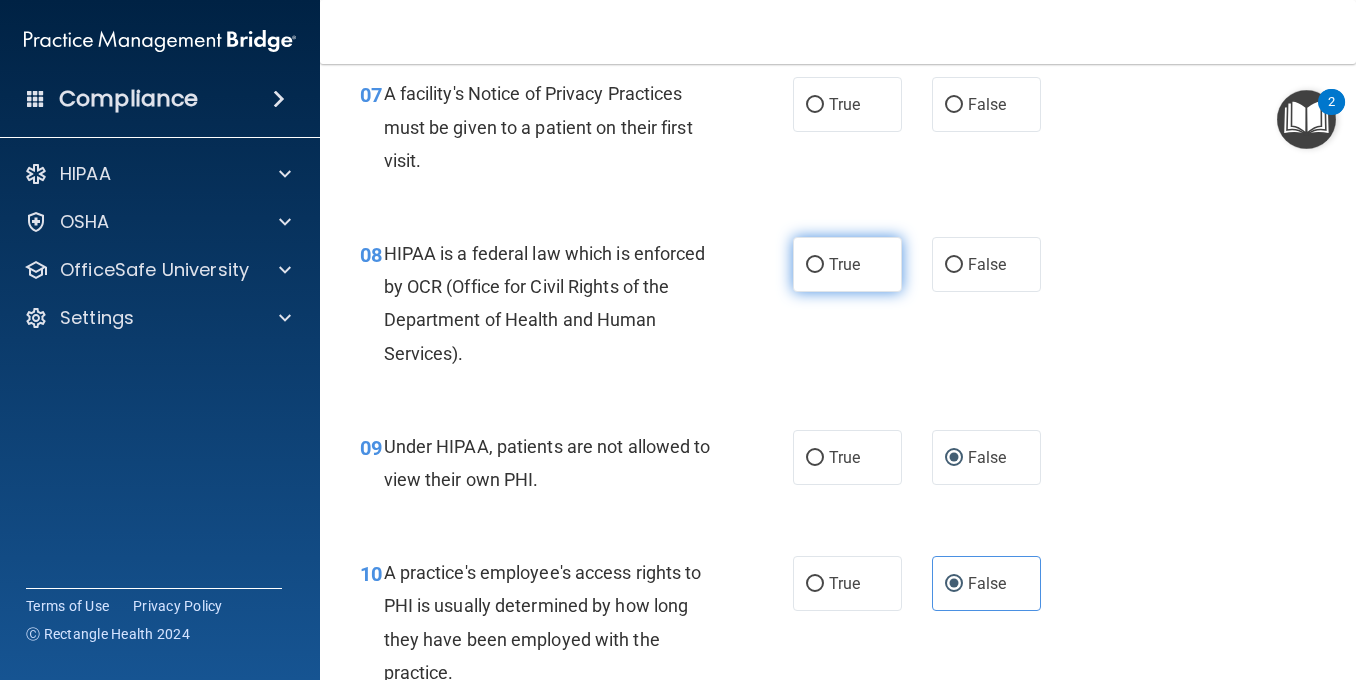 click on "True" at bounding box center [847, 264] 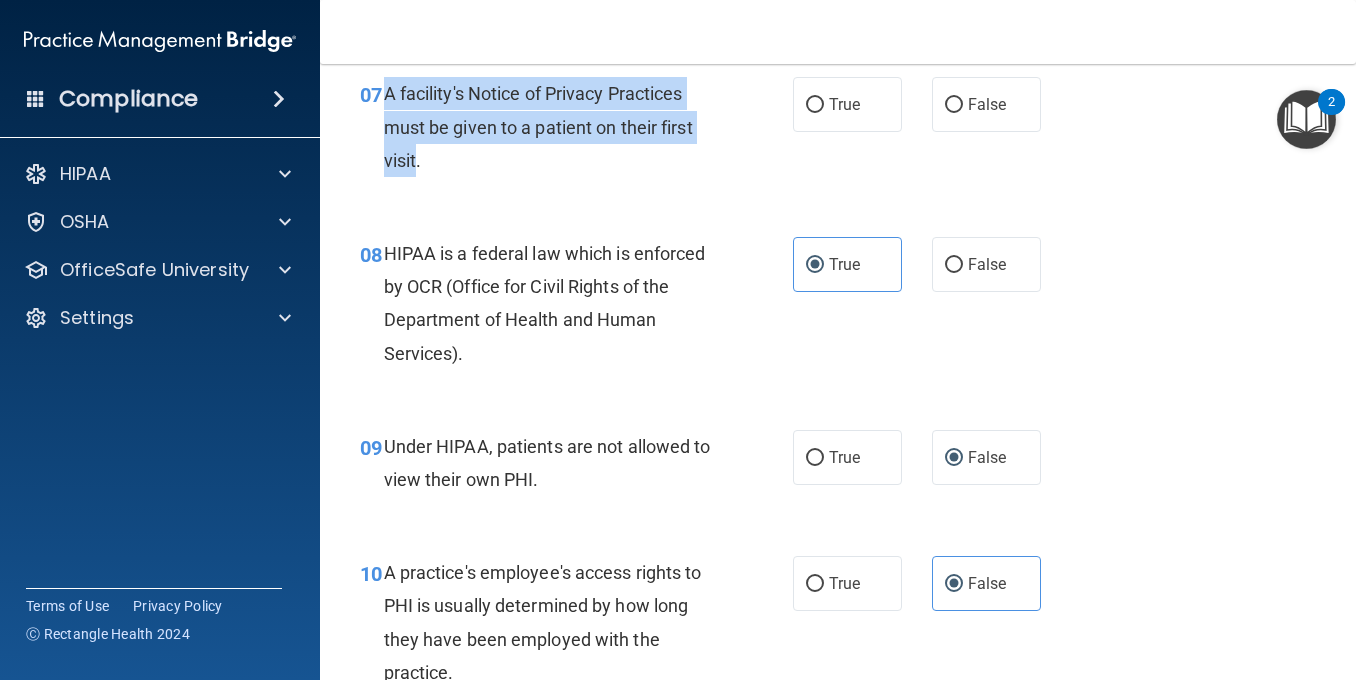 drag, startPoint x: 418, startPoint y: 167, endPoint x: 379, endPoint y: 104, distance: 74.094536 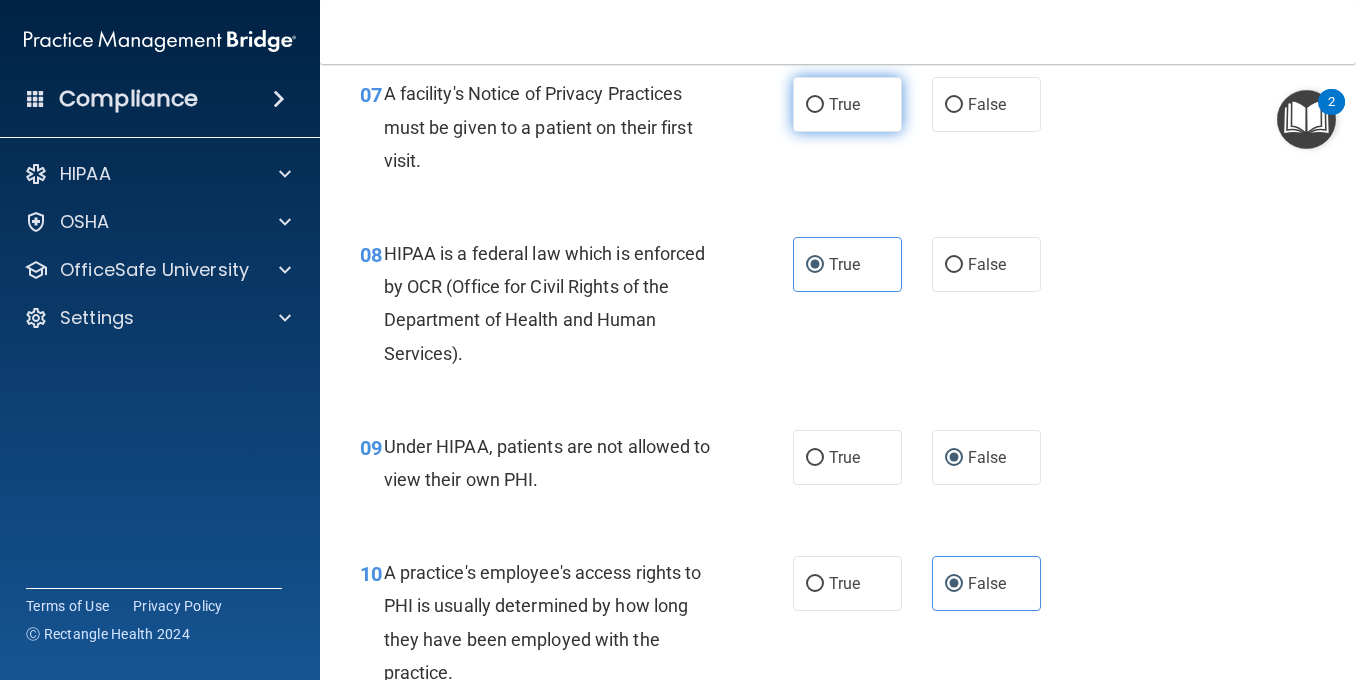 click on "True" at bounding box center [844, 104] 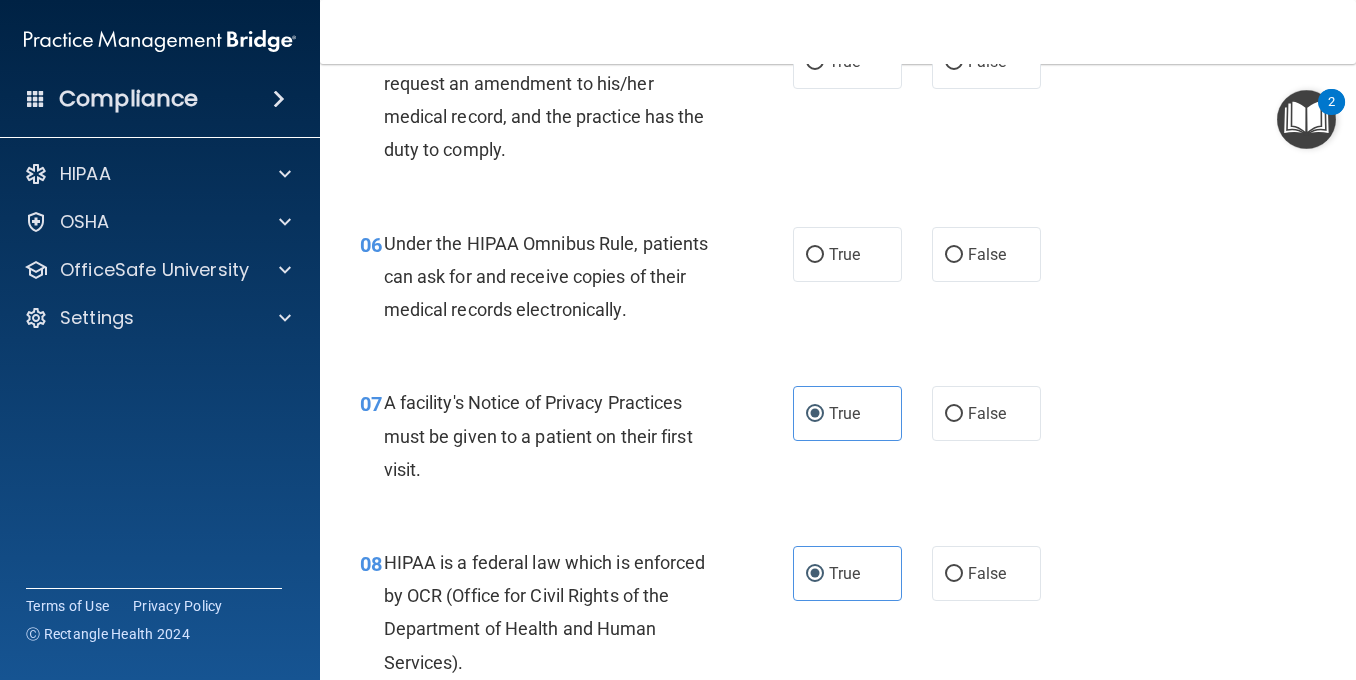 scroll, scrollTop: 1008, scrollLeft: 0, axis: vertical 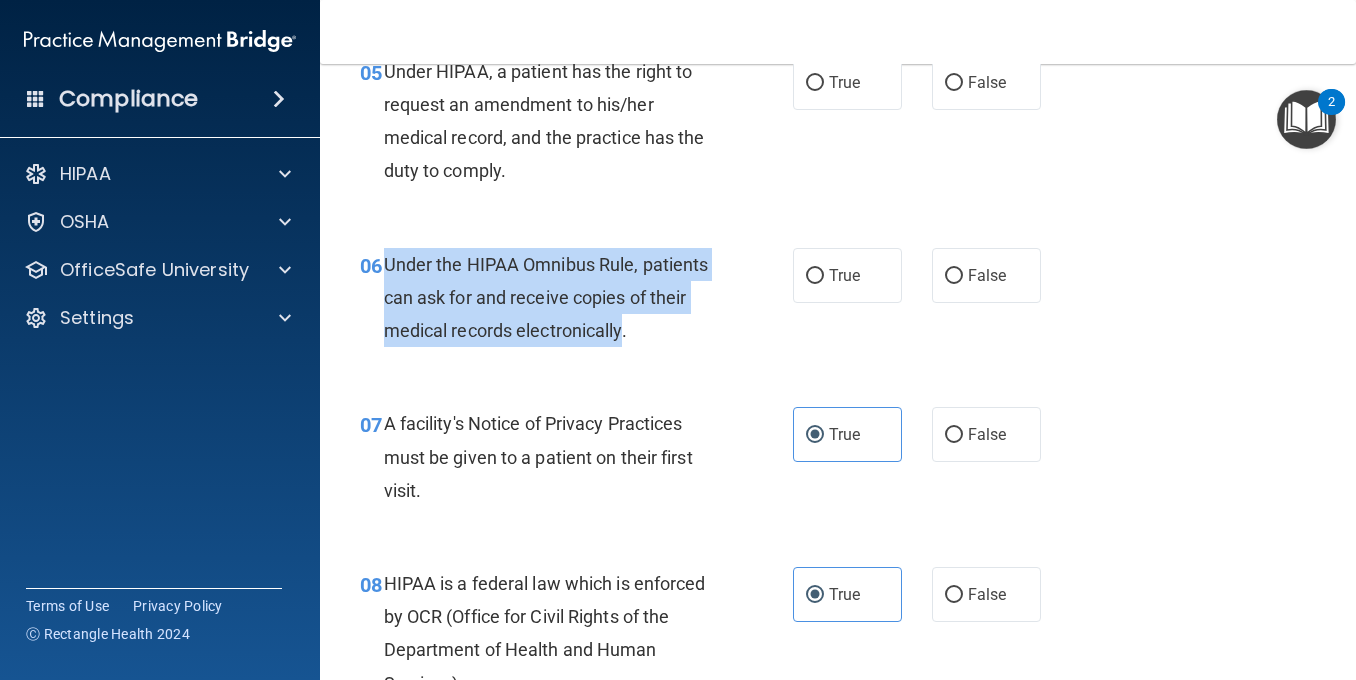 drag, startPoint x: 626, startPoint y: 327, endPoint x: 382, endPoint y: 253, distance: 254.9745 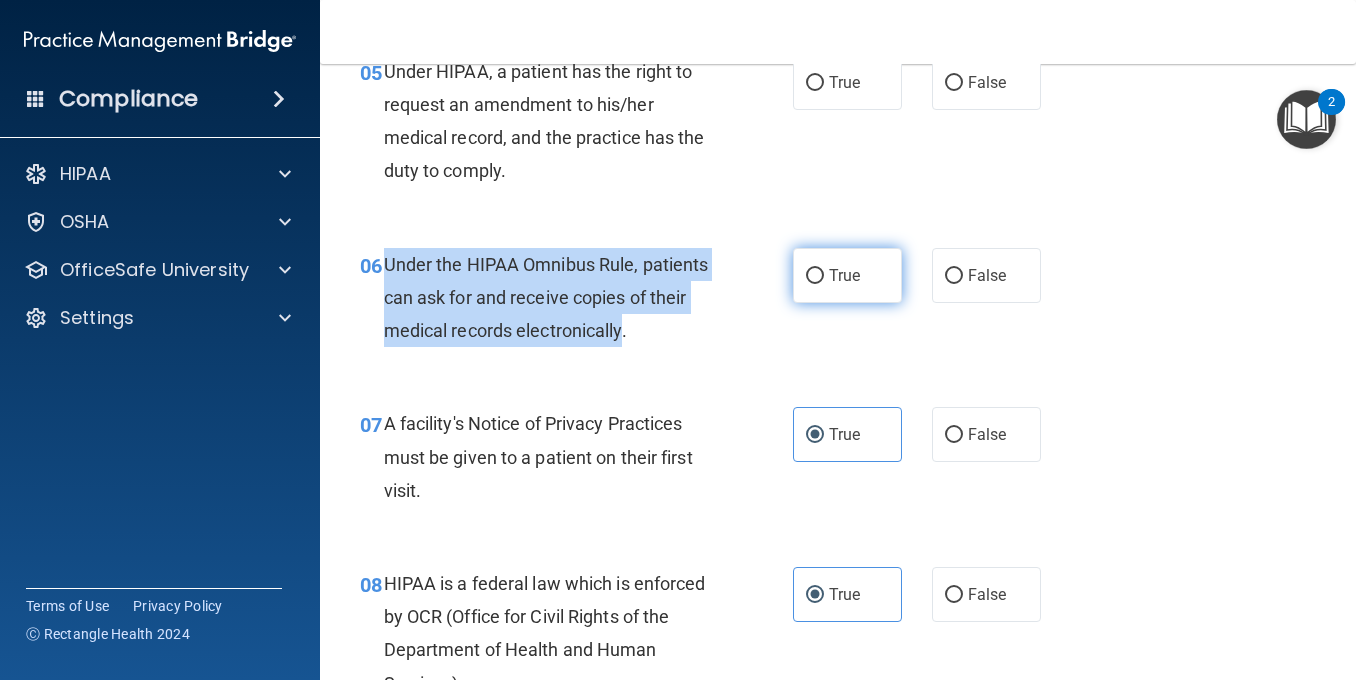 click on "True" at bounding box center [815, 276] 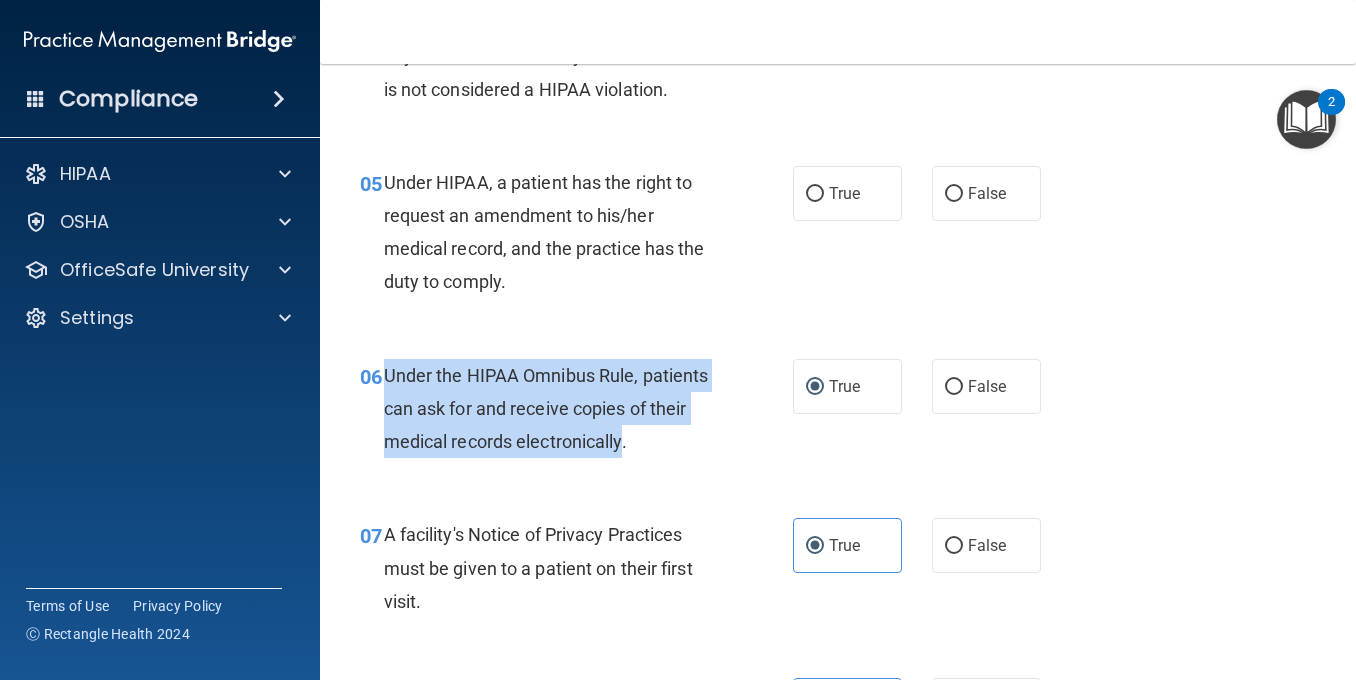 scroll, scrollTop: 883, scrollLeft: 0, axis: vertical 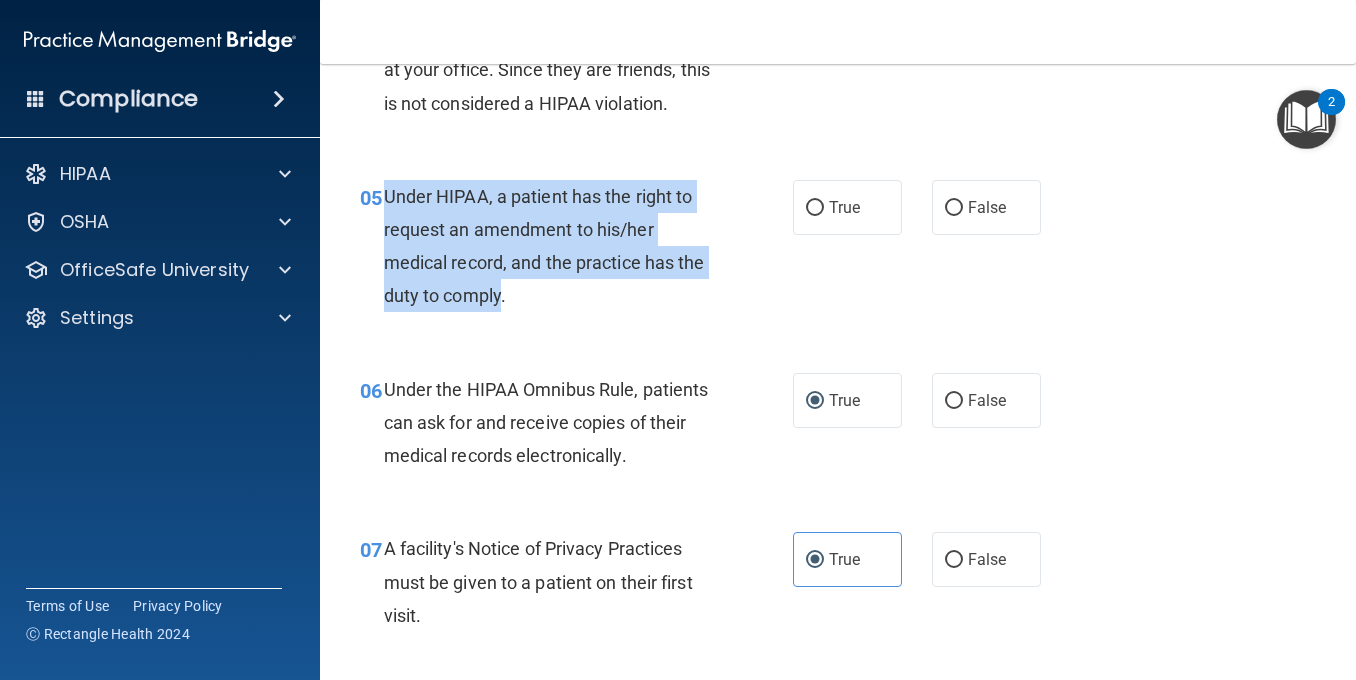 drag, startPoint x: 502, startPoint y: 291, endPoint x: 384, endPoint y: 205, distance: 146.0137 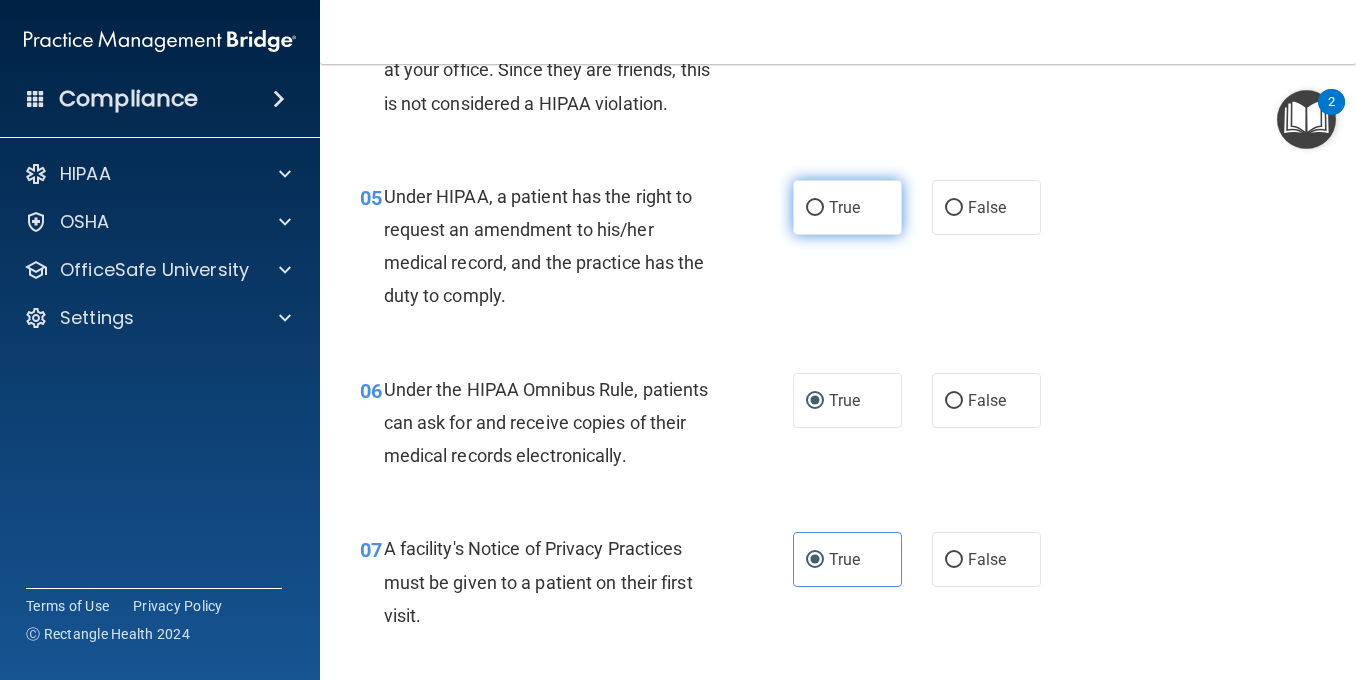 click on "True" at bounding box center [847, 207] 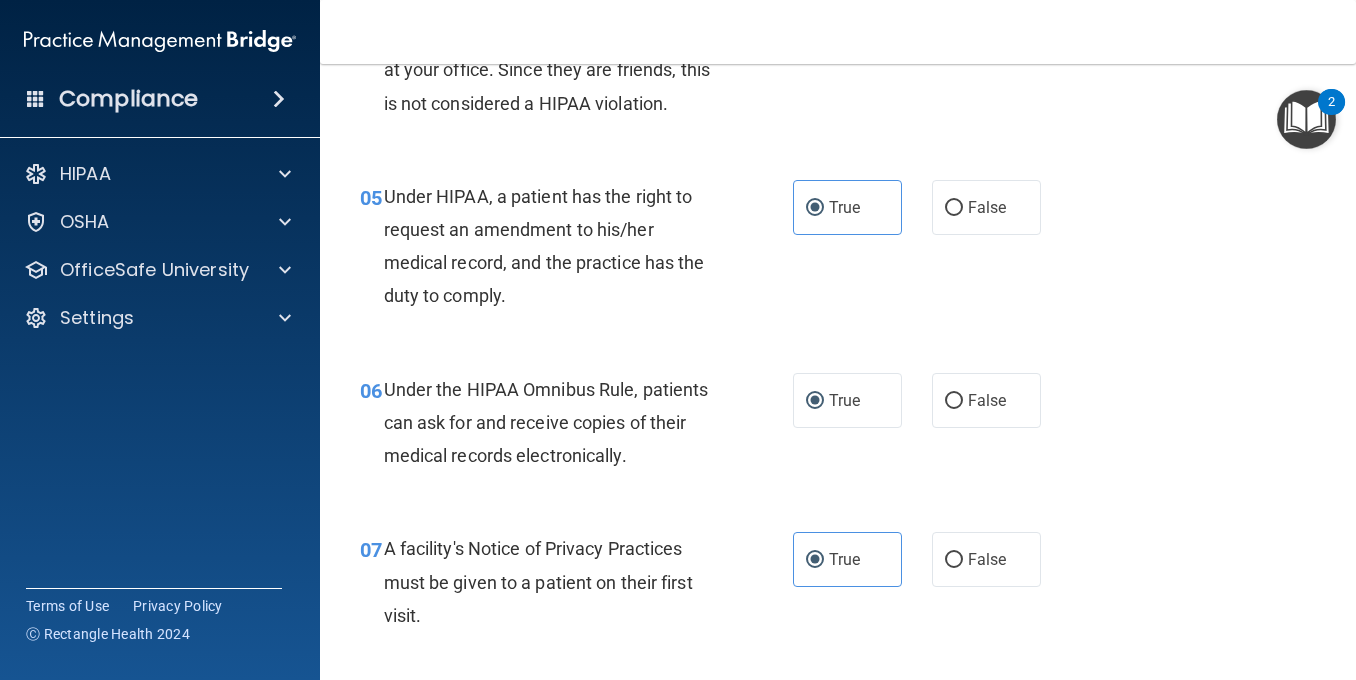 scroll, scrollTop: 516, scrollLeft: 0, axis: vertical 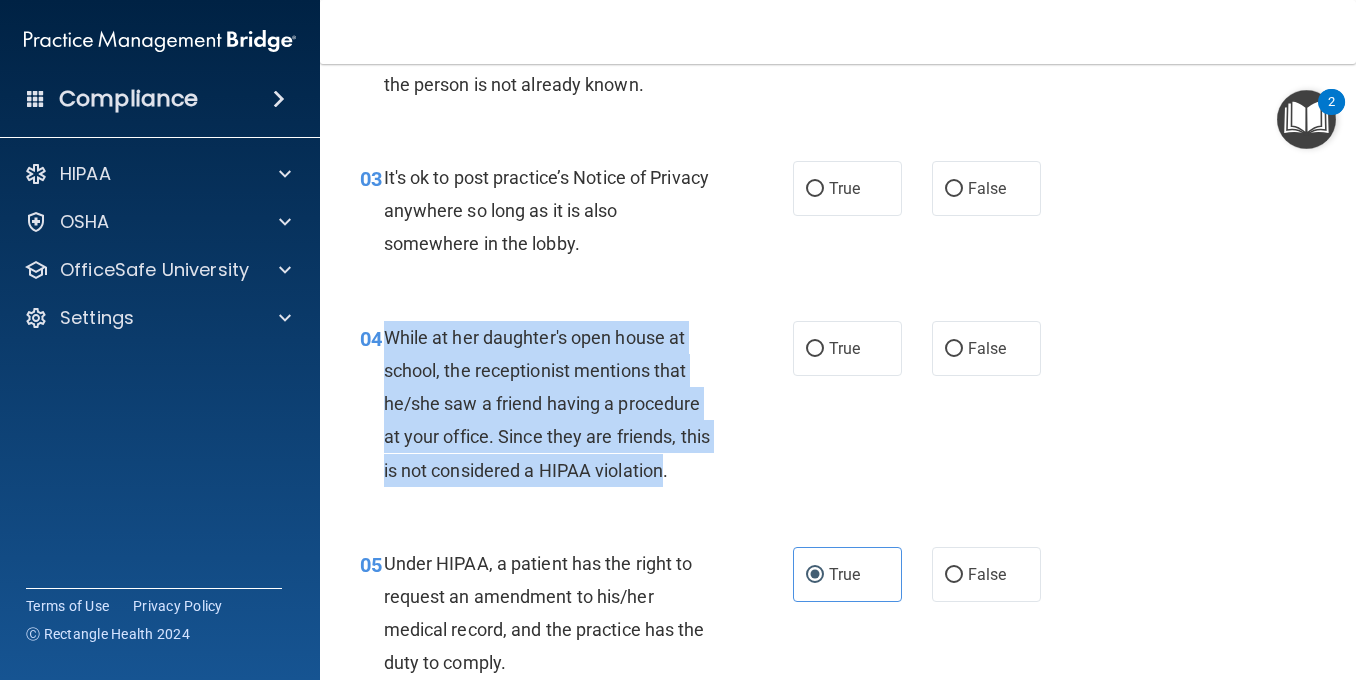 drag, startPoint x: 701, startPoint y: 472, endPoint x: 386, endPoint y: 345, distance: 339.63803 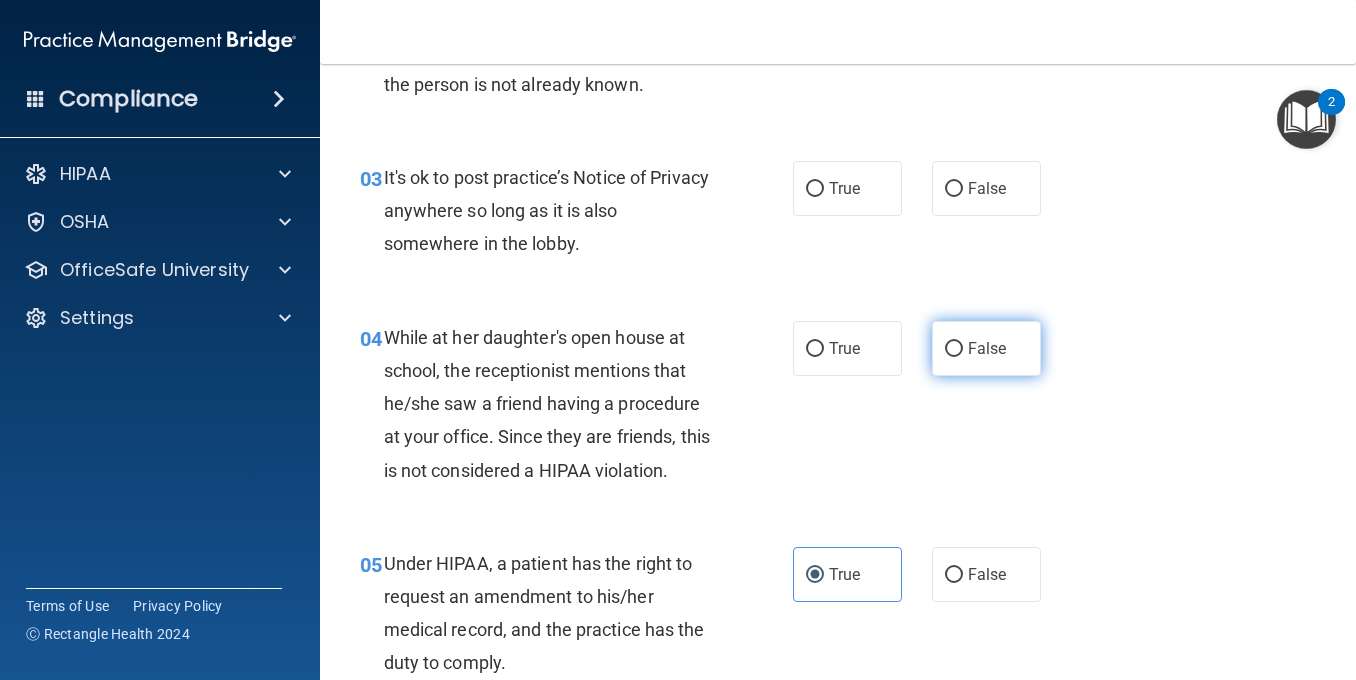 click on "False" at bounding box center (987, 348) 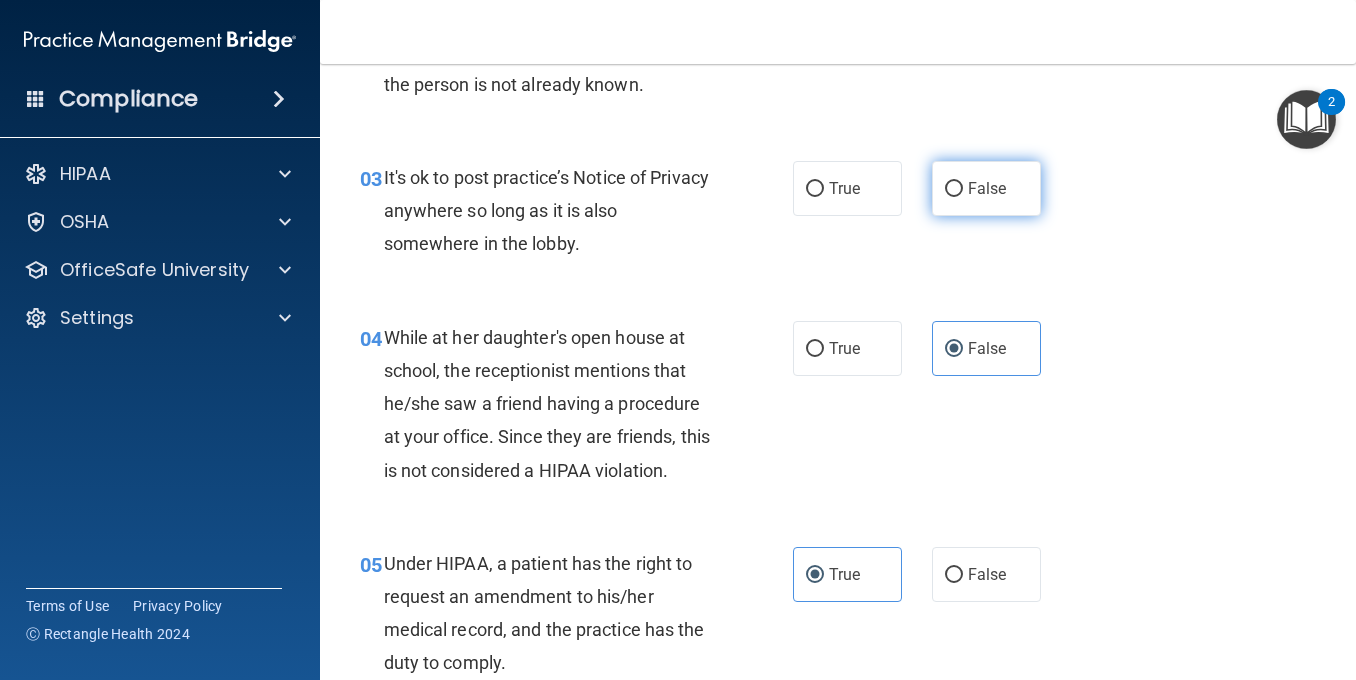 click on "False" at bounding box center (986, 188) 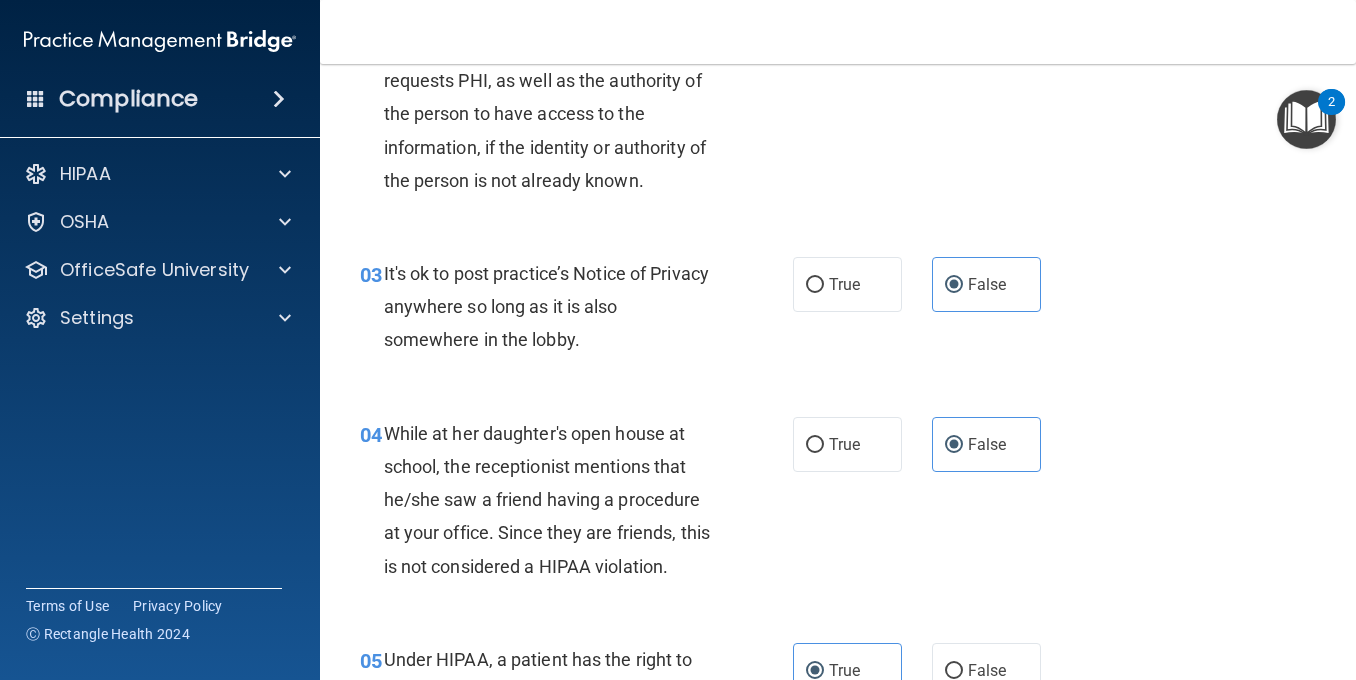 scroll, scrollTop: 377, scrollLeft: 0, axis: vertical 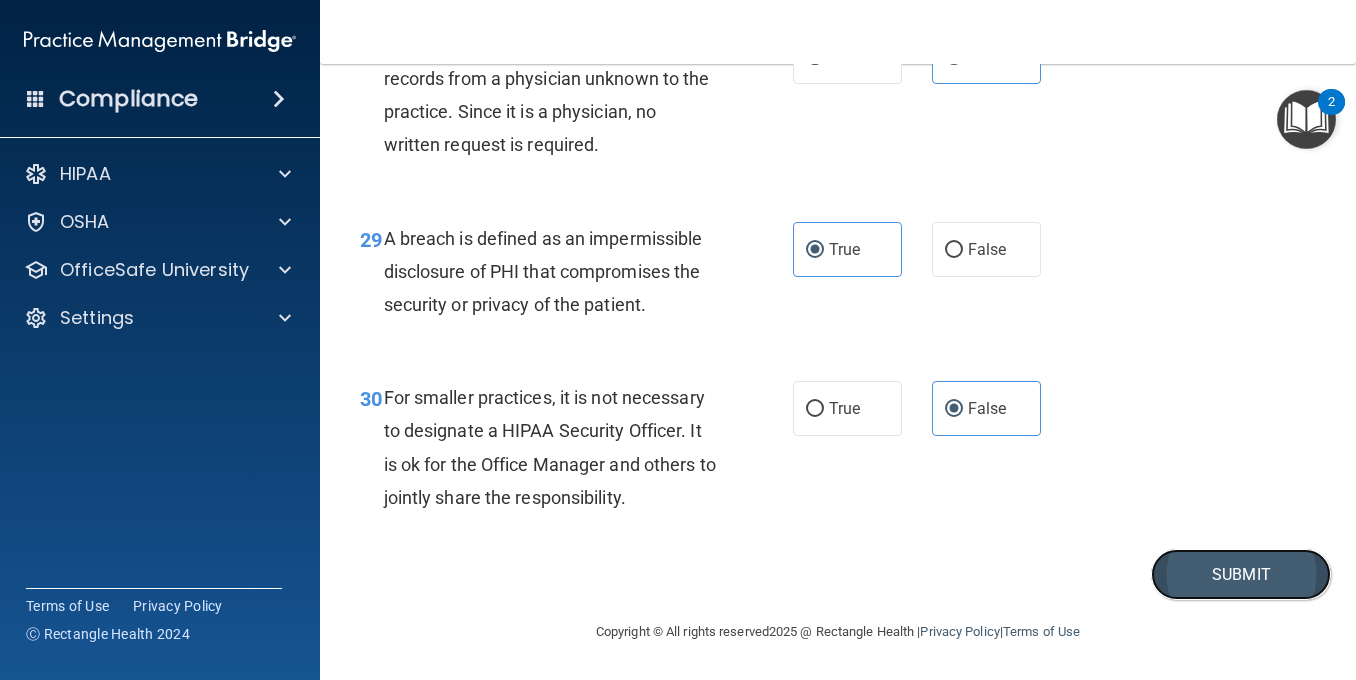 click on "Submit" at bounding box center (1241, 574) 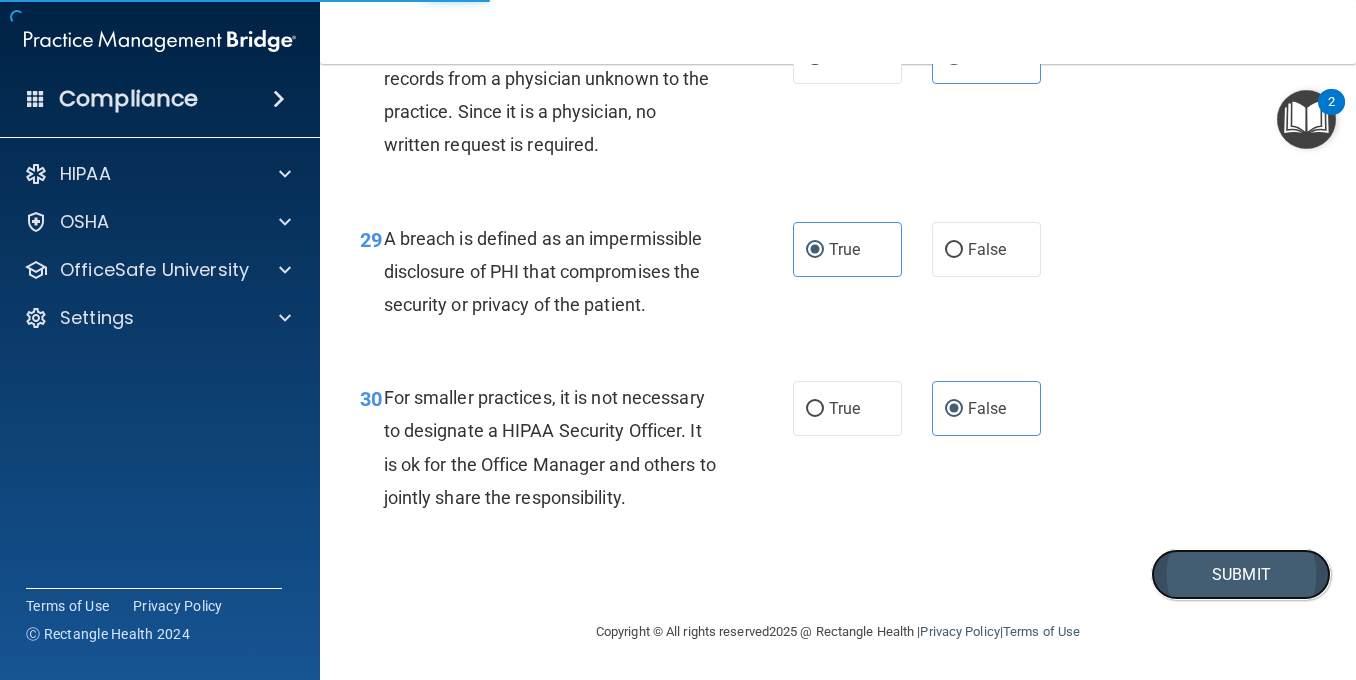 click on "Submit" at bounding box center (1241, 574) 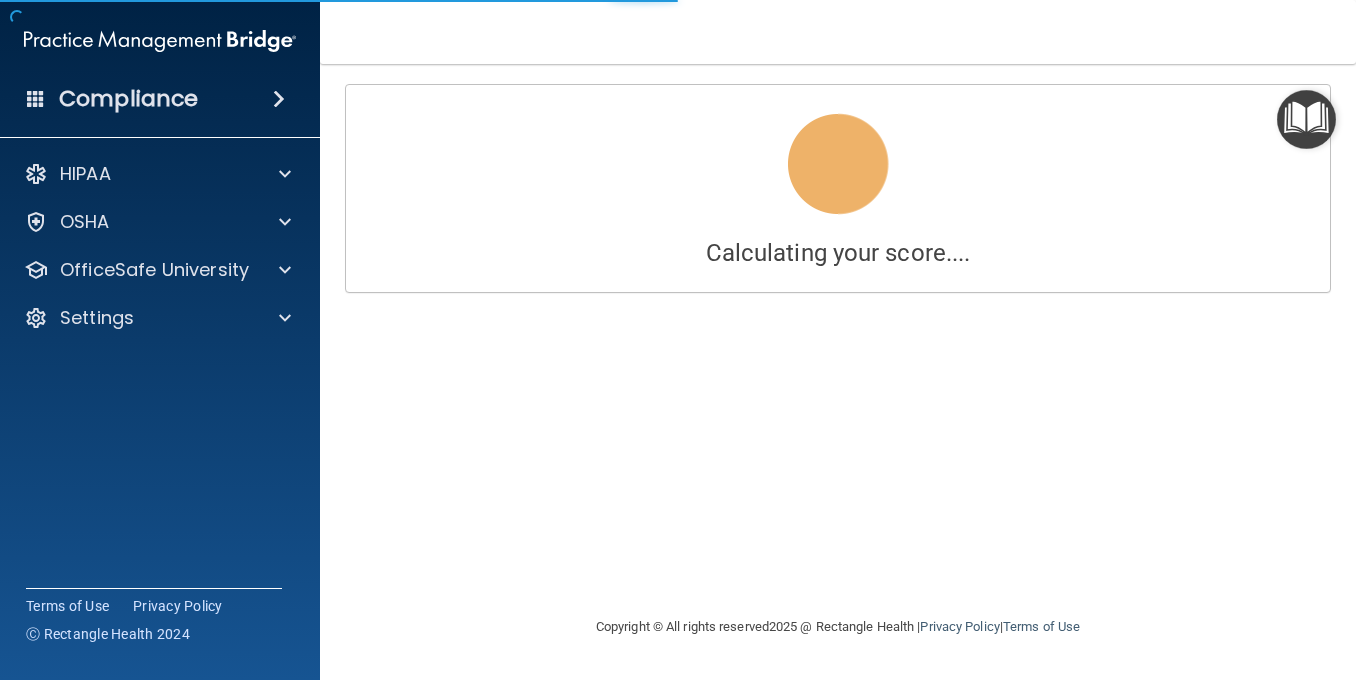 scroll, scrollTop: 0, scrollLeft: 0, axis: both 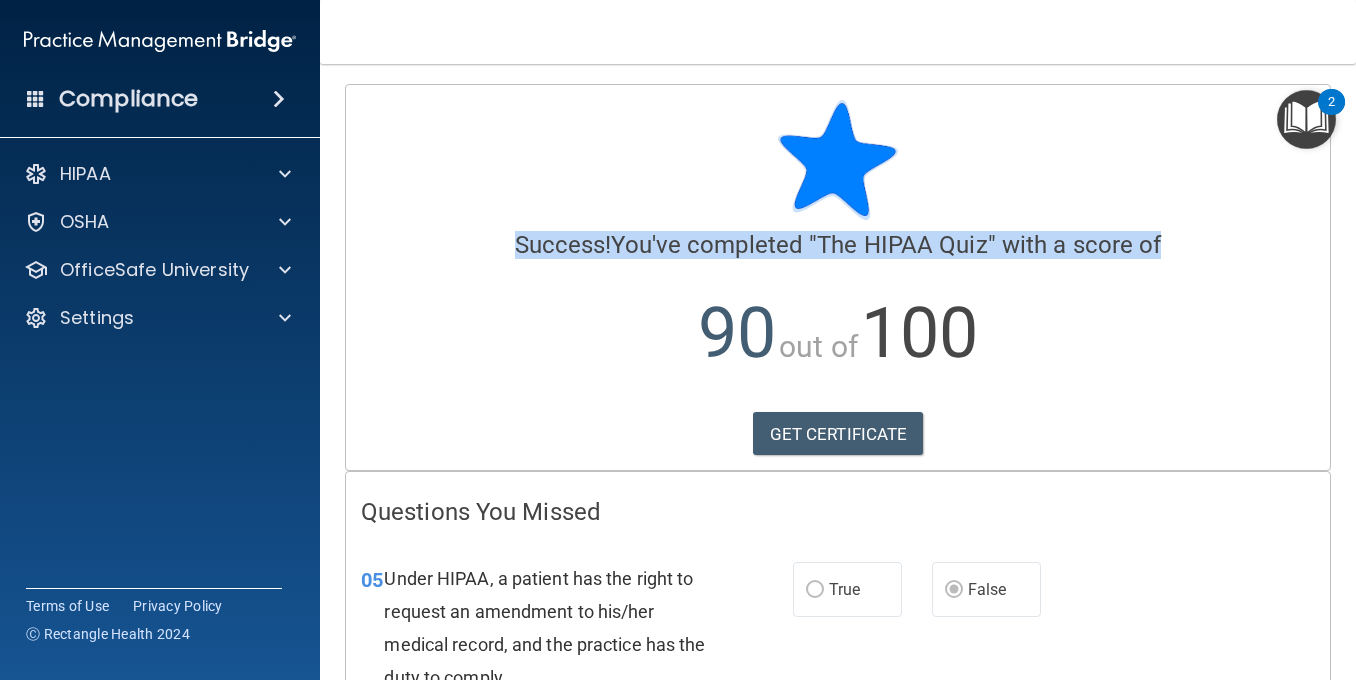 drag, startPoint x: 1338, startPoint y: 208, endPoint x: 1347, endPoint y: 241, distance: 34.20526 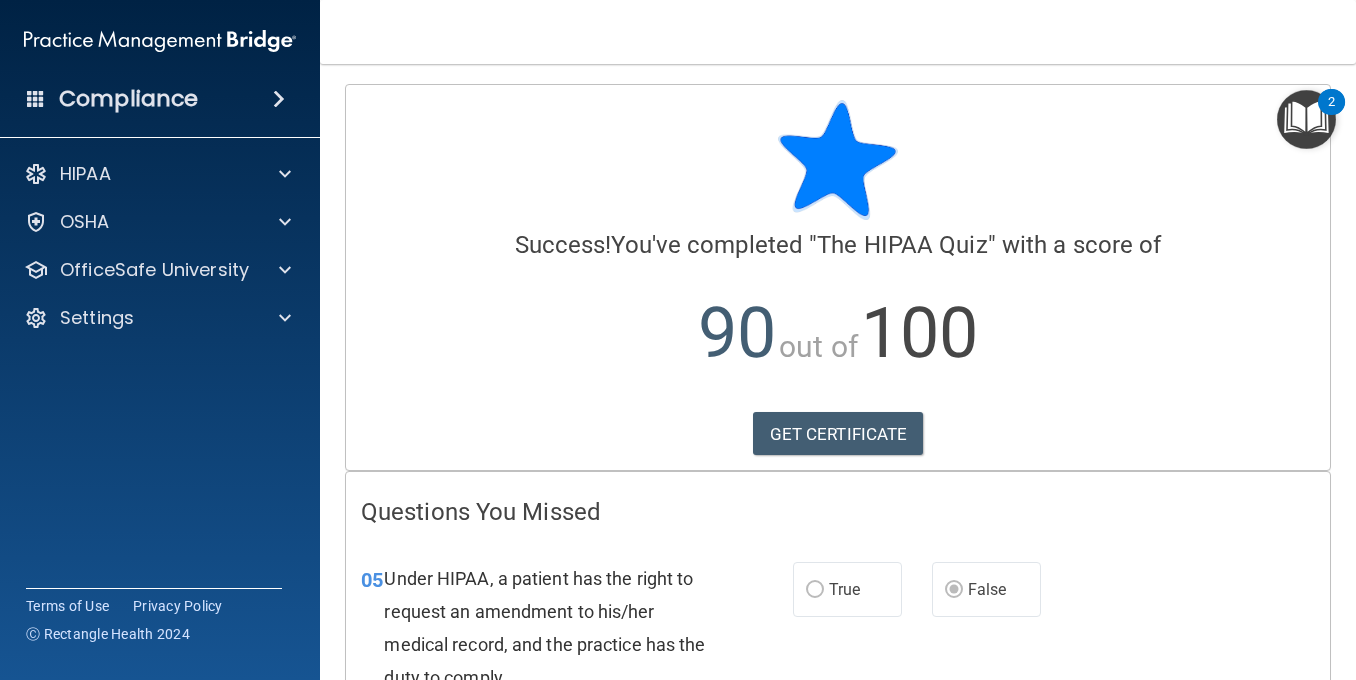 drag, startPoint x: 1347, startPoint y: 241, endPoint x: 1299, endPoint y: 293, distance: 70.76723 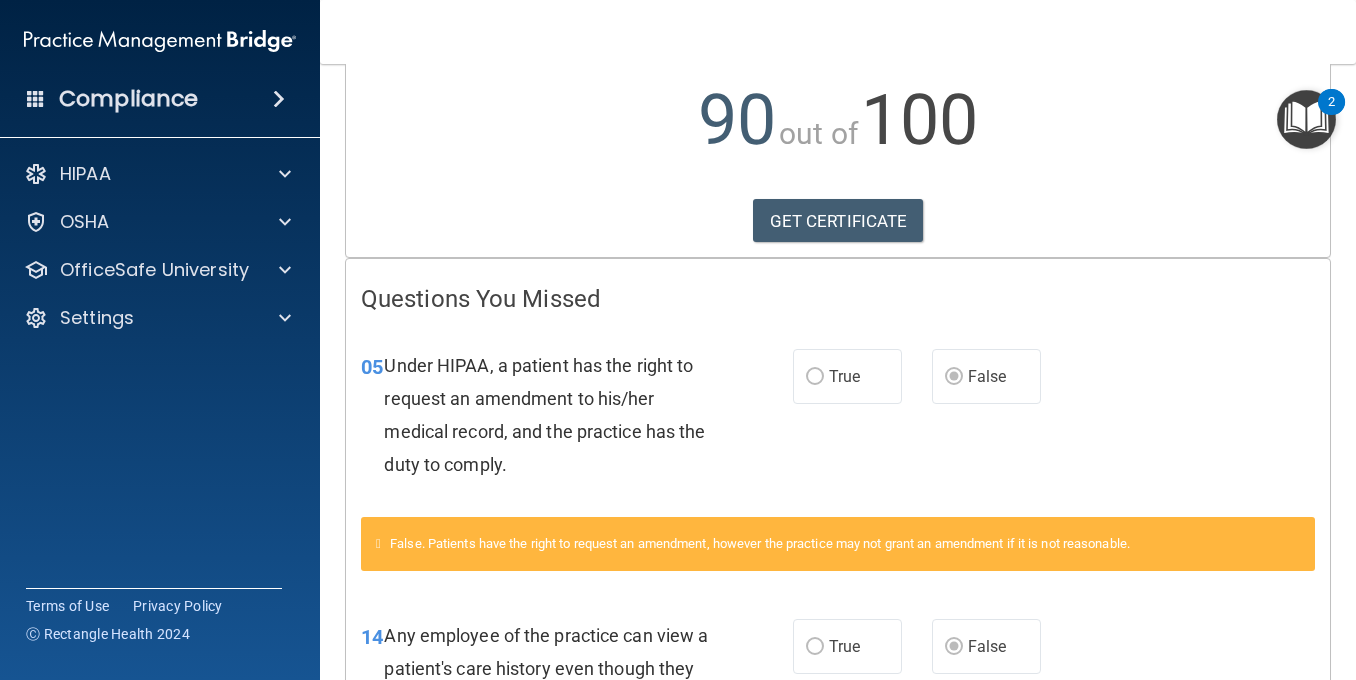 scroll, scrollTop: 0, scrollLeft: 0, axis: both 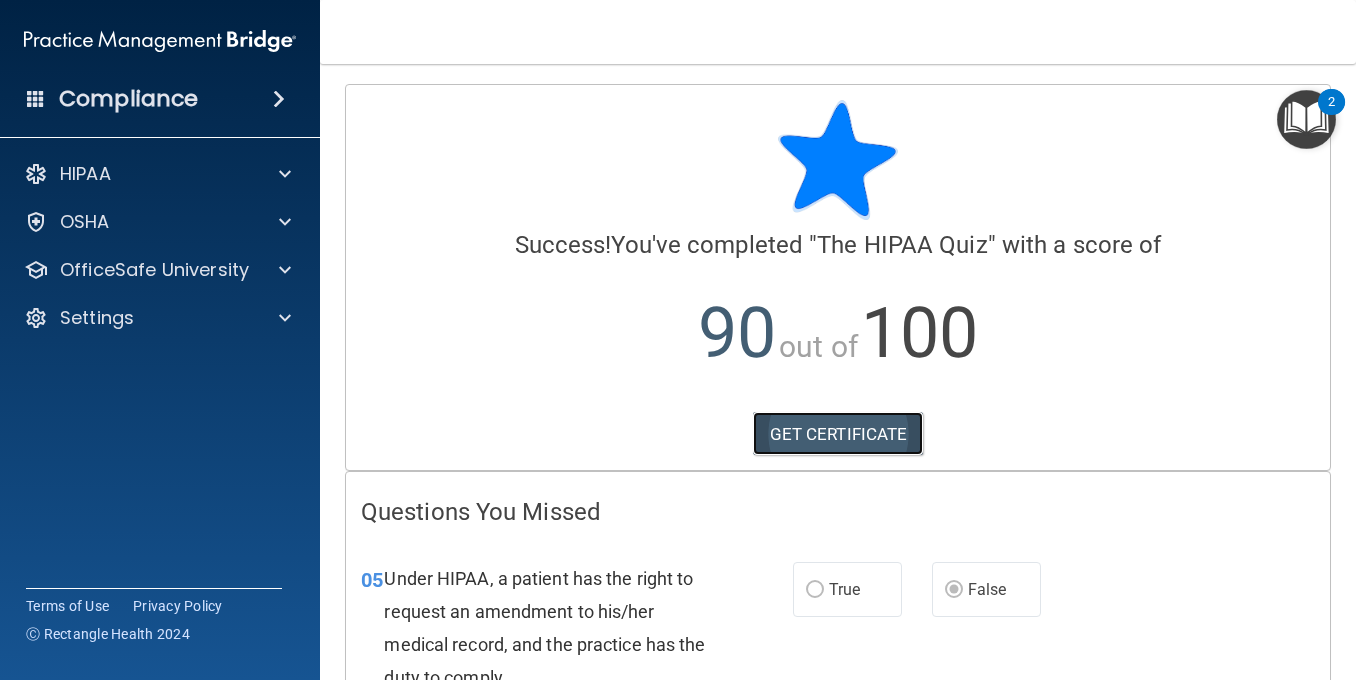 click on "GET CERTIFICATE" at bounding box center (838, 434) 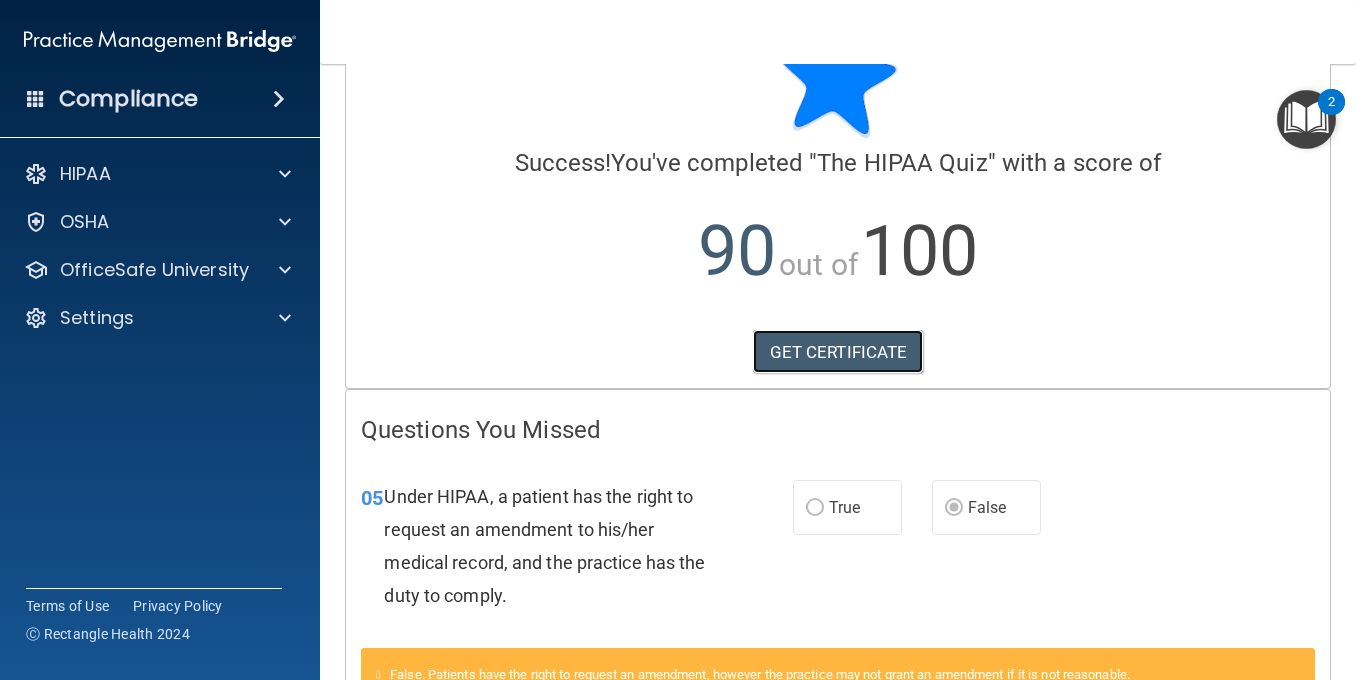 scroll, scrollTop: 0, scrollLeft: 0, axis: both 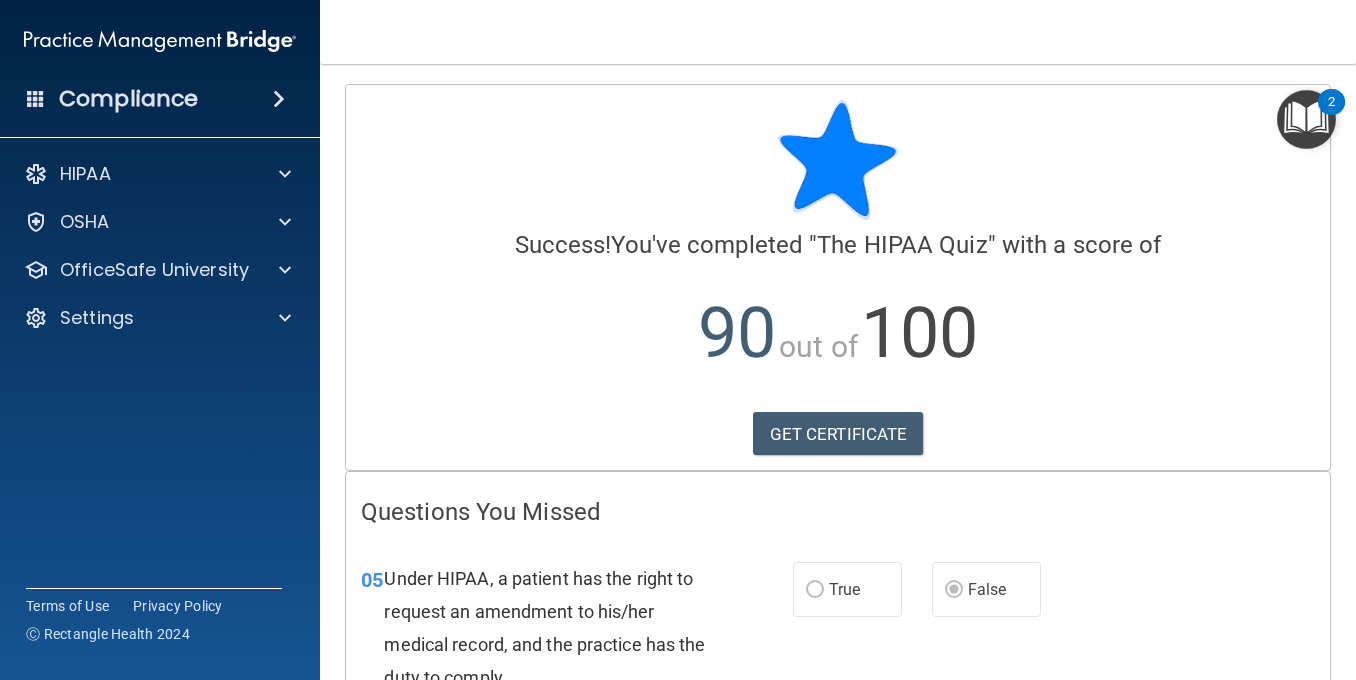 click at bounding box center (279, 99) 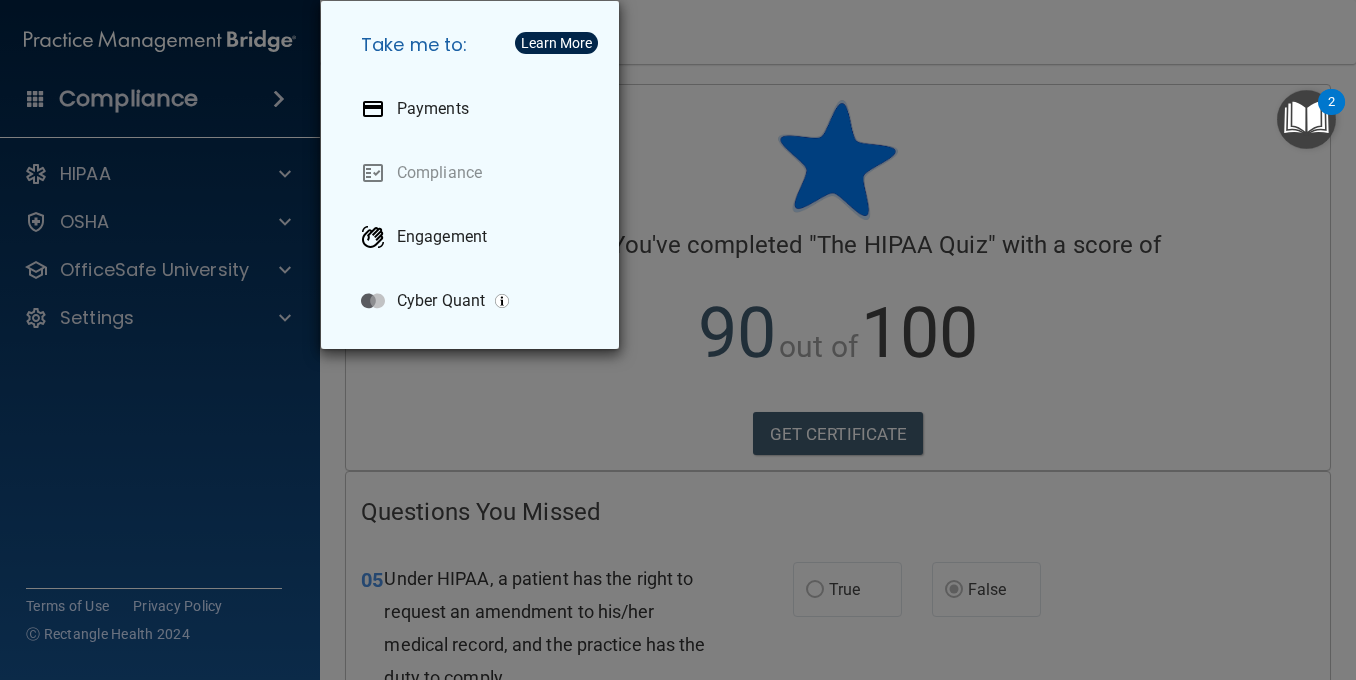 click on "Take me to:             Payments                   Compliance                     Engagement                     Cyber Quant" at bounding box center [678, 340] 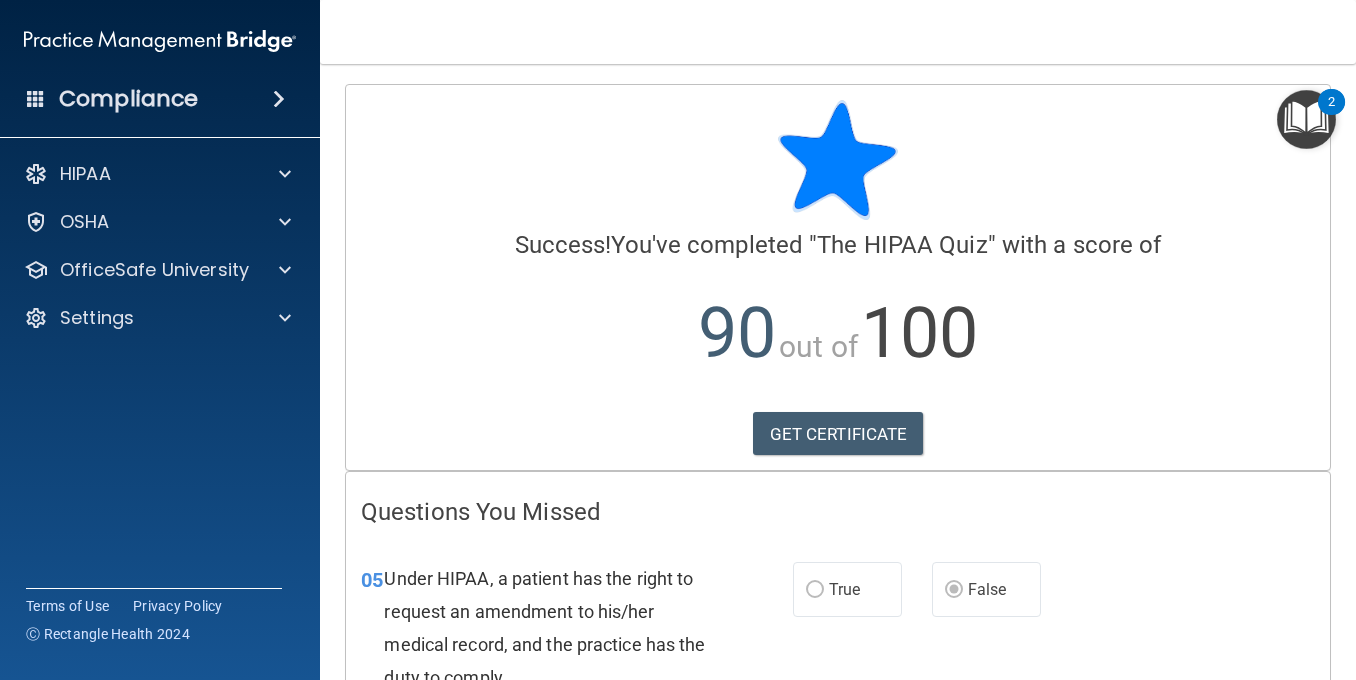 click on "HIPAA" at bounding box center (160, 174) 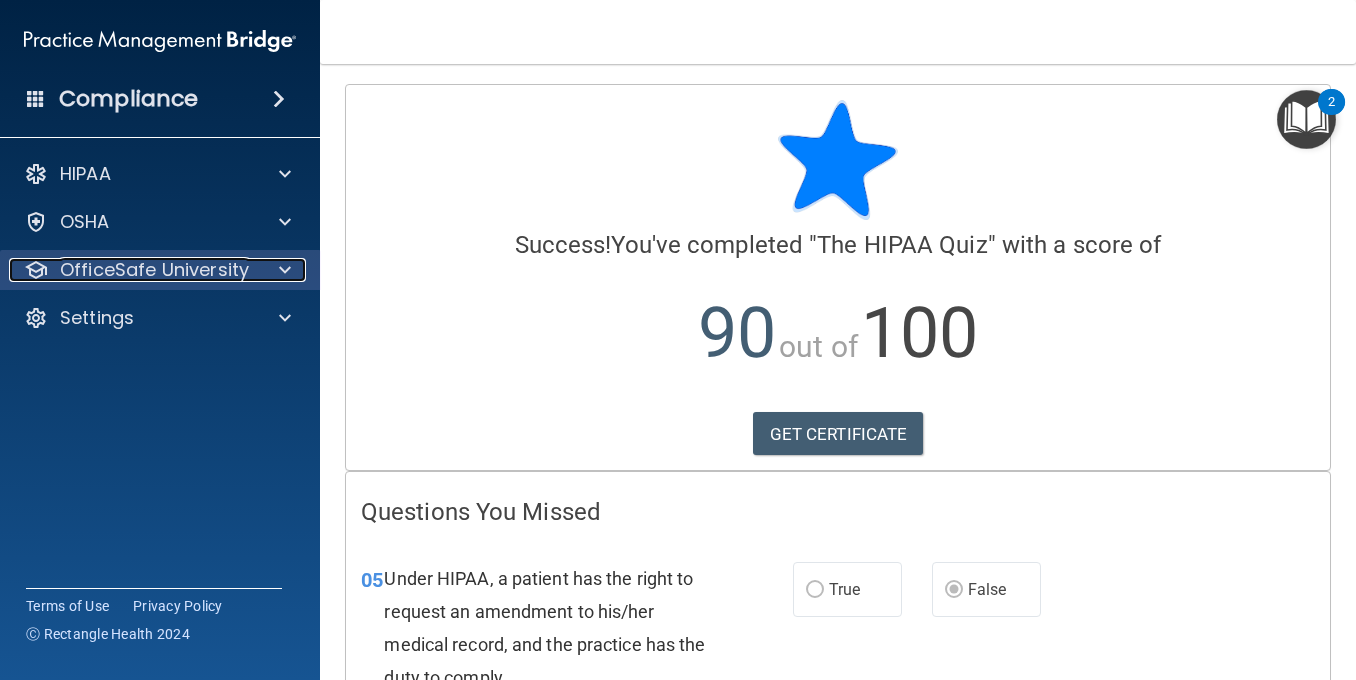 click at bounding box center (282, 270) 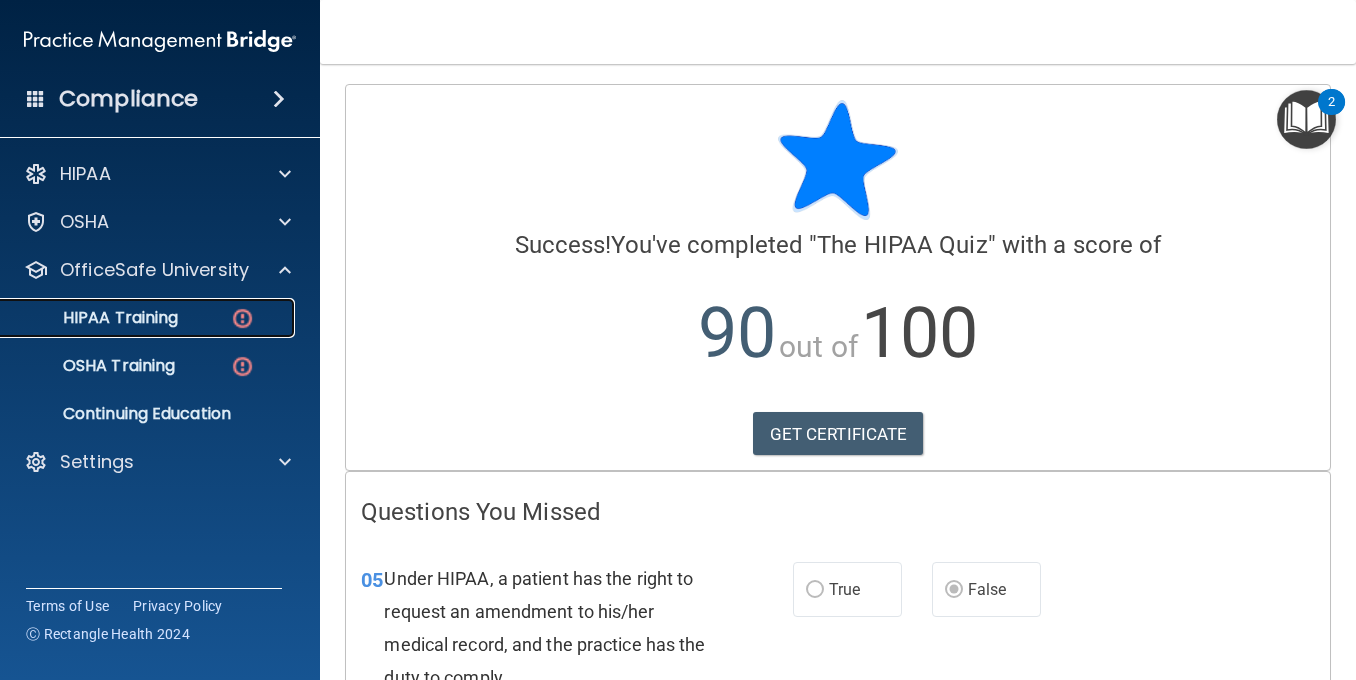 click on "HIPAA Training" at bounding box center (149, 318) 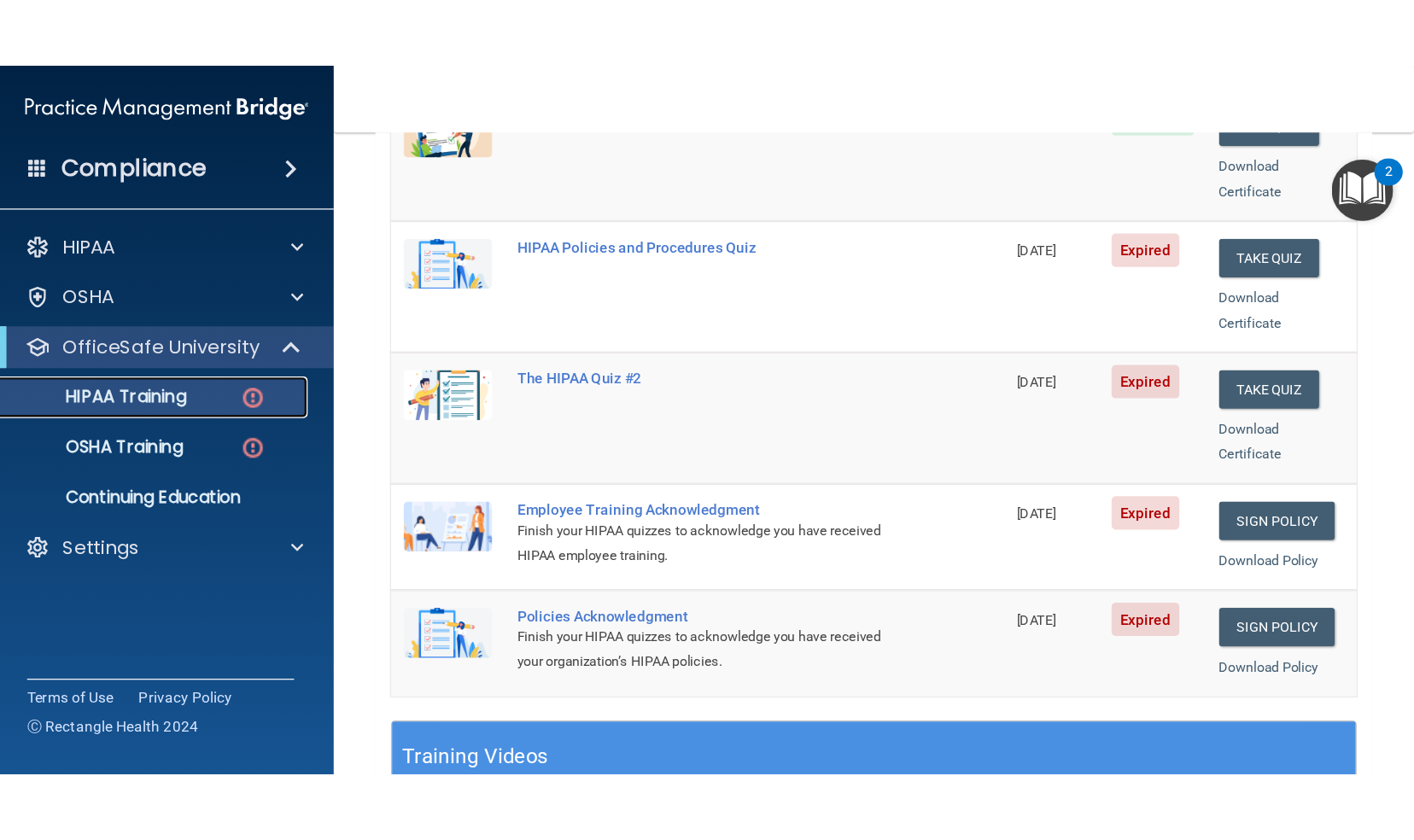 scroll, scrollTop: 141, scrollLeft: 0, axis: vertical 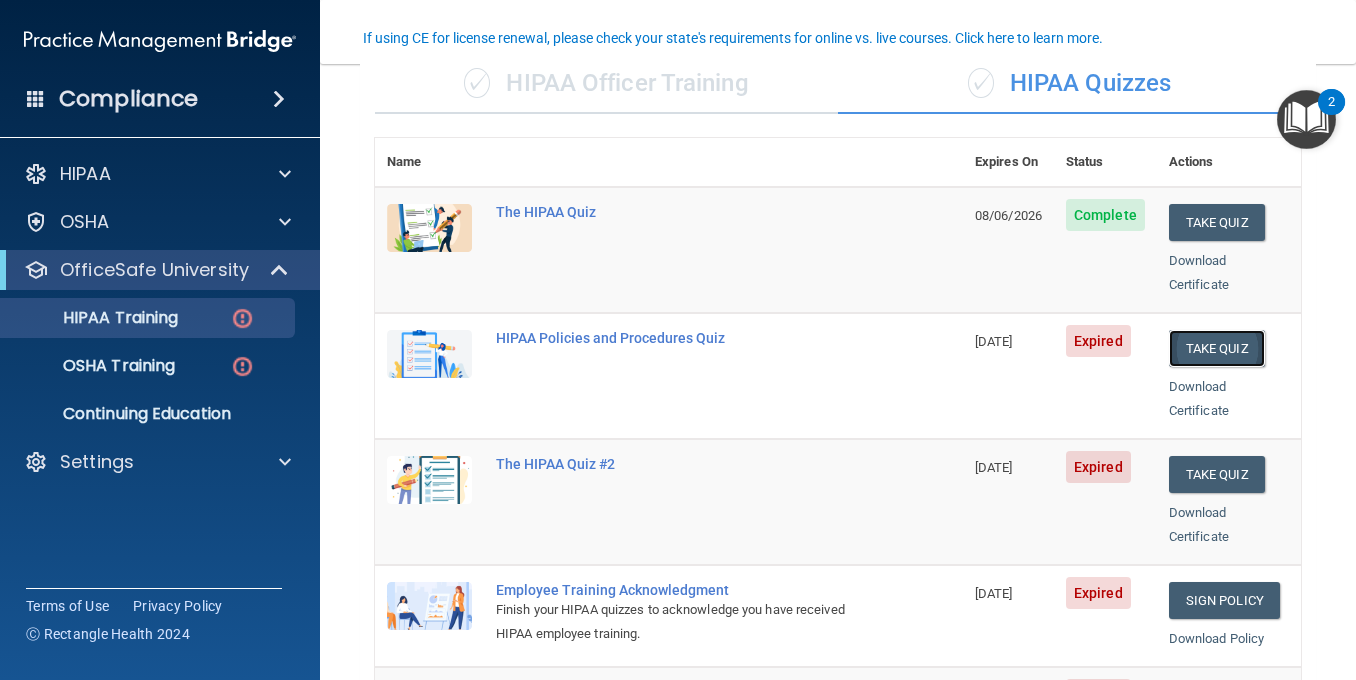 click on "Take Quiz" at bounding box center (1217, 348) 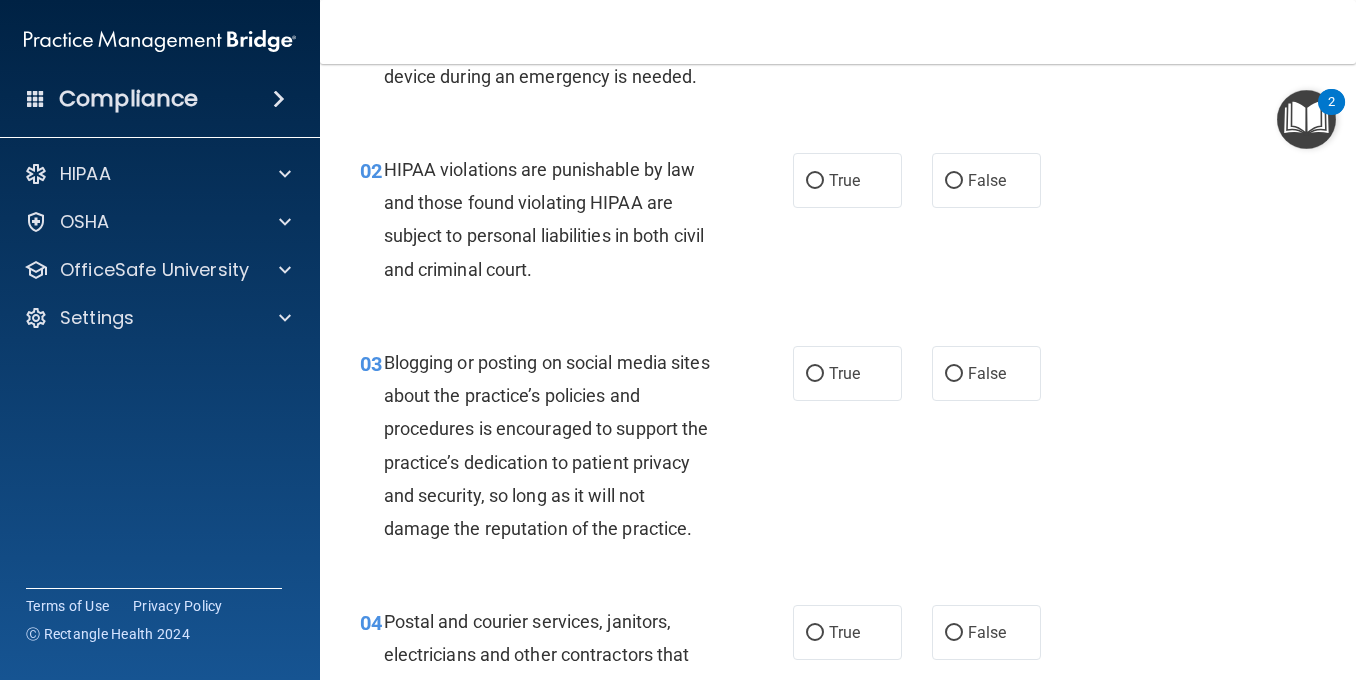 click on "03       Blogging or posting on social media sites about the practice’s policies and procedures is encouraged to support the practice’s dedication to patient privacy and security, so long as it will not damage the reputation of the practice.                  True           False" at bounding box center [838, 450] 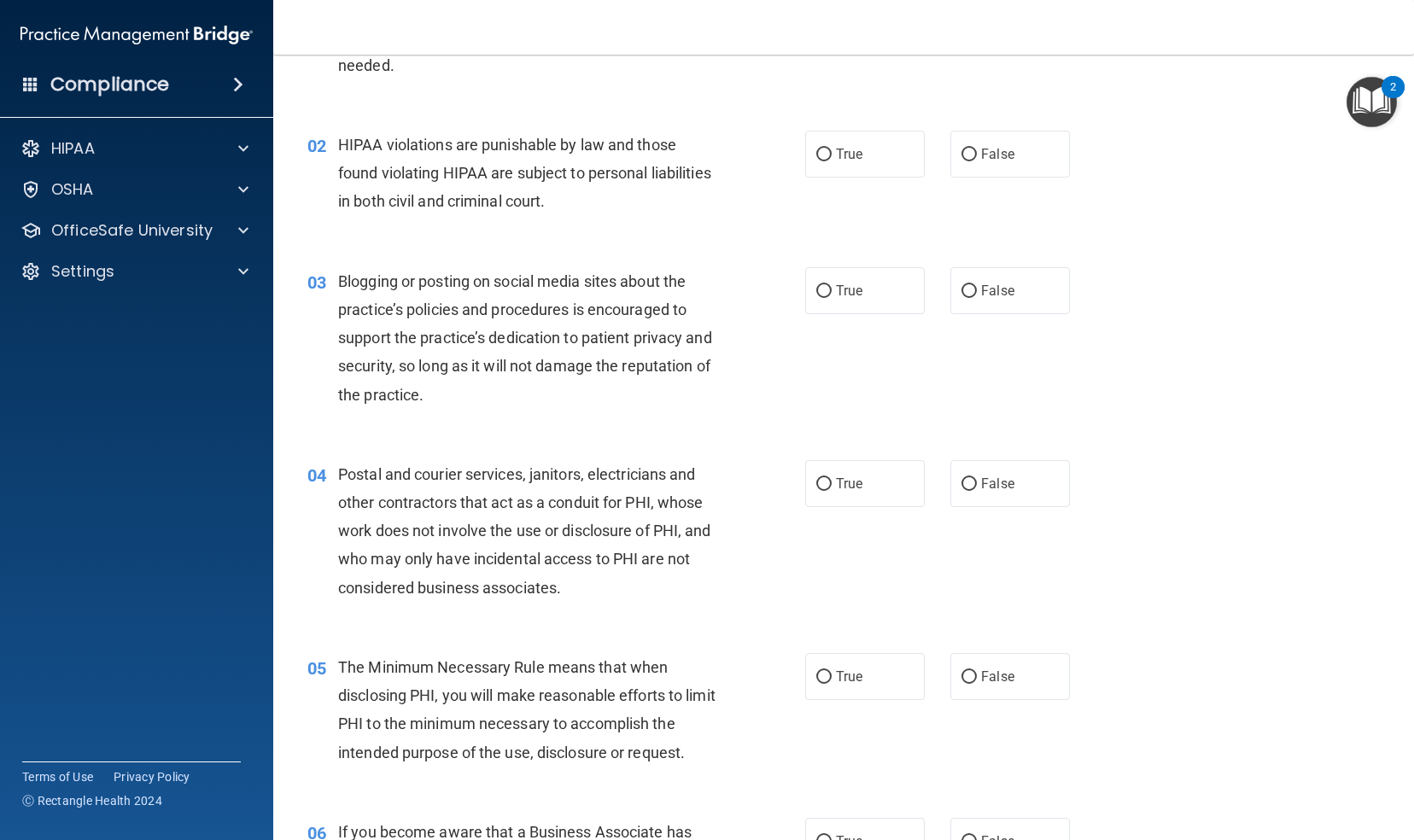 drag, startPoint x: 1407, startPoint y: 130, endPoint x: 1136, endPoint y: 584, distance: 528.7315 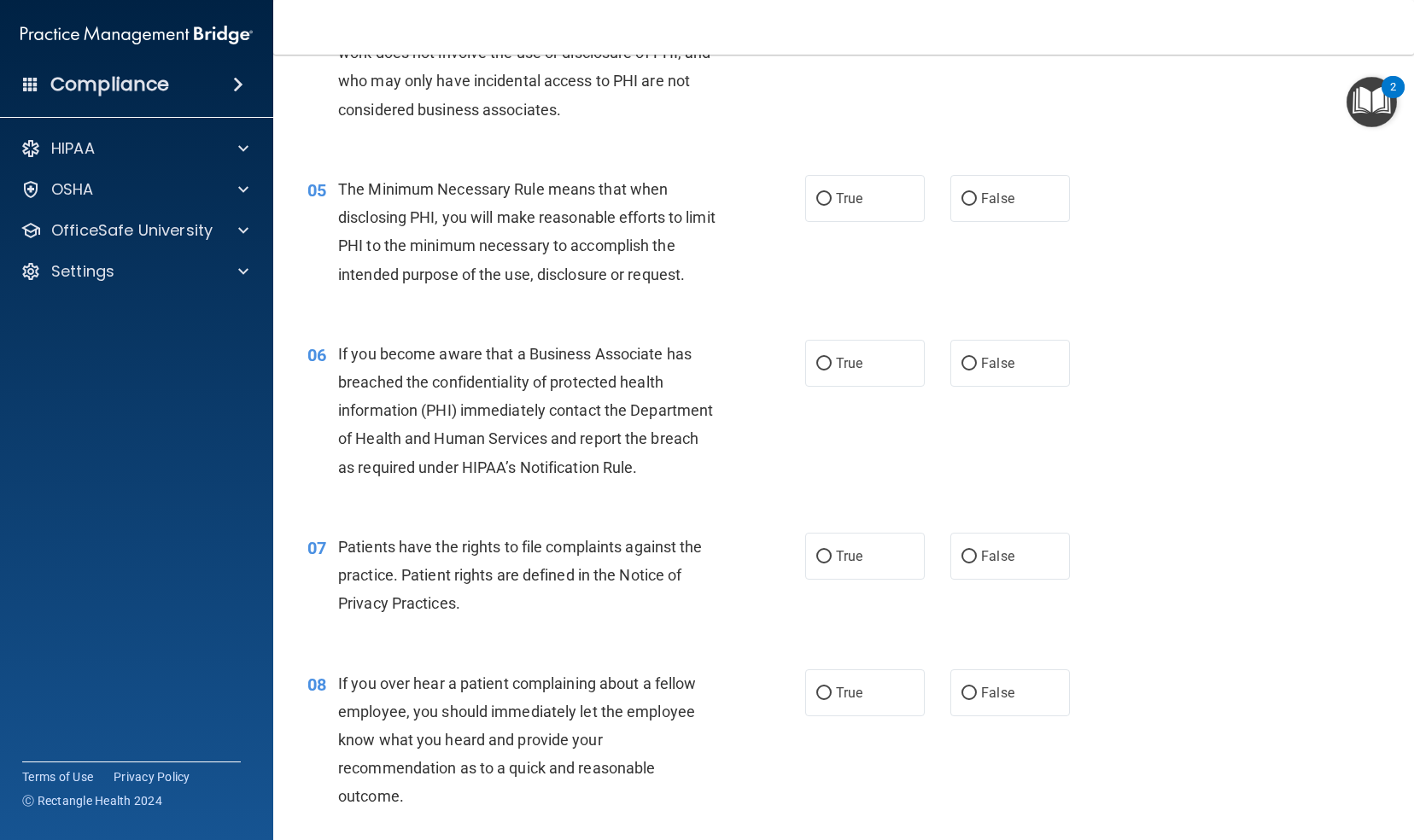 scroll, scrollTop: 0, scrollLeft: 0, axis: both 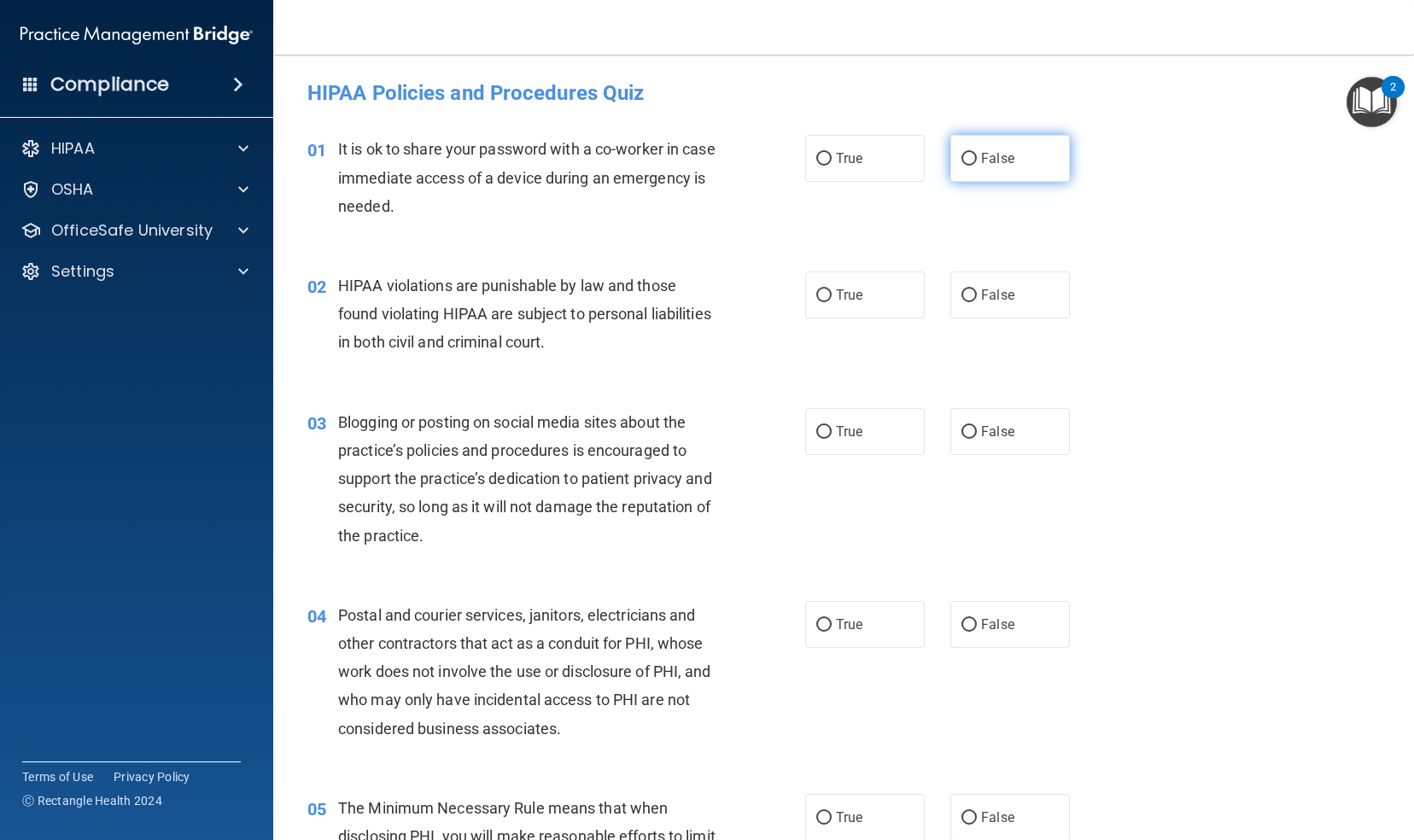 click on "False" at bounding box center (1010, 158) 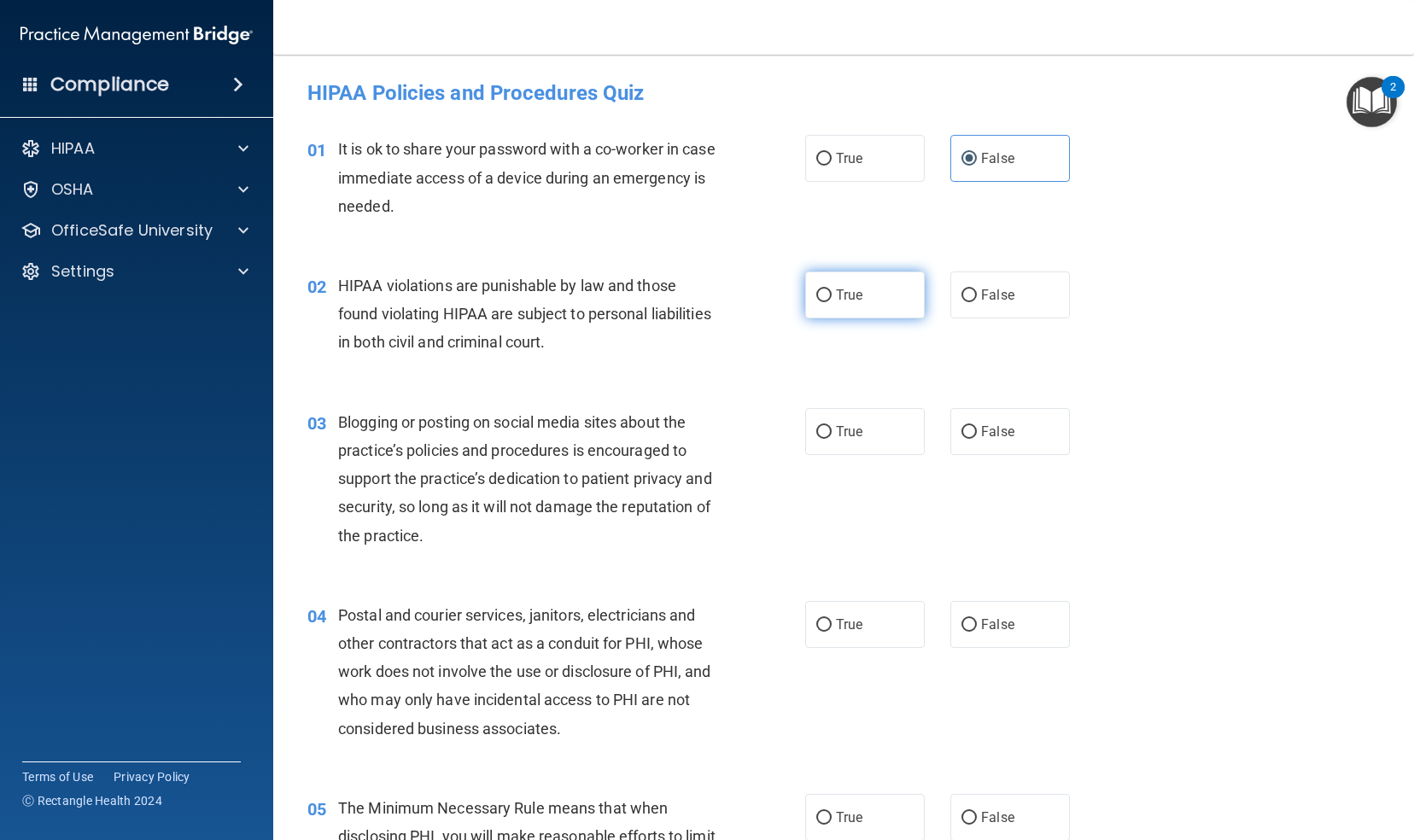 click on "True" at bounding box center [849, 295] 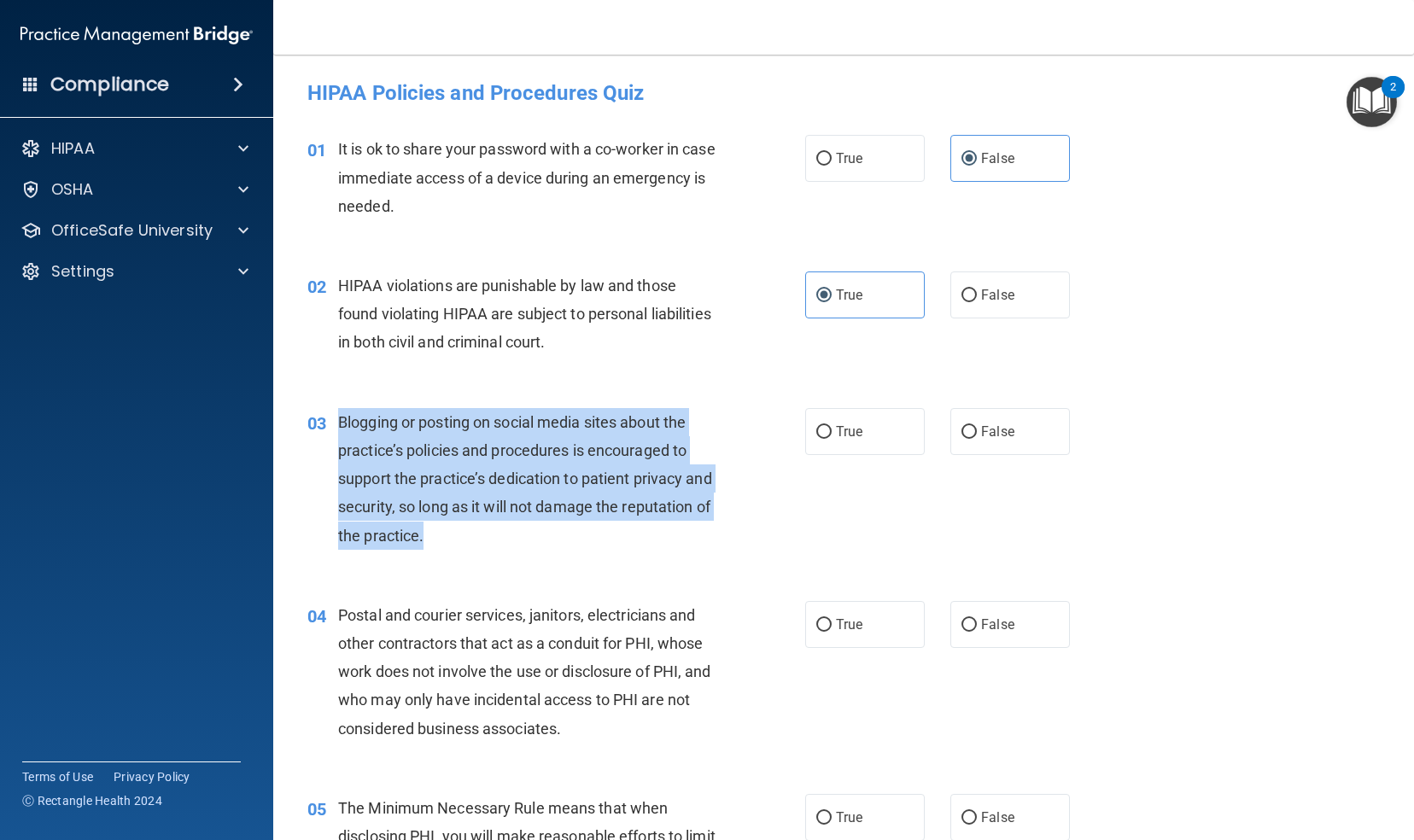 drag, startPoint x: 517, startPoint y: 540, endPoint x: 340, endPoint y: 420, distance: 213.8434 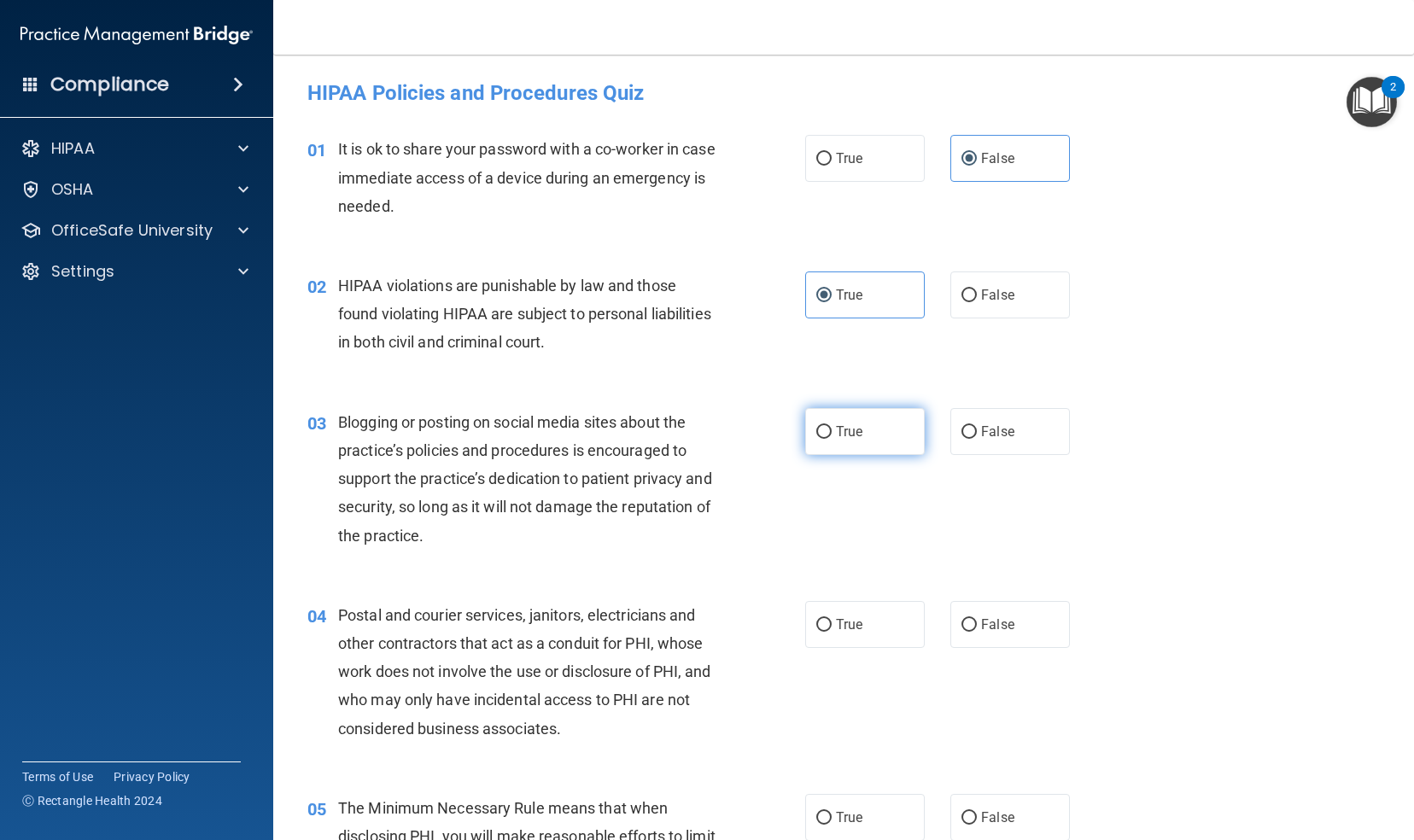 click on "True" at bounding box center (865, 431) 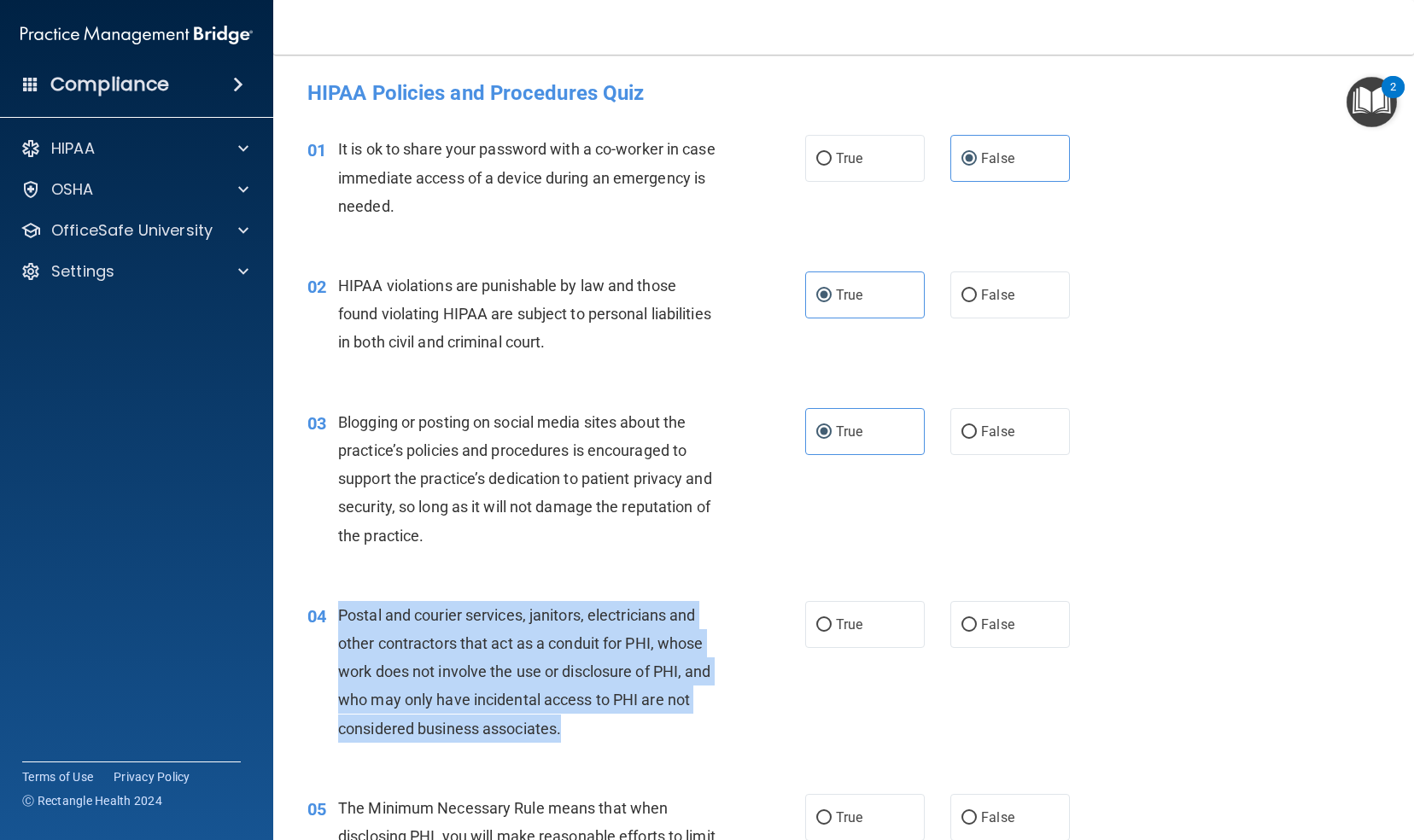 drag, startPoint x: 592, startPoint y: 725, endPoint x: 339, endPoint y: 613, distance: 276.68213 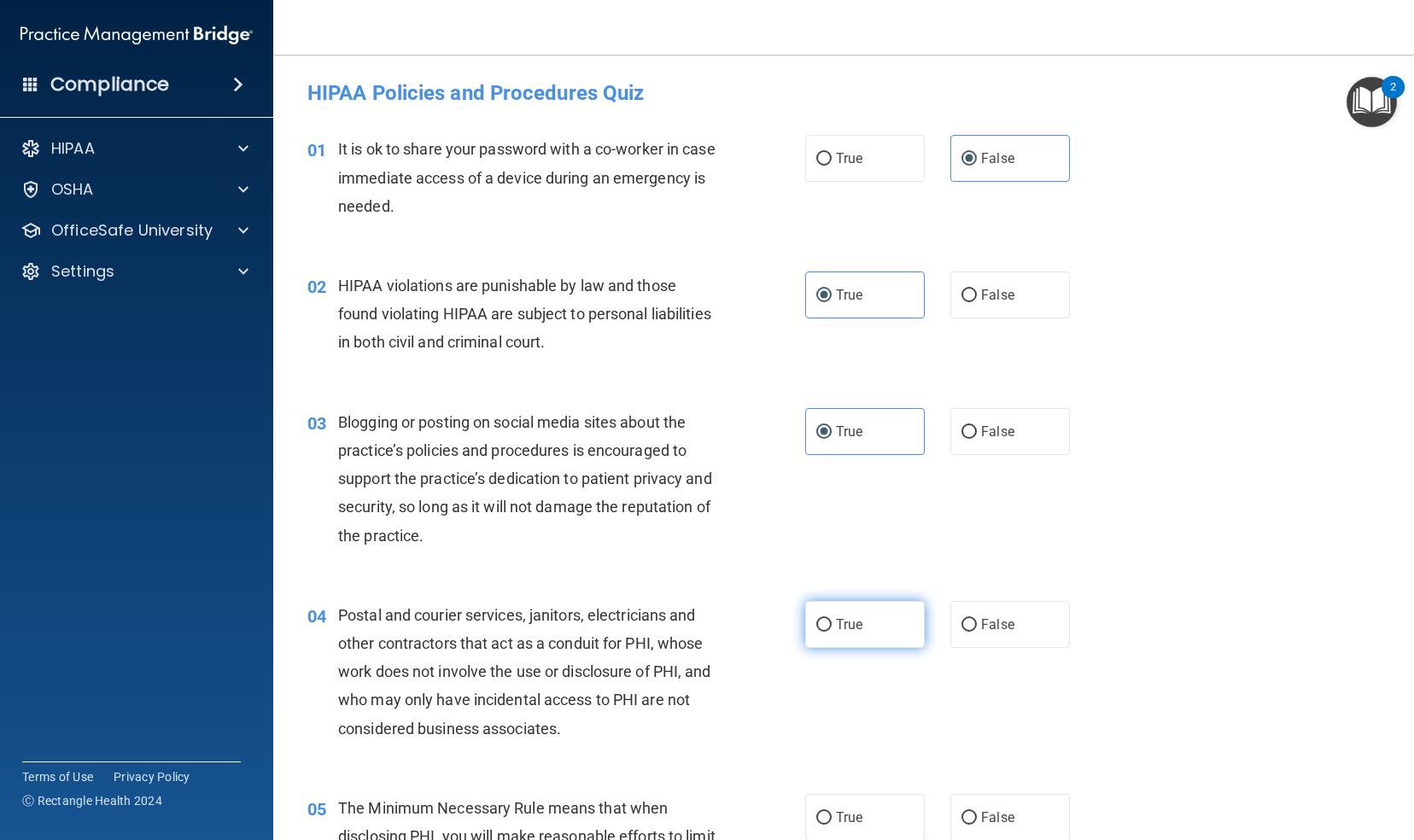 click on "True" at bounding box center [824, 625] 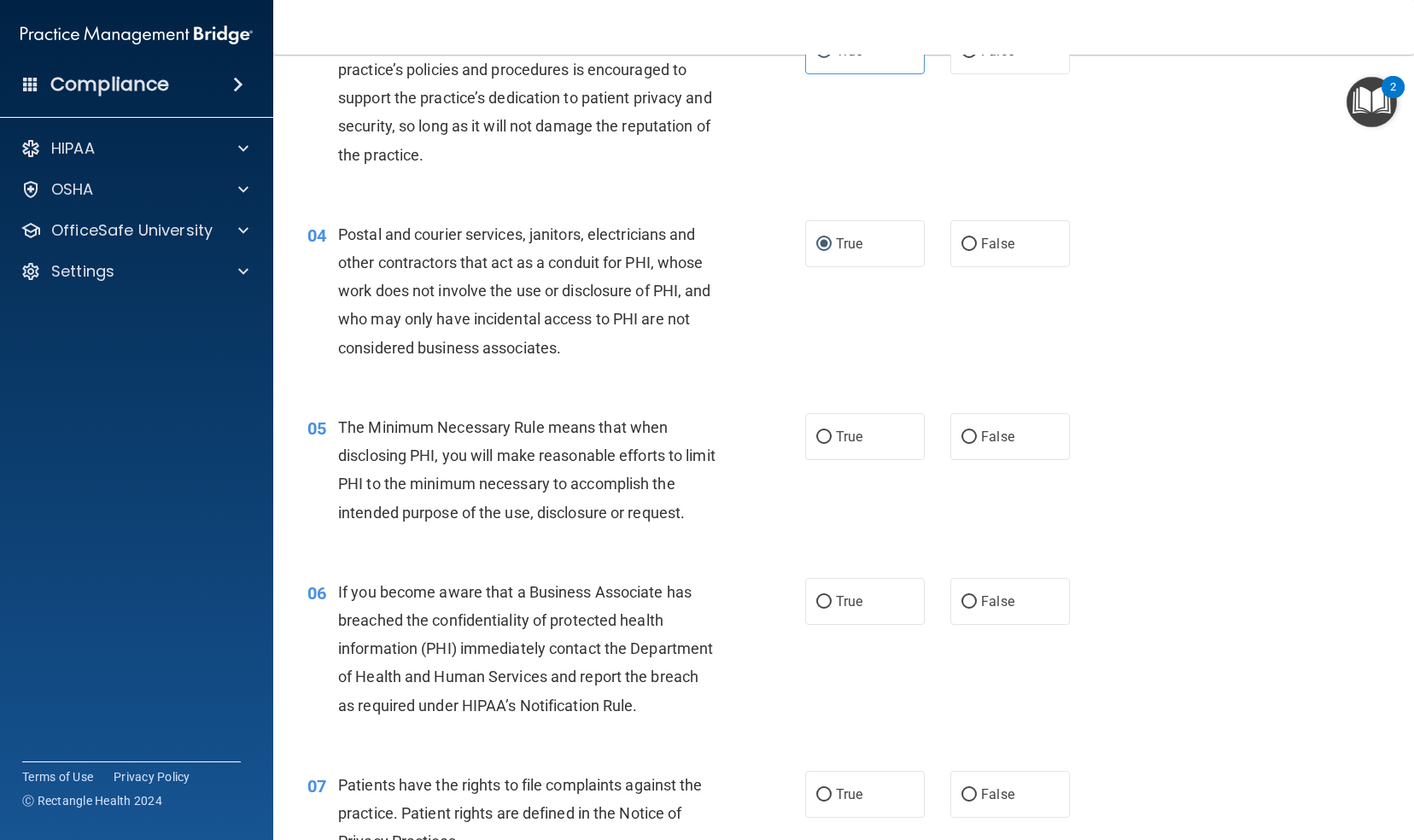 scroll, scrollTop: 410, scrollLeft: 0, axis: vertical 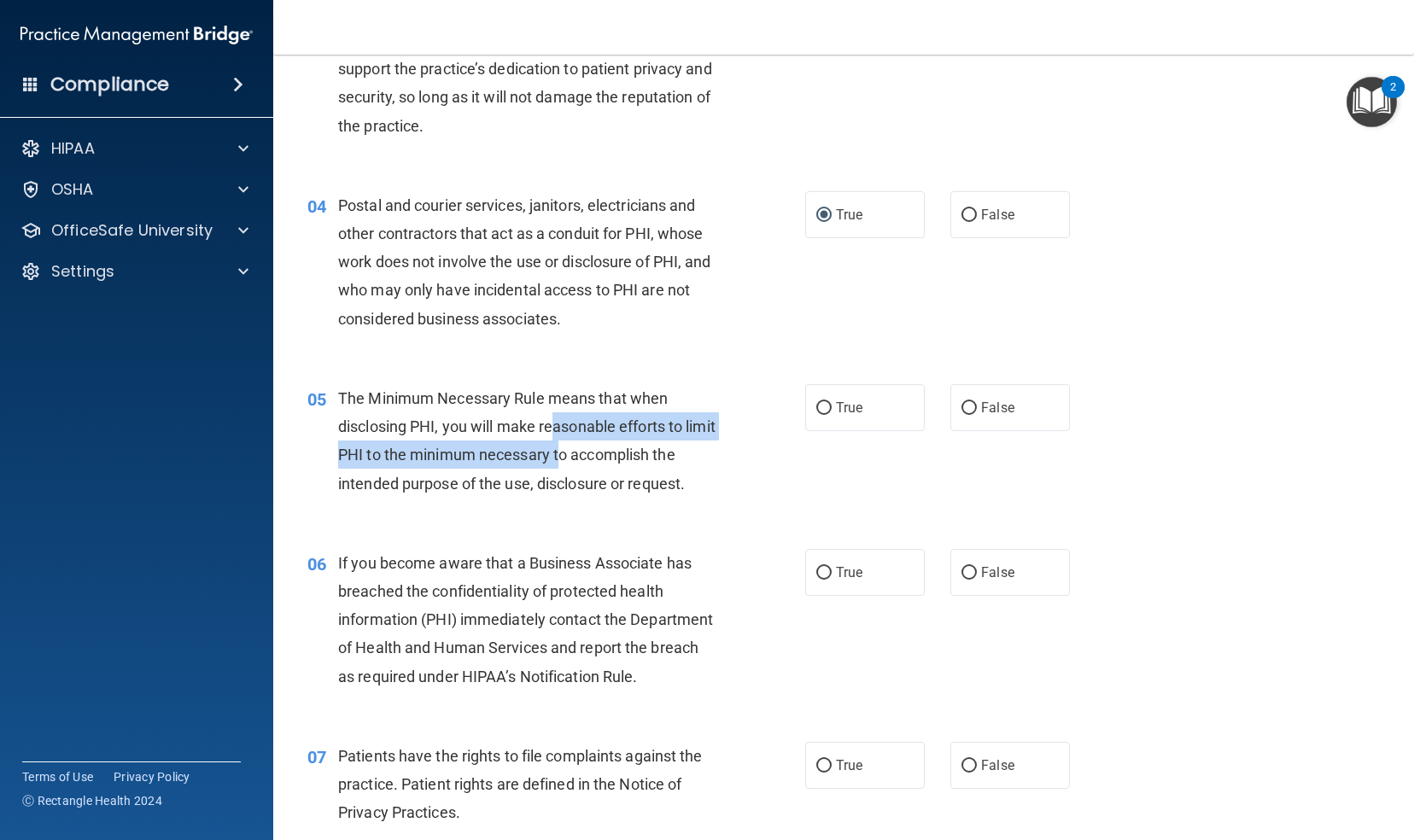drag, startPoint x: 594, startPoint y: 454, endPoint x: 568, endPoint y: 422, distance: 41.2311 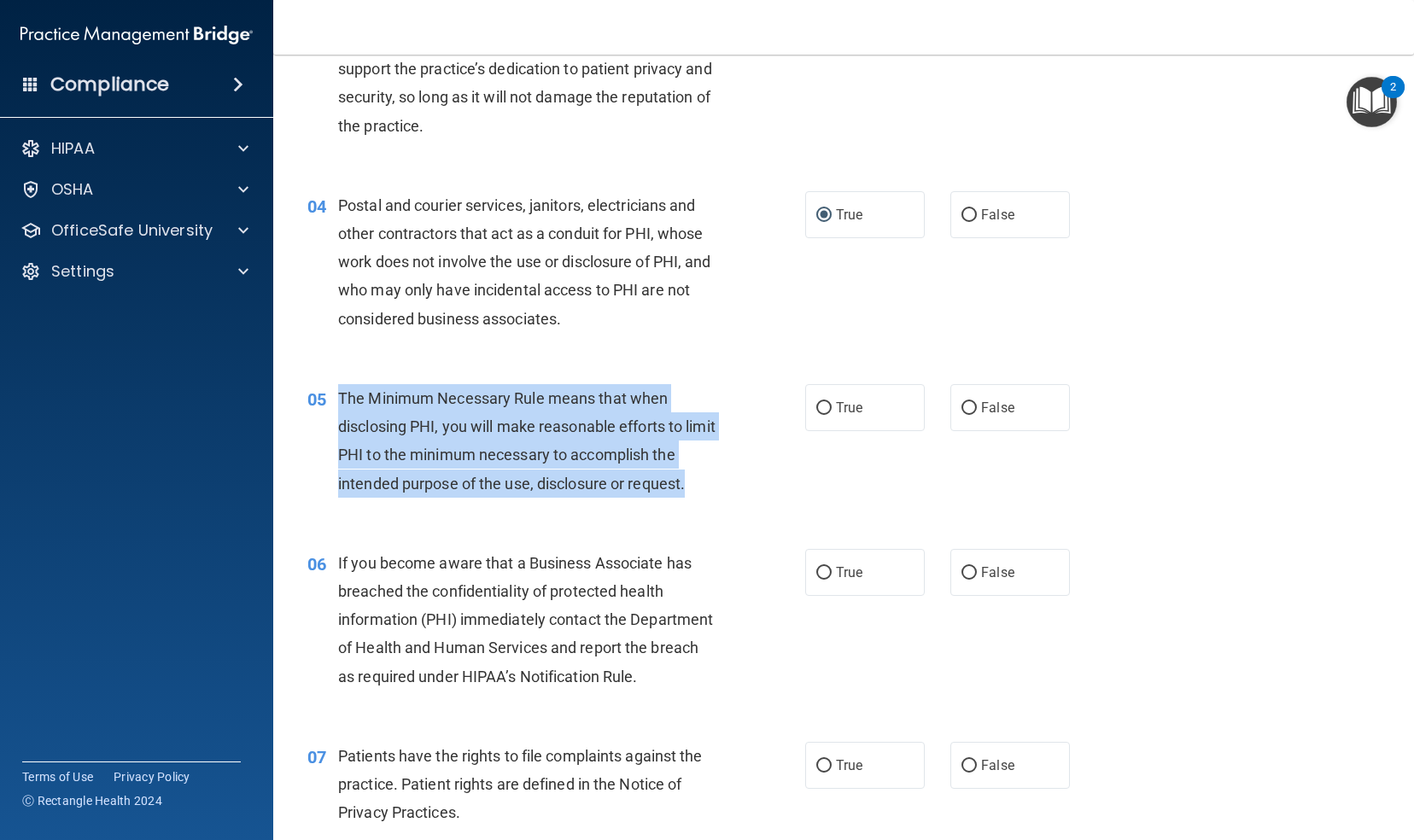 drag, startPoint x: 568, startPoint y: 422, endPoint x: 327, endPoint y: 391, distance: 242.9856 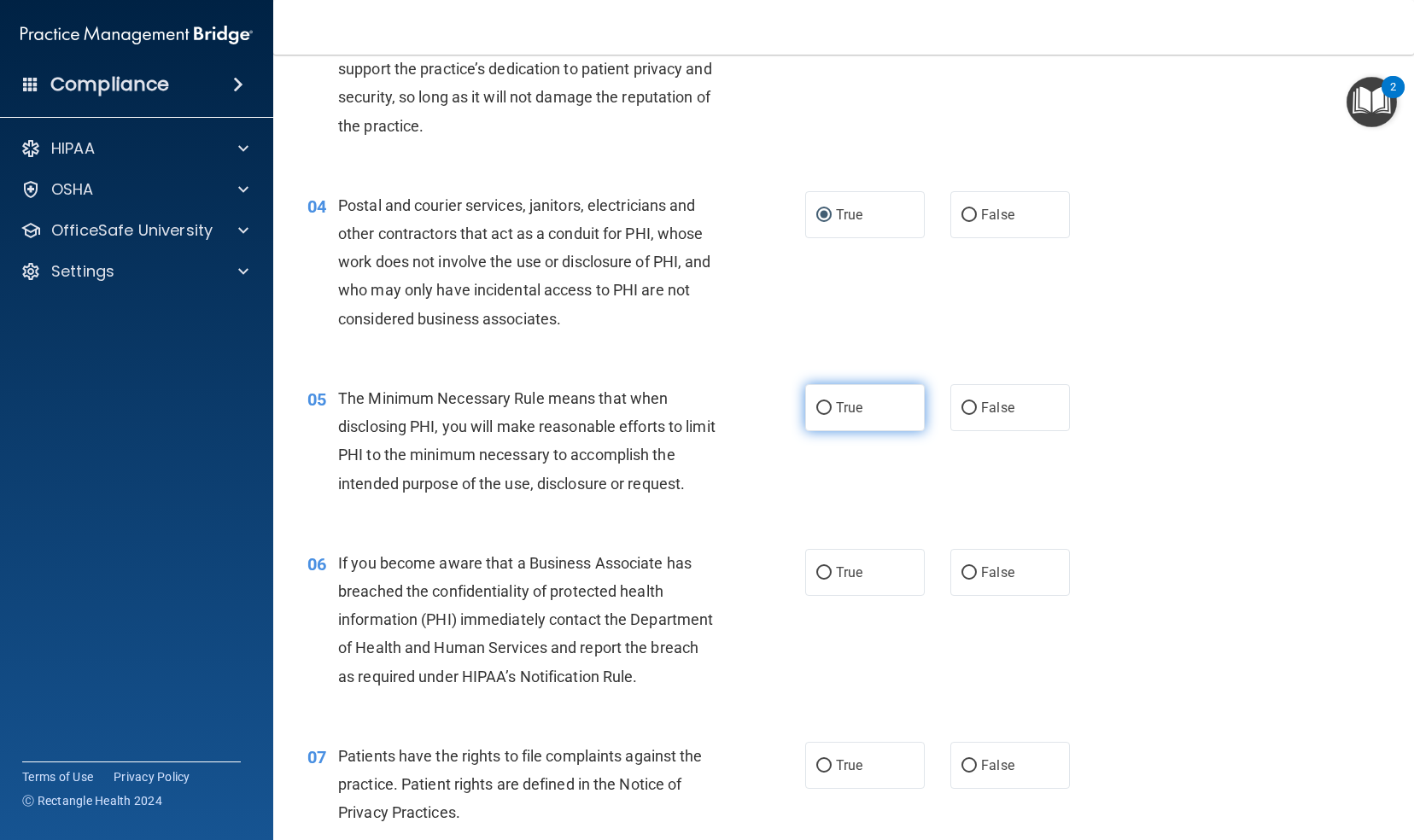 click on "True" at bounding box center [849, 407] 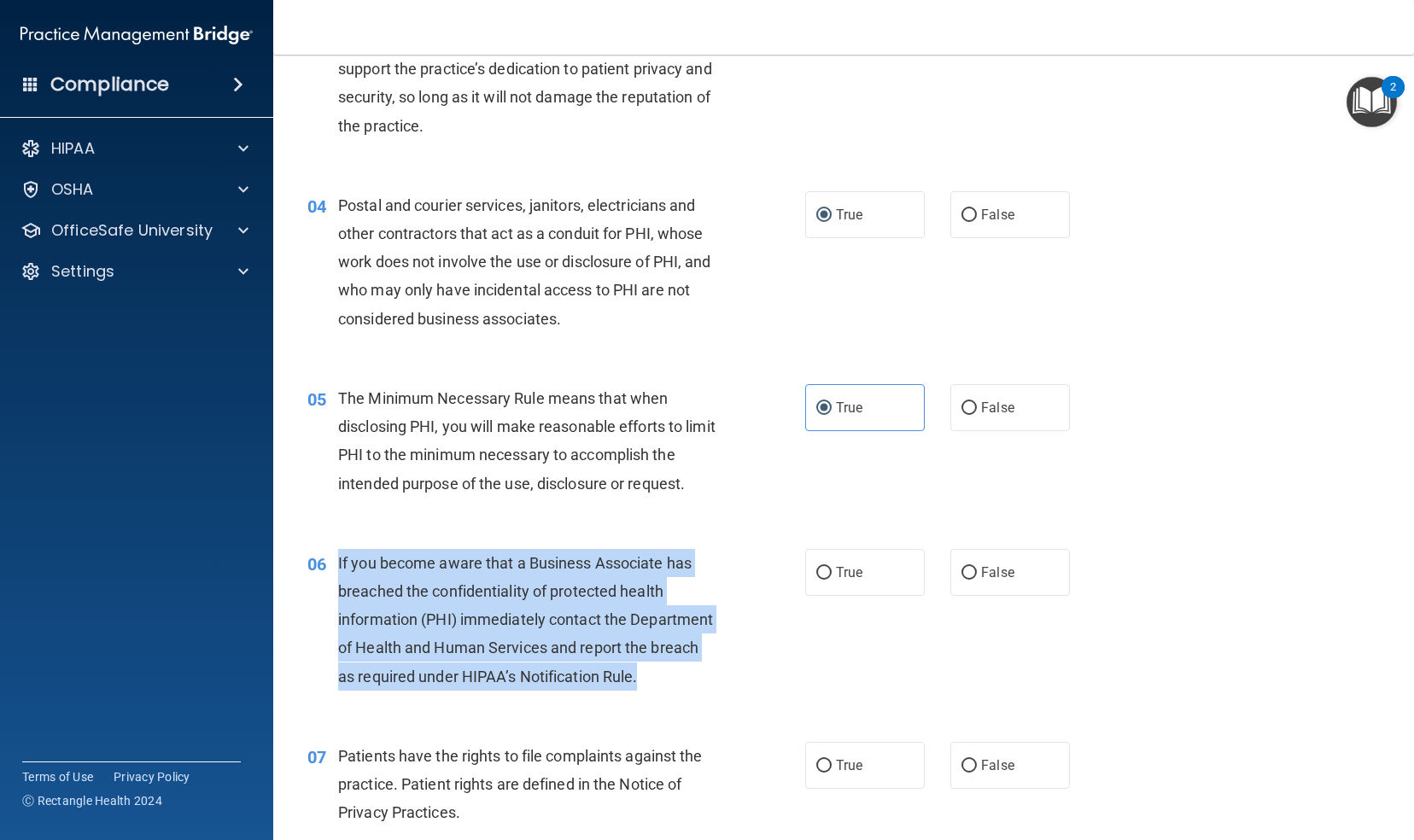 drag, startPoint x: 379, startPoint y: 697, endPoint x: 336, endPoint y: 564, distance: 139.7784 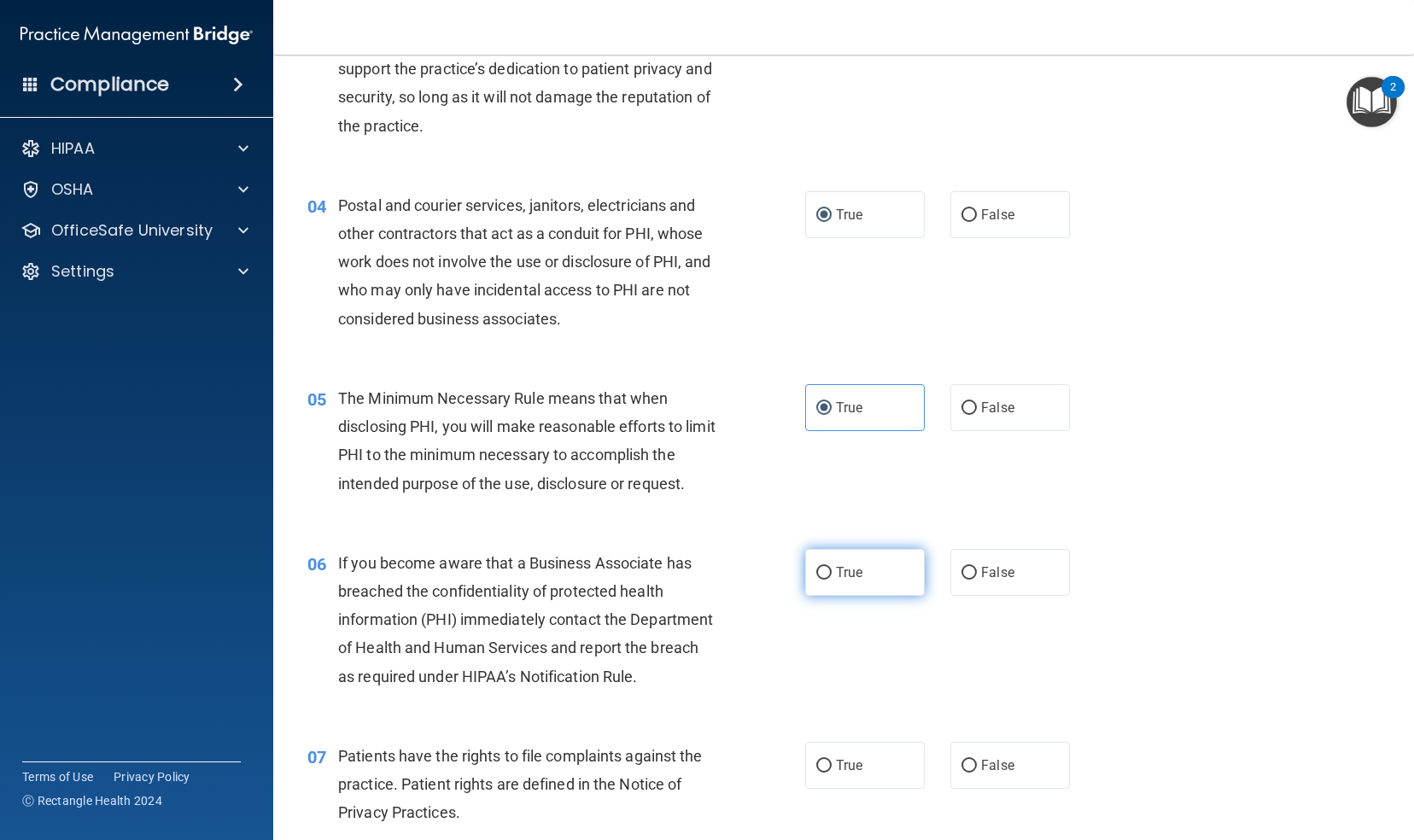 click on "True" at bounding box center (849, 572) 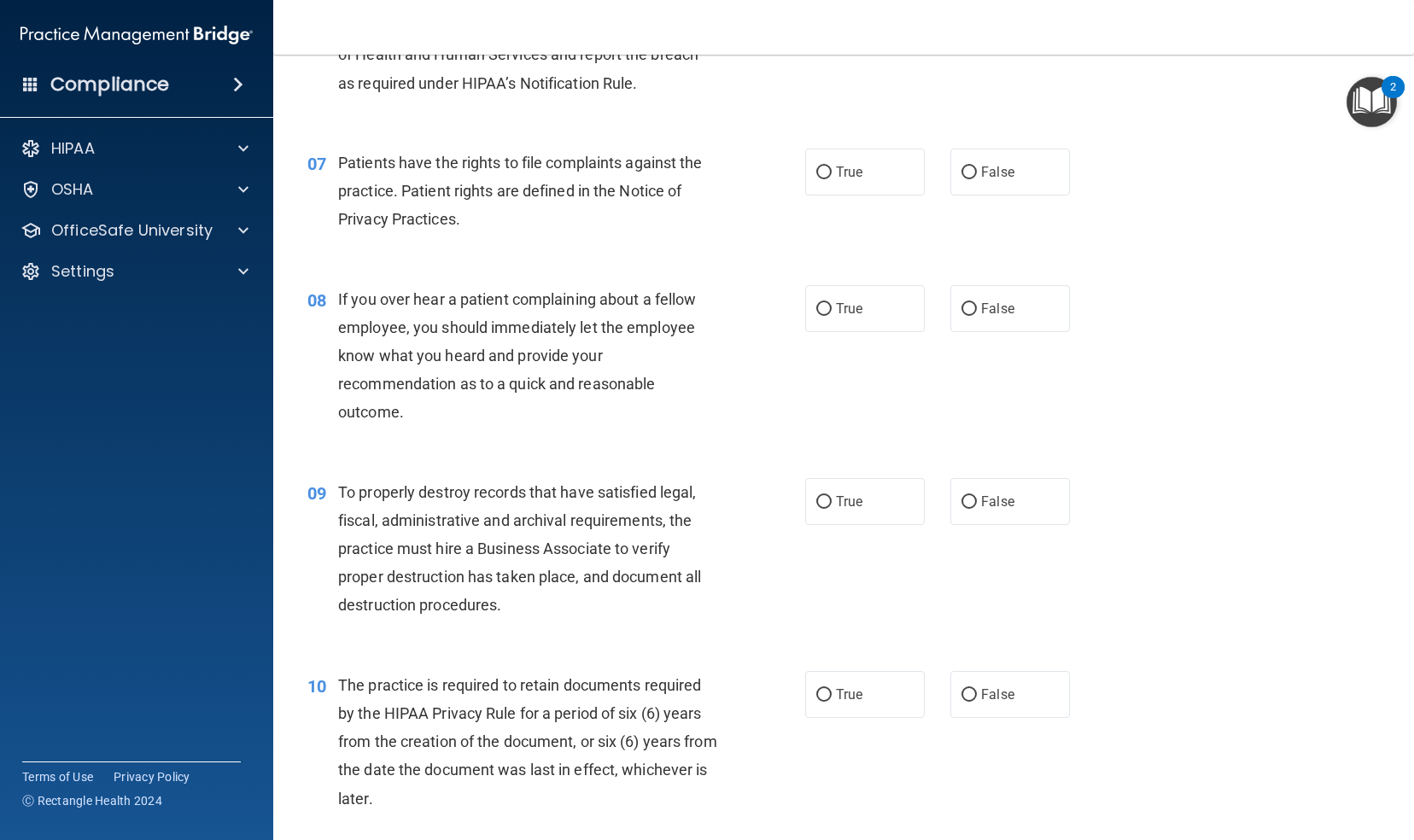 scroll, scrollTop: 1018, scrollLeft: 0, axis: vertical 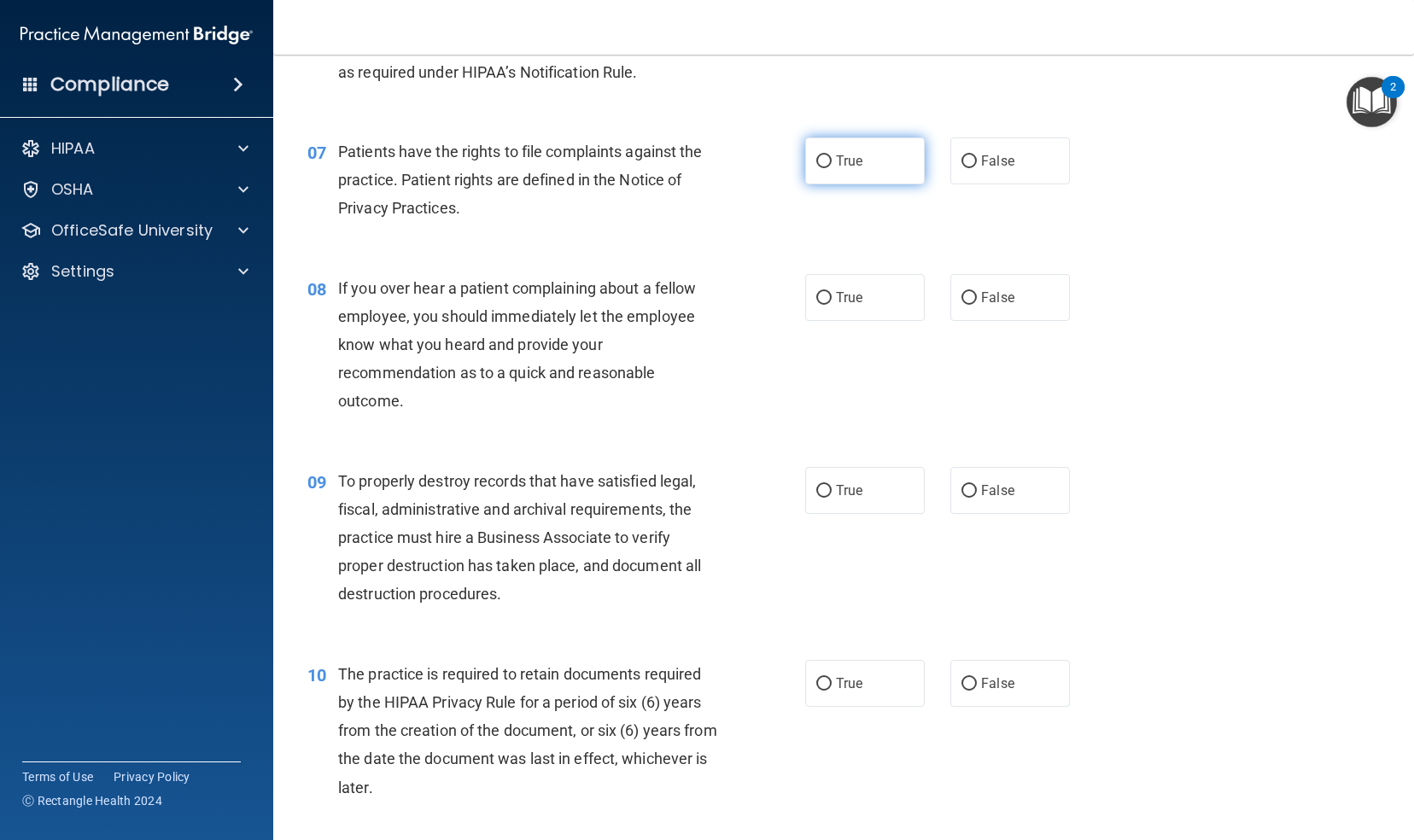 click on "True" at bounding box center [865, 160] 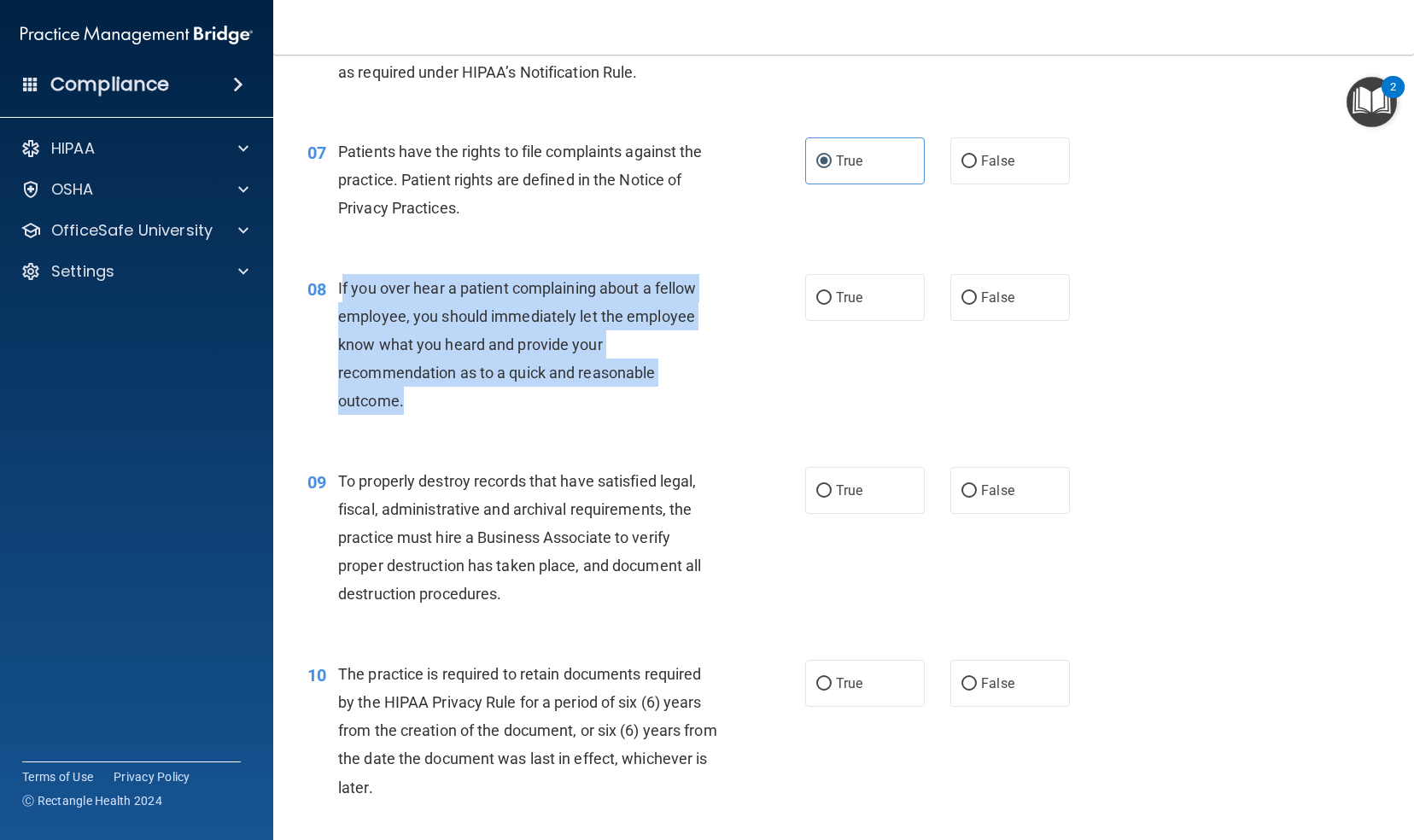drag, startPoint x: 403, startPoint y: 432, endPoint x: 340, endPoint y: 322, distance: 126.76356 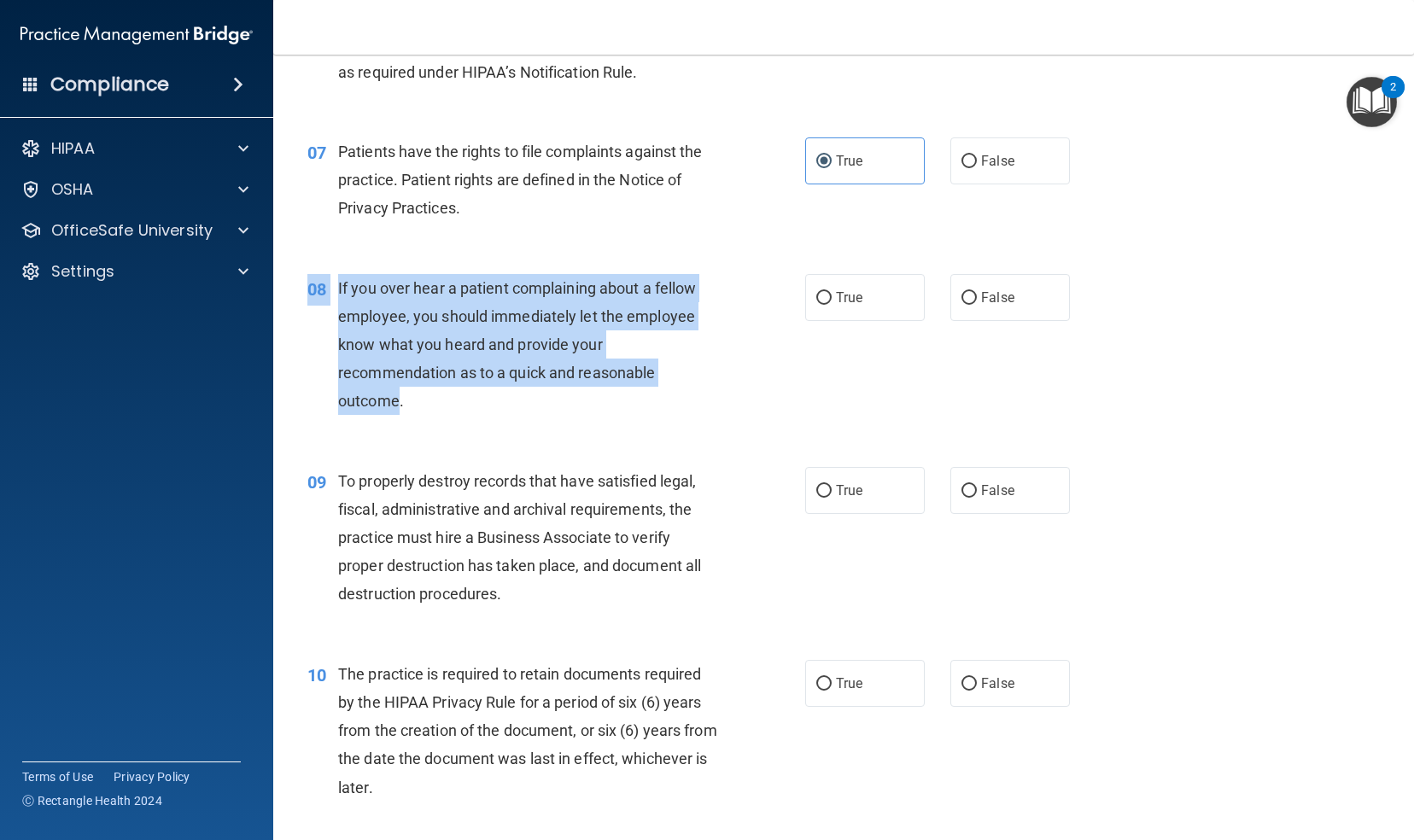 drag, startPoint x: 399, startPoint y: 432, endPoint x: 297, endPoint y: 309, distance: 159.79049 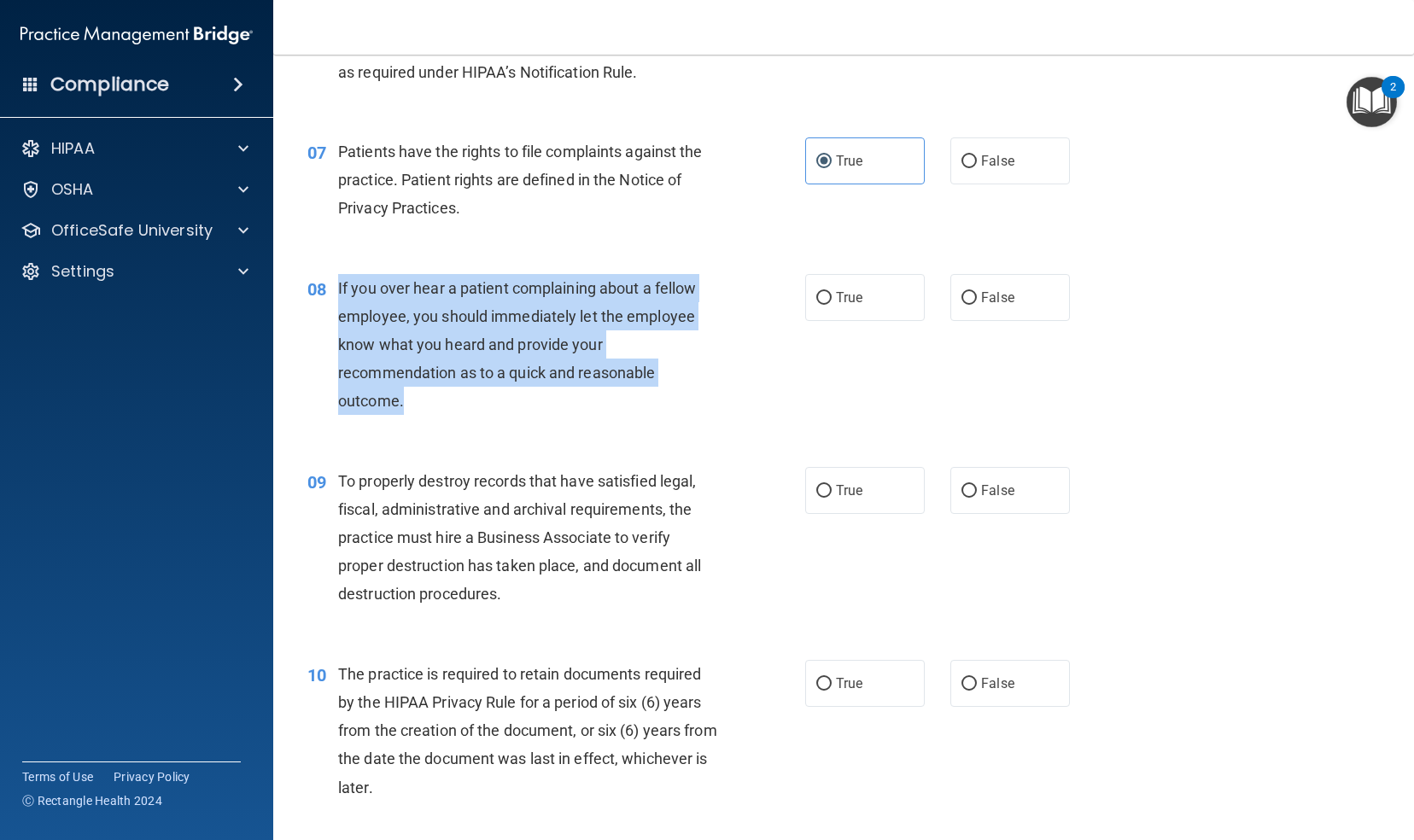 drag, startPoint x: 403, startPoint y: 427, endPoint x: 339, endPoint y: 303, distance: 139.54211 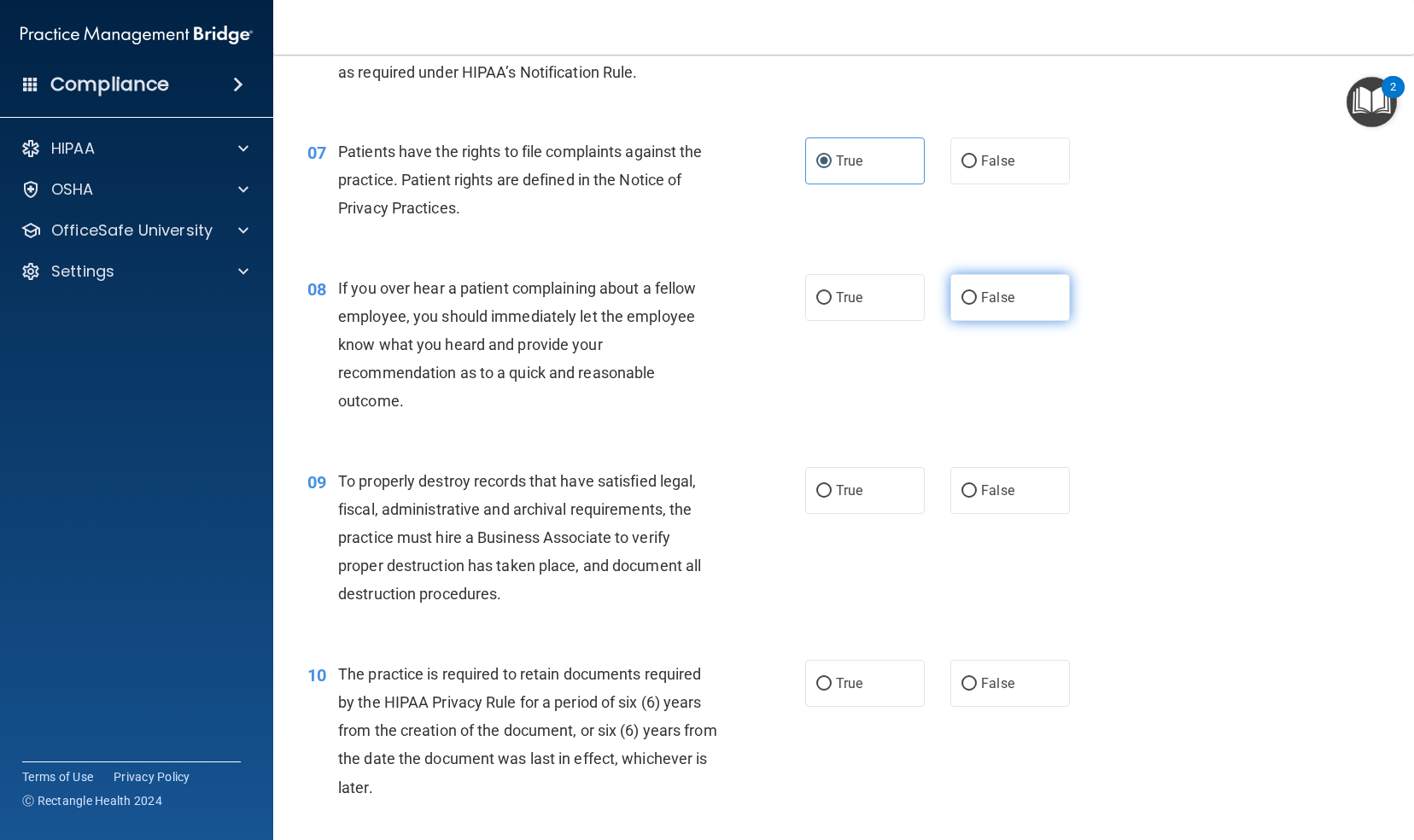 click on "False" at bounding box center [997, 297] 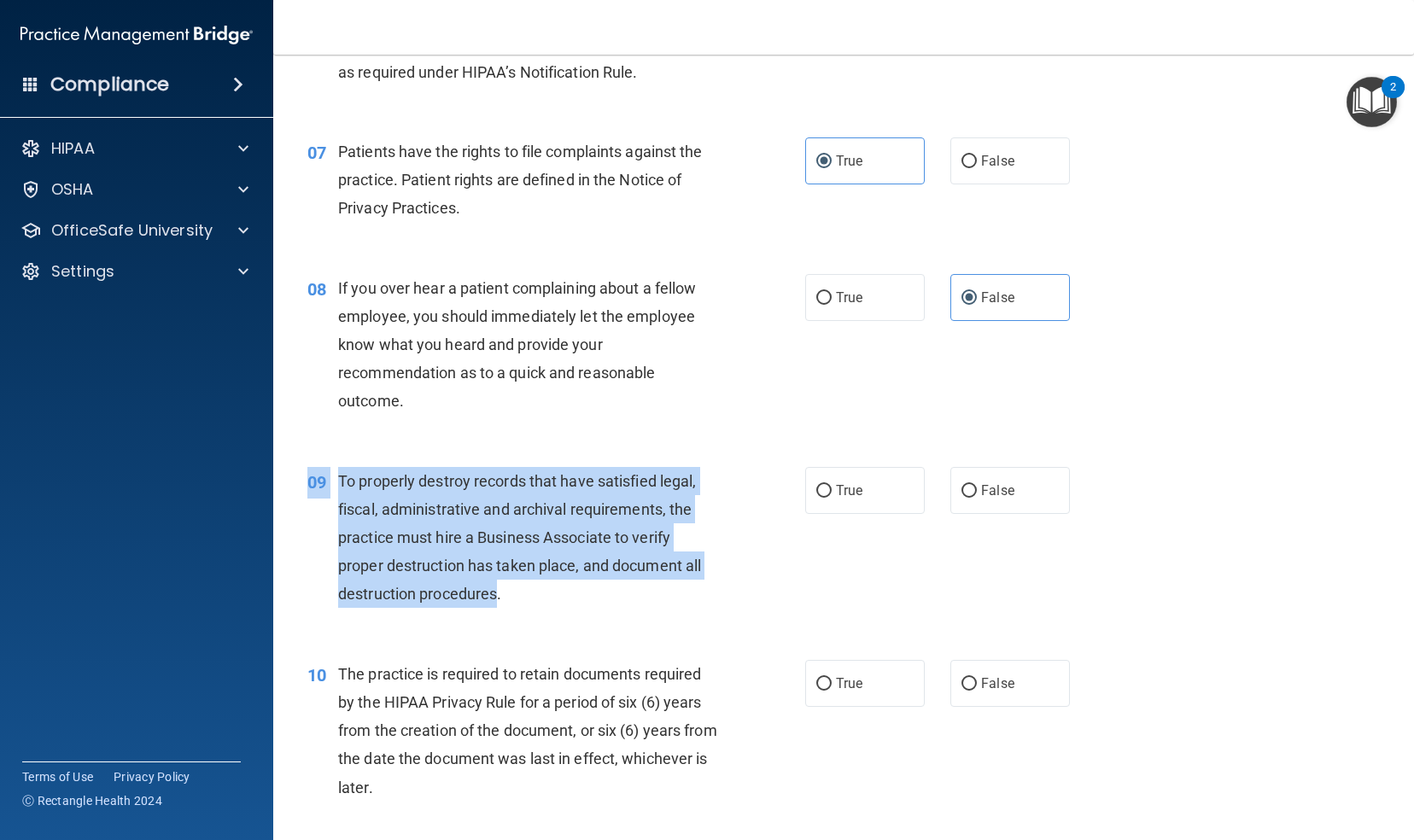 drag, startPoint x: 499, startPoint y: 627, endPoint x: 311, endPoint y: 509, distance: 221.96396 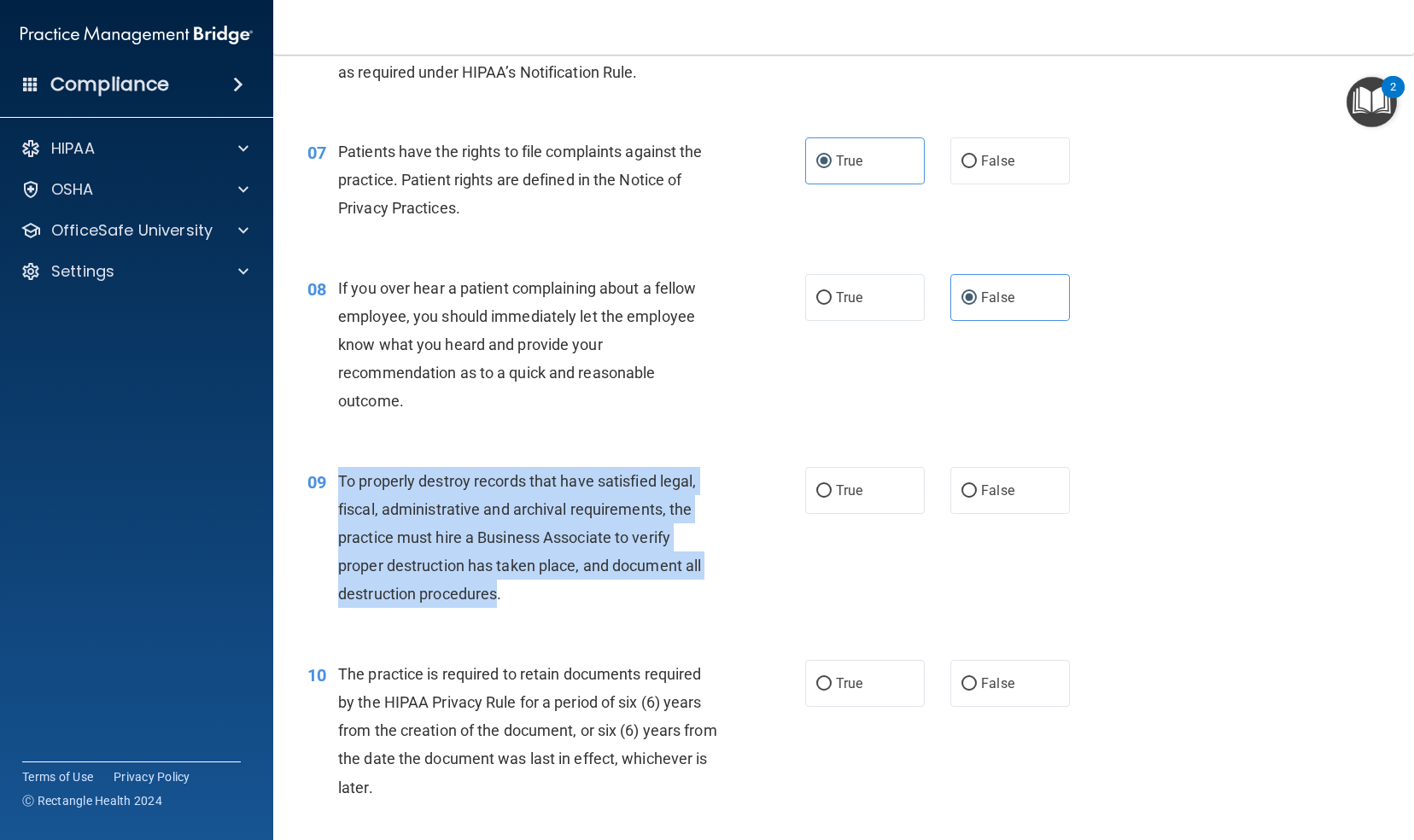 drag, startPoint x: 497, startPoint y: 624, endPoint x: 341, endPoint y: 512, distance: 192.04166 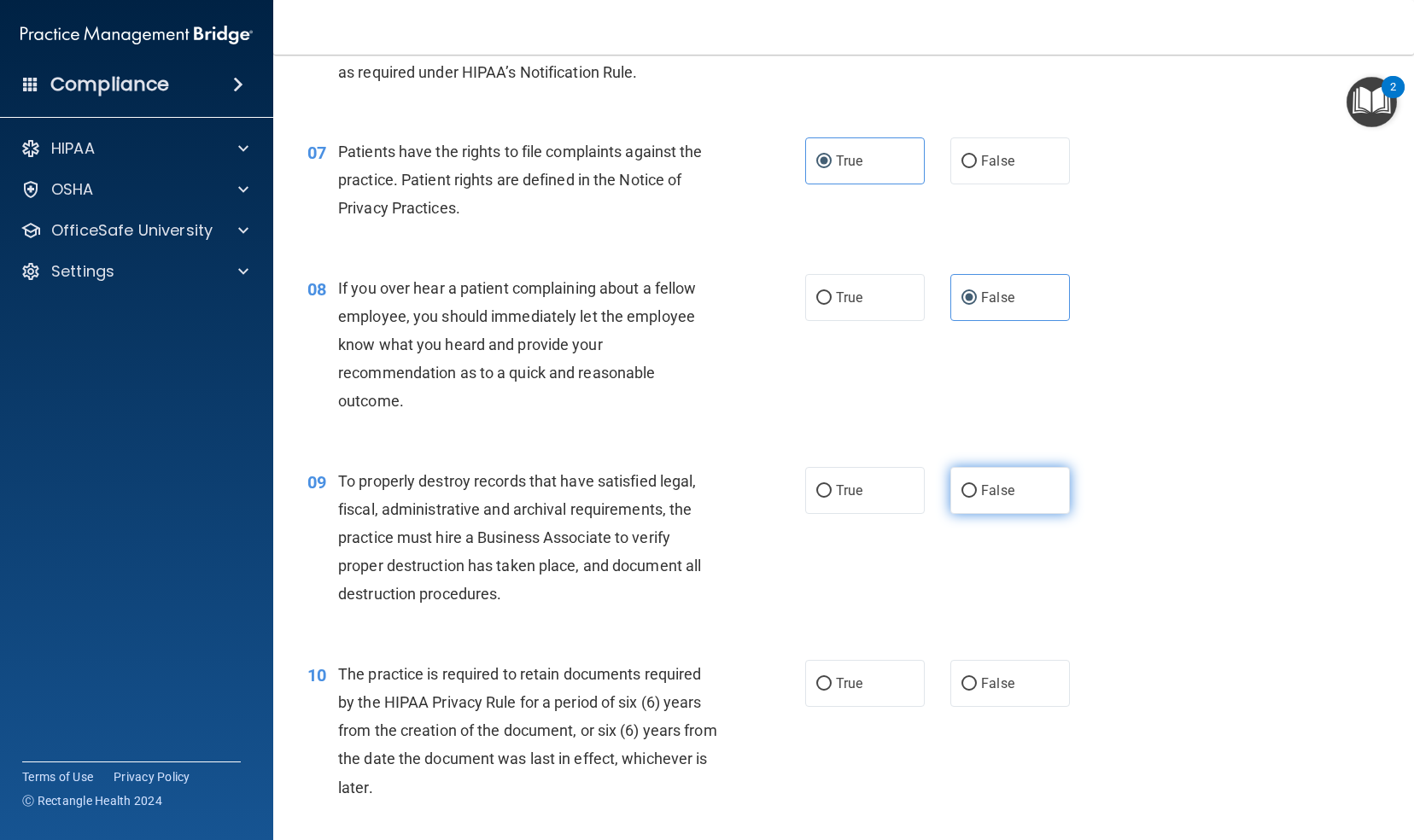 click on "False" at bounding box center [997, 490] 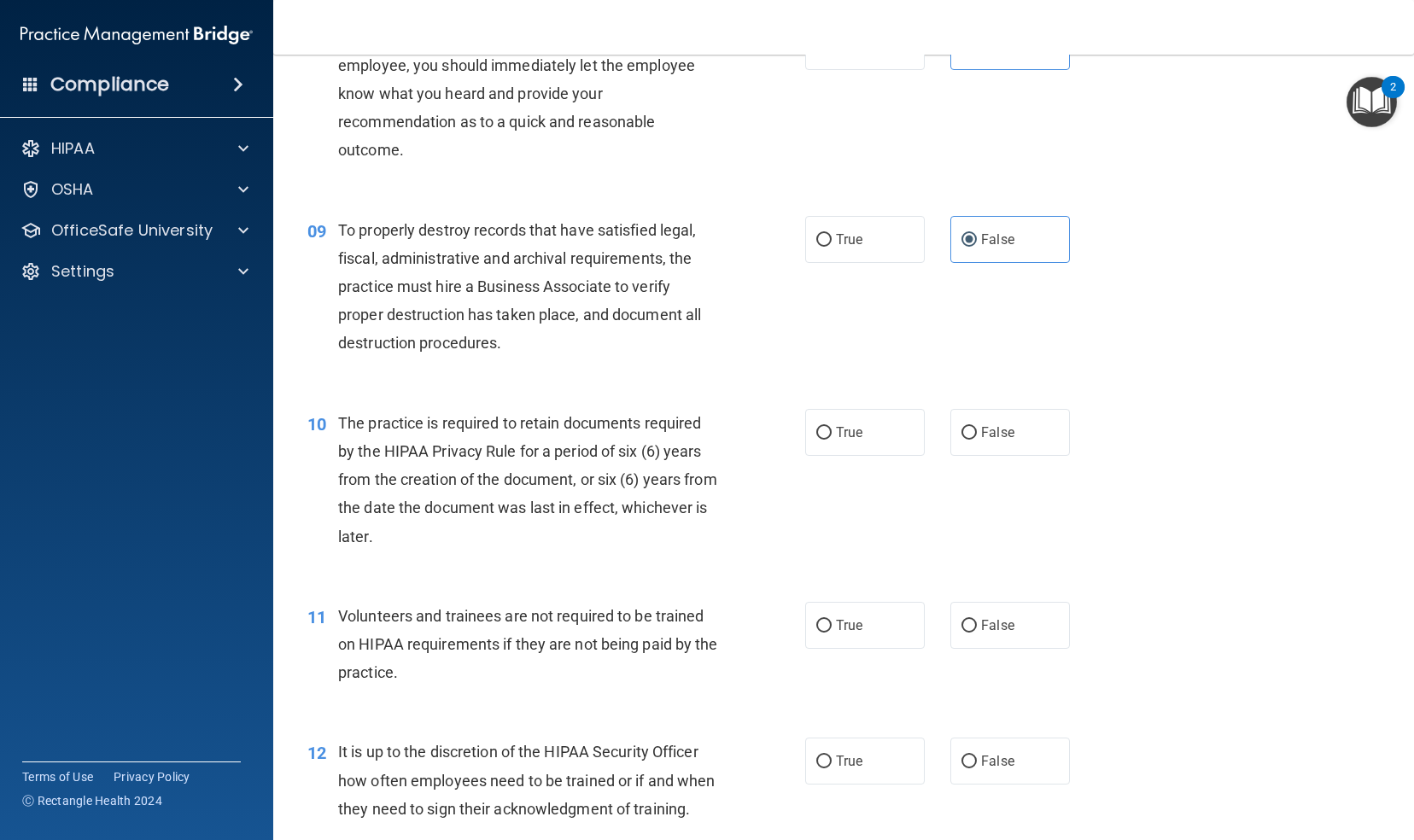scroll, scrollTop: 1273, scrollLeft: 0, axis: vertical 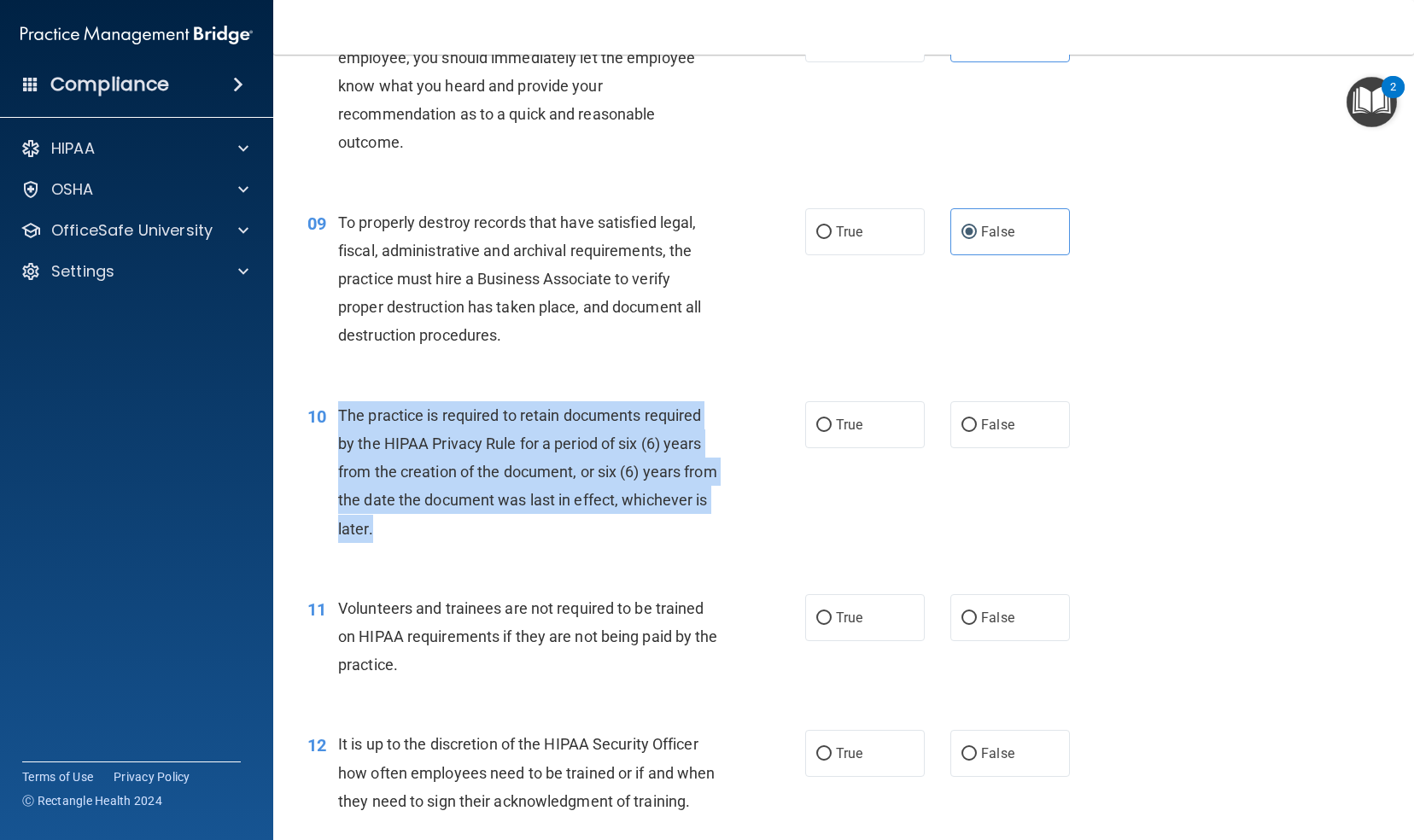 drag, startPoint x: 459, startPoint y: 551, endPoint x: 333, endPoint y: 451, distance: 160.86019 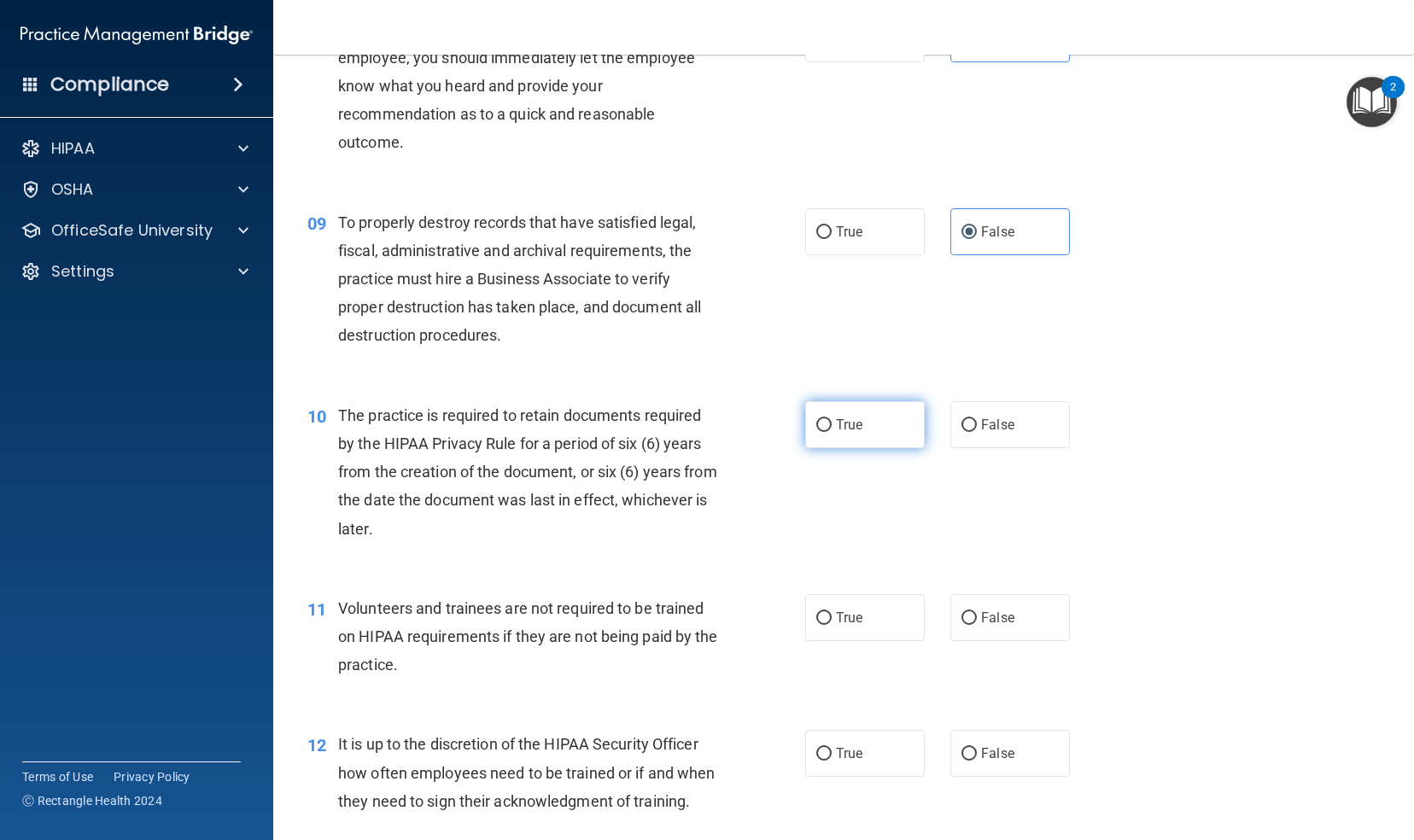 click on "True" at bounding box center (849, 424) 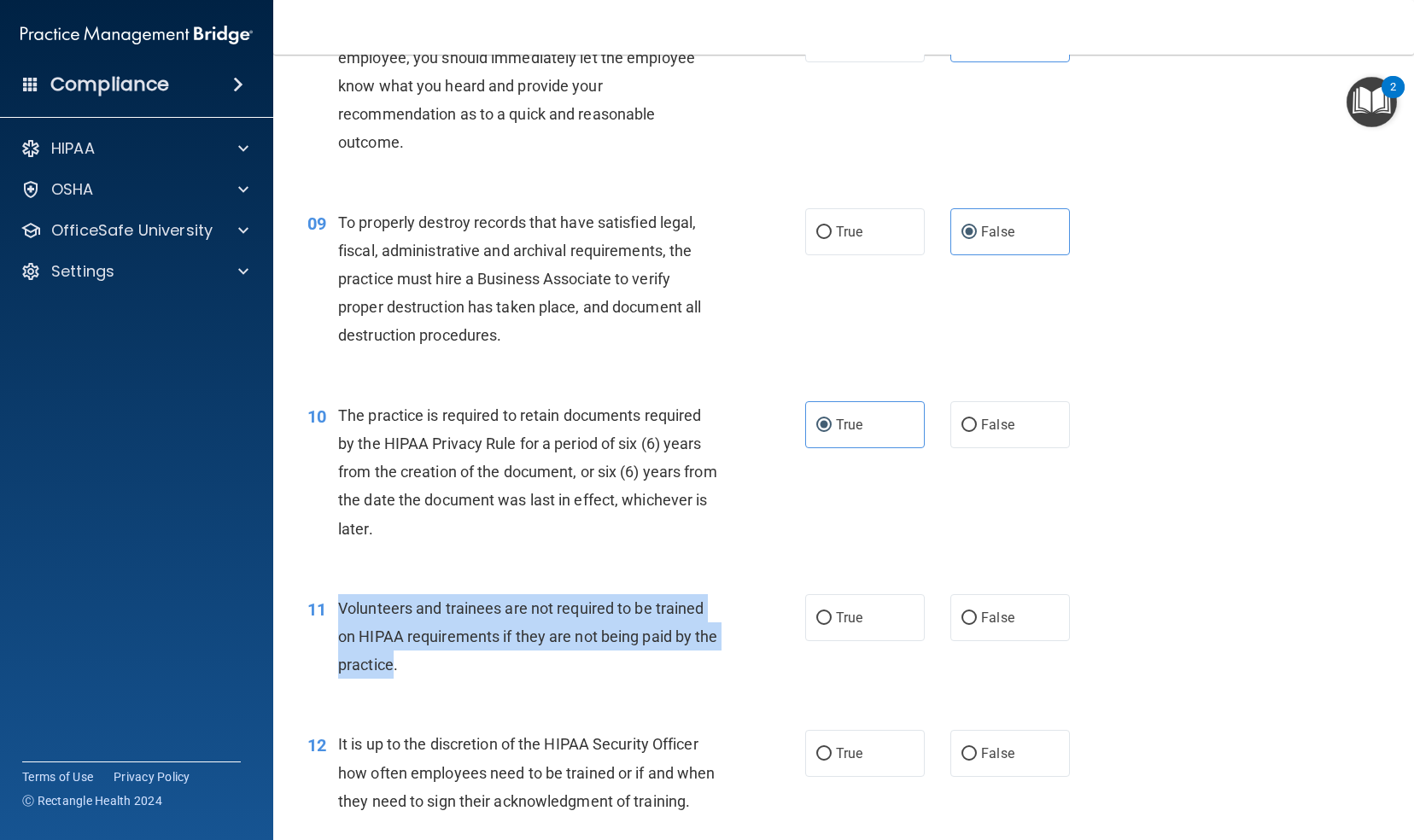 drag, startPoint x: 413, startPoint y: 689, endPoint x: 342, endPoint y: 626, distance: 94.92102 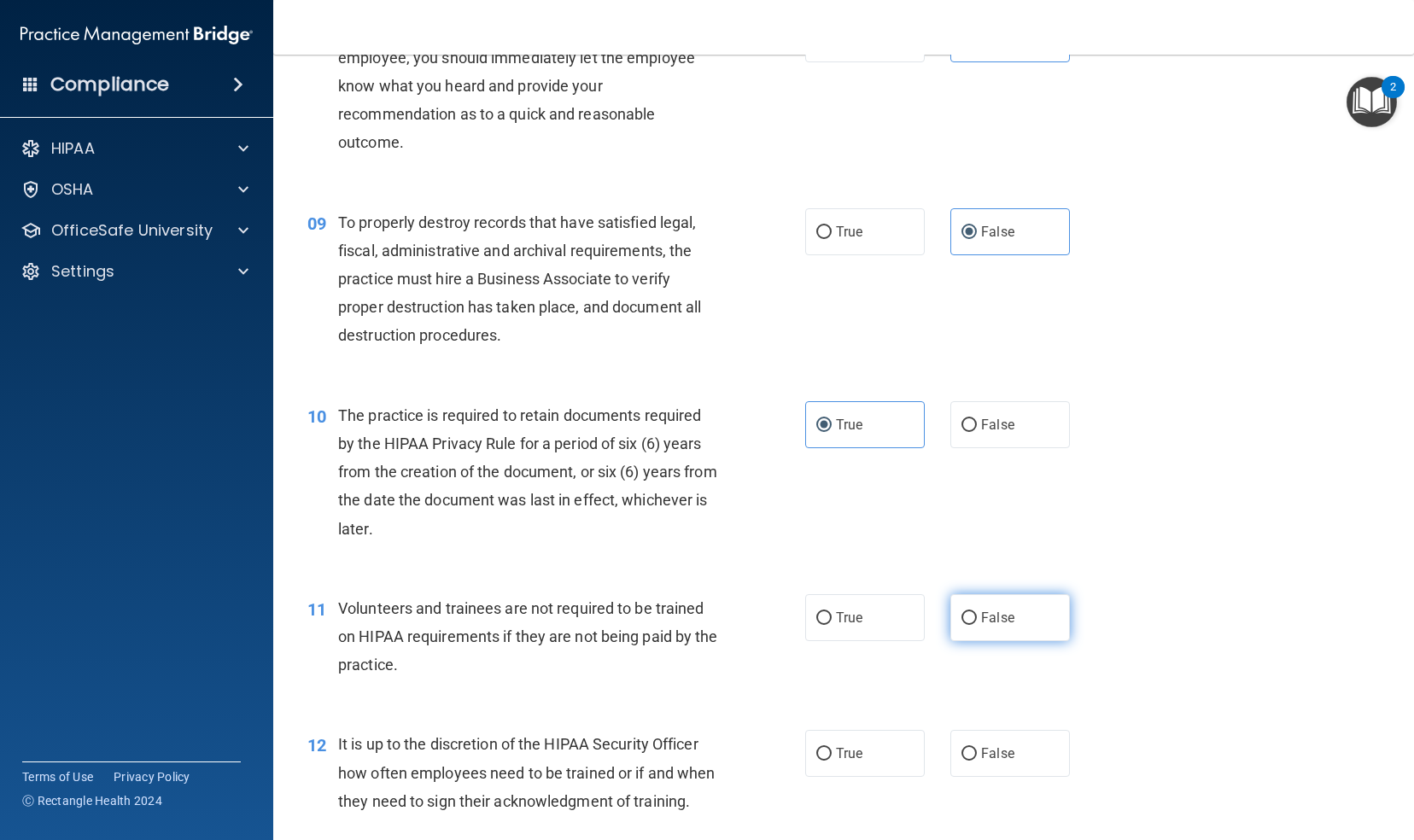 click on "False" at bounding box center (997, 617) 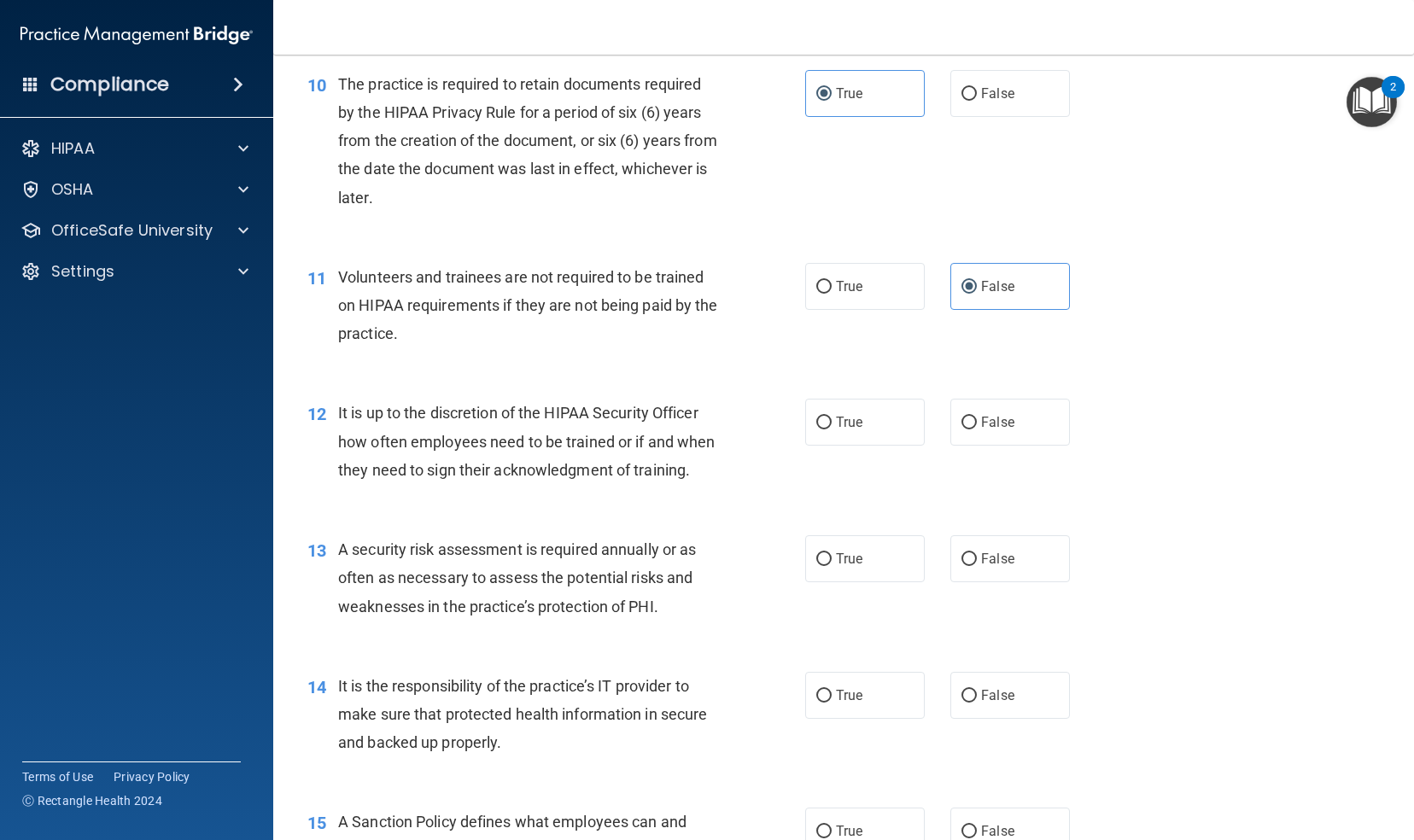 scroll, scrollTop: 1643, scrollLeft: 0, axis: vertical 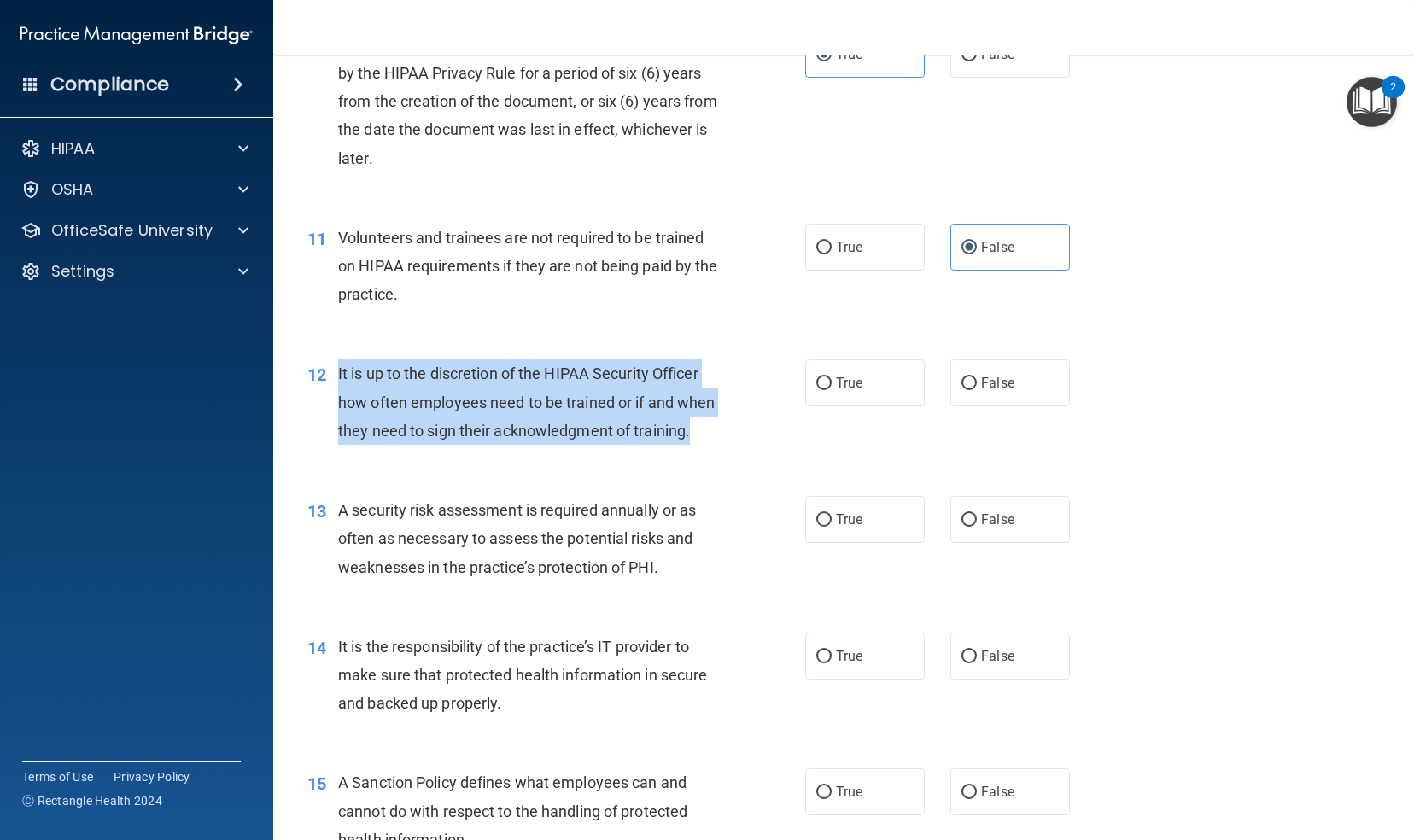 drag, startPoint x: 375, startPoint y: 471, endPoint x: 334, endPoint y: 392, distance: 89.00562 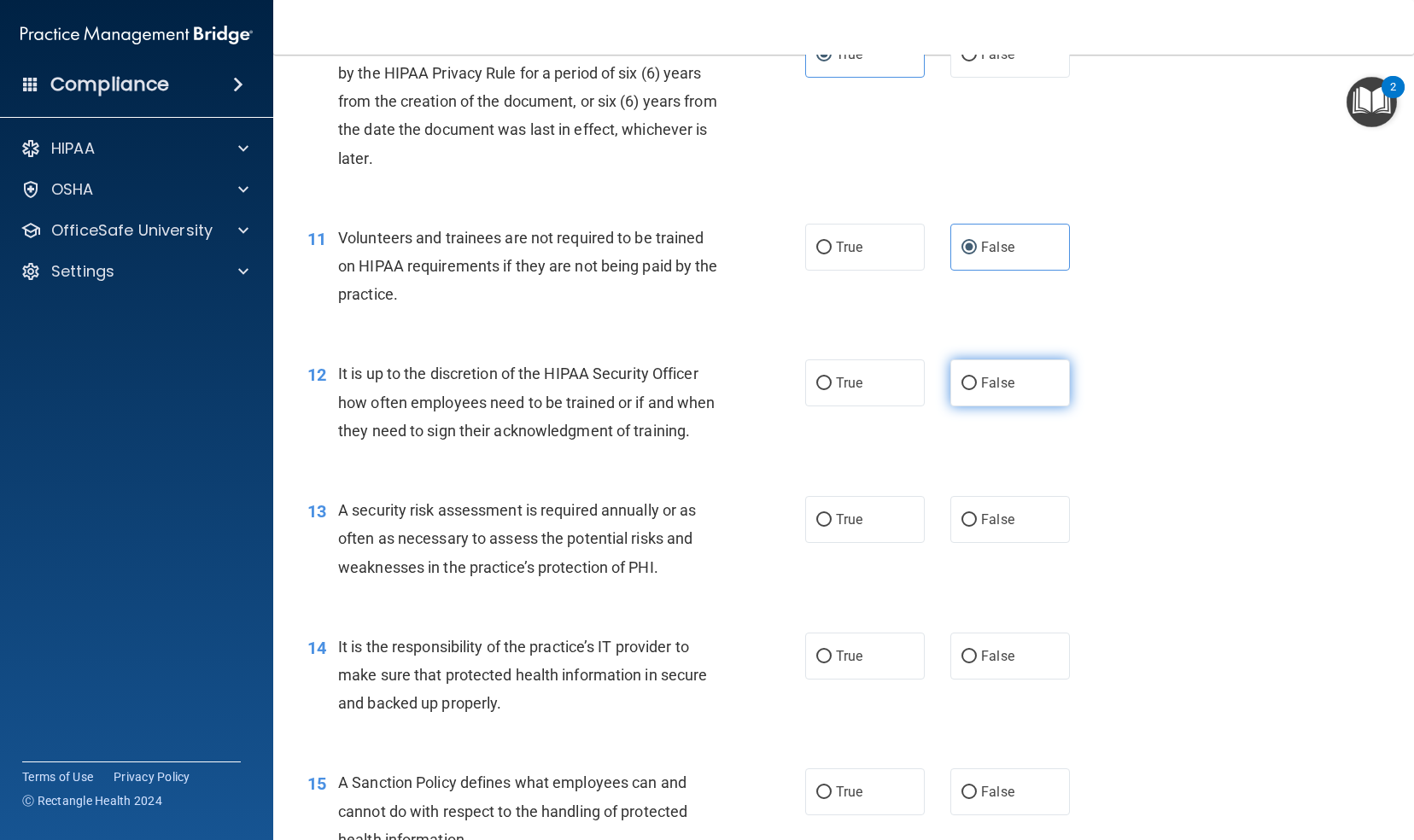 click on "False" at bounding box center [997, 382] 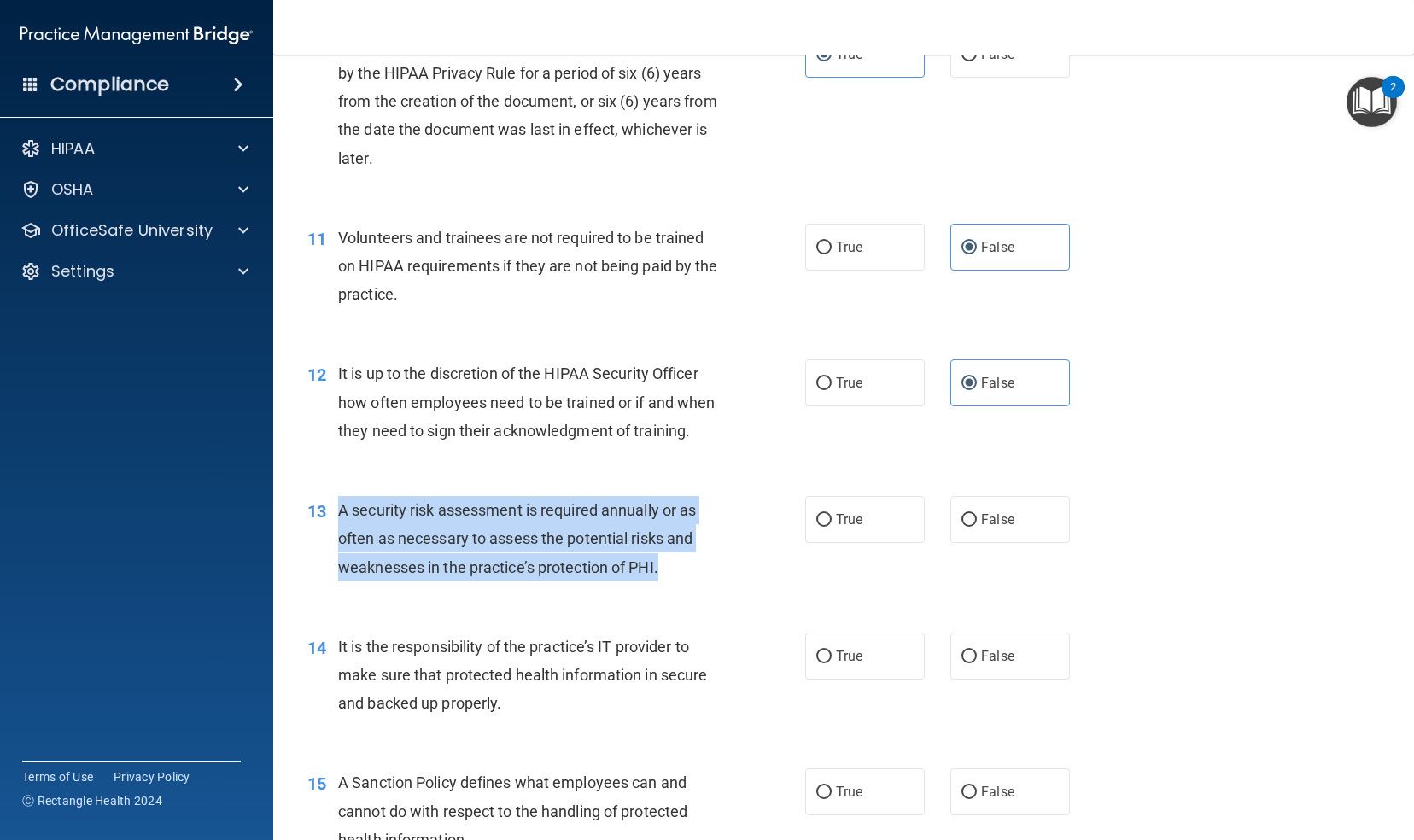 drag, startPoint x: 669, startPoint y: 618, endPoint x: 326, endPoint y: 563, distance: 347.3816 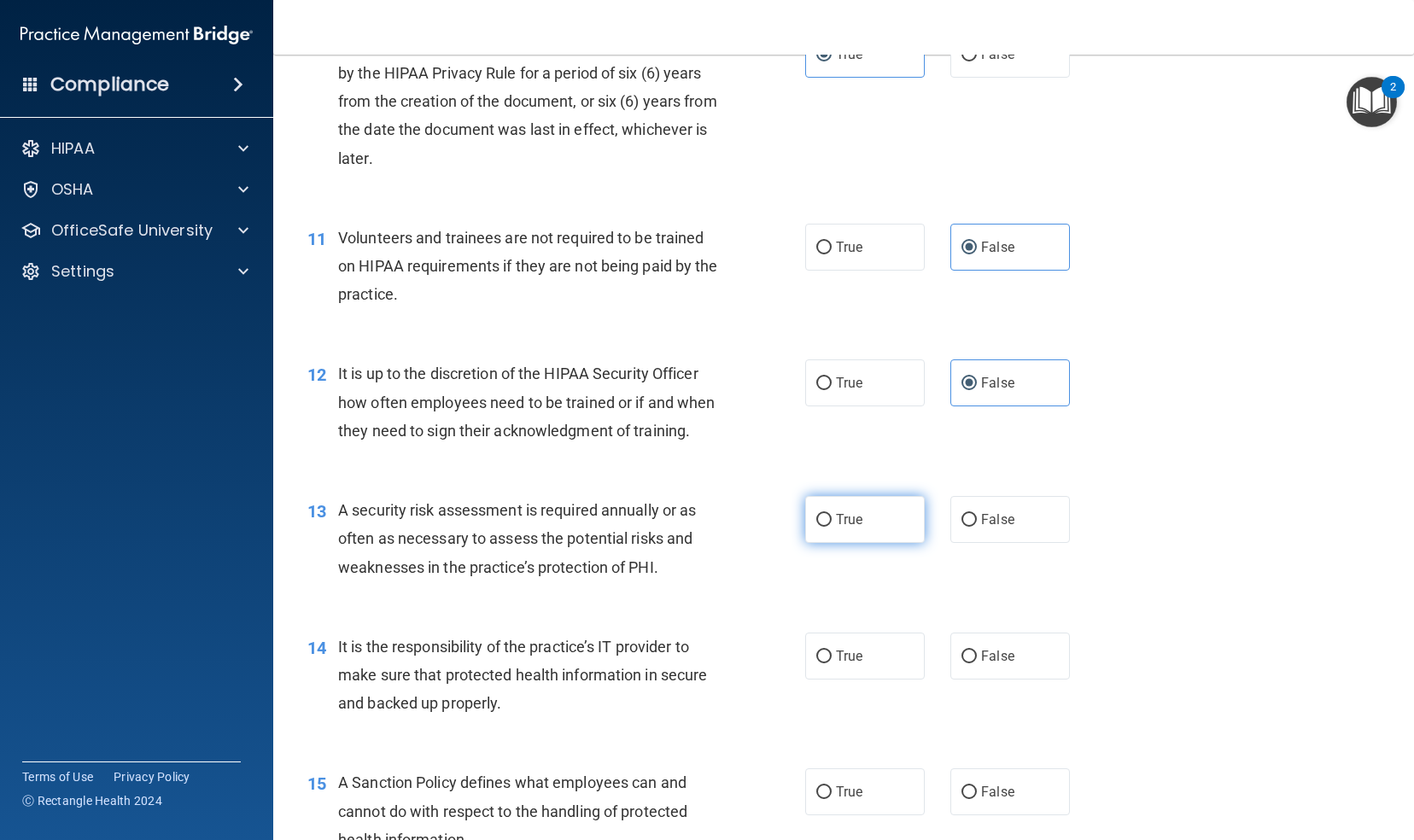 click on "True" at bounding box center [865, 519] 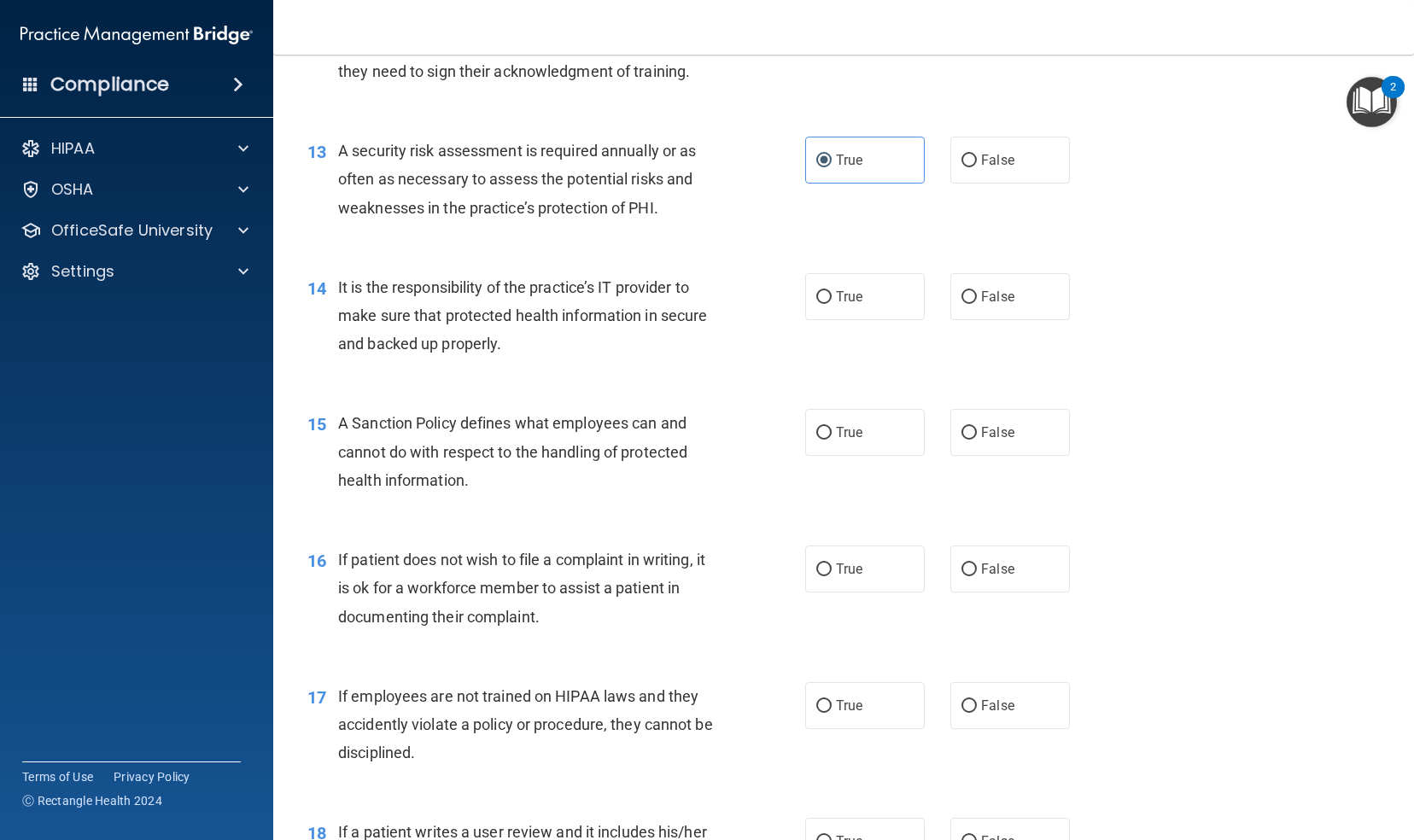 scroll, scrollTop: 2010, scrollLeft: 0, axis: vertical 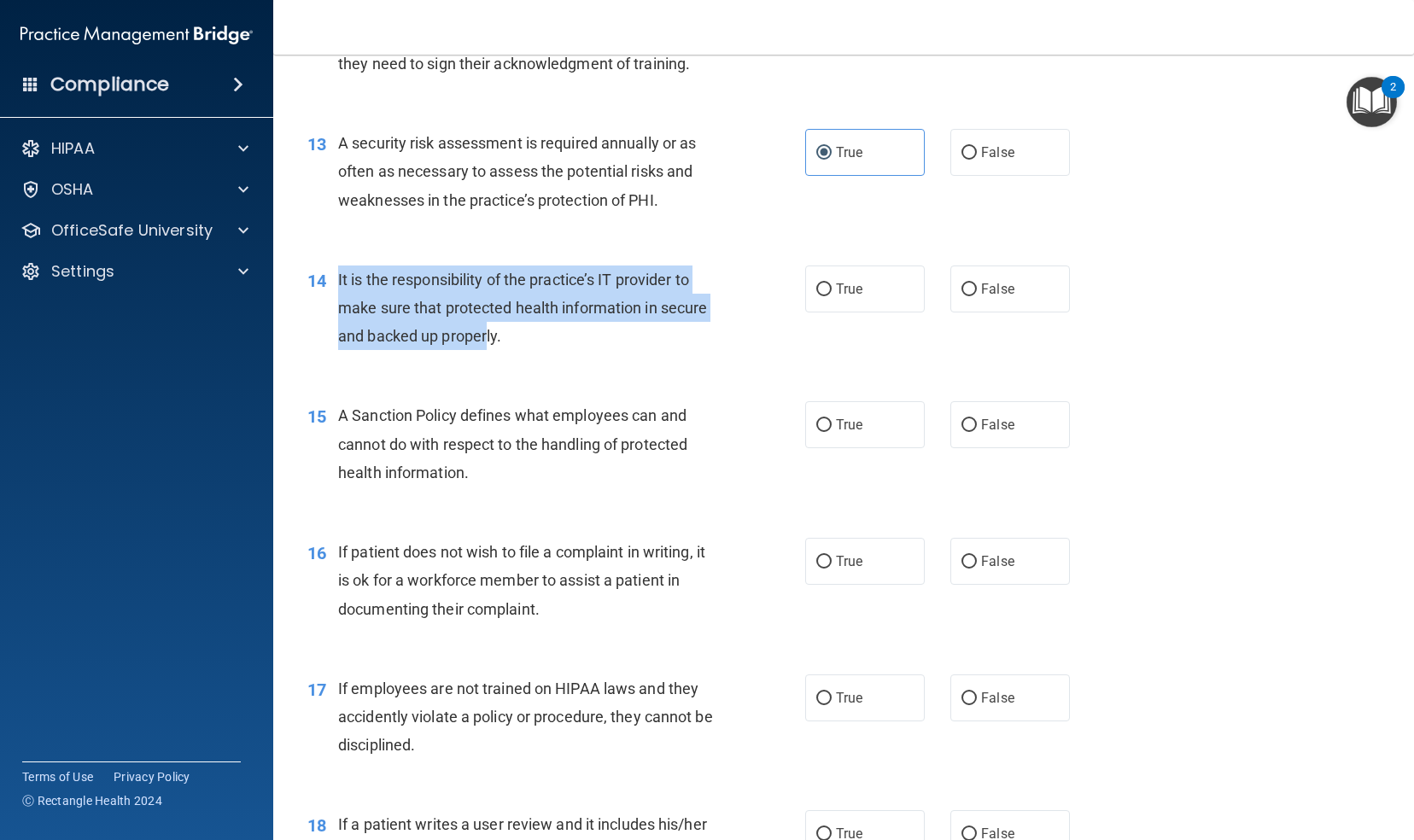 drag, startPoint x: 488, startPoint y: 392, endPoint x: 334, endPoint y: 341, distance: 162.22515 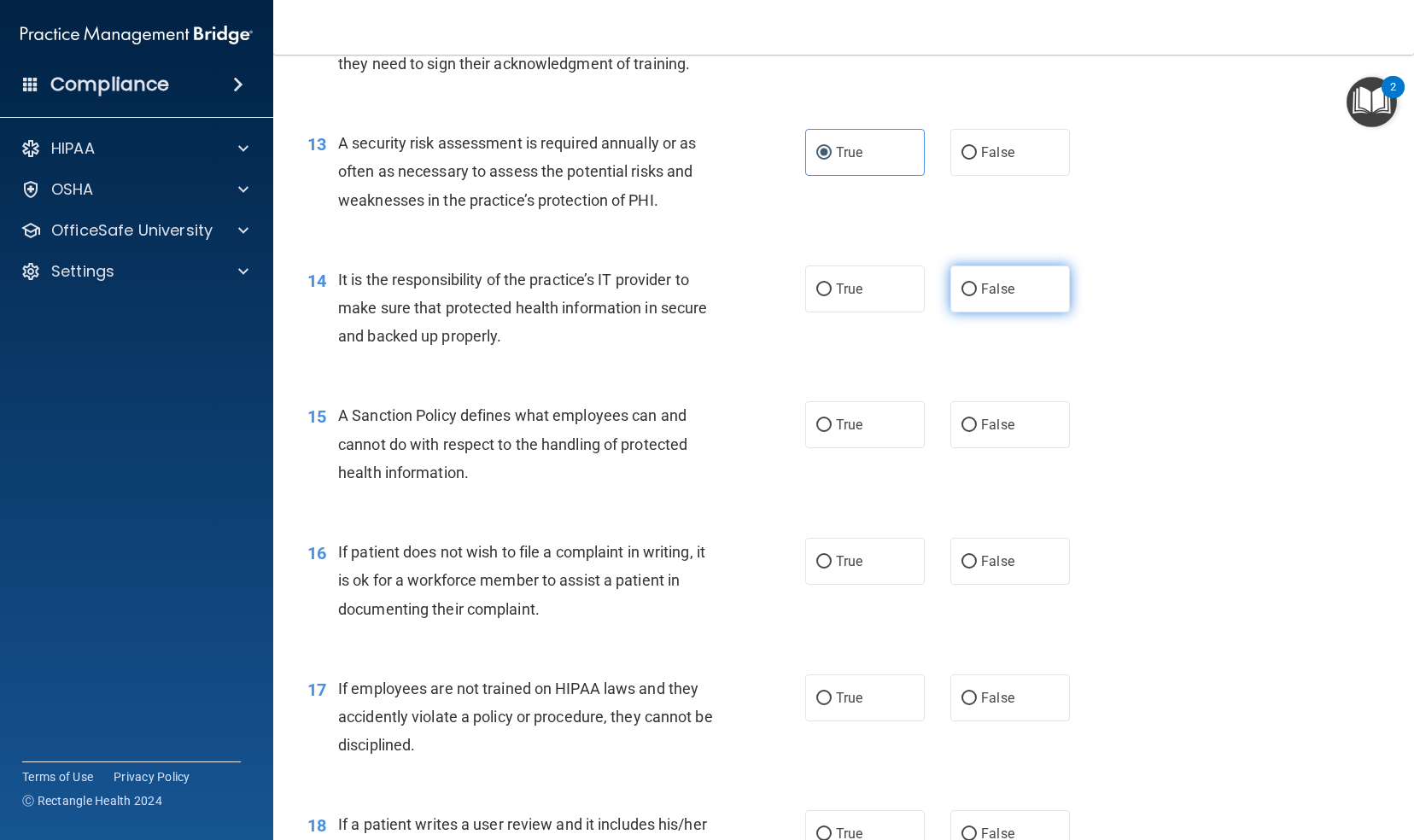 click on "False" at bounding box center [997, 289] 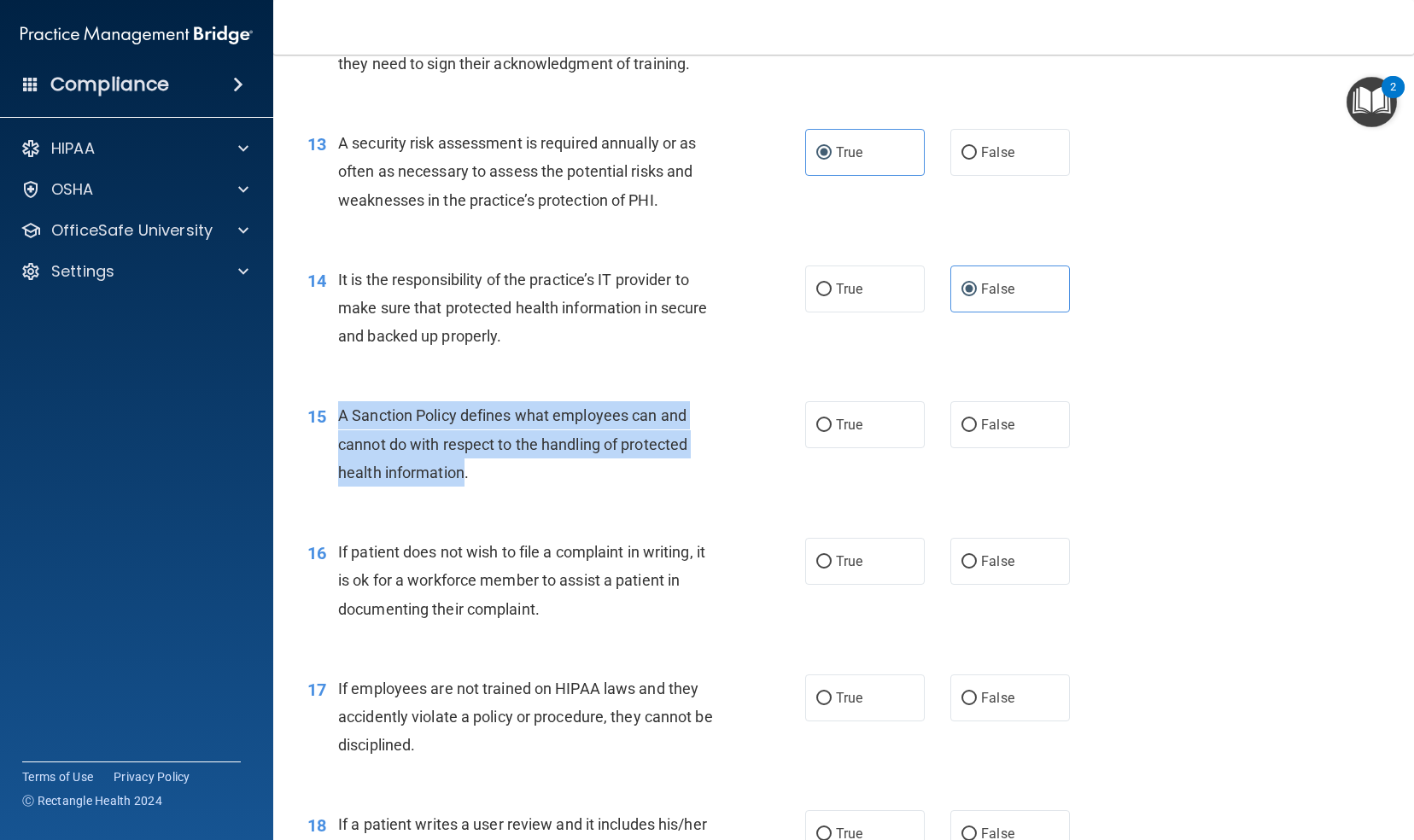 drag, startPoint x: 465, startPoint y: 528, endPoint x: 330, endPoint y: 474, distance: 145.3994 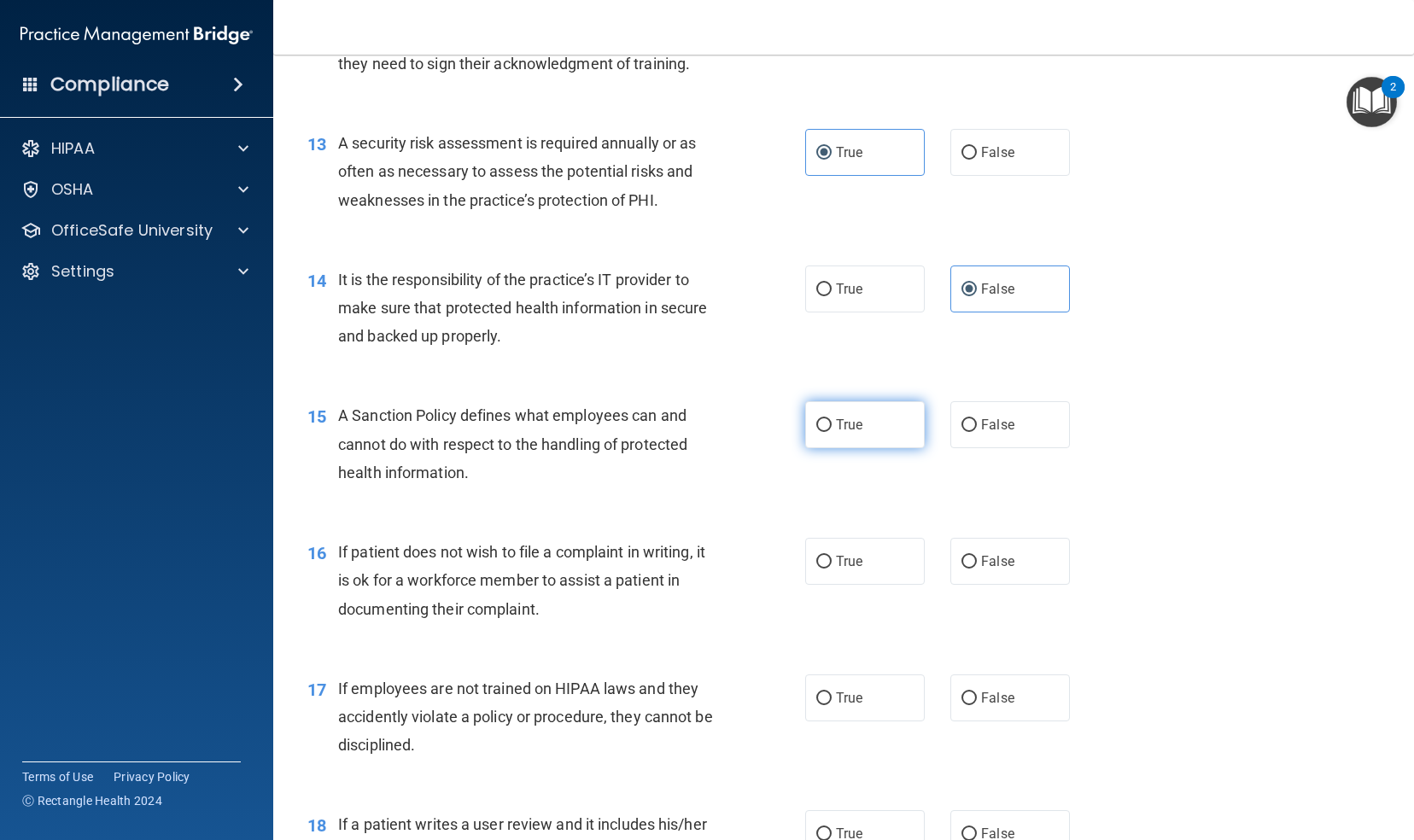 click on "True" at bounding box center [865, 424] 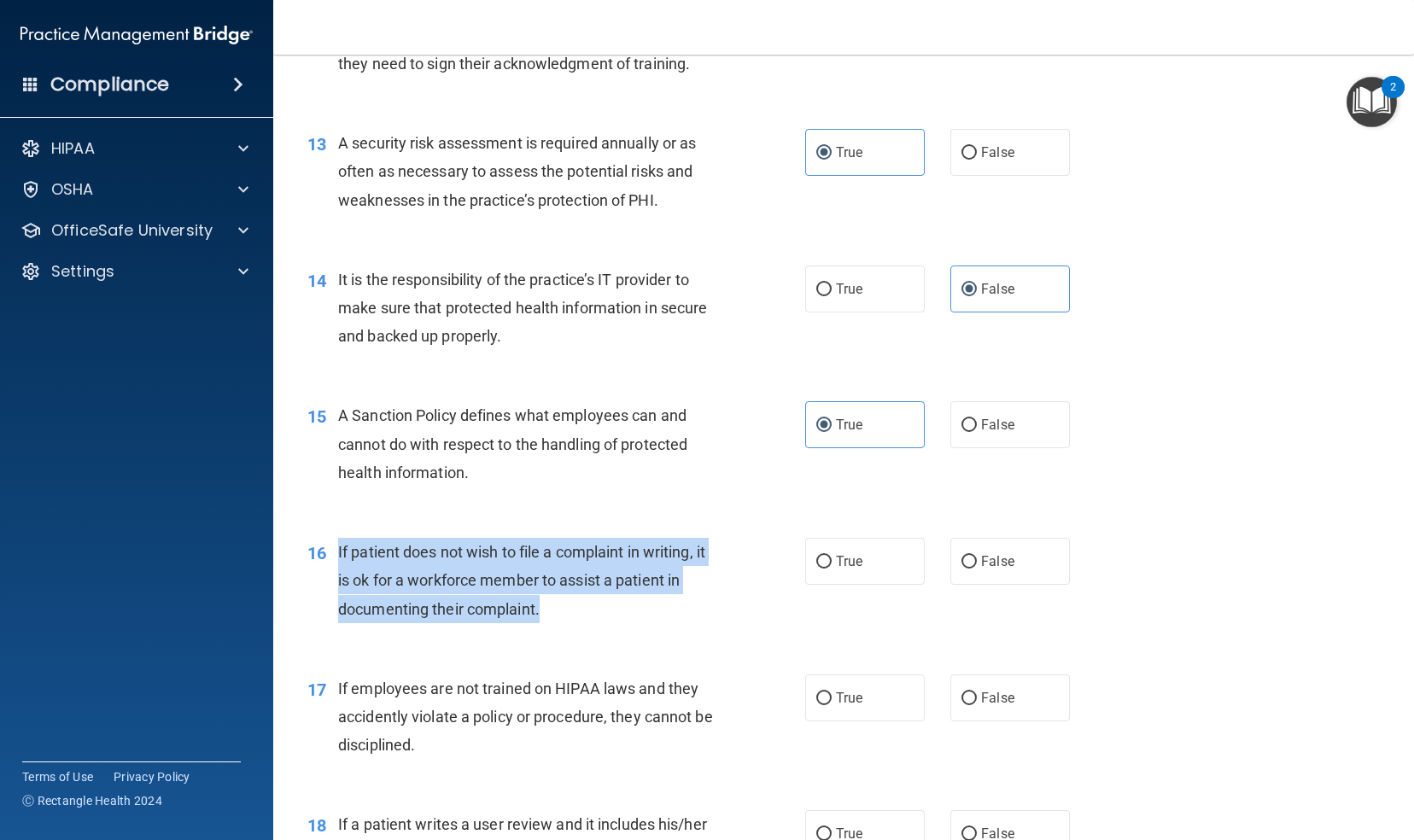 drag, startPoint x: 539, startPoint y: 668, endPoint x: 330, endPoint y: 611, distance: 216.63333 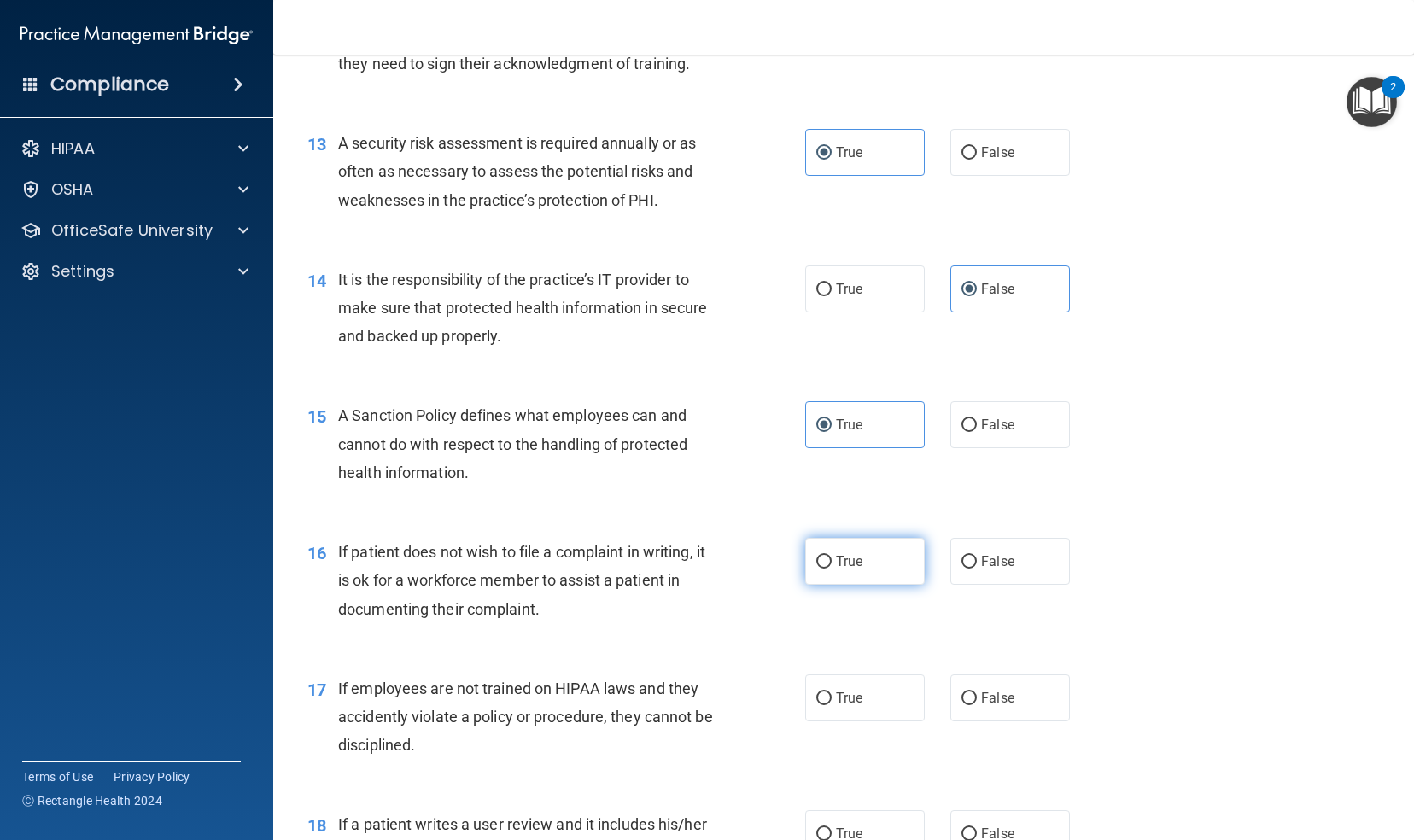 click on "True" at bounding box center [865, 561] 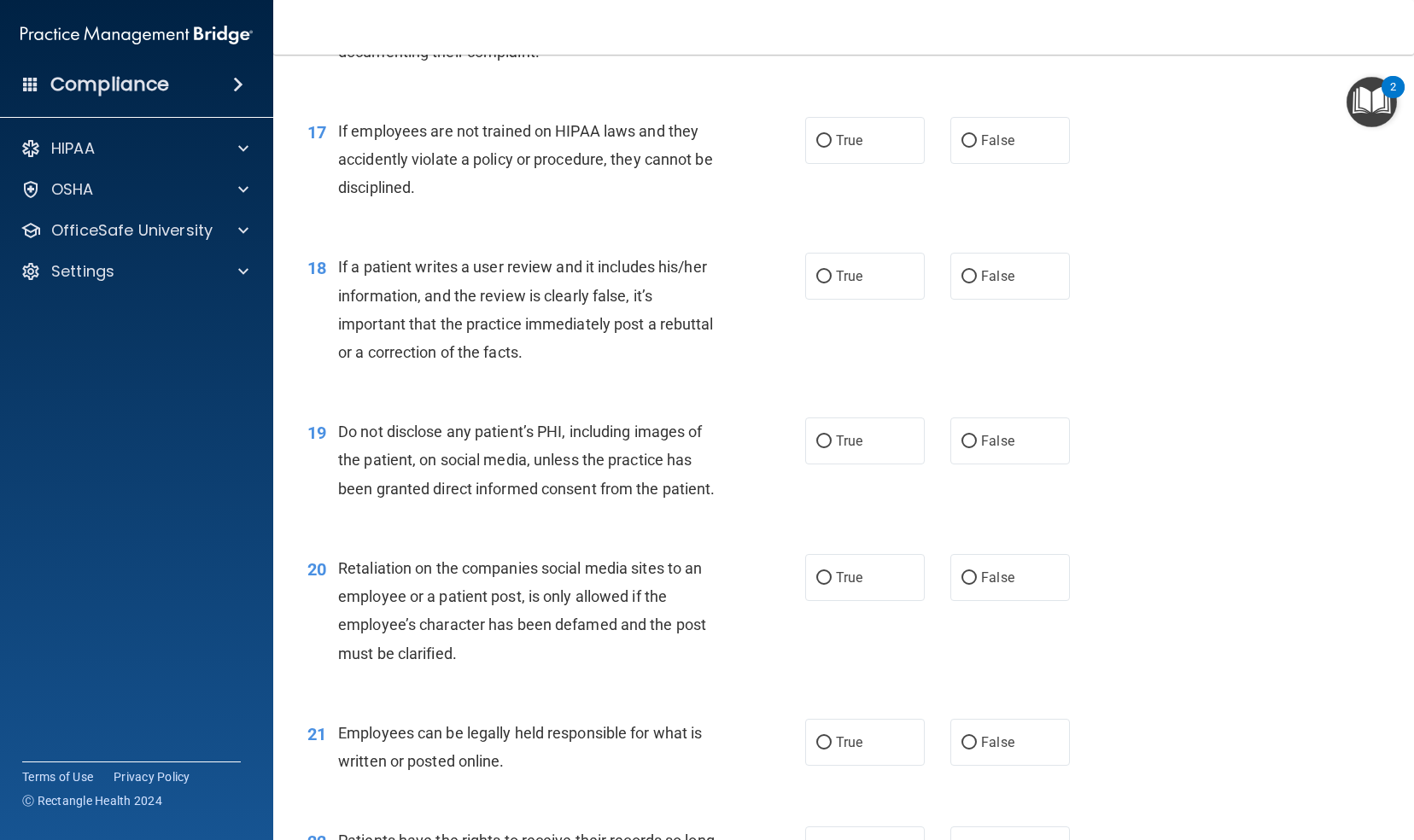 scroll, scrollTop: 2578, scrollLeft: 0, axis: vertical 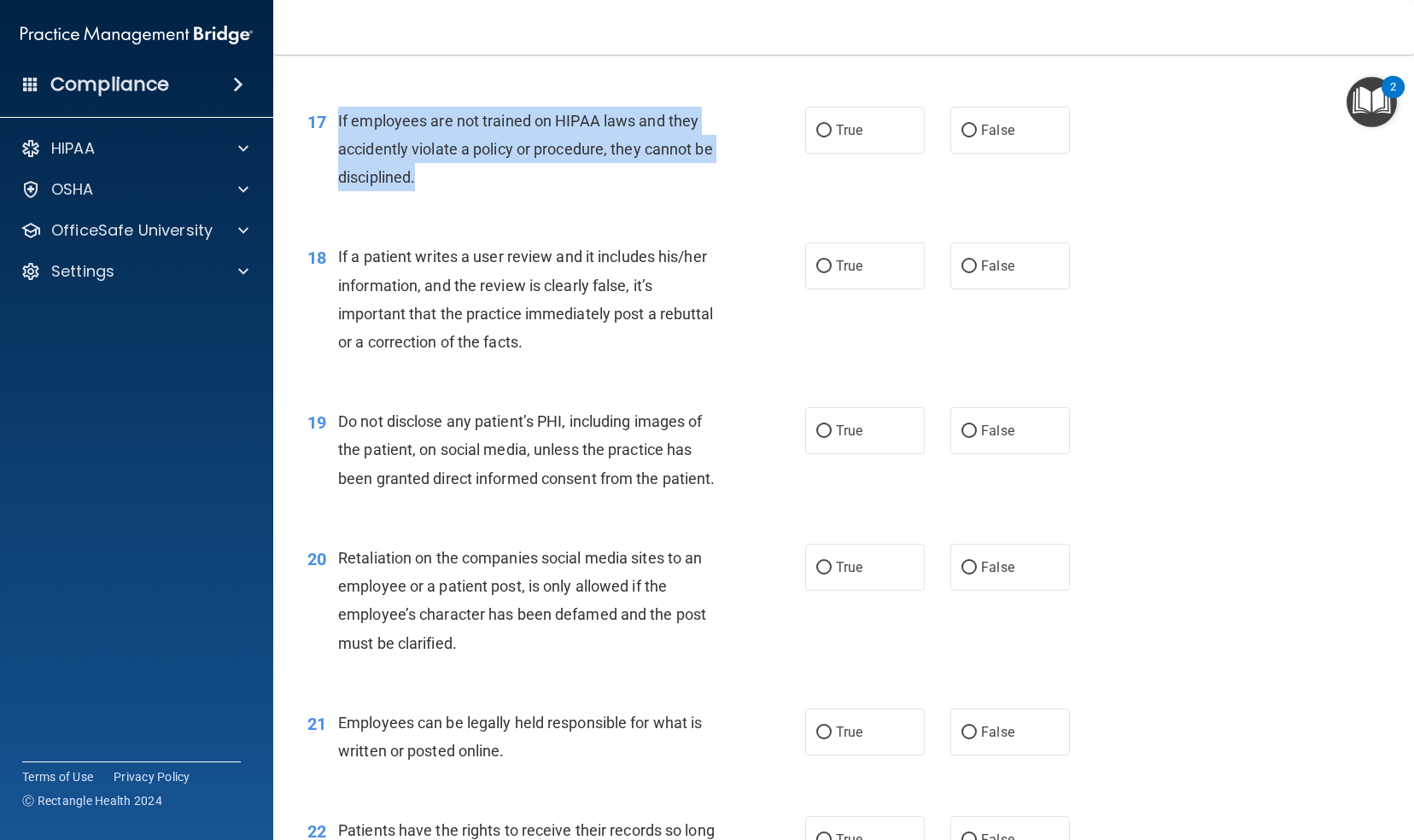 drag, startPoint x: 442, startPoint y: 238, endPoint x: 330, endPoint y: 171, distance: 130.51054 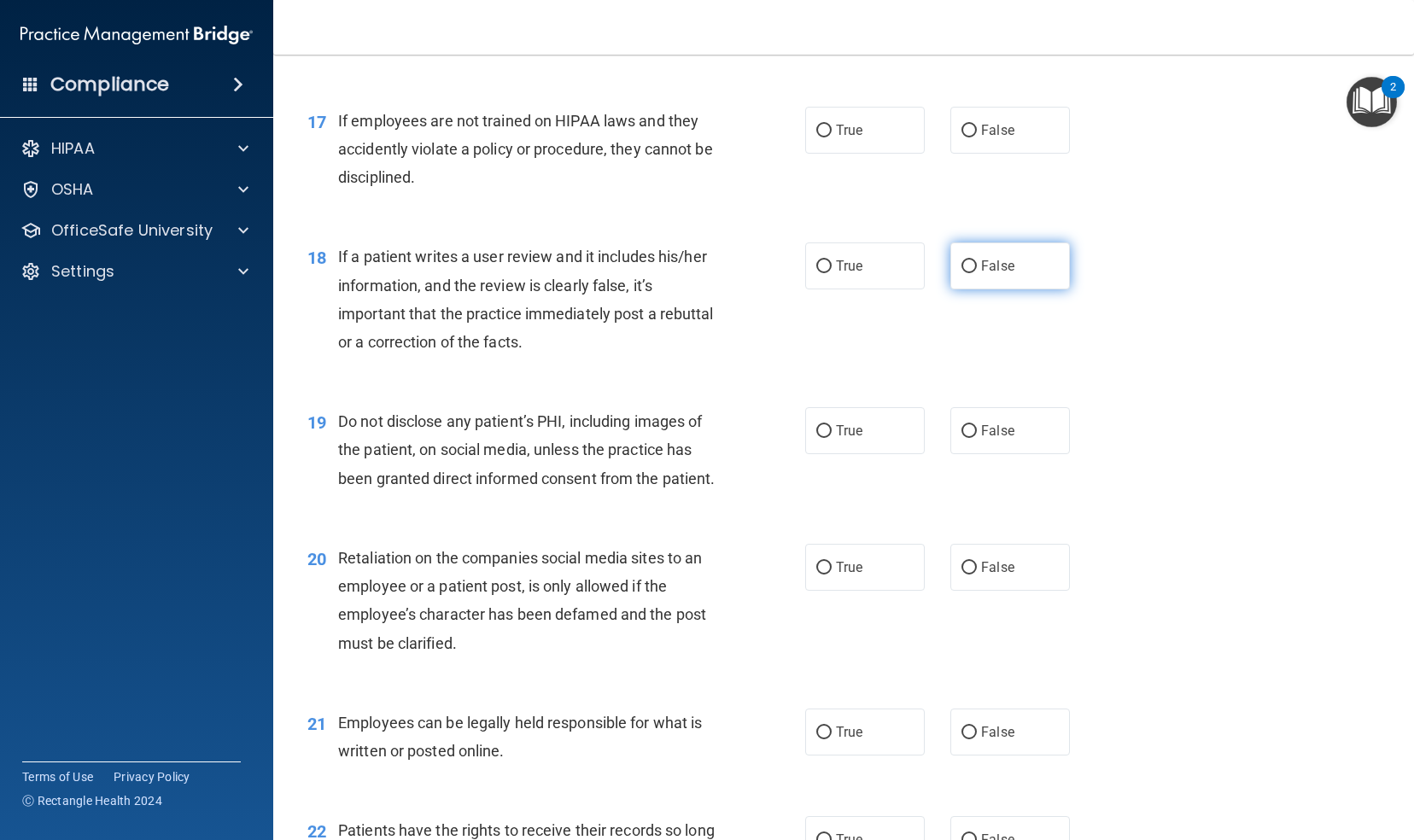 click on "False" at bounding box center (997, 265) 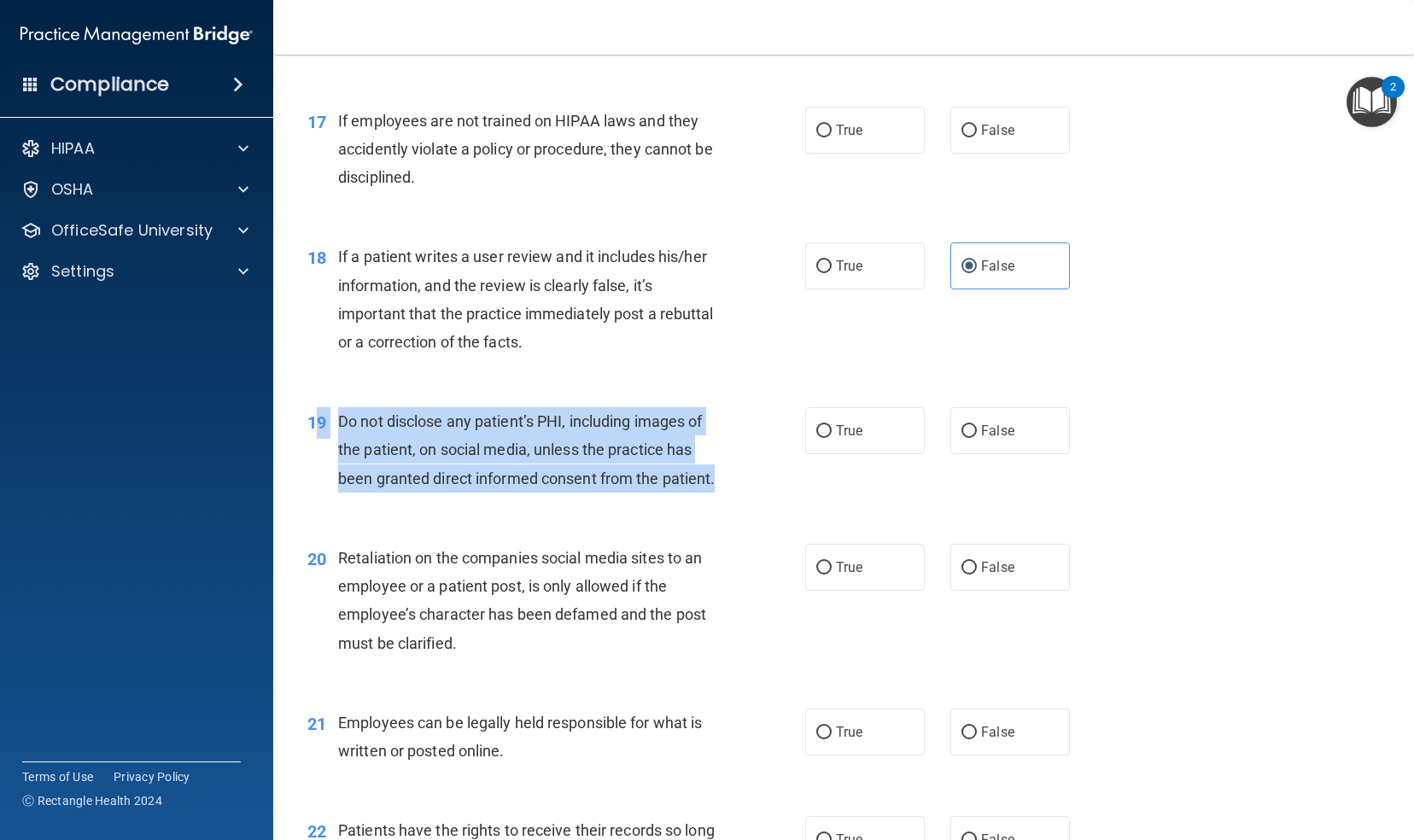 drag, startPoint x: 394, startPoint y: 574, endPoint x: 318, endPoint y: 498, distance: 107.480231 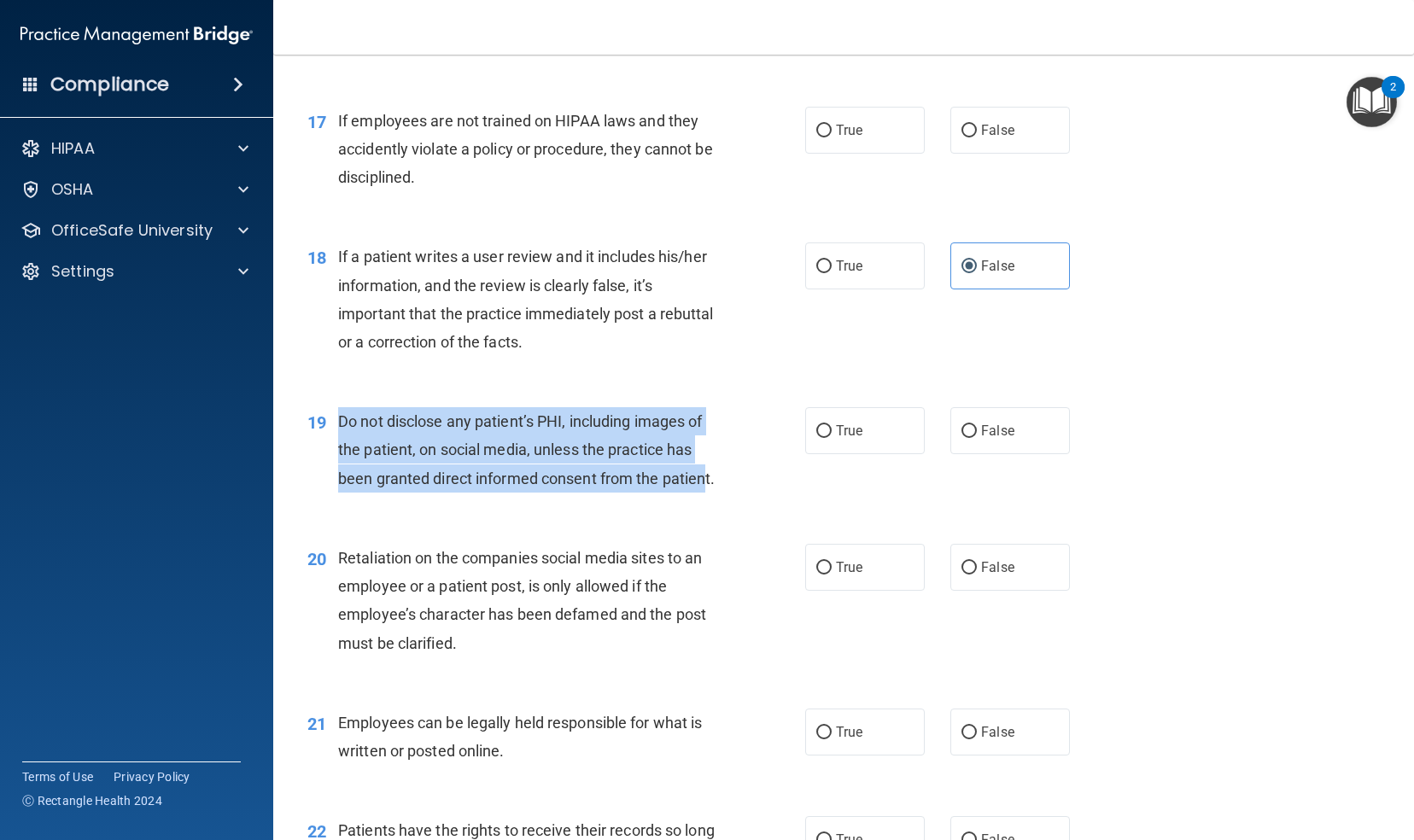 drag, startPoint x: 371, startPoint y: 523, endPoint x: 340, endPoint y: 475, distance: 57.14018 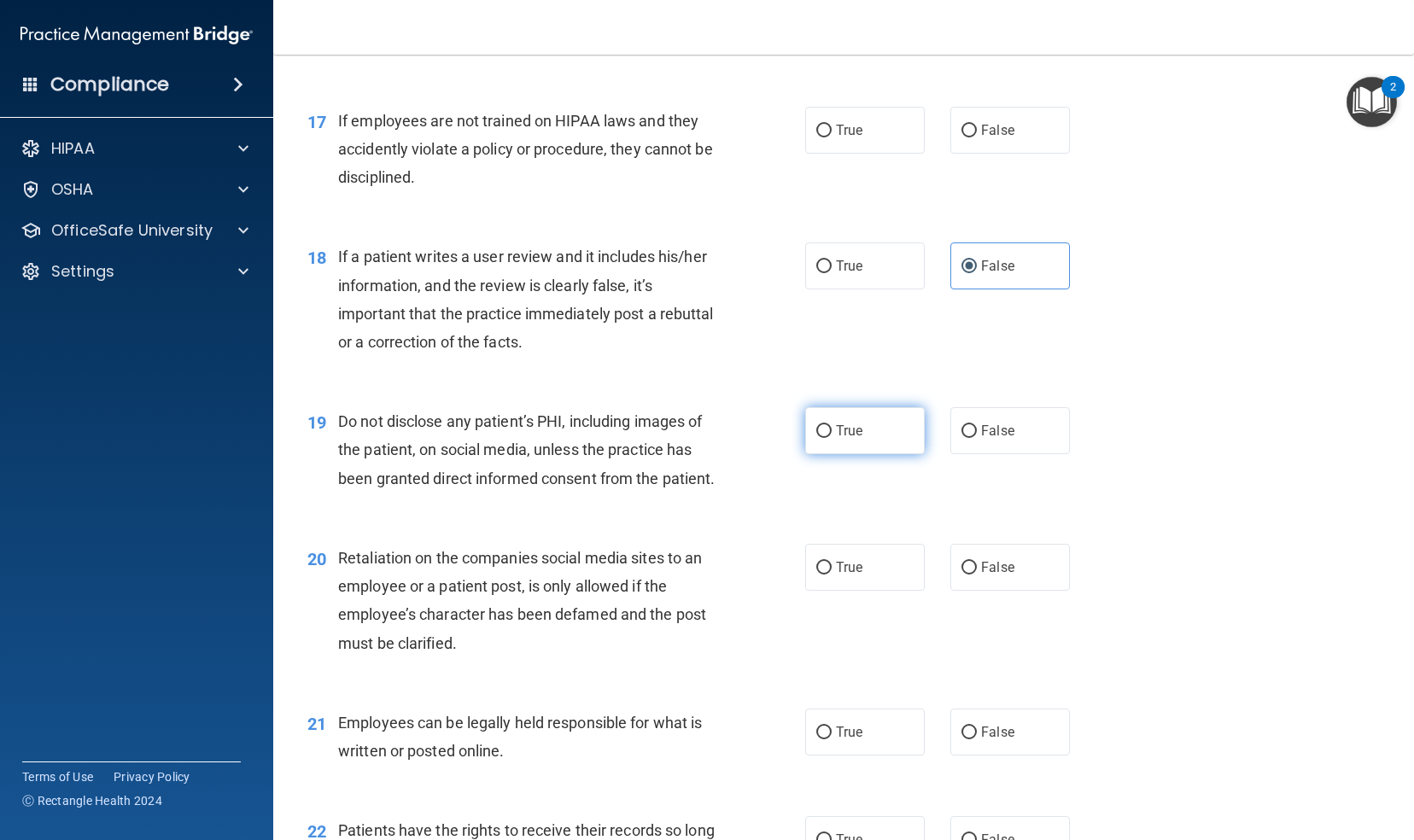 click on "True" at bounding box center [849, 430] 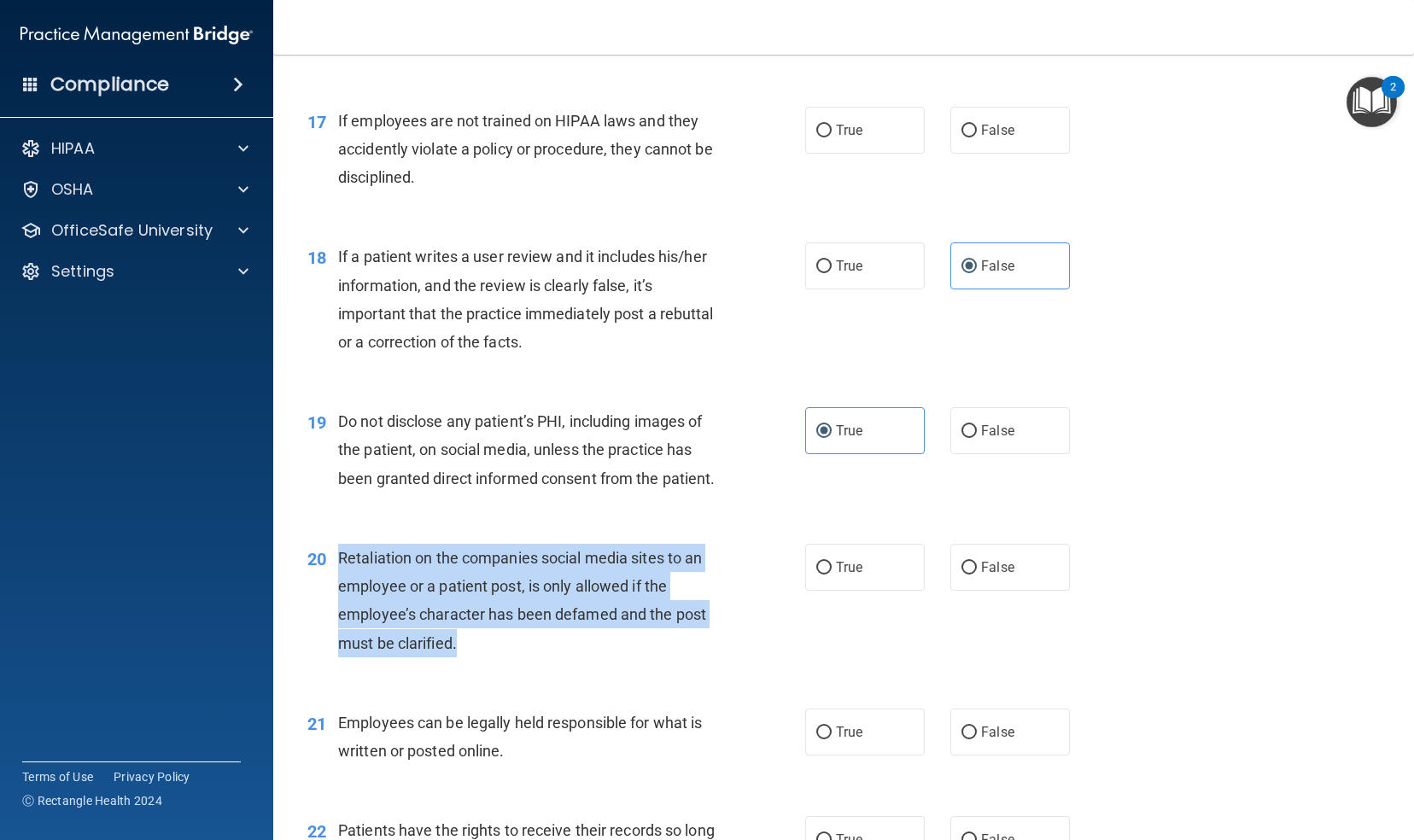 drag, startPoint x: 461, startPoint y: 727, endPoint x: 339, endPoint y: 639, distance: 150.4261 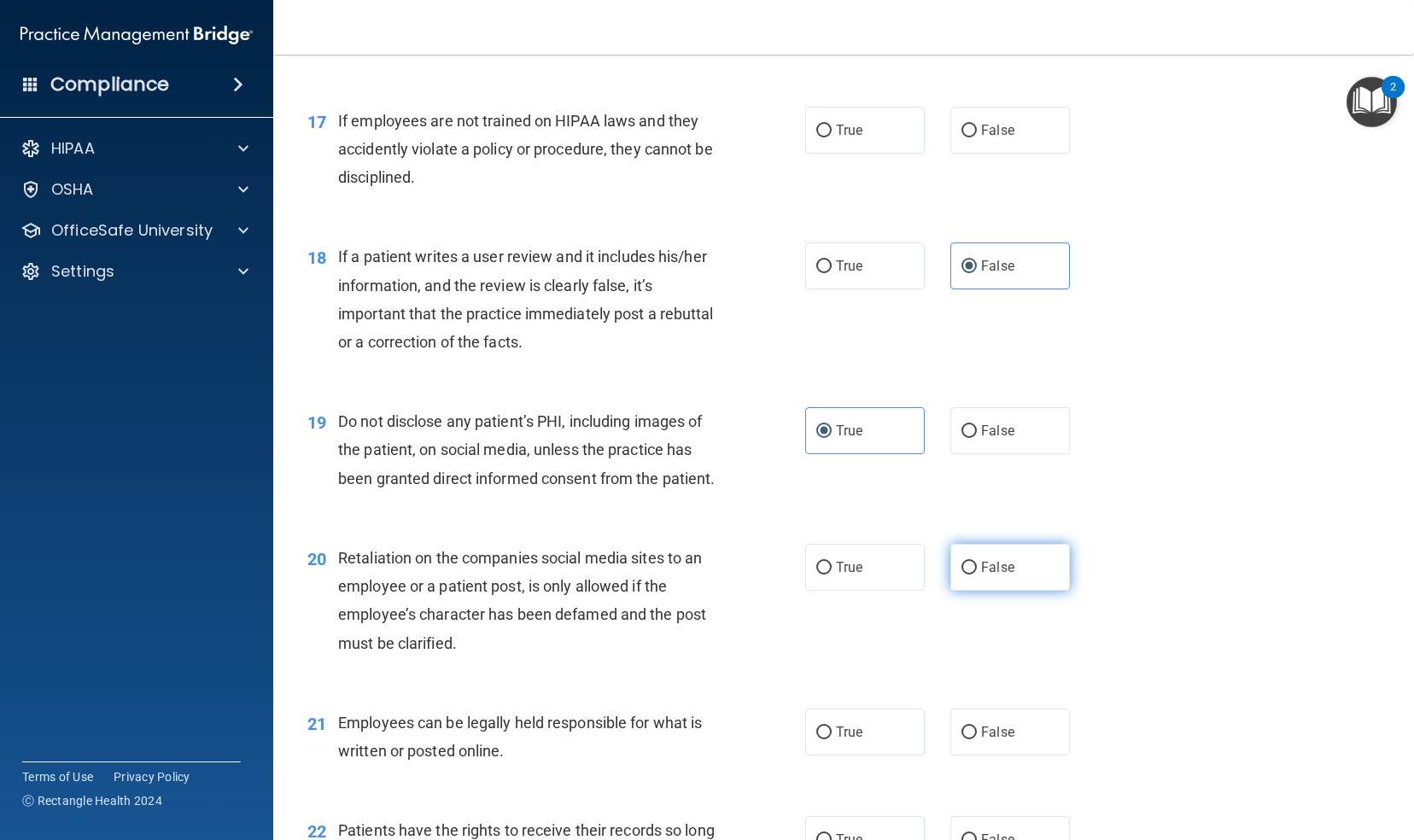 click on "False" at bounding box center (997, 567) 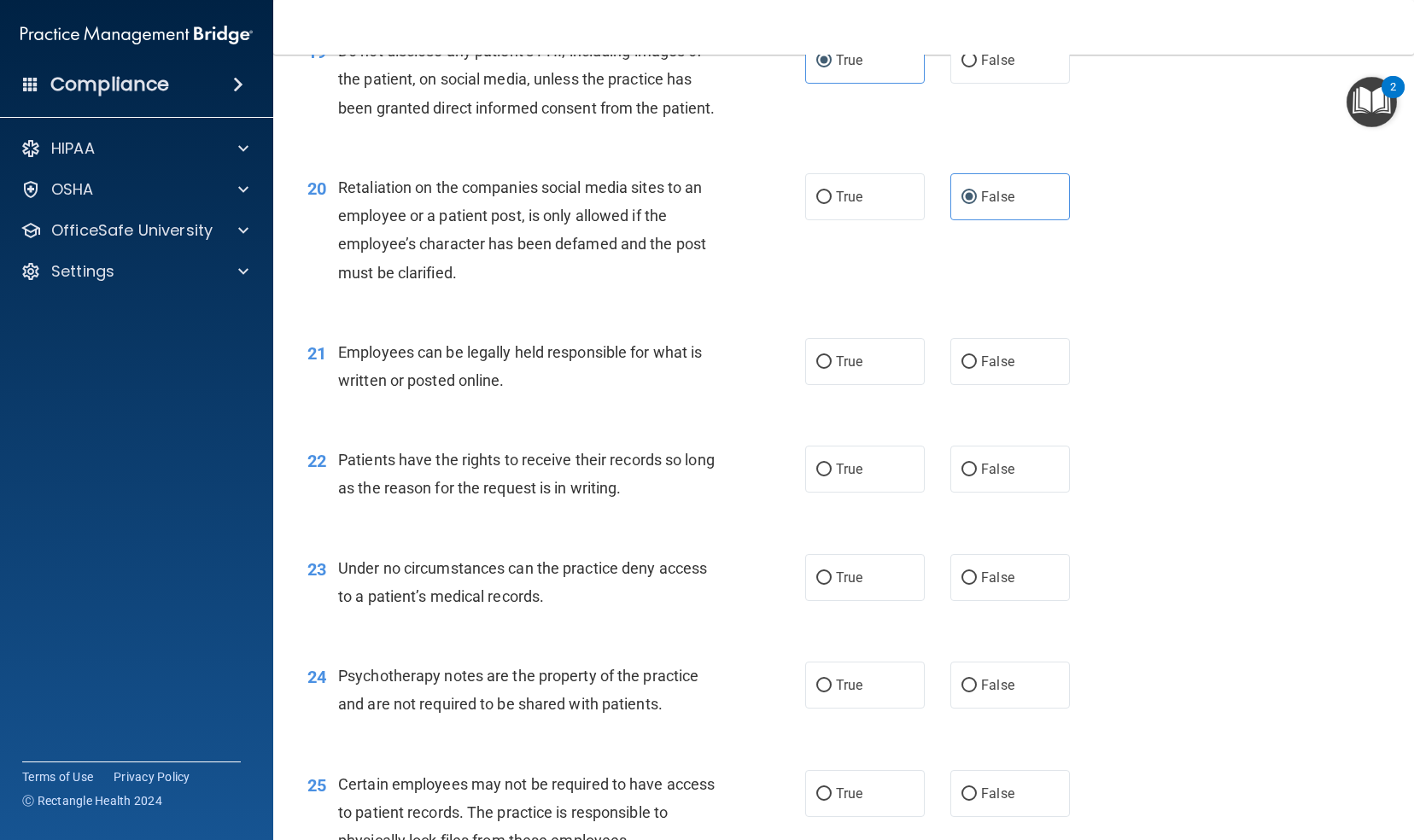 scroll, scrollTop: 2992, scrollLeft: 0, axis: vertical 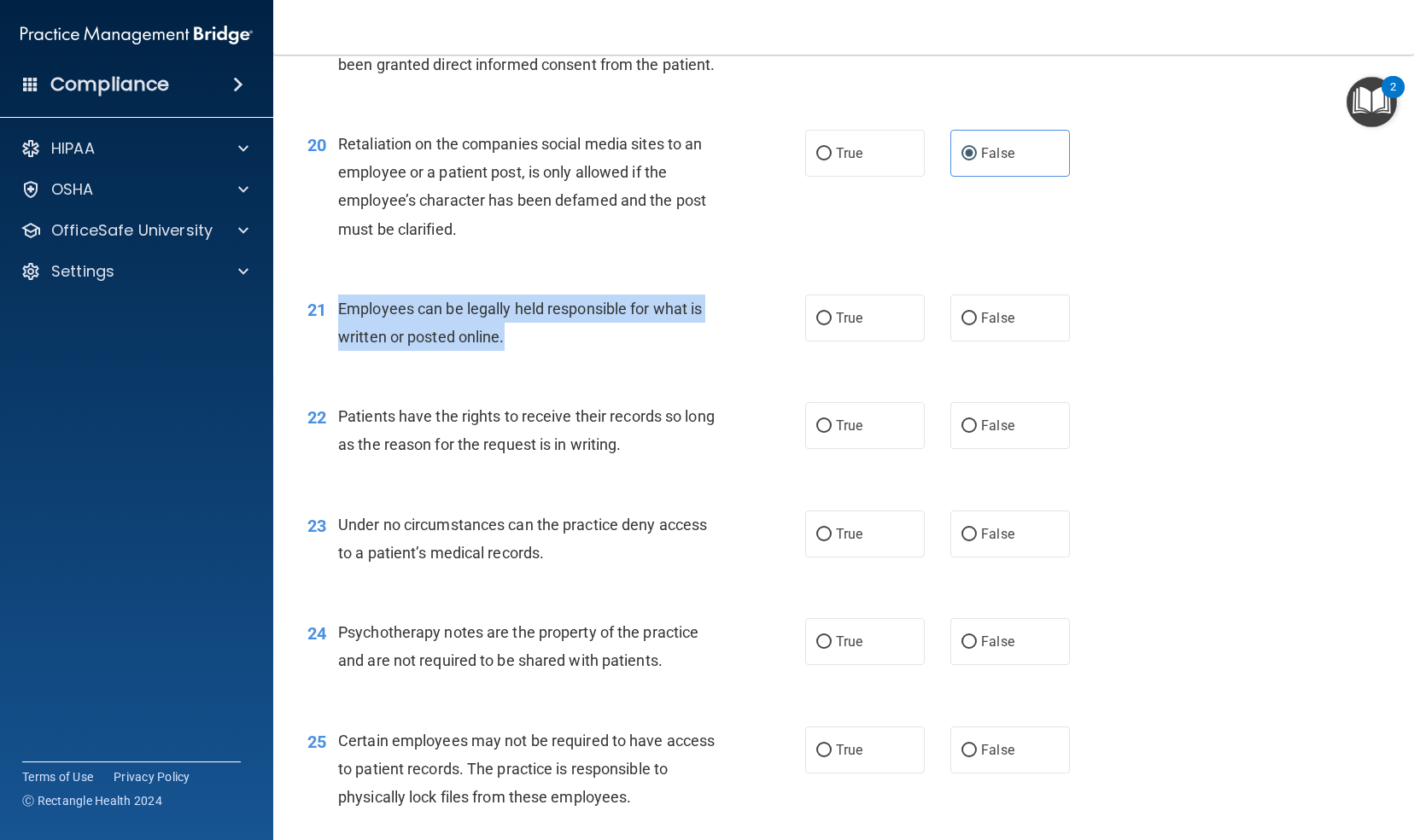 drag, startPoint x: 516, startPoint y: 428, endPoint x: 340, endPoint y: 386, distance: 180.942 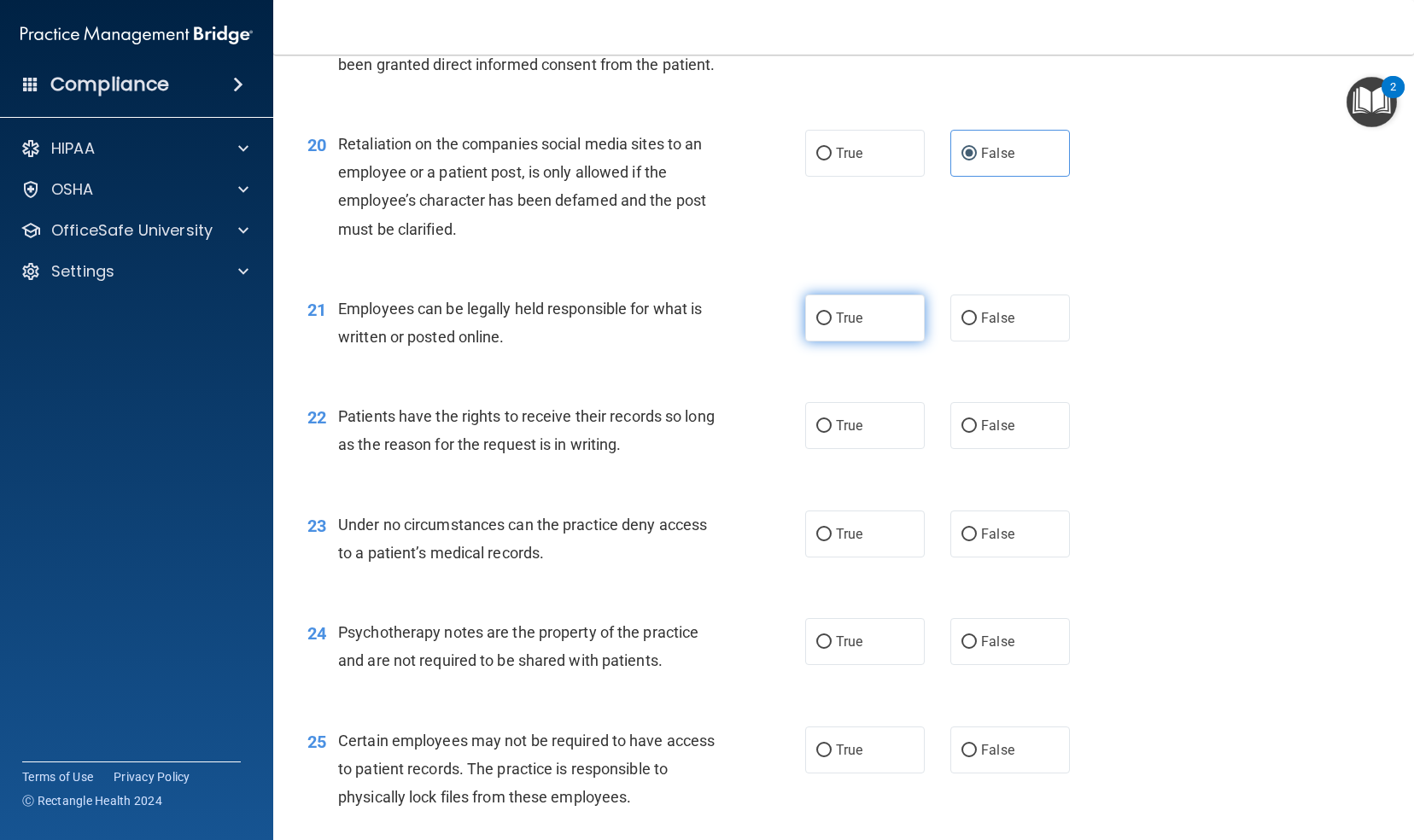 click on "True" at bounding box center (849, 318) 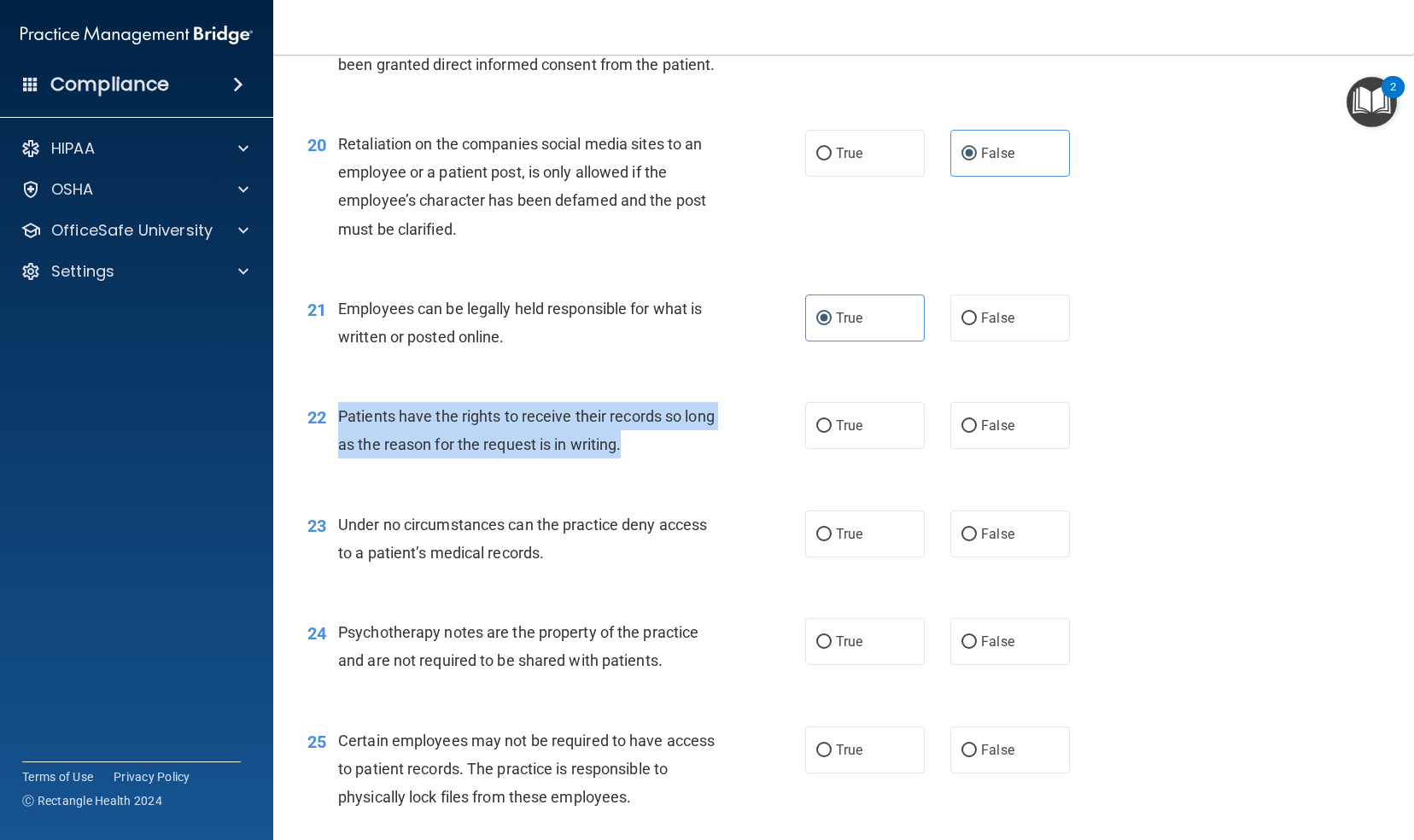drag, startPoint x: 616, startPoint y: 524, endPoint x: 336, endPoint y: 502, distance: 280.86296 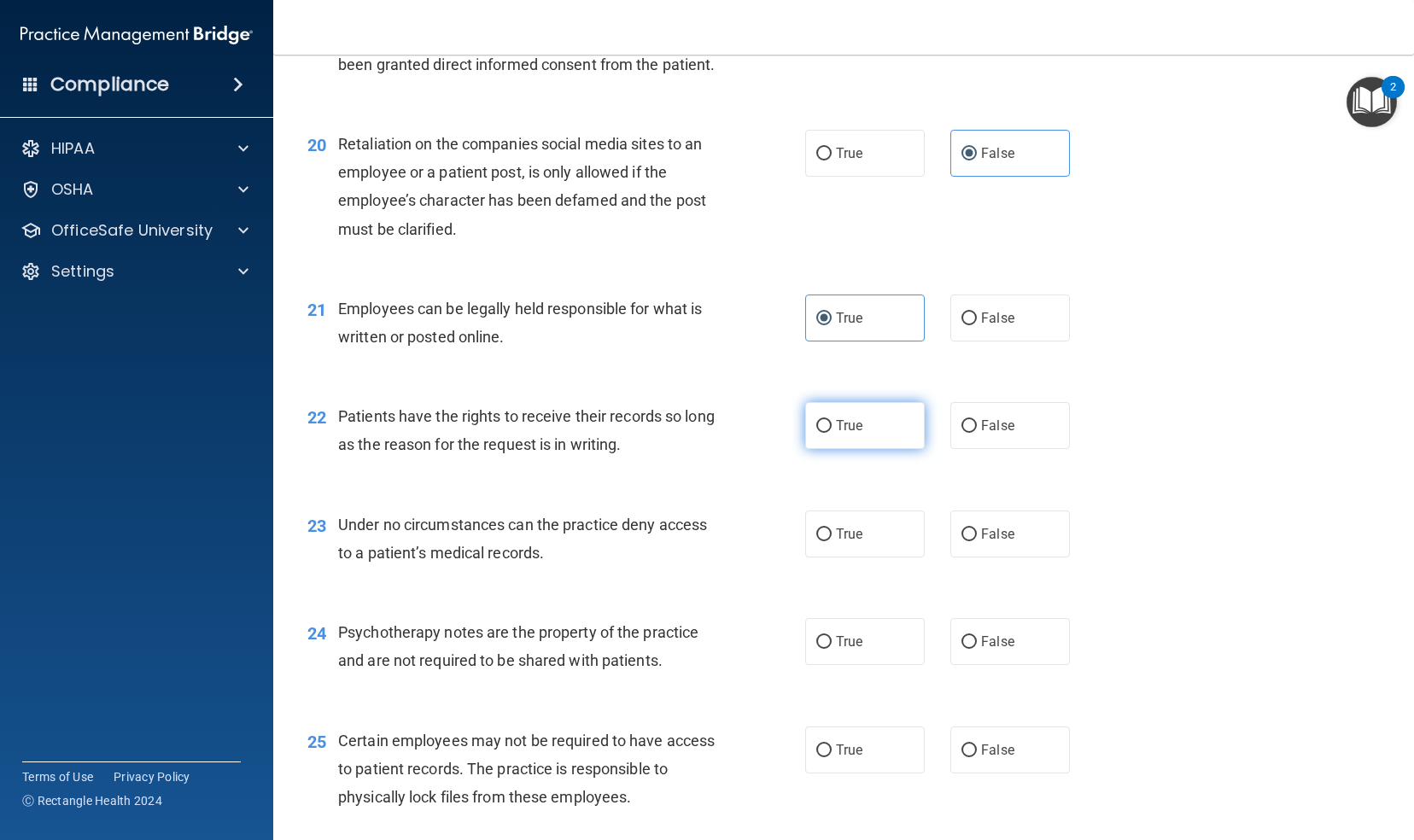 click on "True" at bounding box center [865, 425] 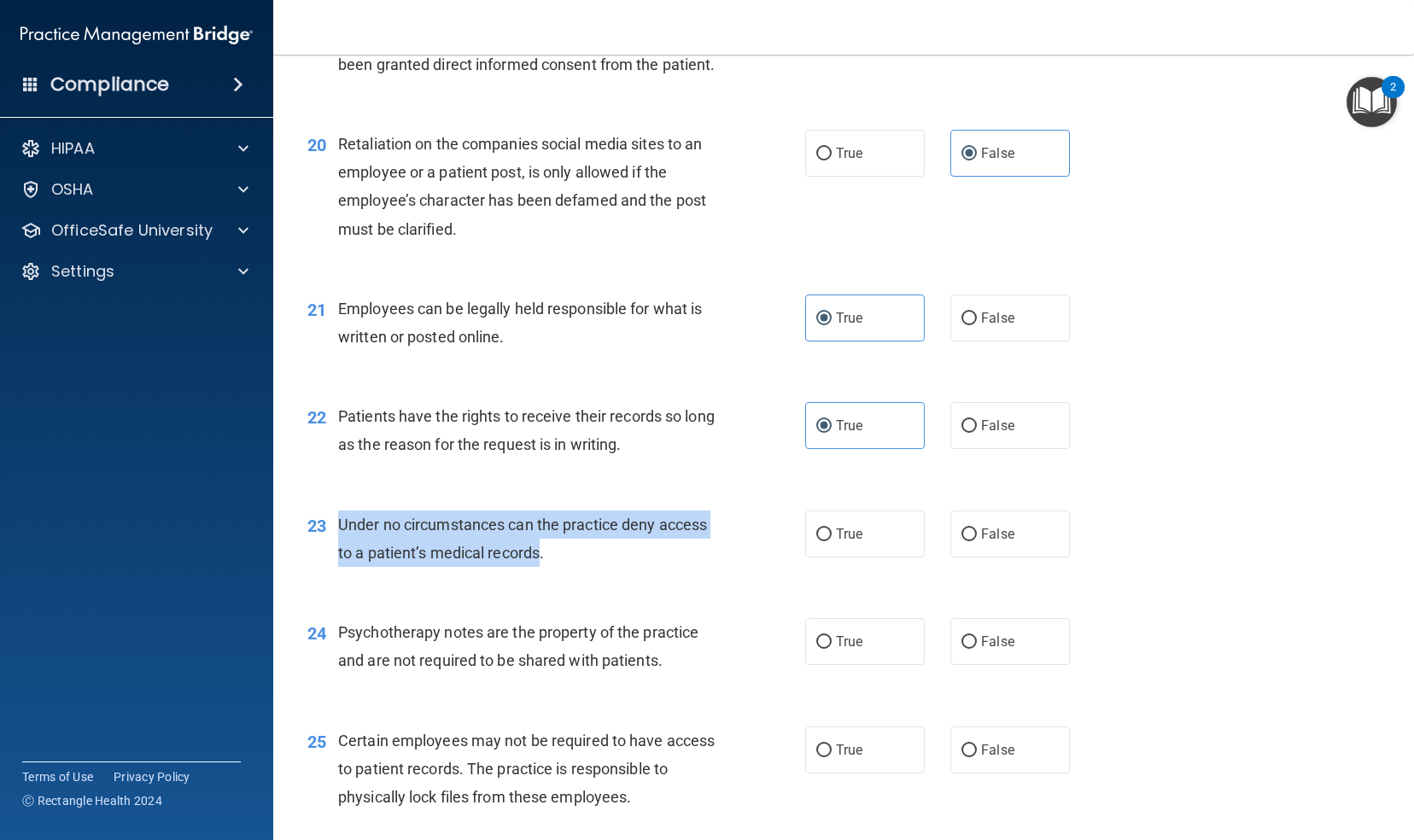 drag, startPoint x: 538, startPoint y: 645, endPoint x: 340, endPoint y: 608, distance: 201.42741 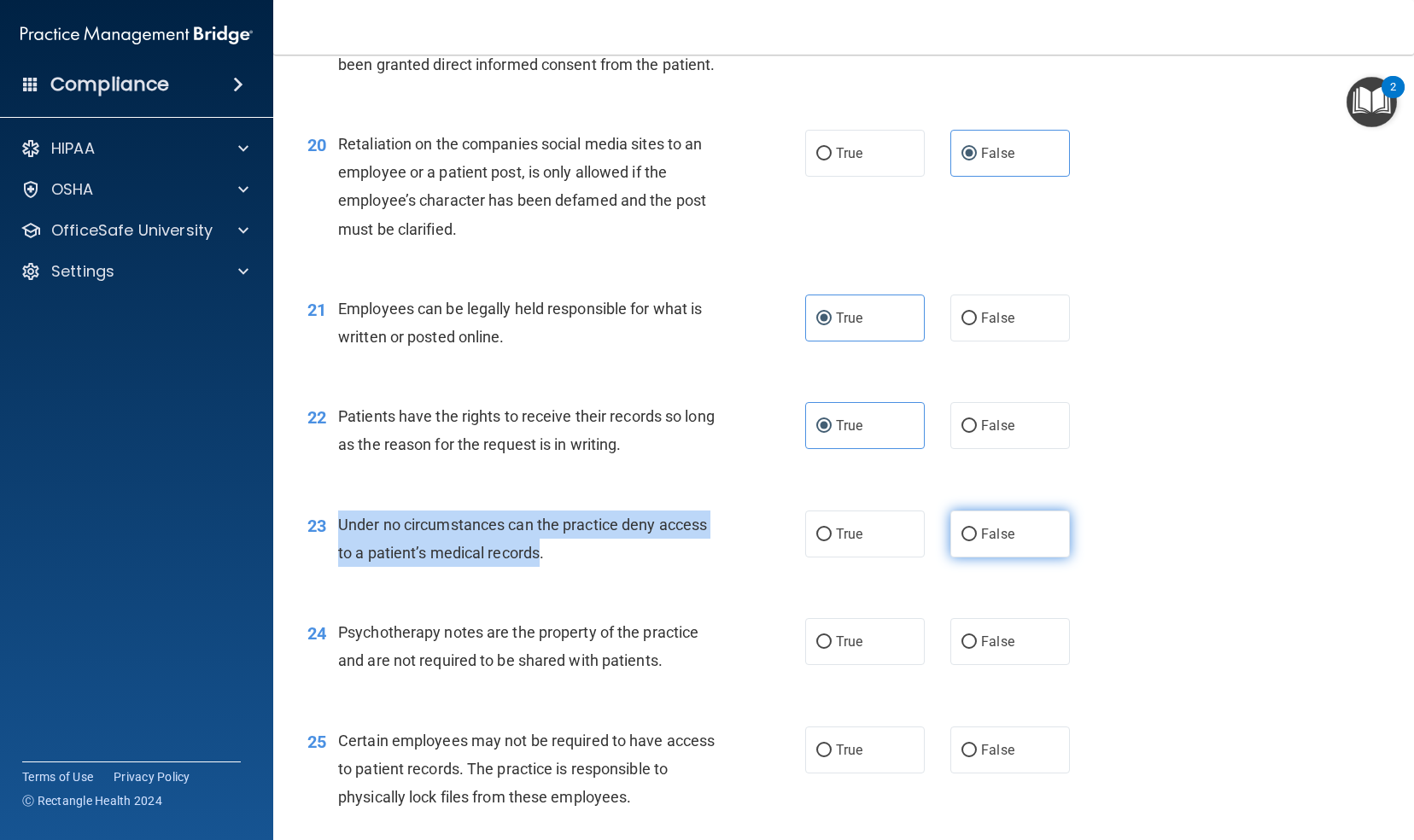 click on "False" at bounding box center [969, 534] 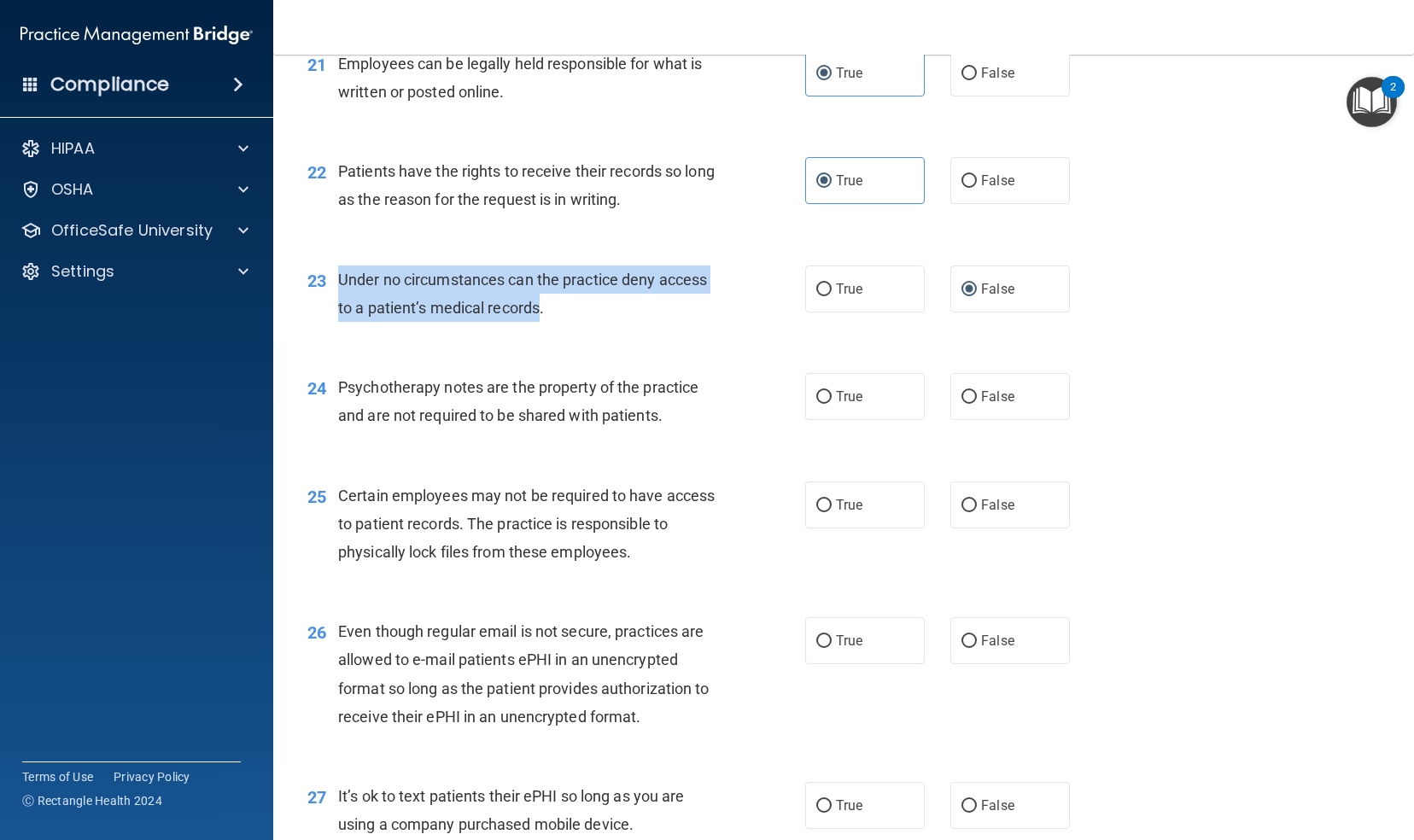 scroll, scrollTop: 3276, scrollLeft: 0, axis: vertical 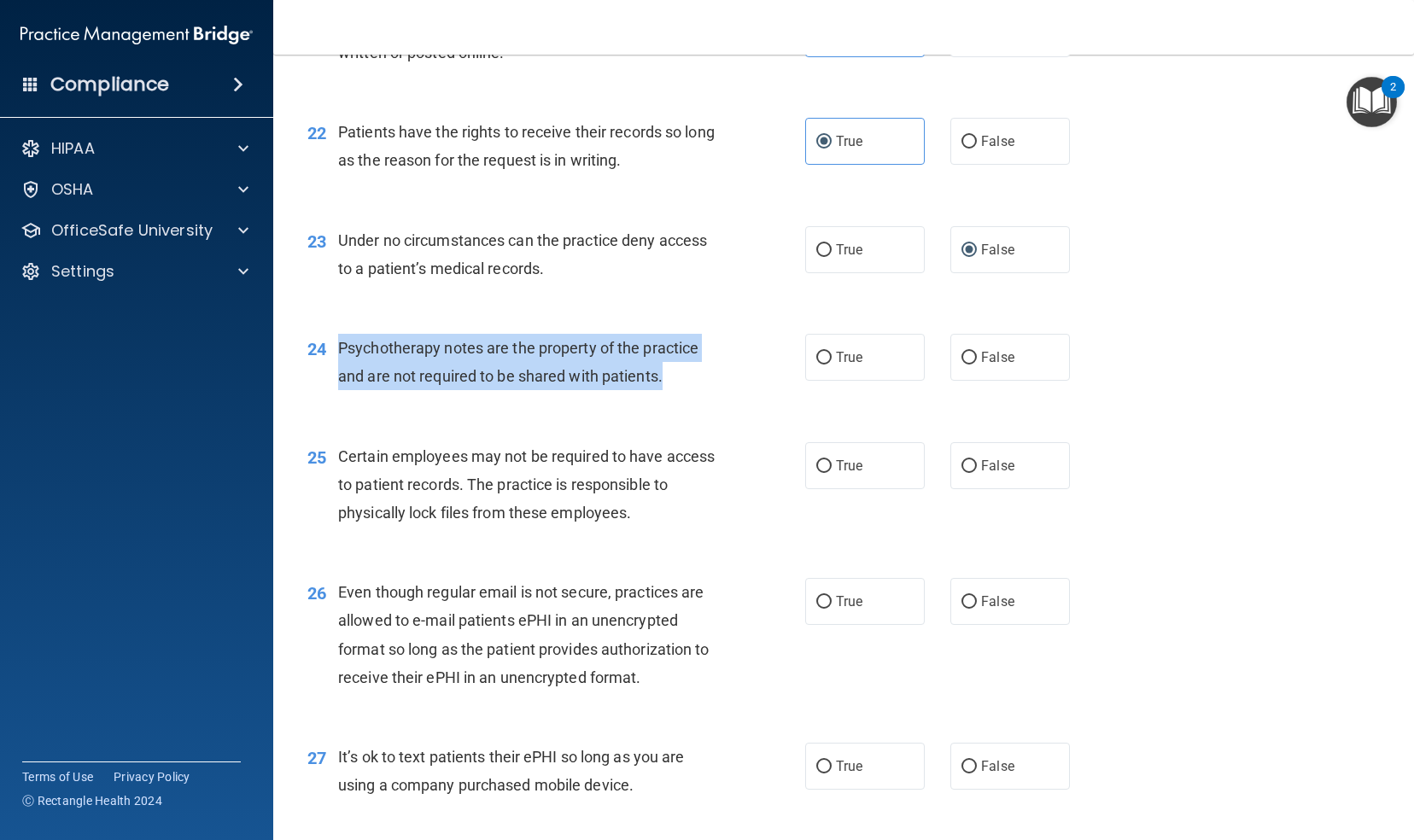 drag, startPoint x: 528, startPoint y: 454, endPoint x: 324, endPoint y: 435, distance: 204.88289 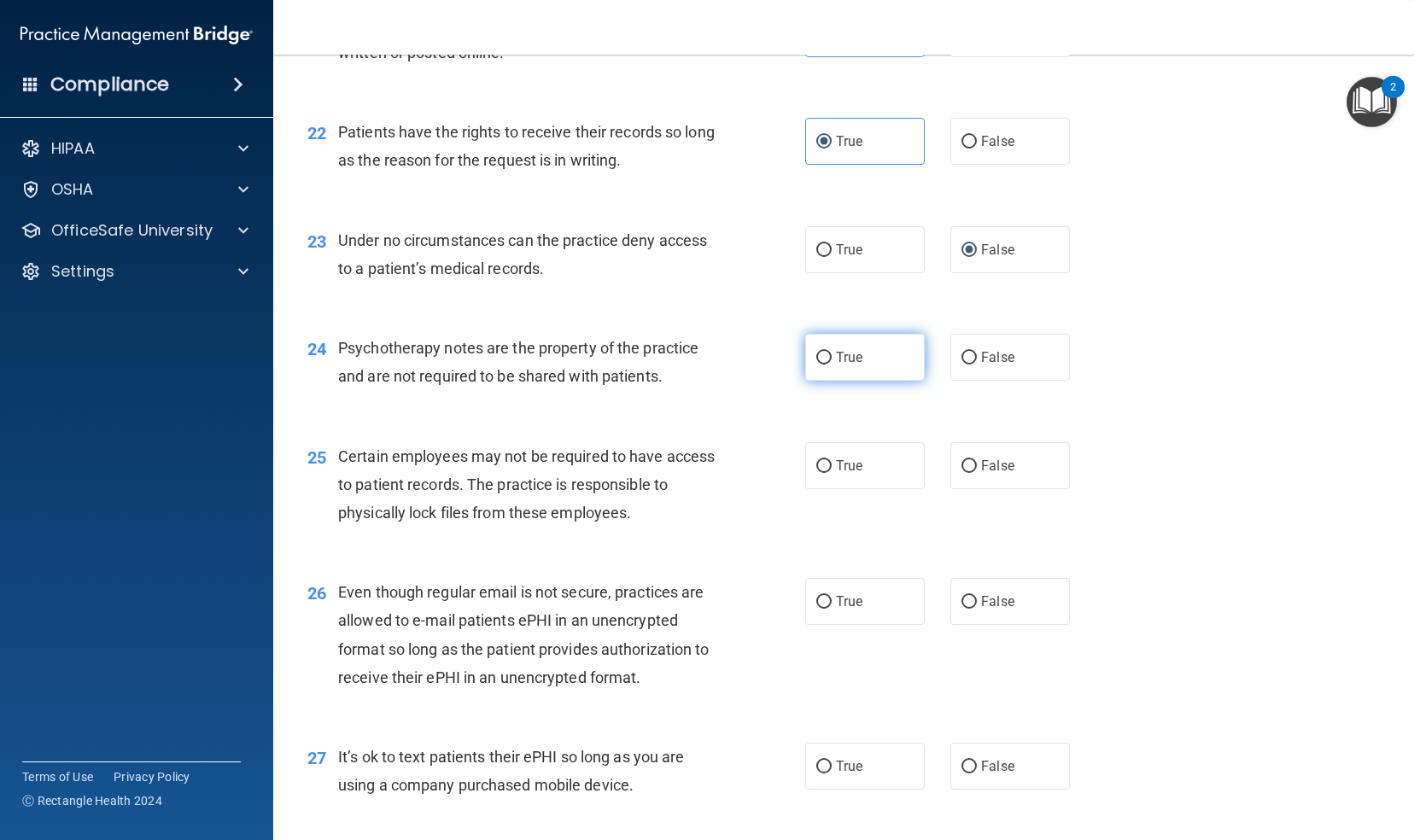 click on "True" at bounding box center [865, 357] 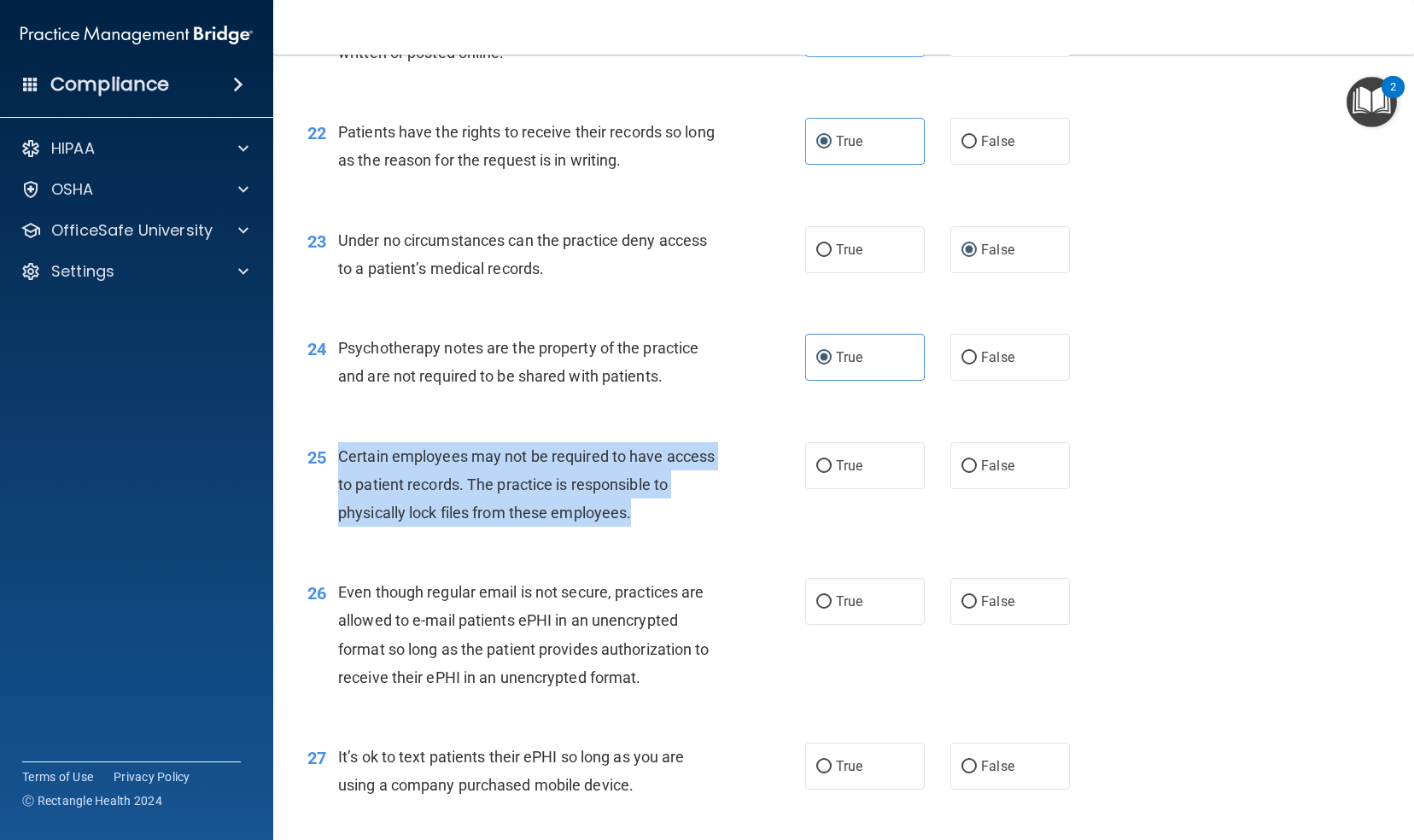 drag, startPoint x: 663, startPoint y: 595, endPoint x: 336, endPoint y: 548, distance: 330.3604 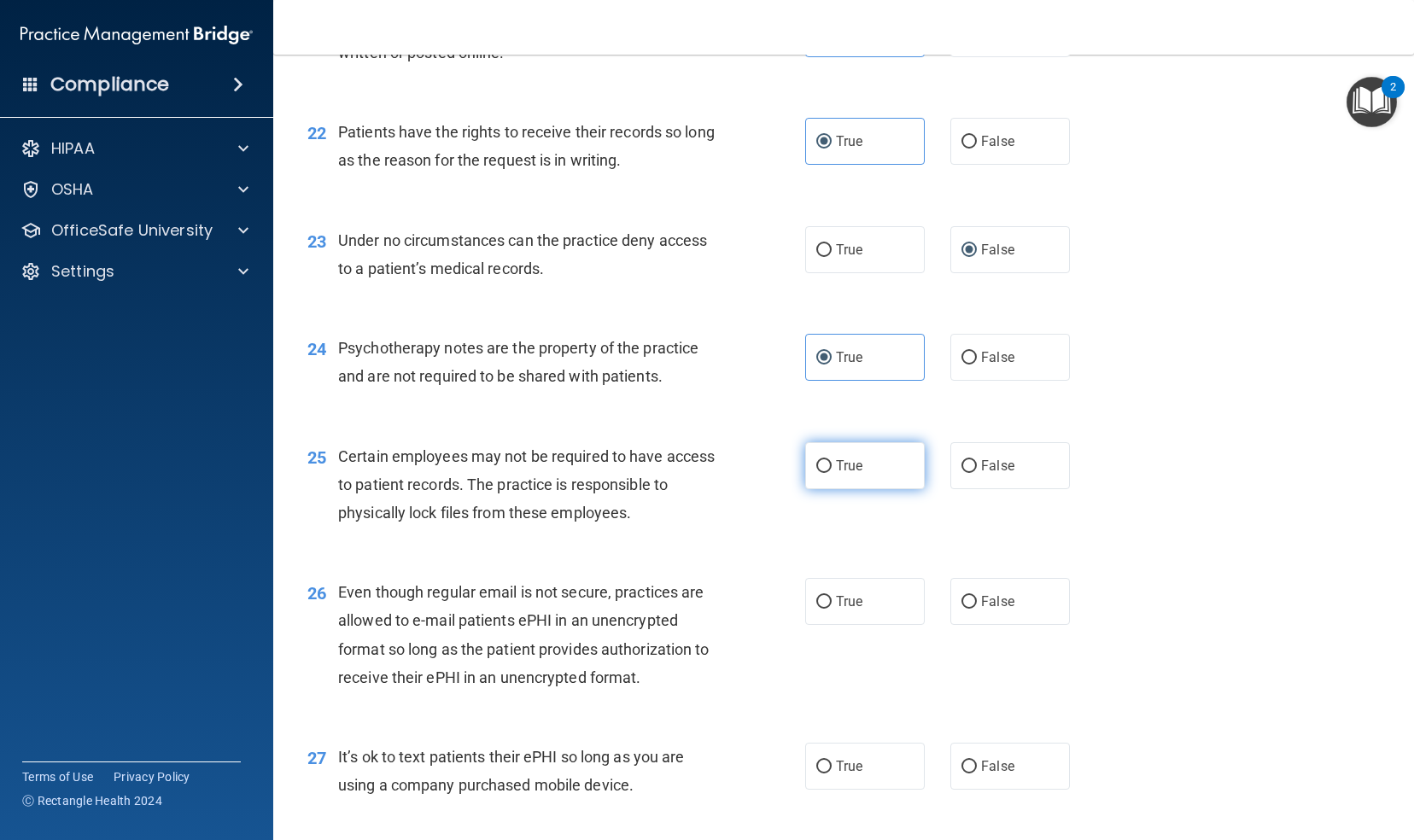 click on "True" at bounding box center [865, 465] 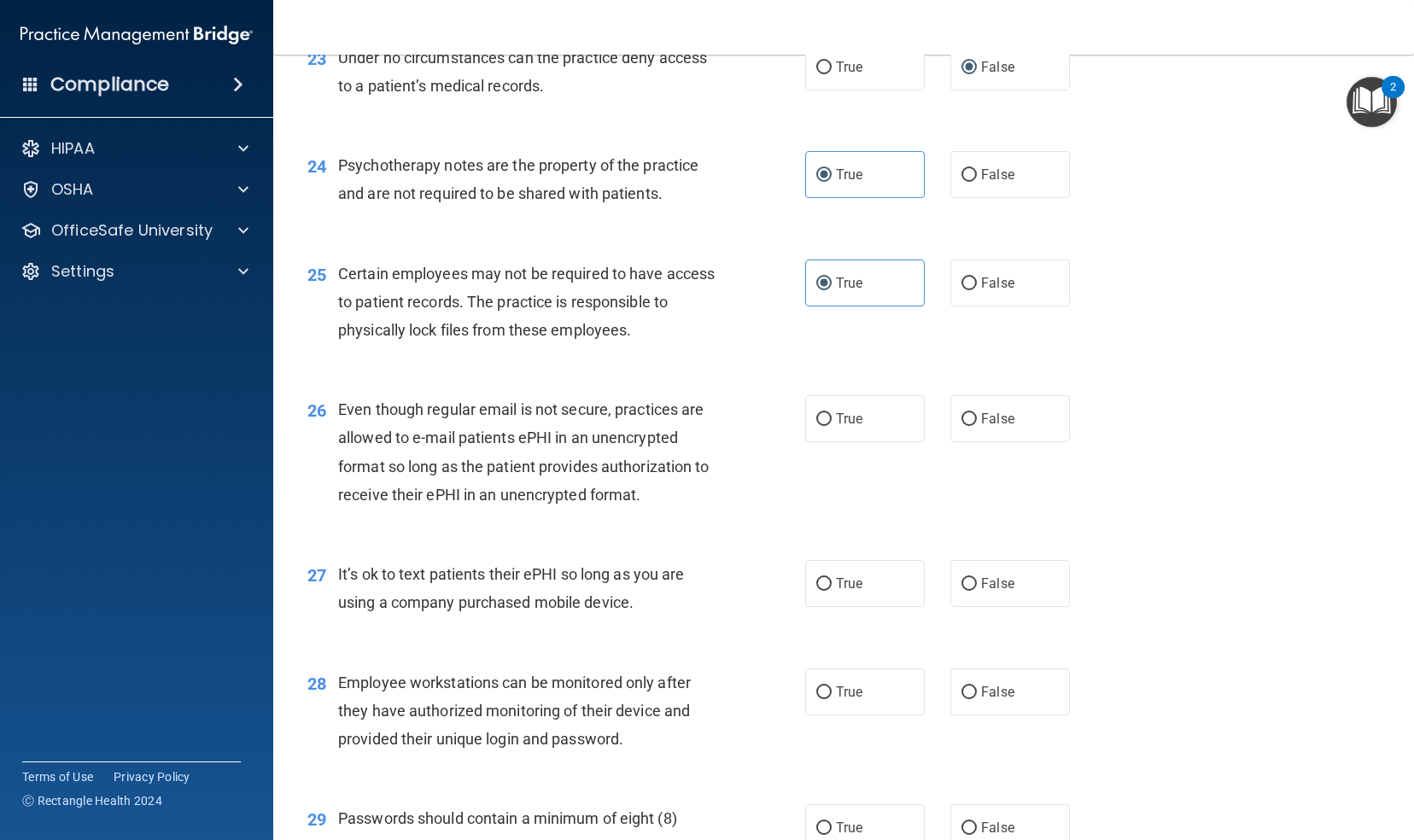 scroll, scrollTop: 3510, scrollLeft: 0, axis: vertical 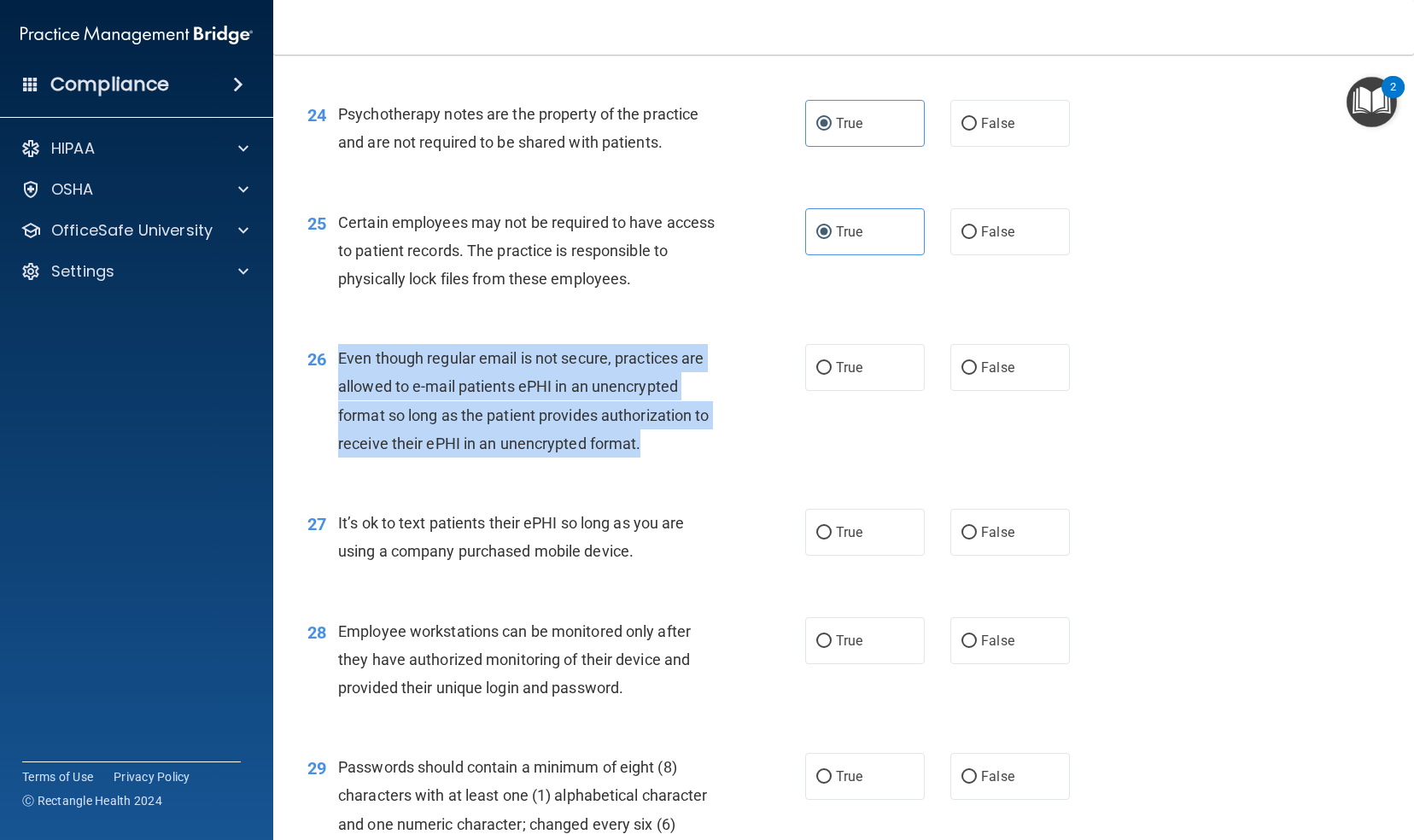 drag, startPoint x: 663, startPoint y: 528, endPoint x: 339, endPoint y: 438, distance: 336.26775 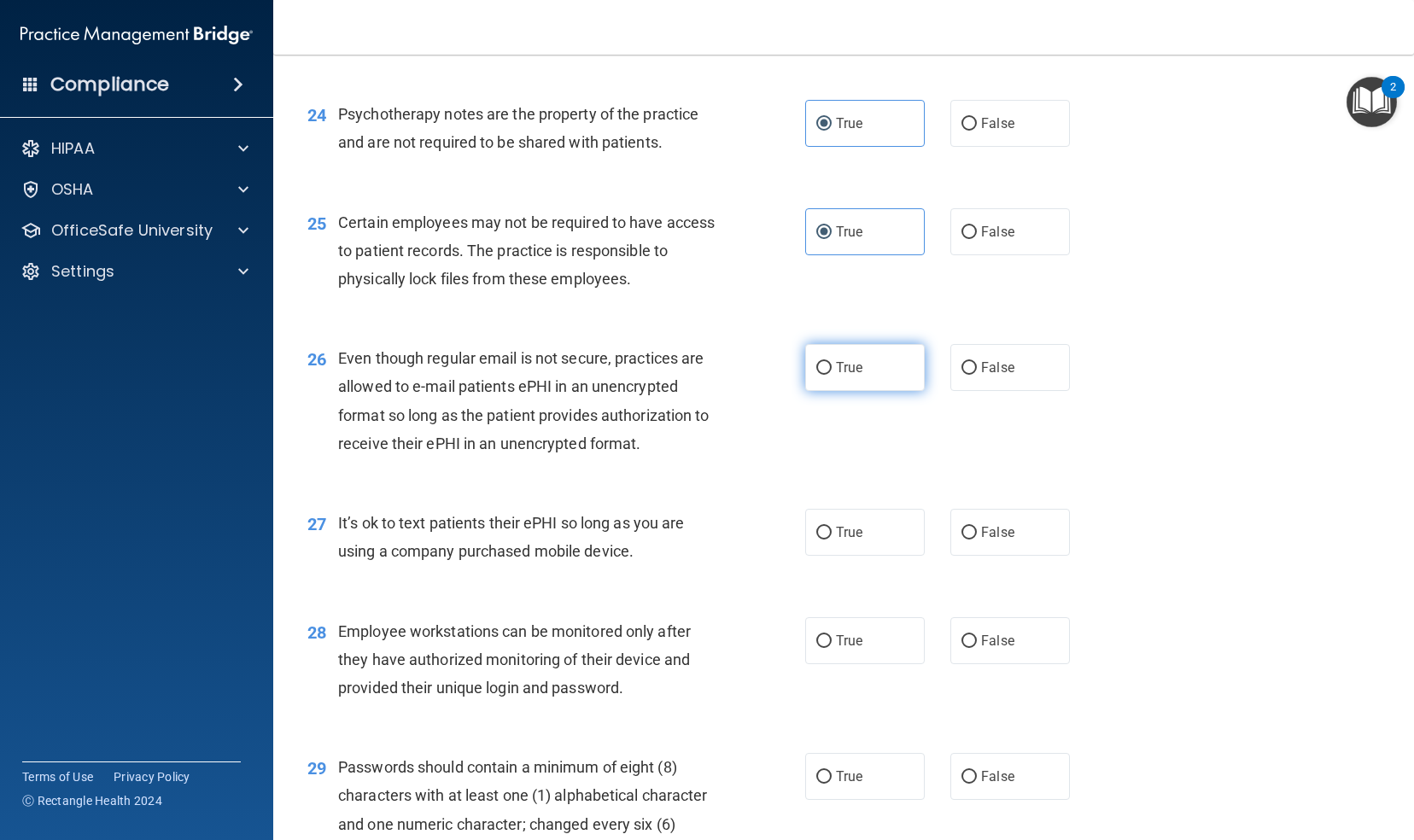 click on "True" at bounding box center [865, 367] 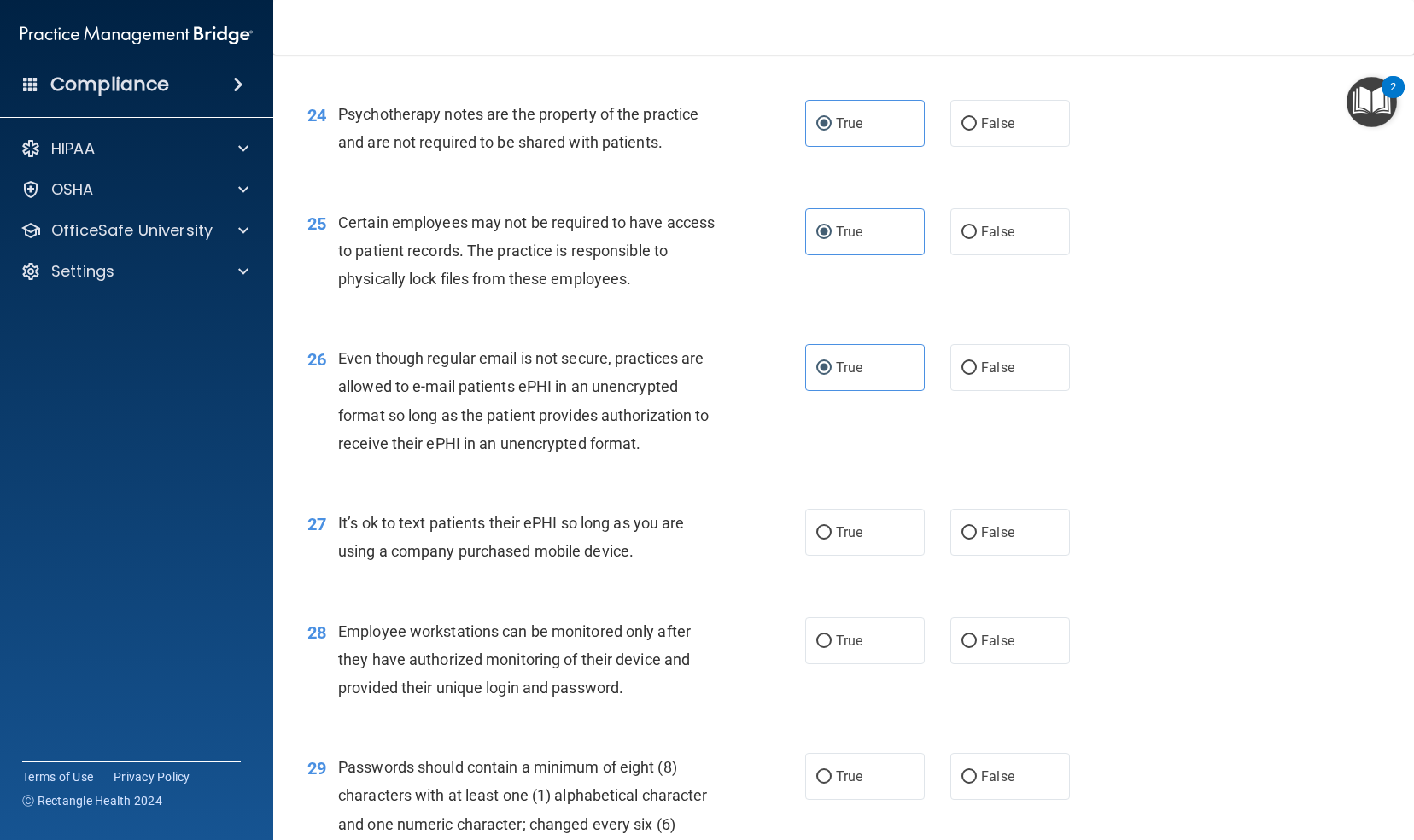 drag, startPoint x: 668, startPoint y: 633, endPoint x: 333, endPoint y: 621, distance: 335.2149 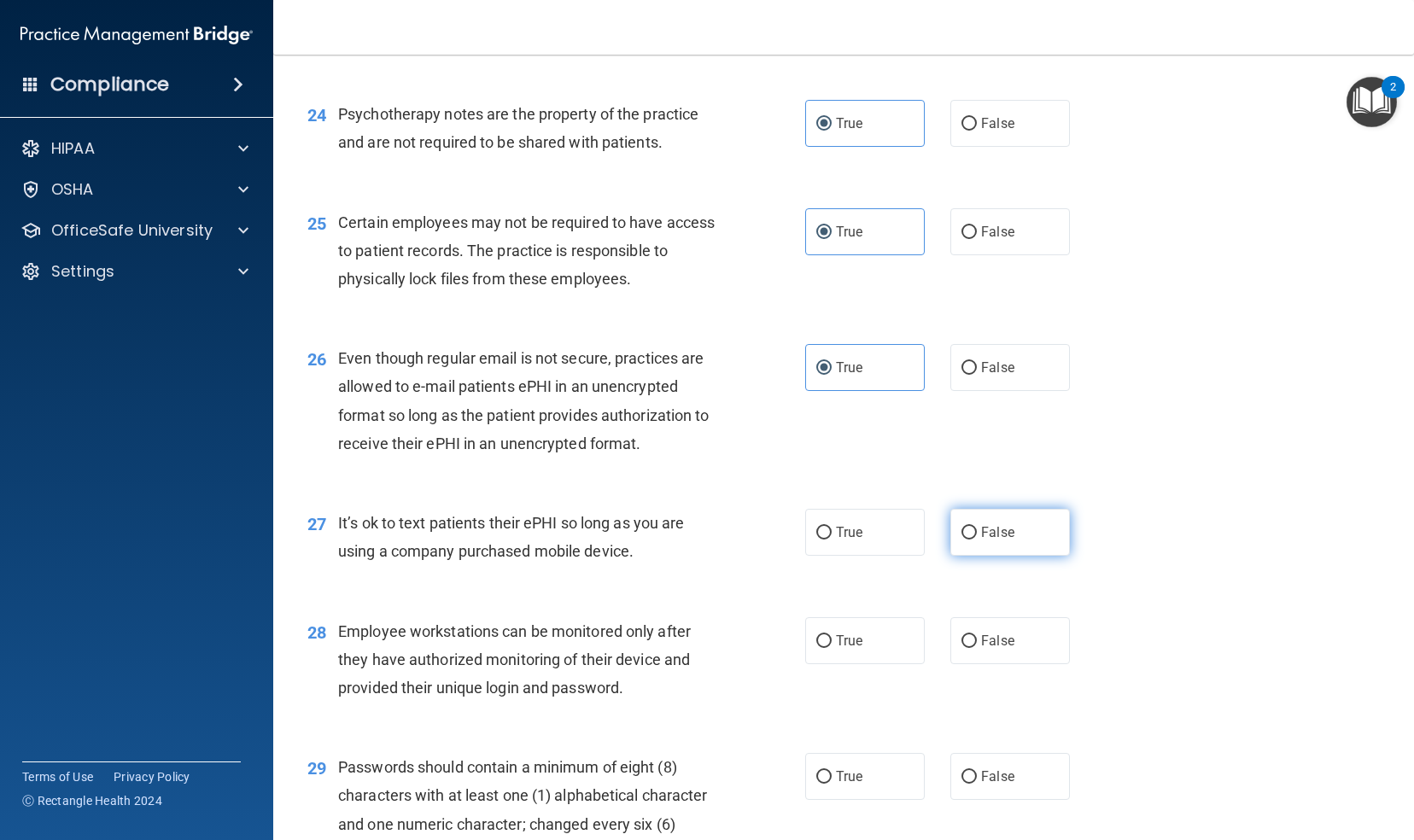 click on "False" at bounding box center [1010, 532] 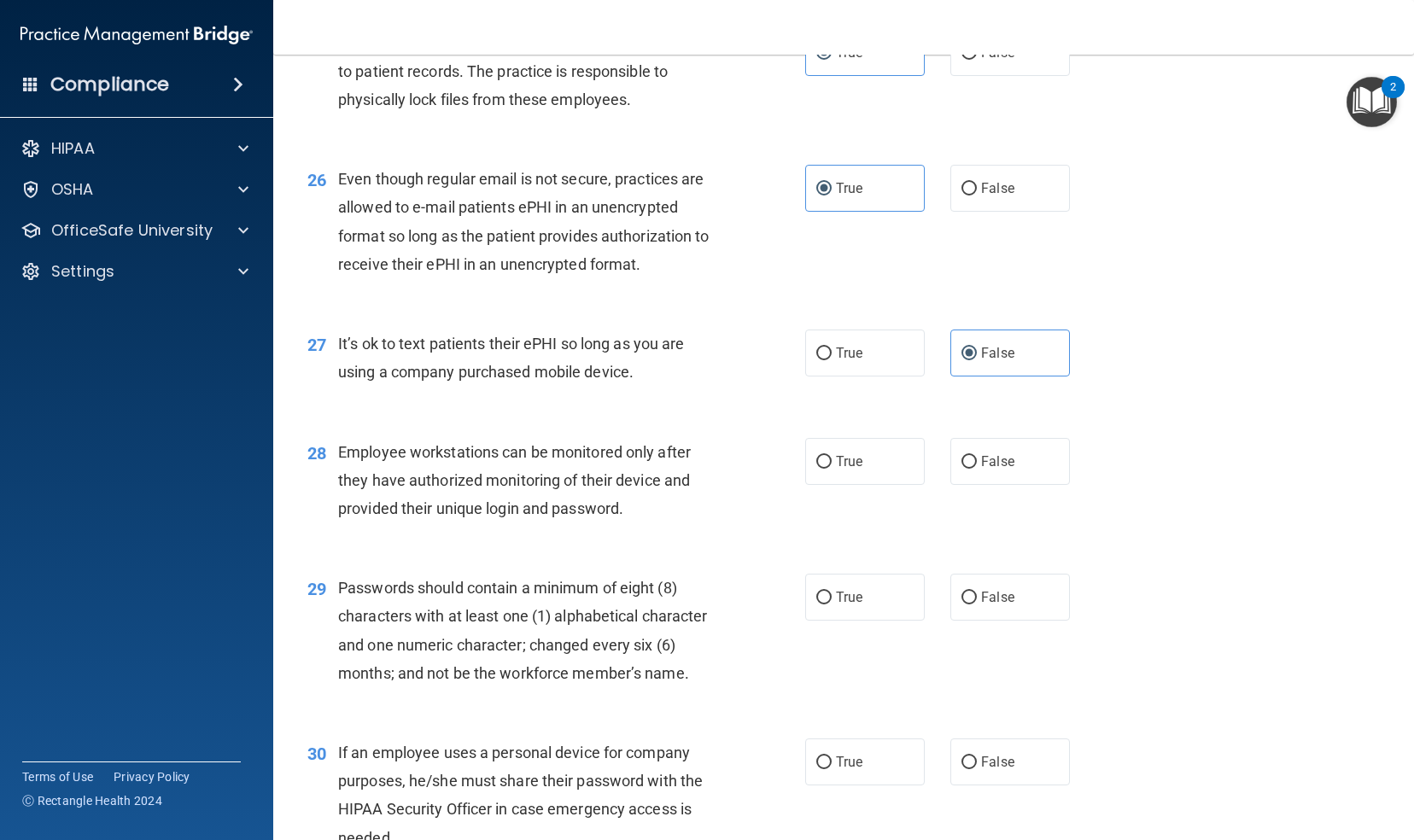 scroll, scrollTop: 3697, scrollLeft: 0, axis: vertical 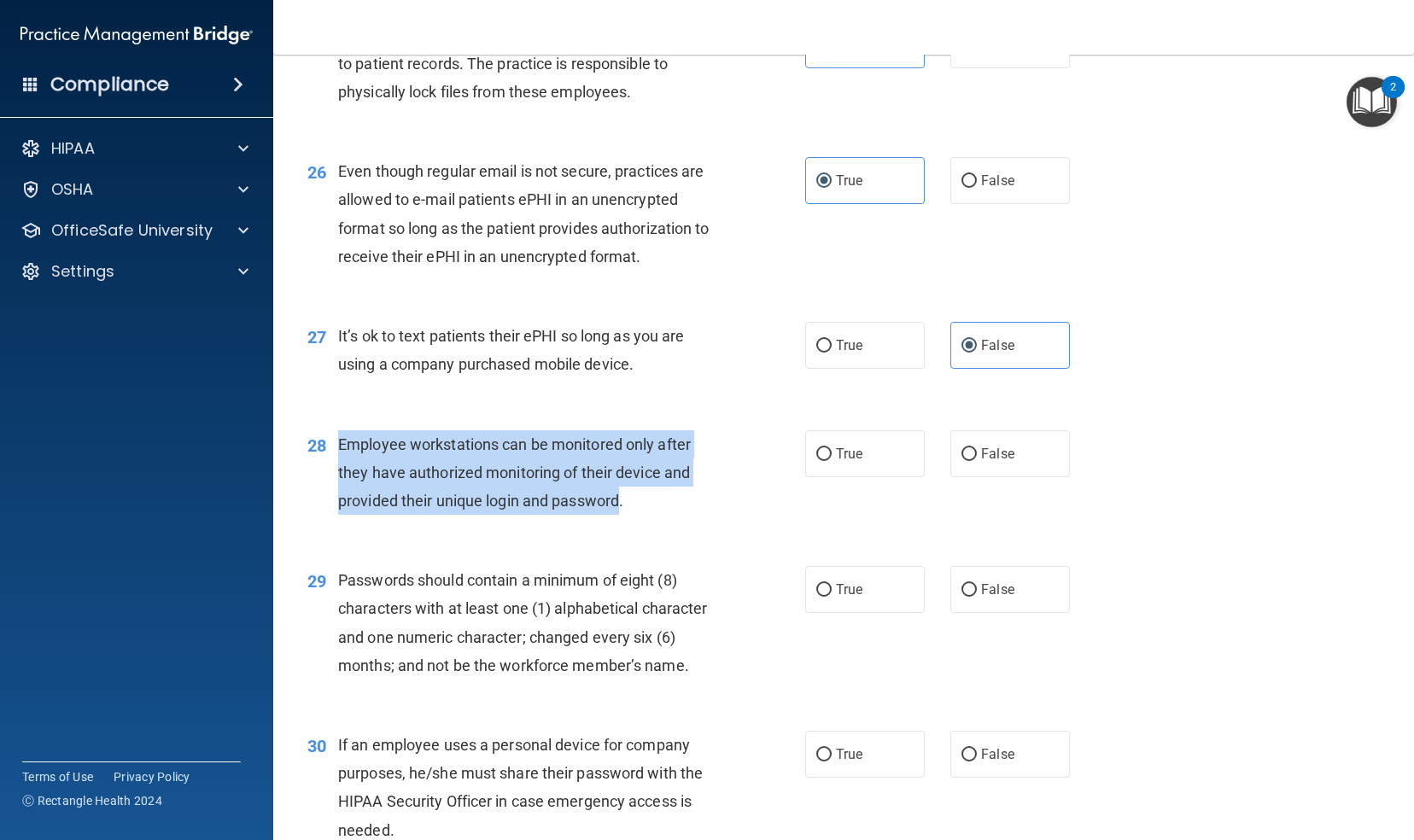 drag, startPoint x: 621, startPoint y: 586, endPoint x: 330, endPoint y: 545, distance: 293.87412 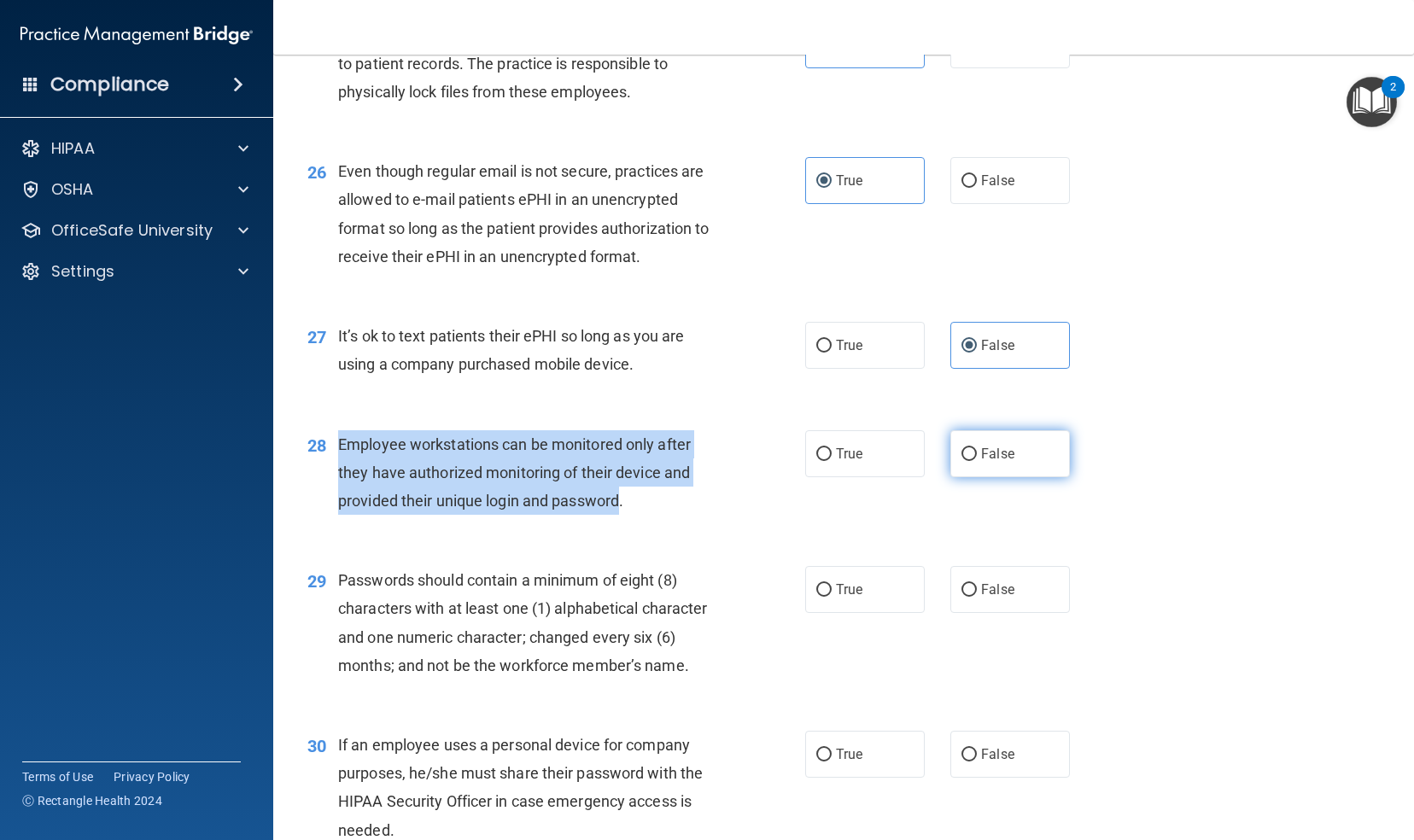 click on "False" at bounding box center (969, 454) 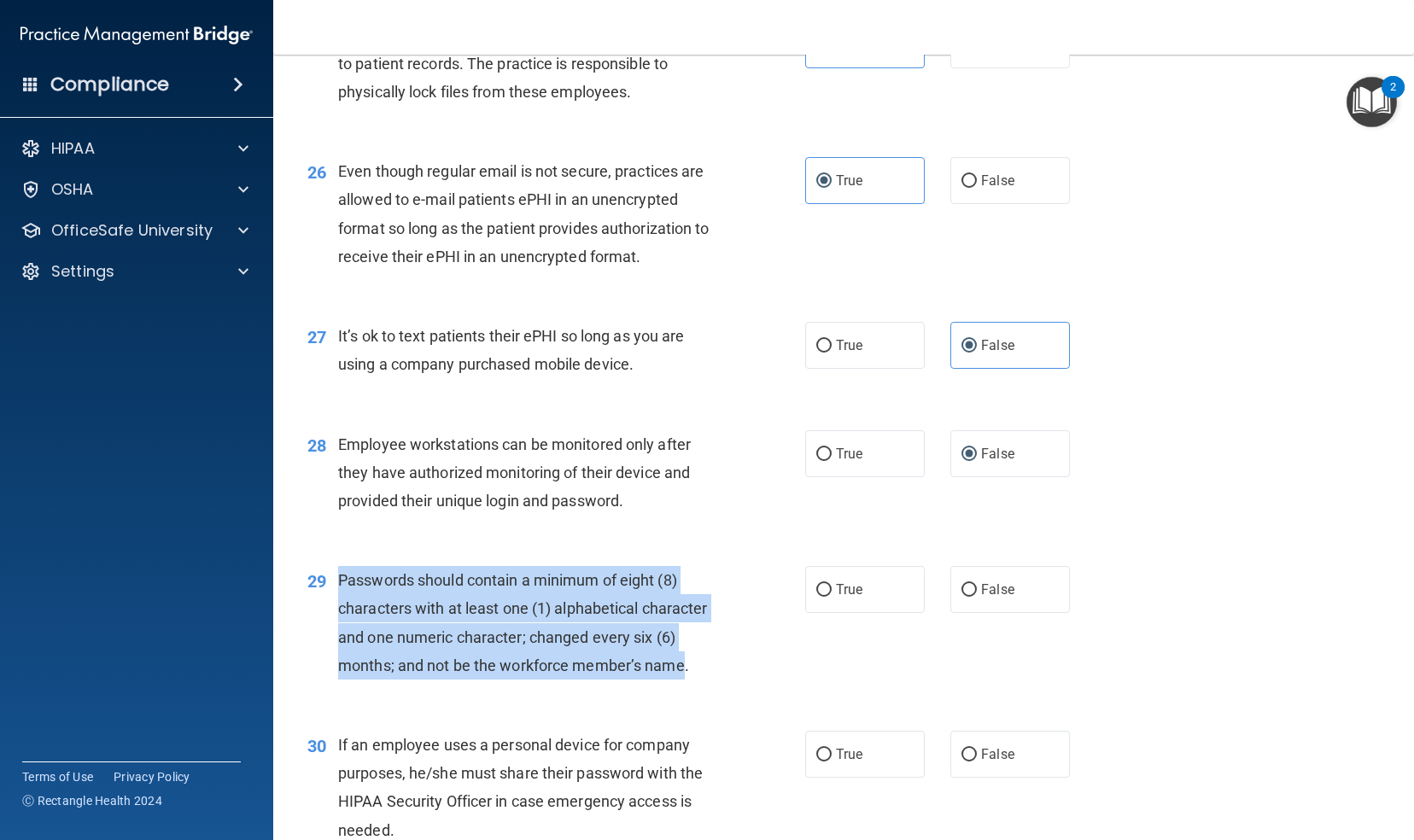 drag, startPoint x: 685, startPoint y: 758, endPoint x: 333, endPoint y: 667, distance: 363.57255 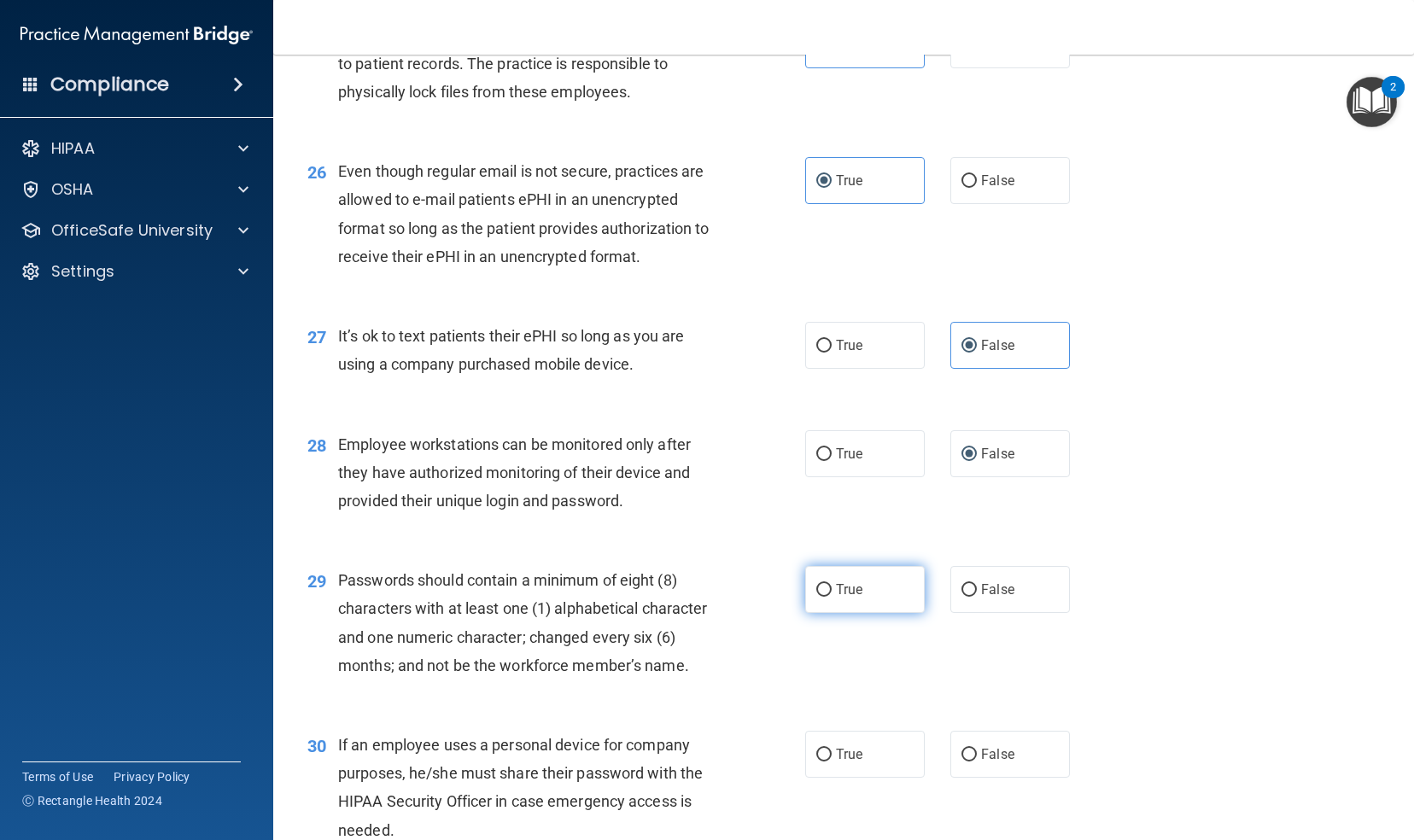 click on "True" at bounding box center [849, 589] 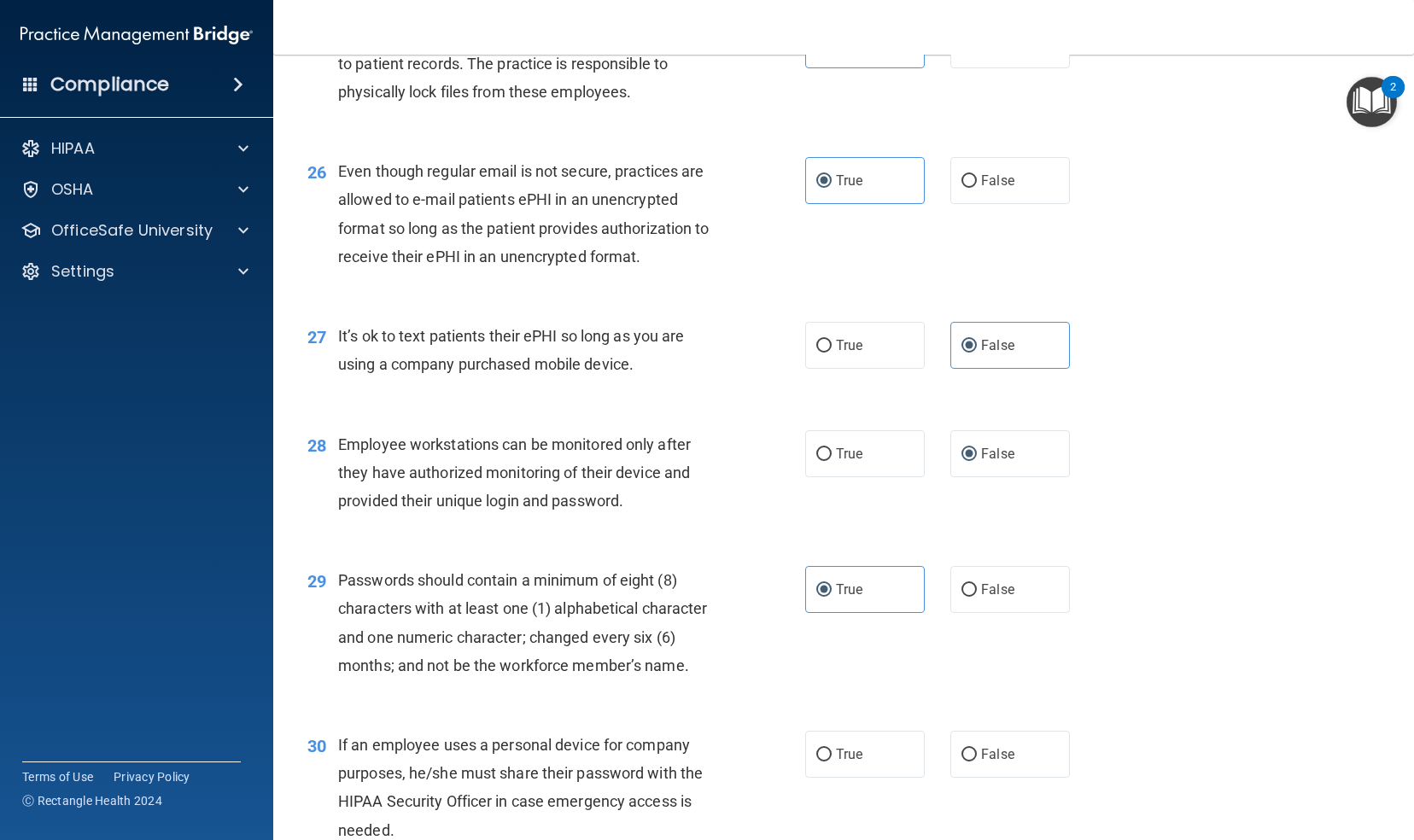 scroll, scrollTop: 3927, scrollLeft: 0, axis: vertical 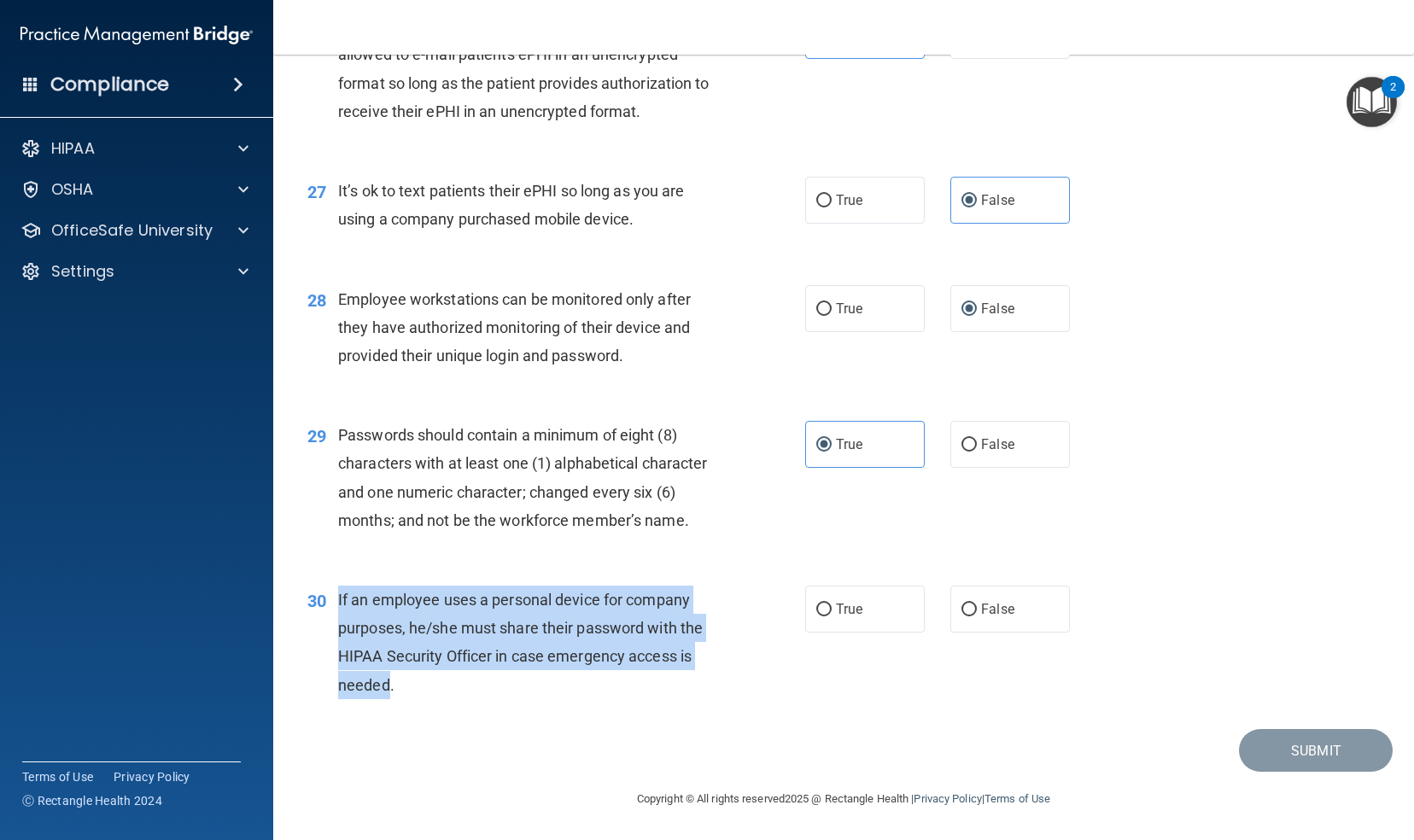 drag, startPoint x: 389, startPoint y: 688, endPoint x: 336, endPoint y: 610, distance: 94.3027 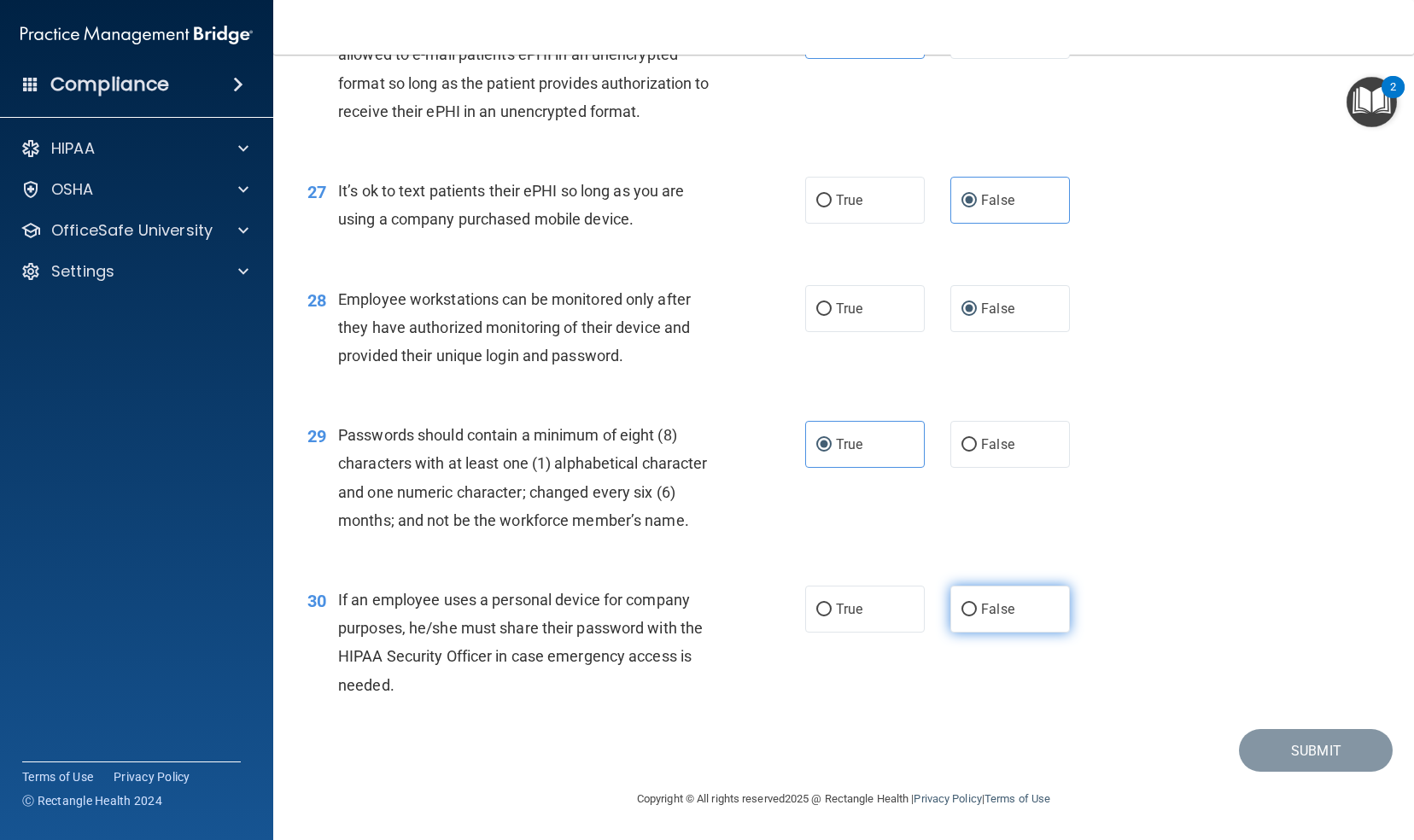 click on "False" at bounding box center [997, 609] 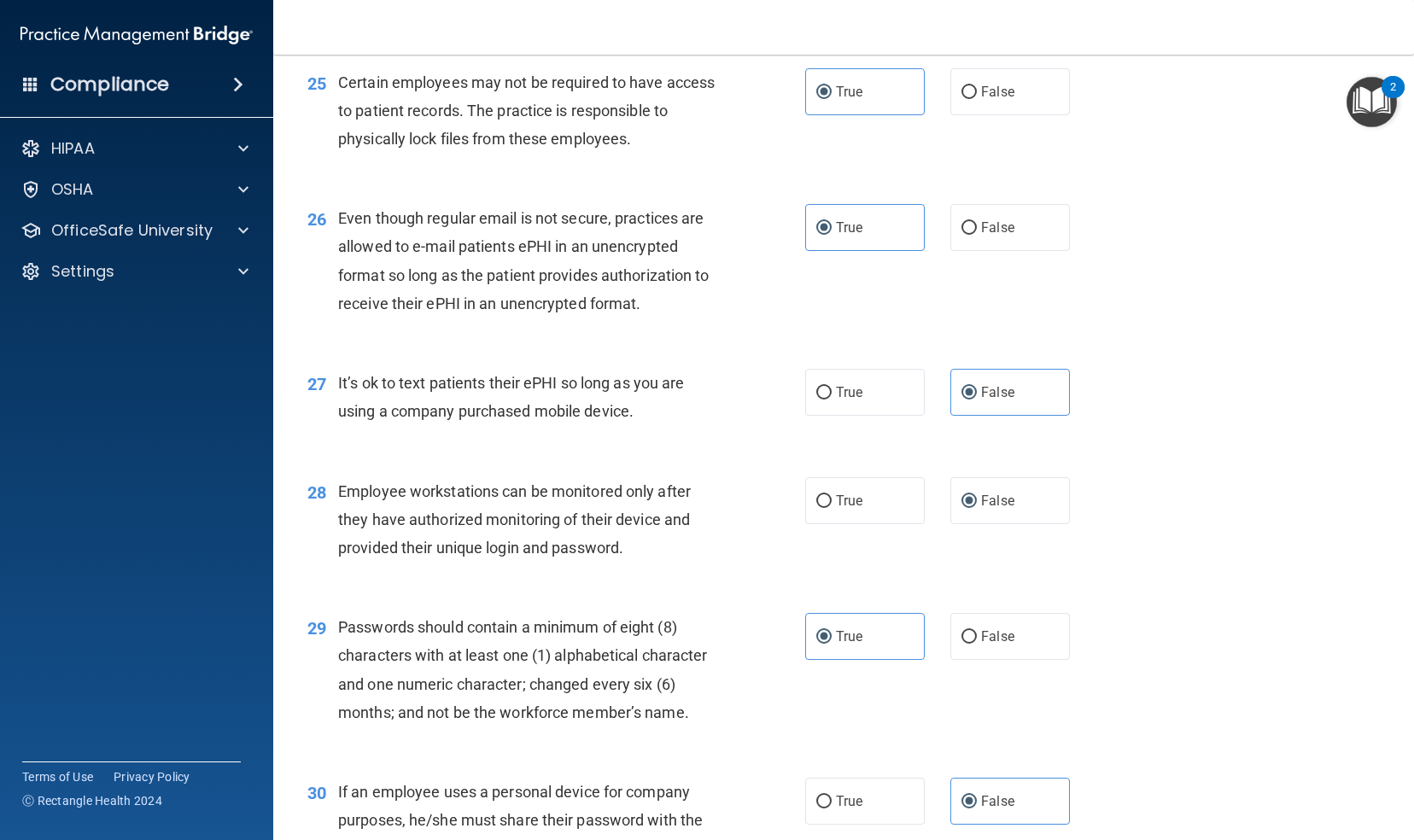 scroll, scrollTop: 3927, scrollLeft: 0, axis: vertical 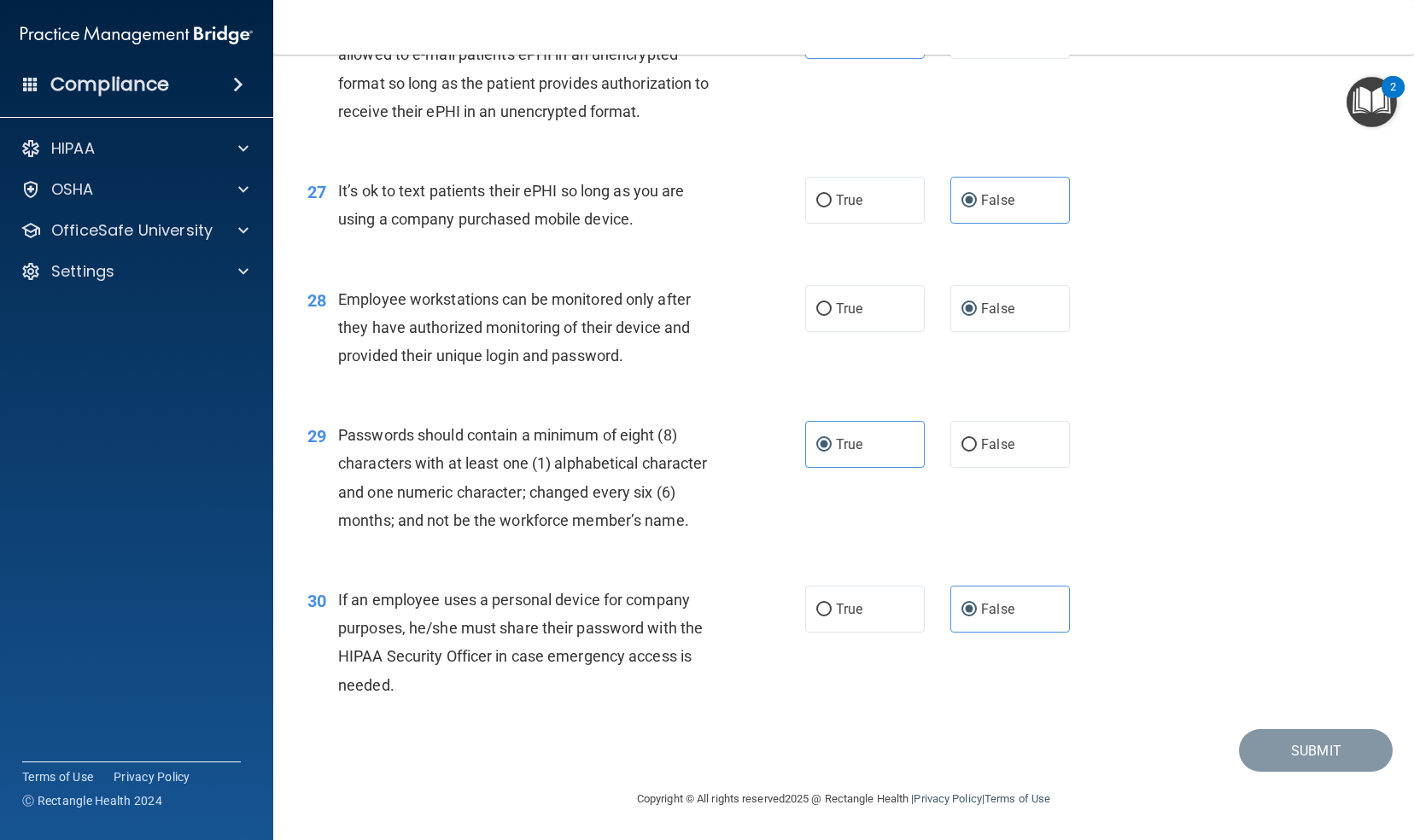 drag, startPoint x: 1410, startPoint y: 715, endPoint x: 1079, endPoint y: 530, distance: 379.19124 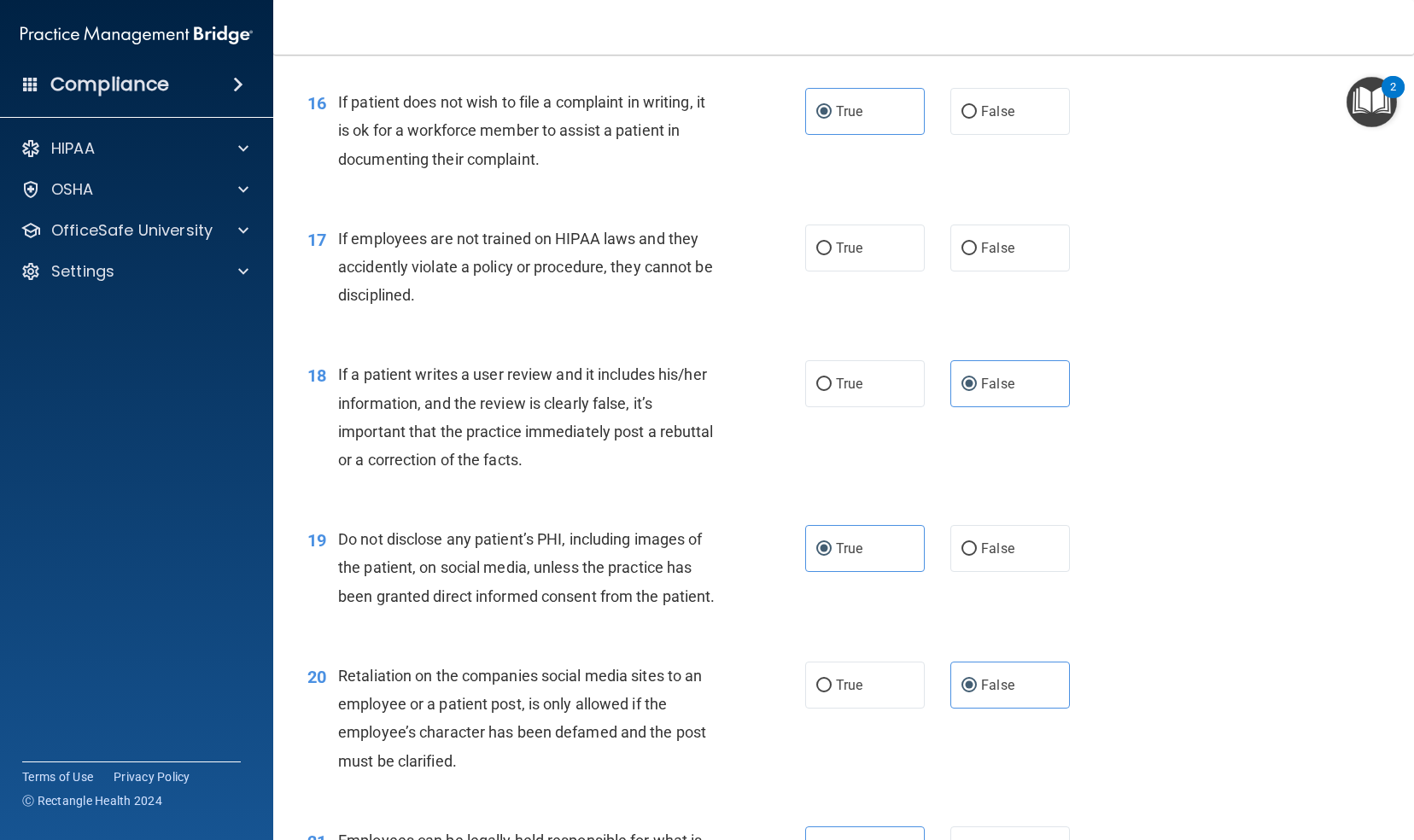 scroll, scrollTop: 2467, scrollLeft: 0, axis: vertical 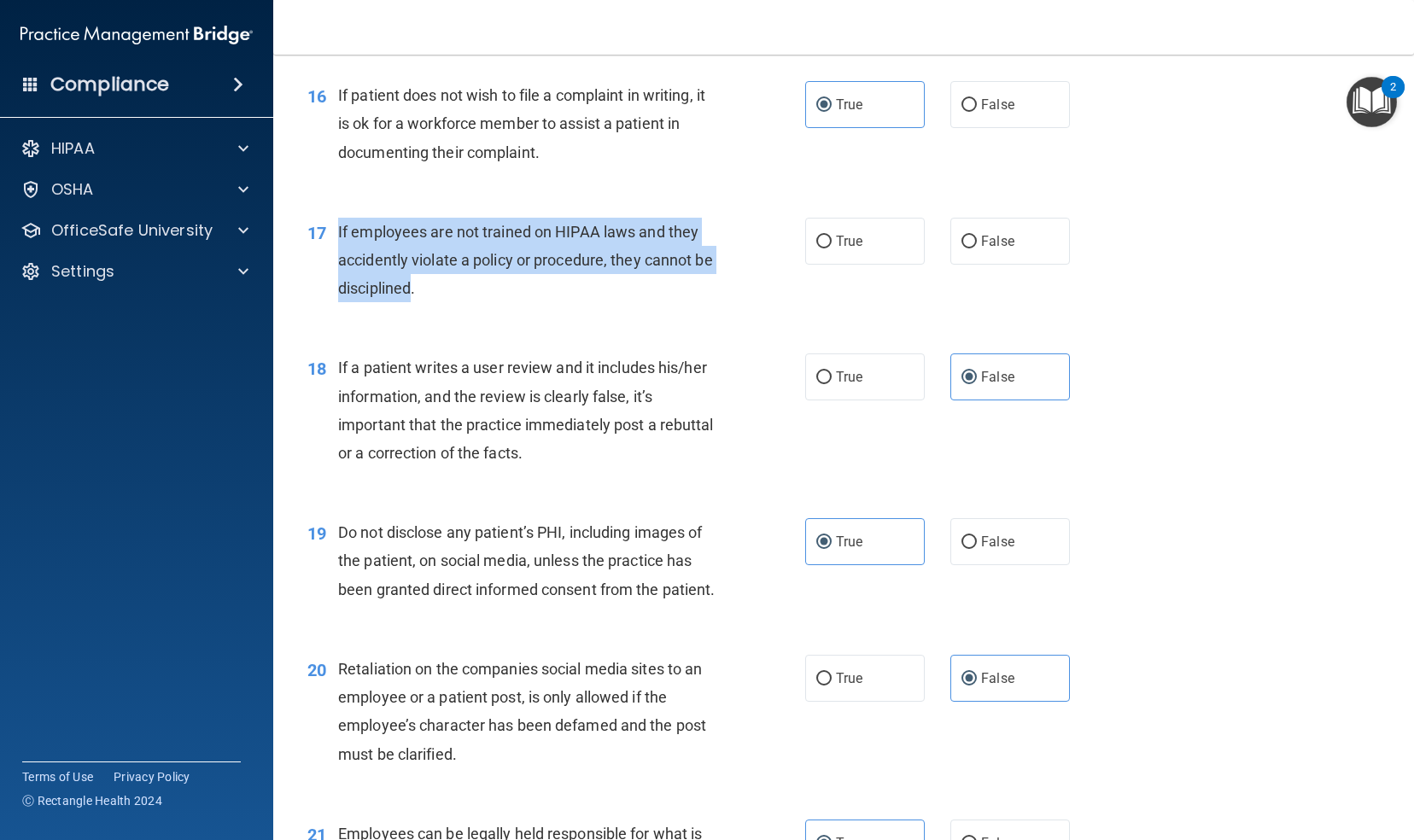 drag, startPoint x: 432, startPoint y: 347, endPoint x: 338, endPoint y: 289, distance: 110.4536 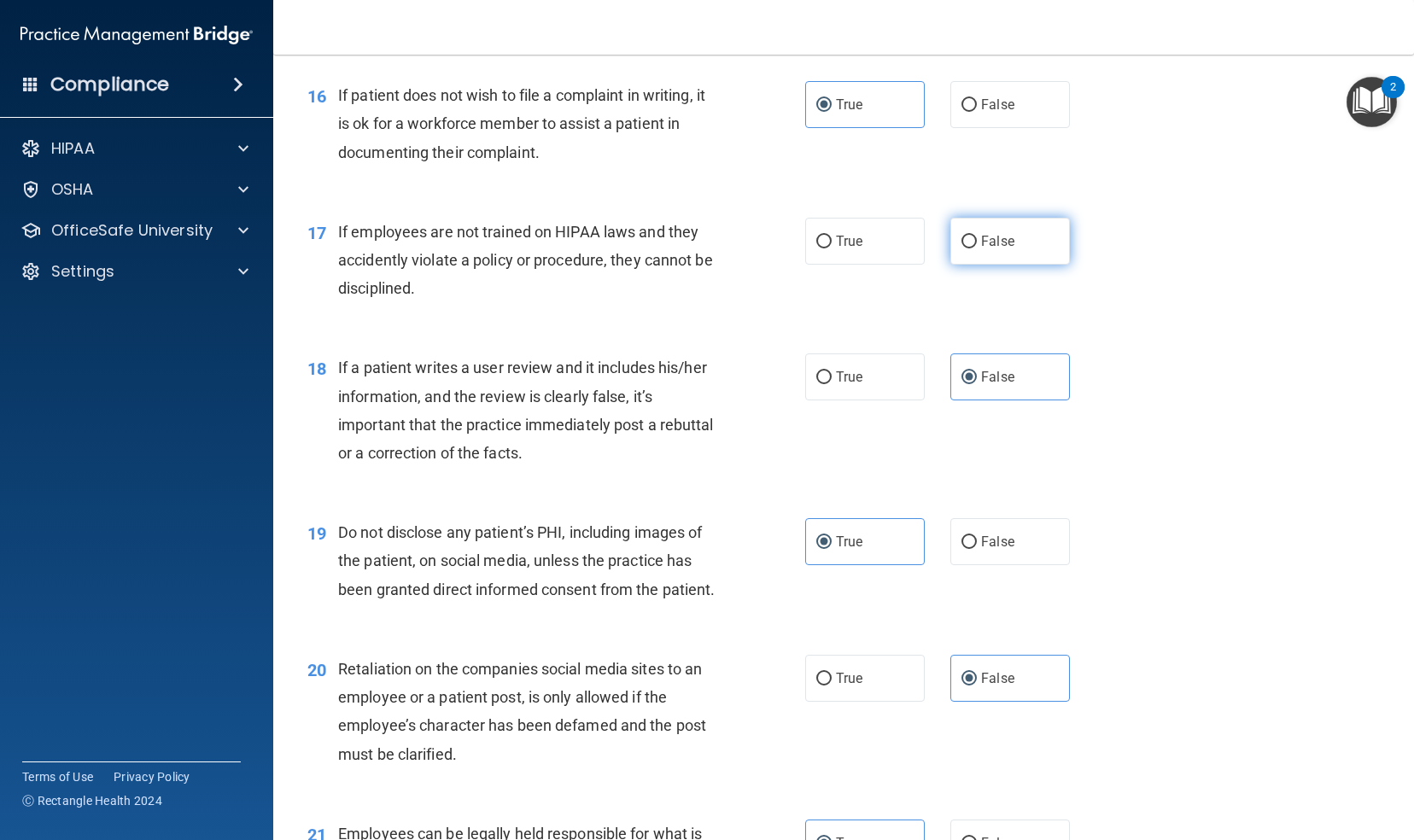 click on "False" at bounding box center (1010, 241) 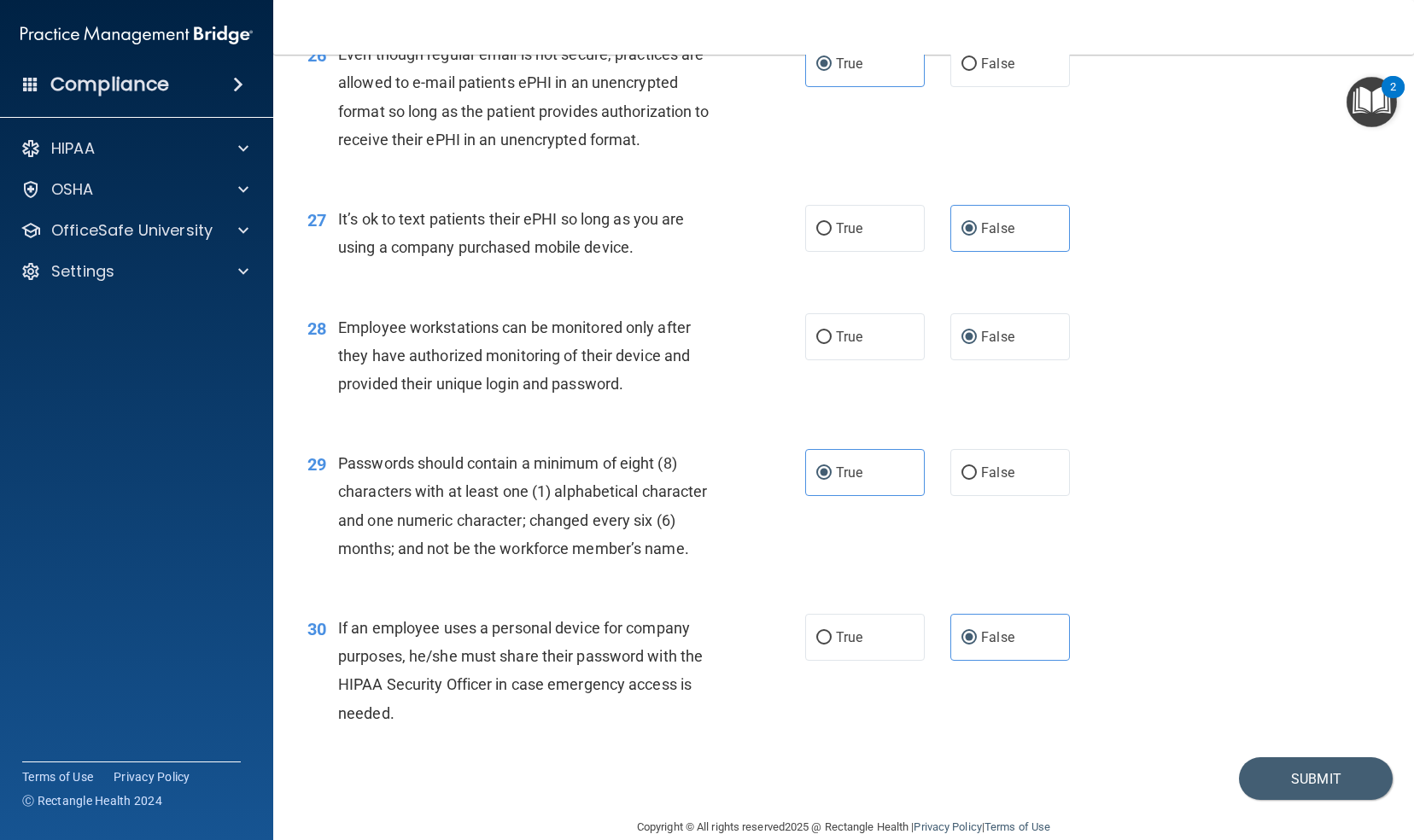 scroll, scrollTop: 3927, scrollLeft: 0, axis: vertical 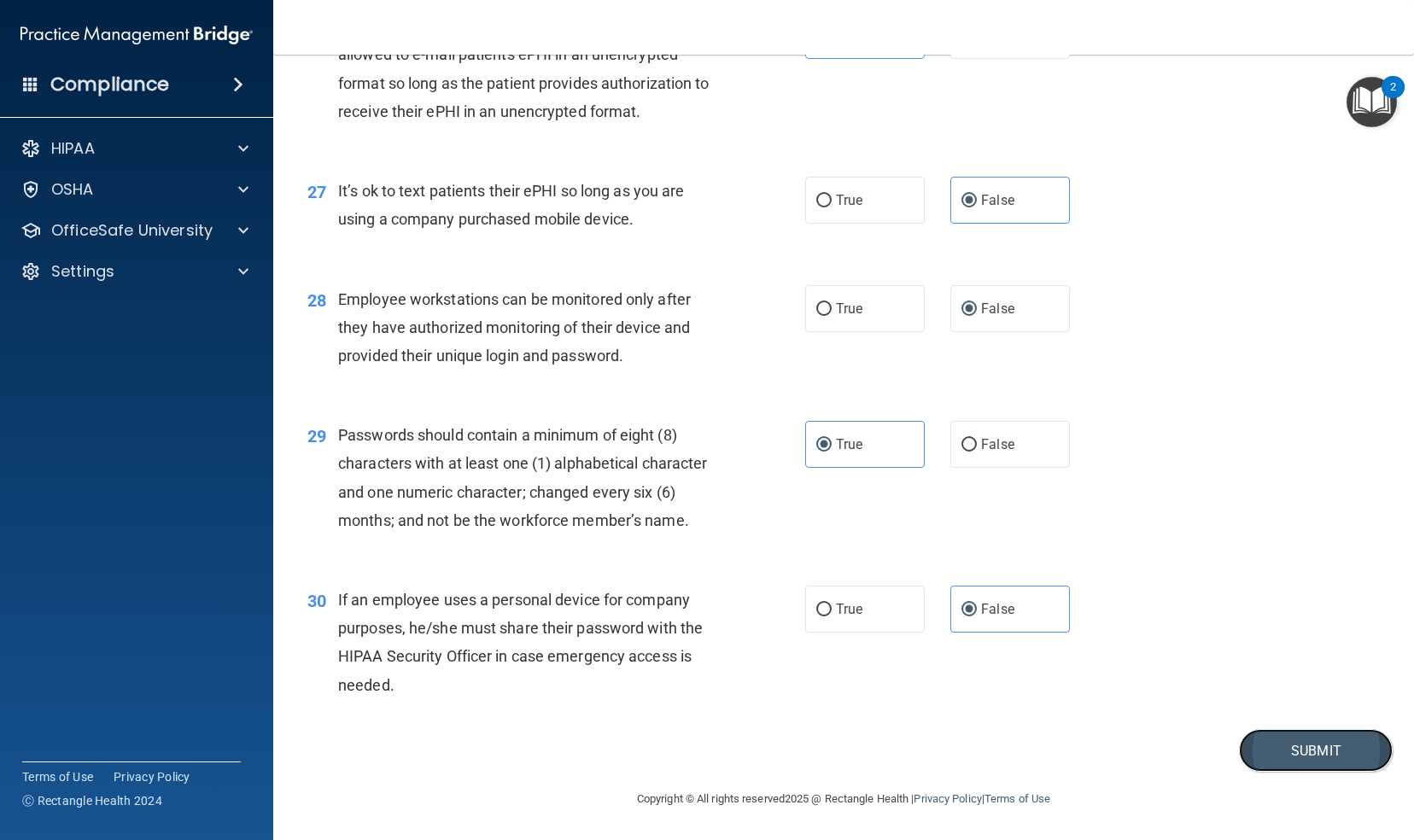click on "Submit" at bounding box center [1316, 750] 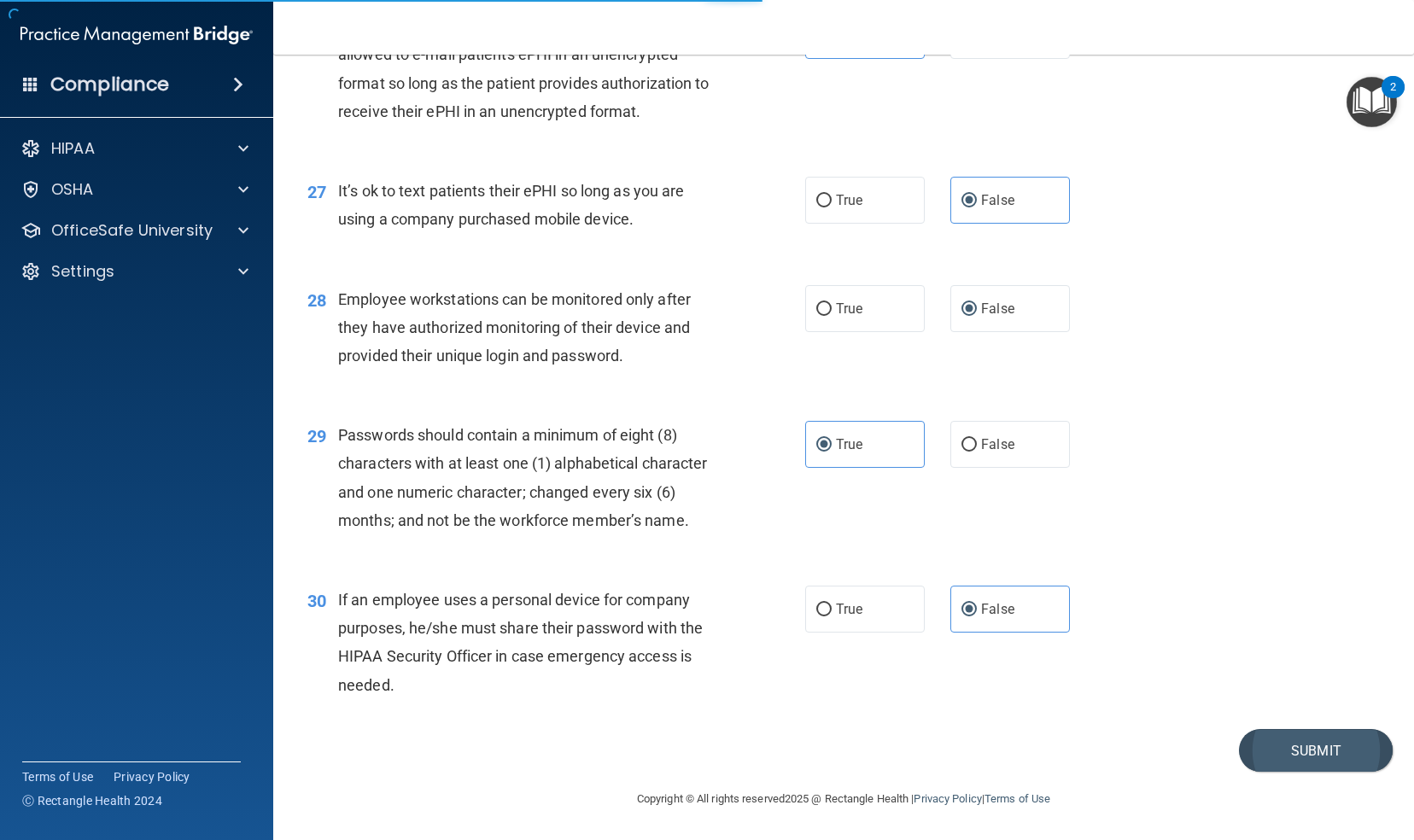 scroll, scrollTop: 0, scrollLeft: 0, axis: both 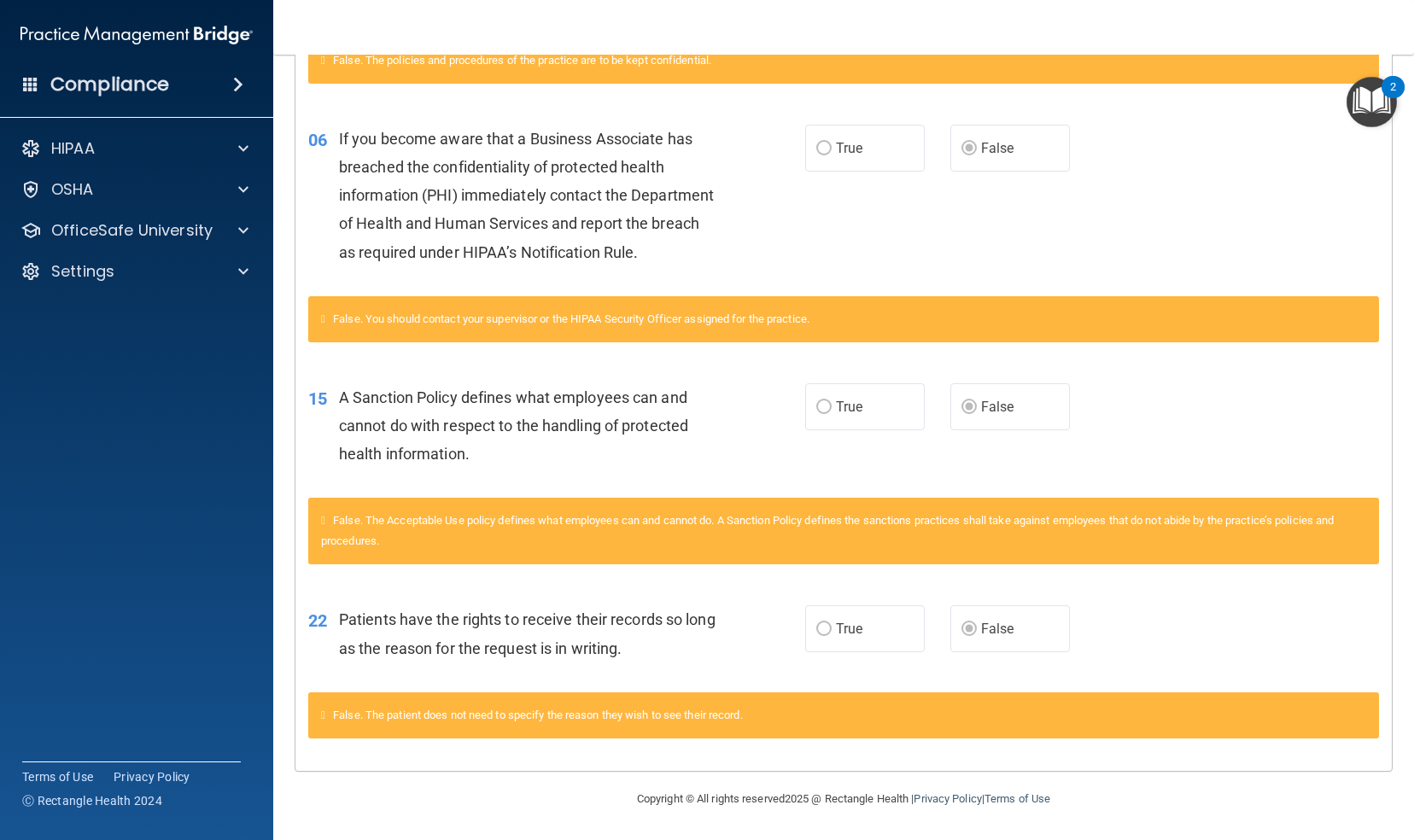 click on "Calculating your score....                     Success!  You've completed " HIPAA Policies and Procedures Quiz " with a score of            86     out of     100       GET CERTIFICATE                 Questions You Missed              03       Blogging or posting on social media sites about the practice’s policies and procedures is encouraged to support the practice’s dedication to patient privacy and security, so long as it will not damage the reputation of the practice.                  True           False                       False. The policies and procedures of the practice are to be kept confidential.                  06       If you become aware that a Business Associate has breached the confidentiality of protected health information (PHI) immediately contact the Department of Health and Human Services and report the breach as required under HIPAA’s Notification Rule.                  True           False                                       15" at bounding box center [844, 447] 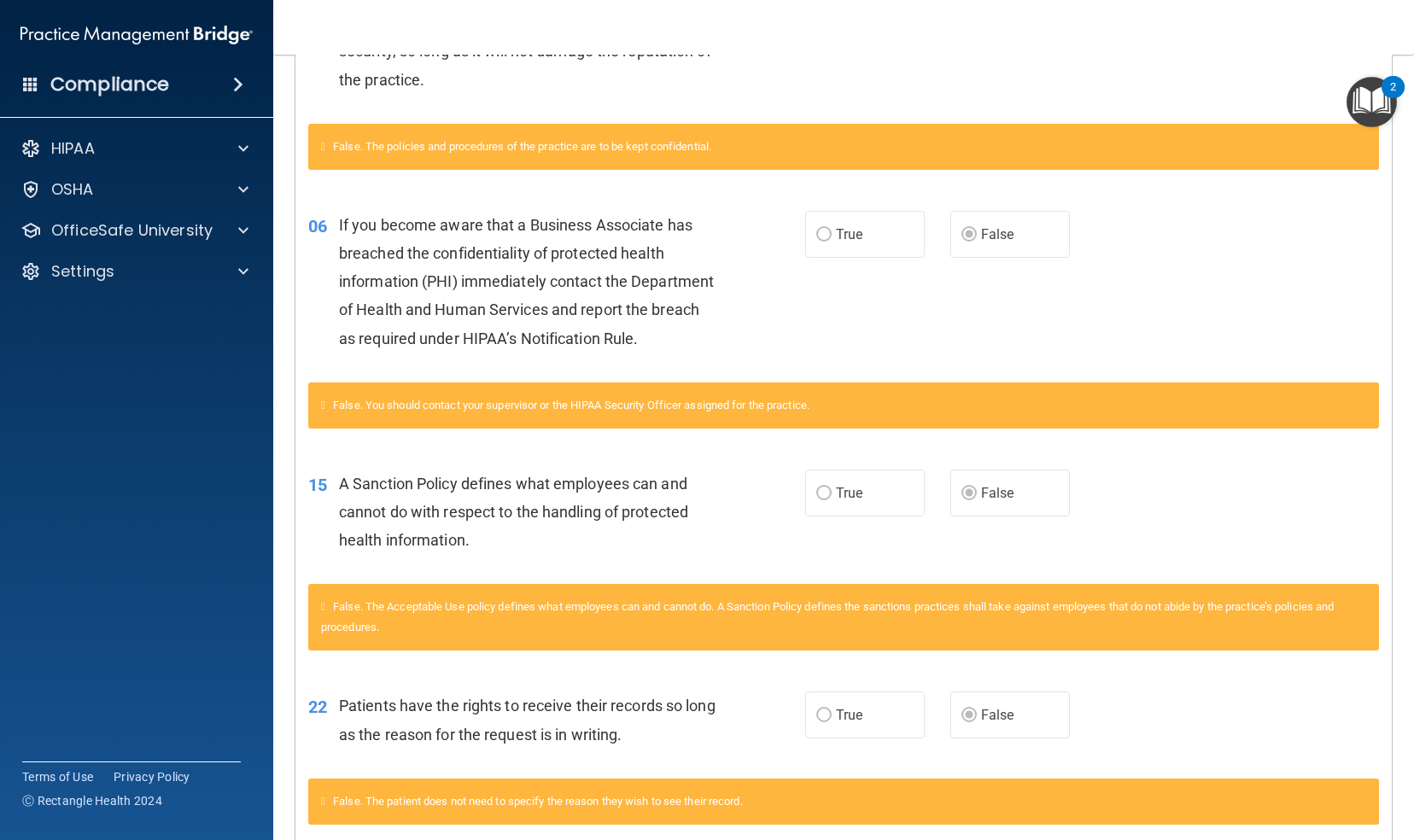 scroll, scrollTop: 524, scrollLeft: 0, axis: vertical 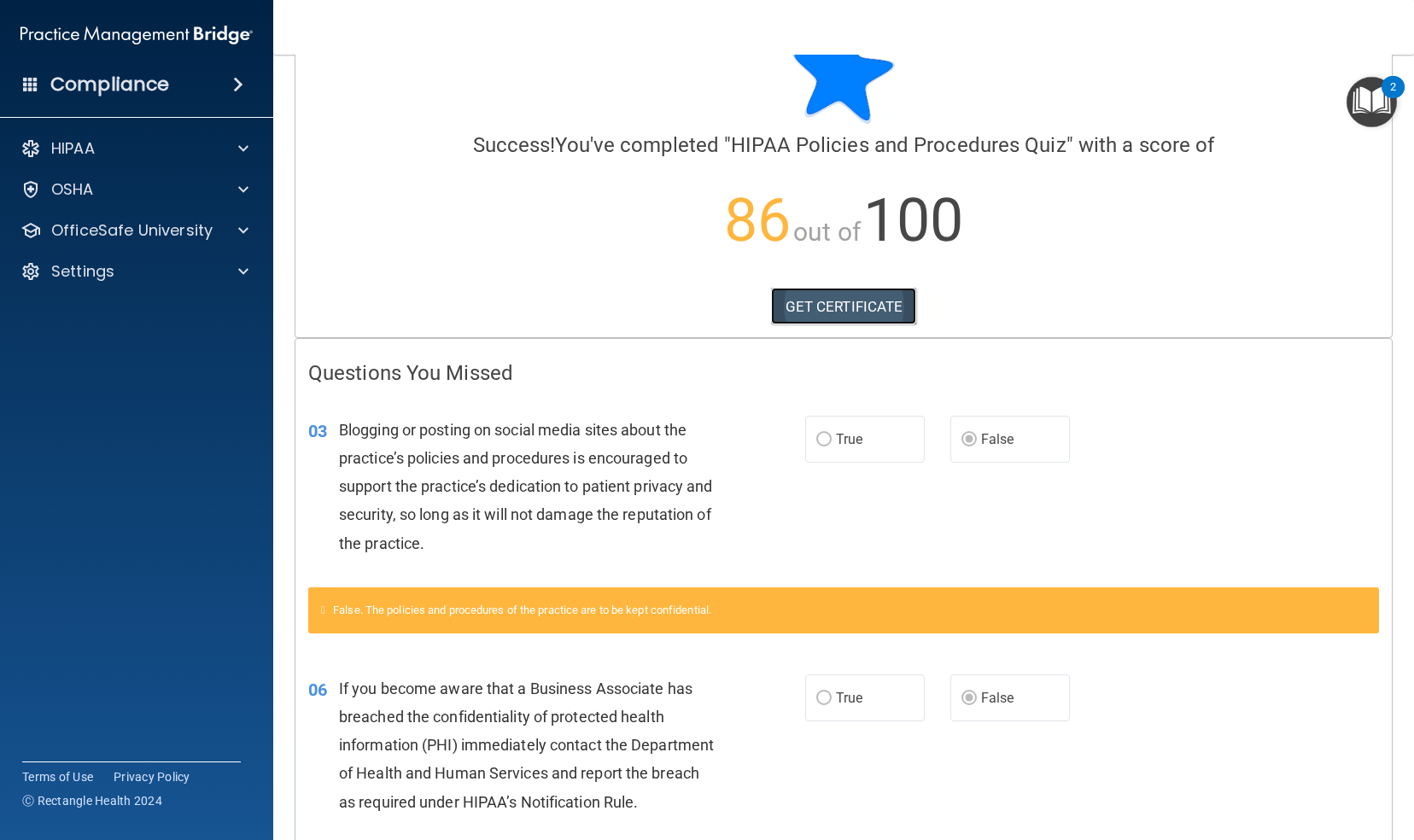 click on "GET CERTIFICATE" at bounding box center [844, 306] 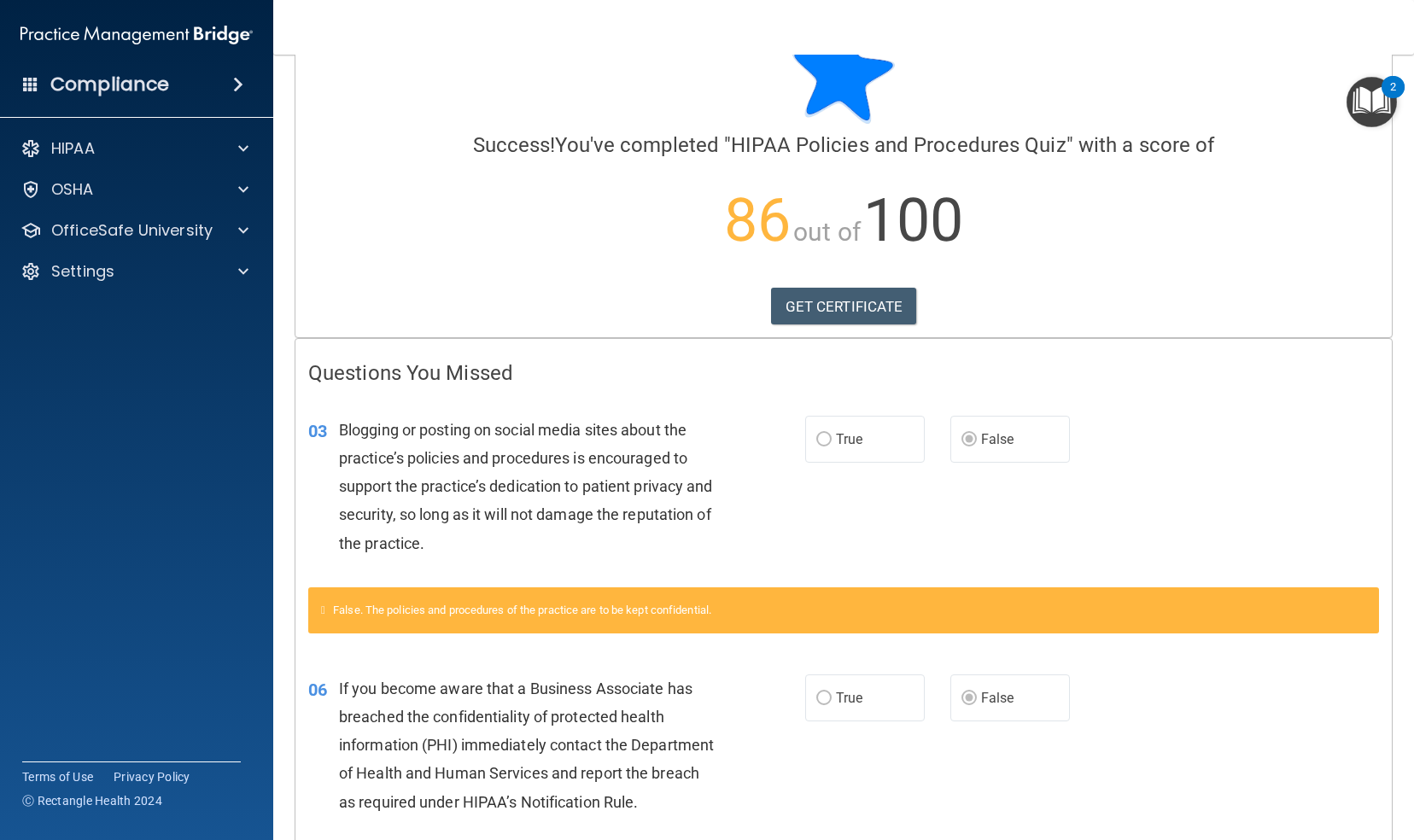 click on "HIPAA
Documents and Policies                 Report an Incident               Business Associates               Emergency Planning               Resources                 HIPAA Risk Assessment
OSHA
Documents               Safety Data Sheets               Self-Assessment                Injury and Illness Report                Resources
PCI
PCI Compliance                Merchant Savings Calculator
OfficeSafe University
HIPAA Training                   OSHA Training                   Continuing Education
Settings
My Account               My Users               Services                 Sign Out" at bounding box center (137, 213) 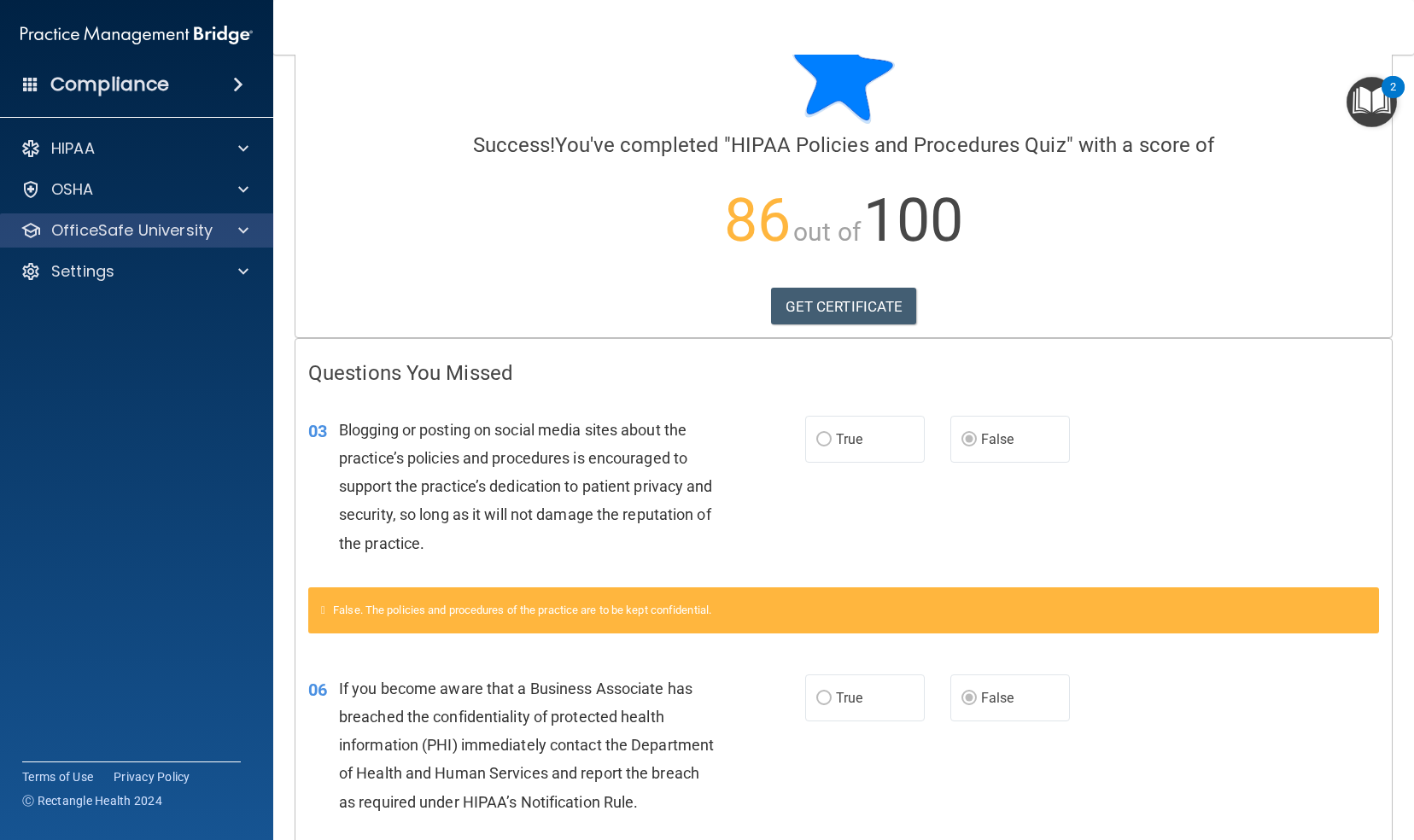 click on "OfficeSafe University" at bounding box center (137, 230) 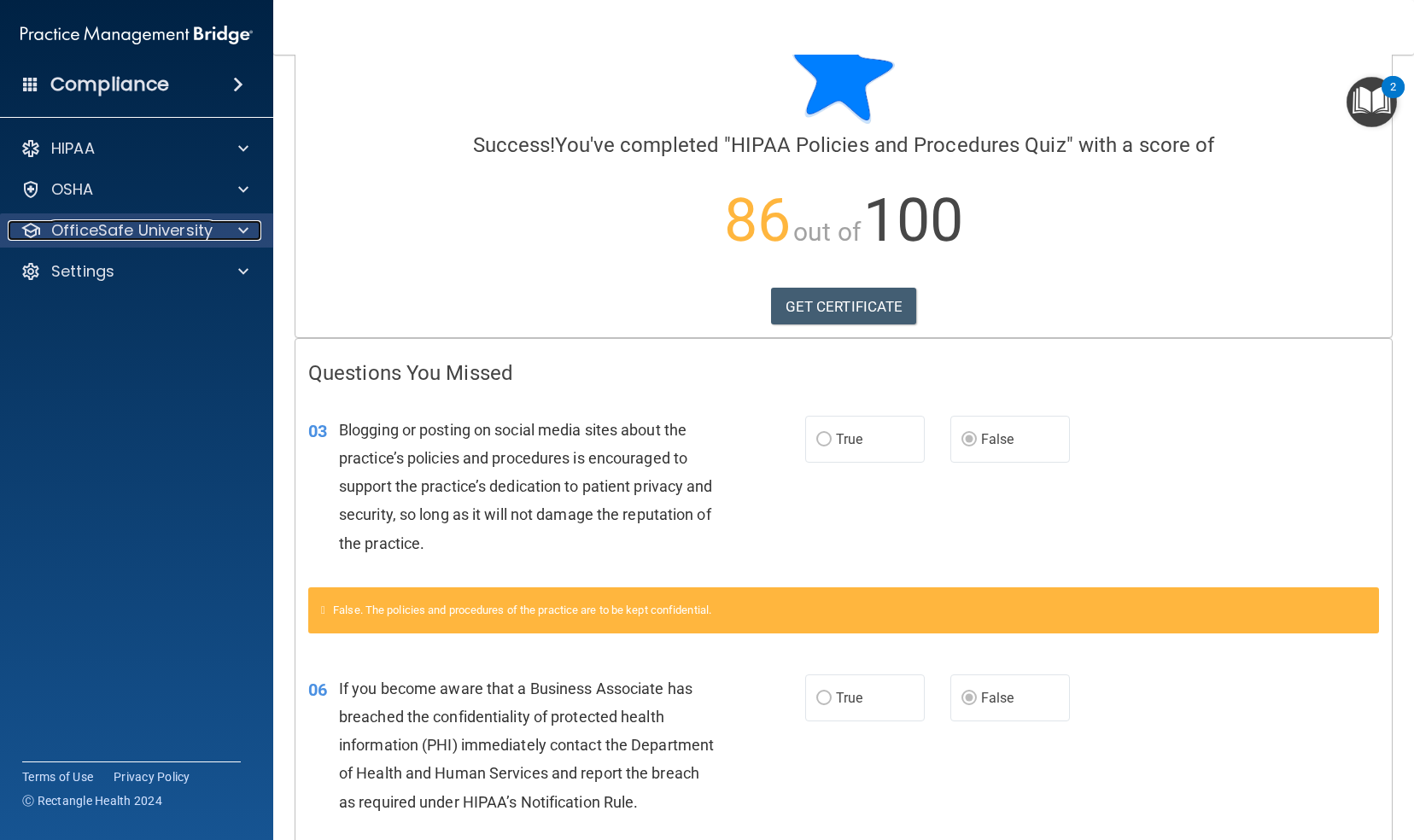 click at bounding box center (243, 230) 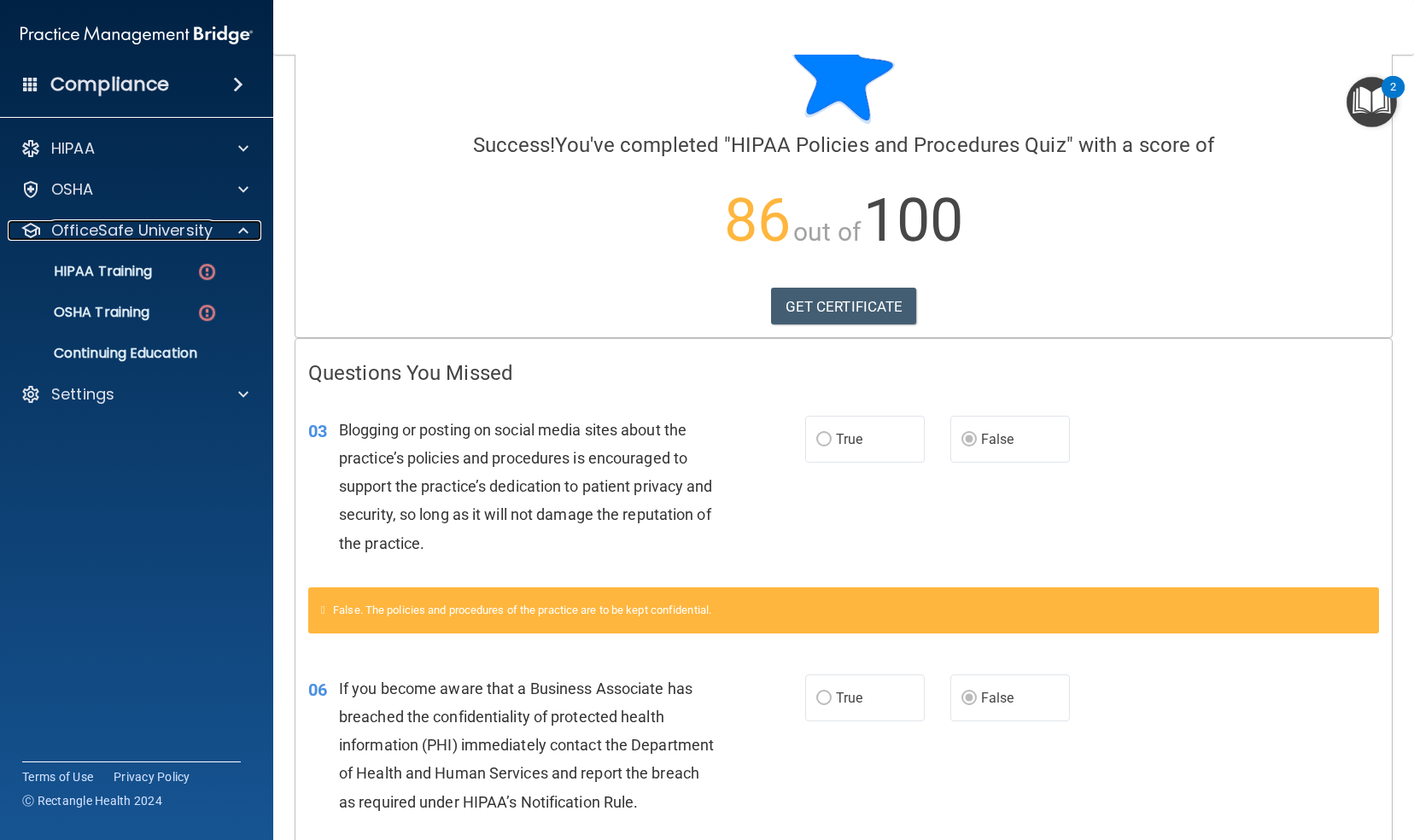 scroll, scrollTop: 0, scrollLeft: 0, axis: both 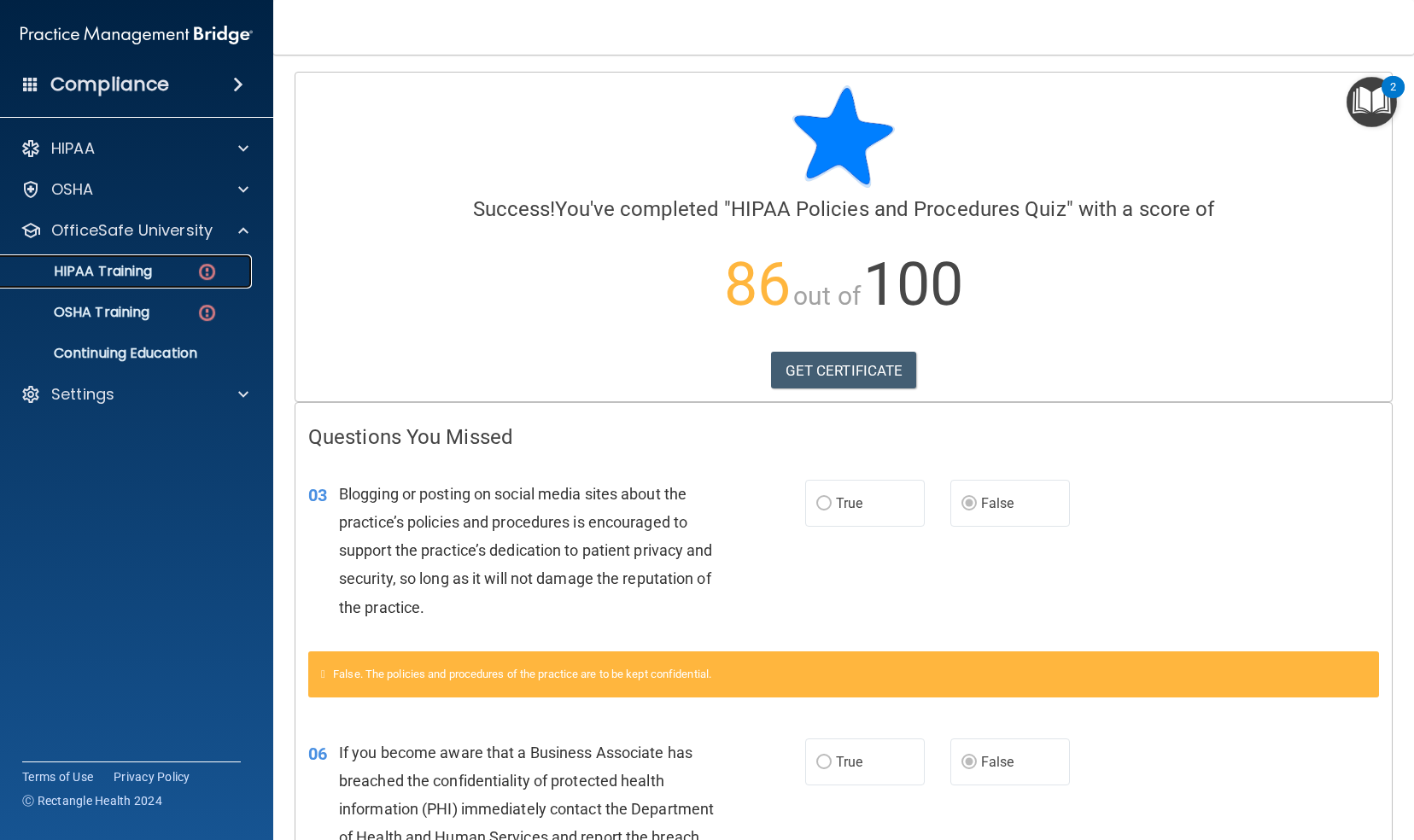 click on "HIPAA Training" at bounding box center (81, 271) 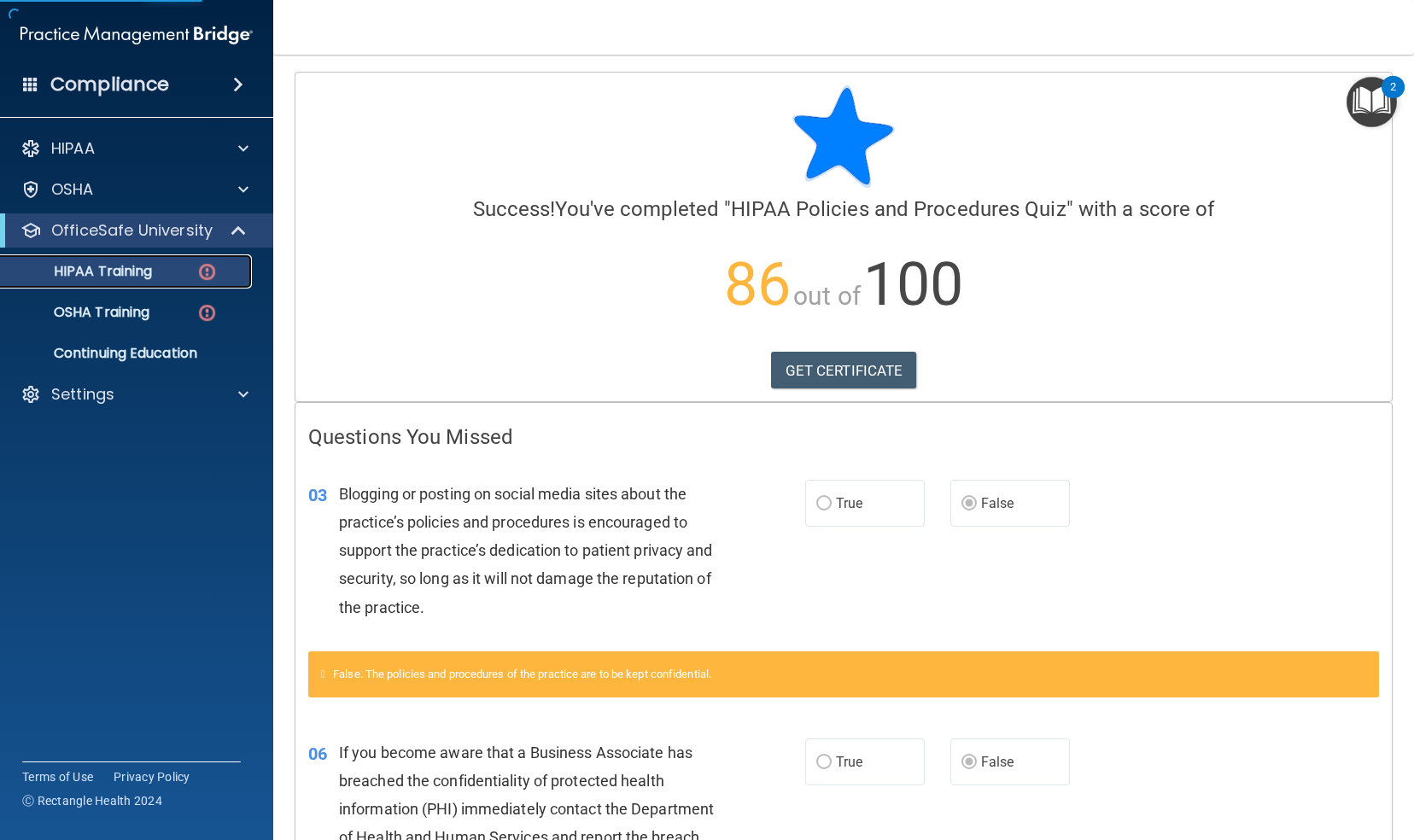 click on "HIPAA Training" at bounding box center (81, 271) 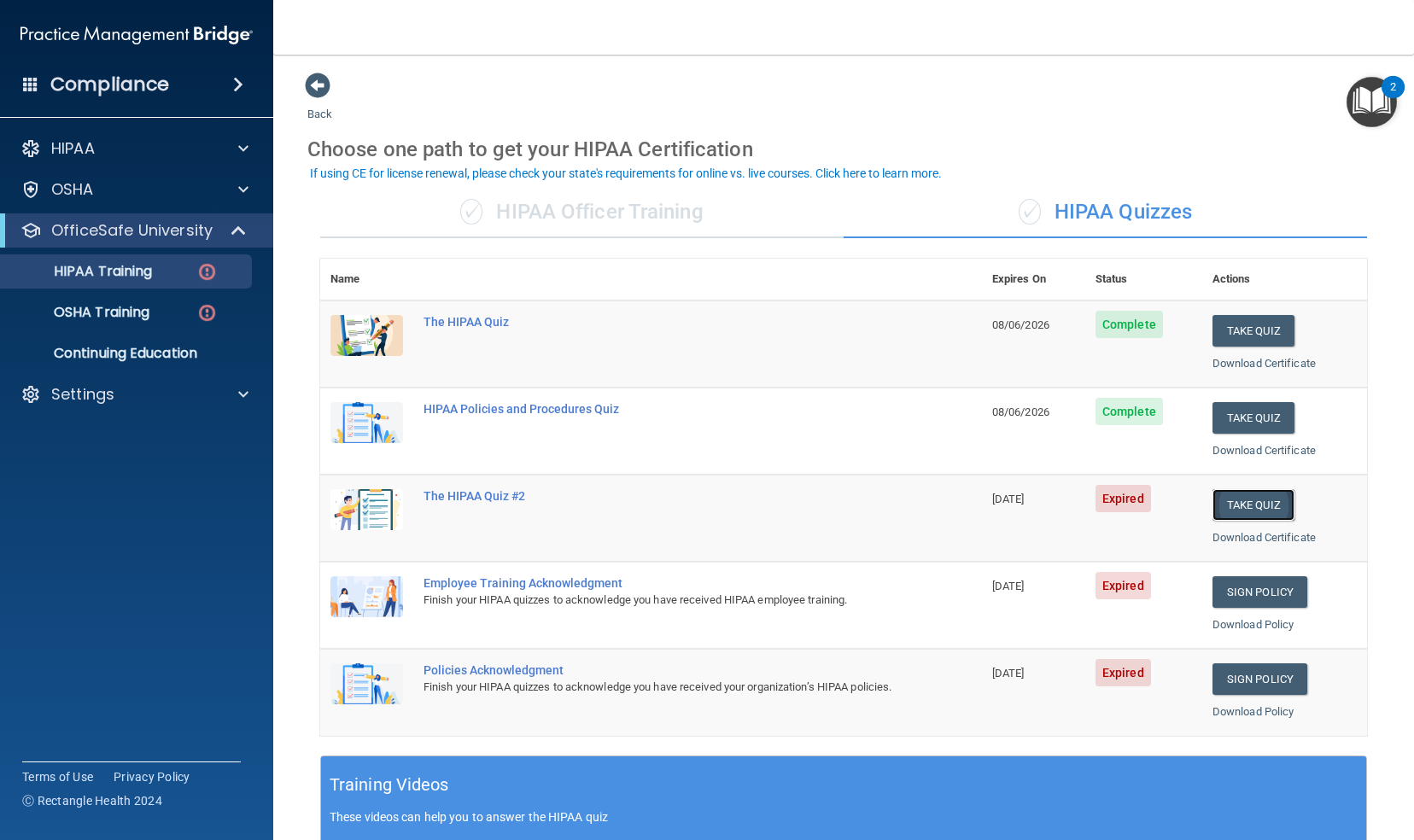 click on "Take Quiz" at bounding box center (1253, 505) 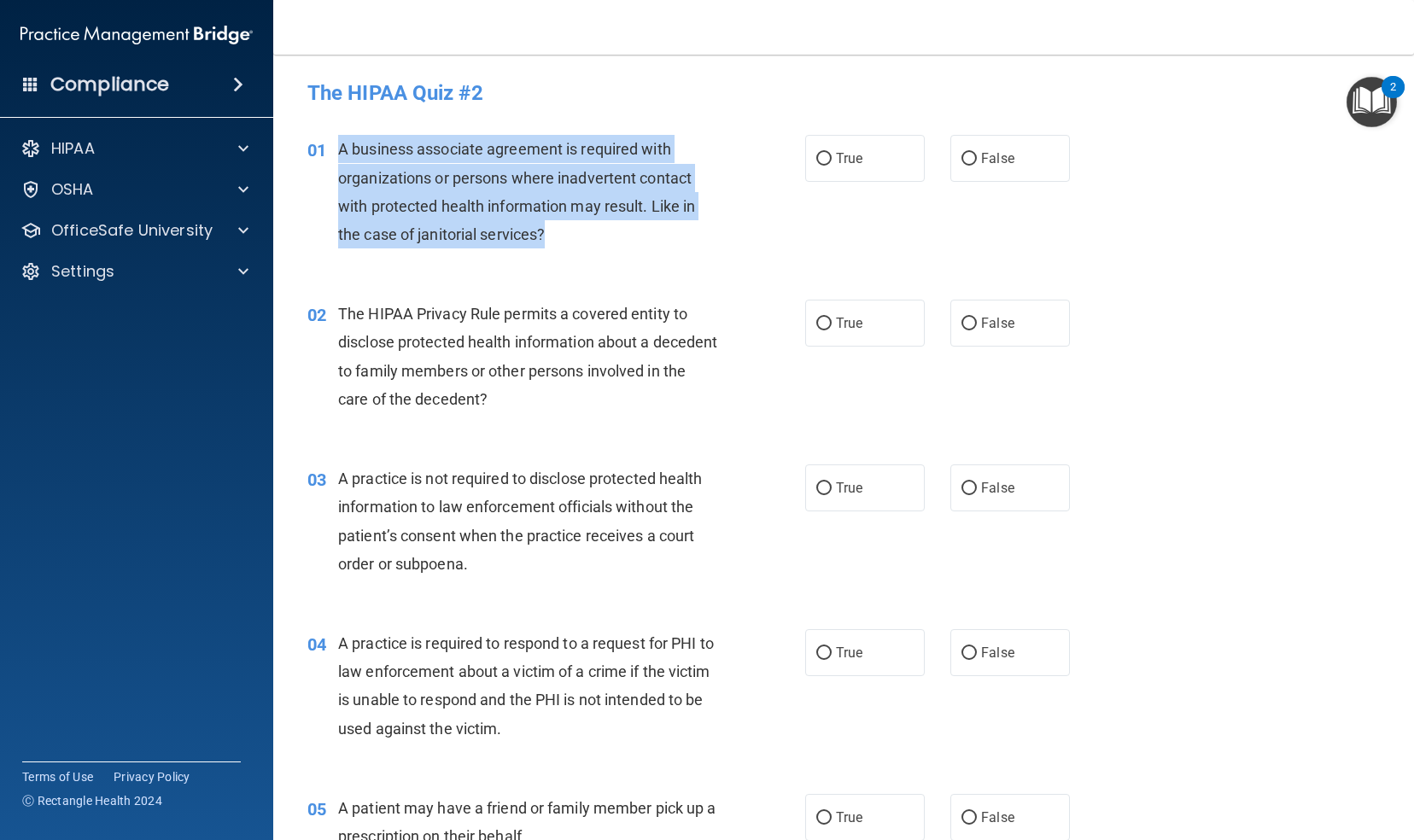 drag, startPoint x: 336, startPoint y: 146, endPoint x: 558, endPoint y: 231, distance: 237.71622 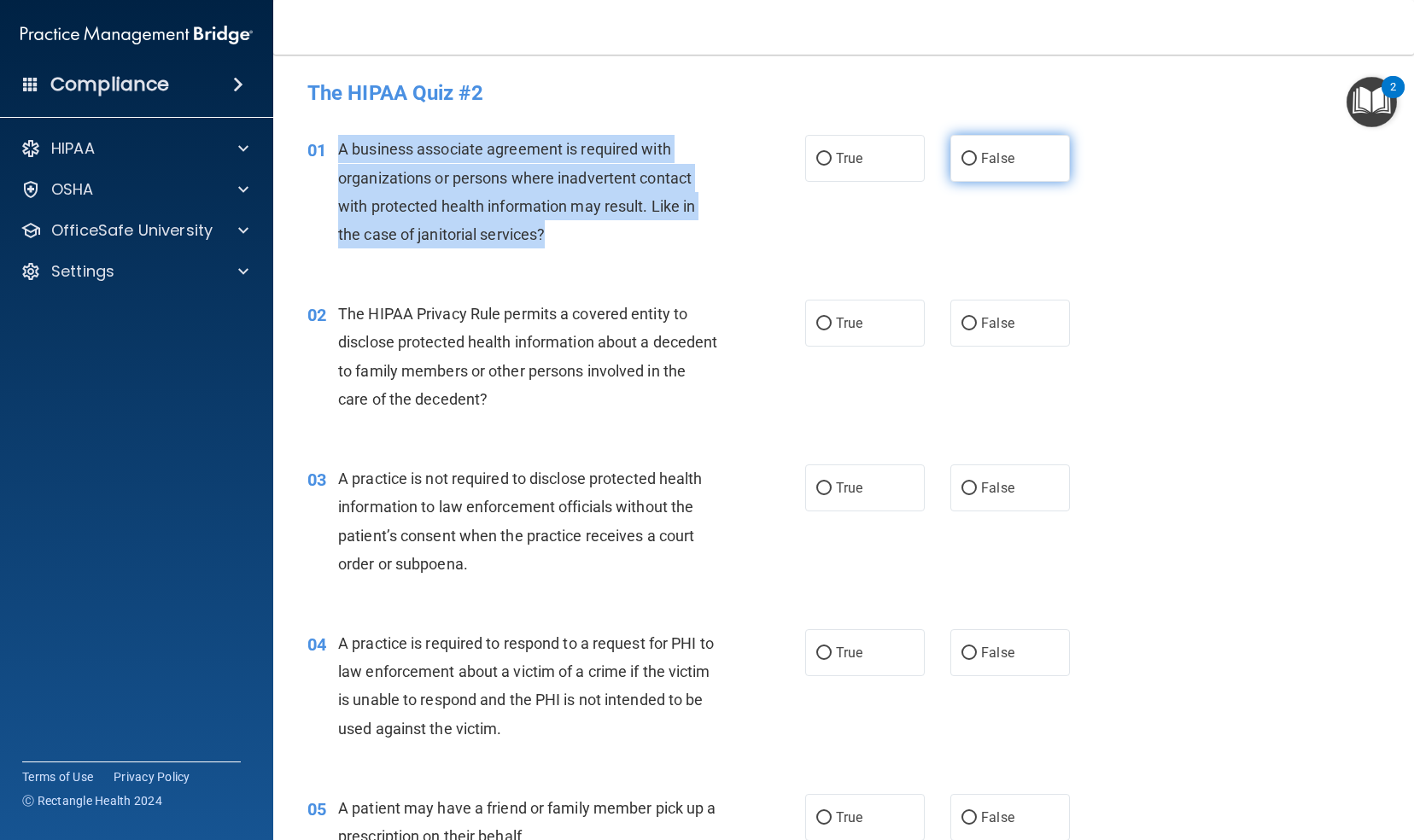 click on "False" at bounding box center [969, 159] 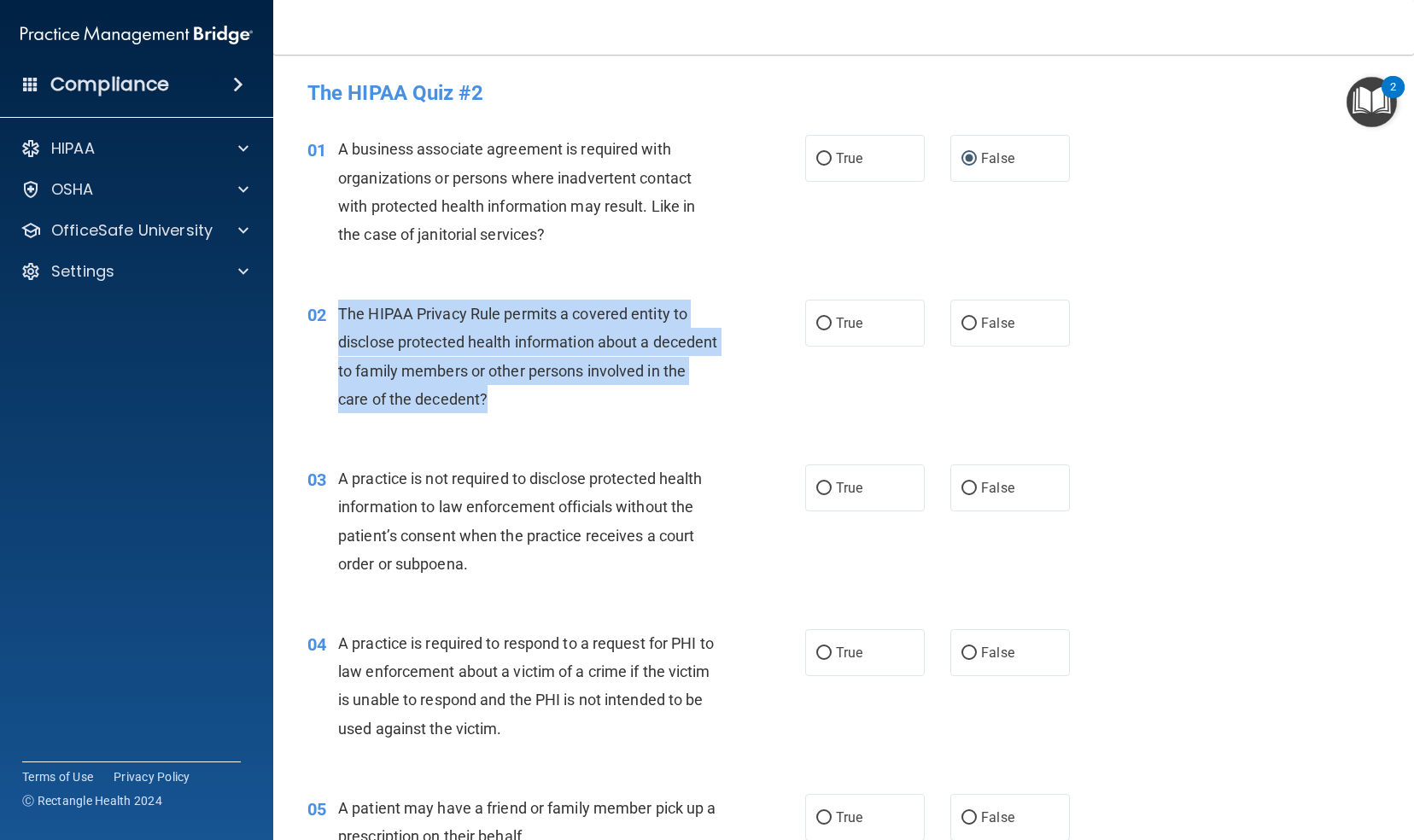drag, startPoint x: 336, startPoint y: 310, endPoint x: 595, endPoint y: 408, distance: 276.9206 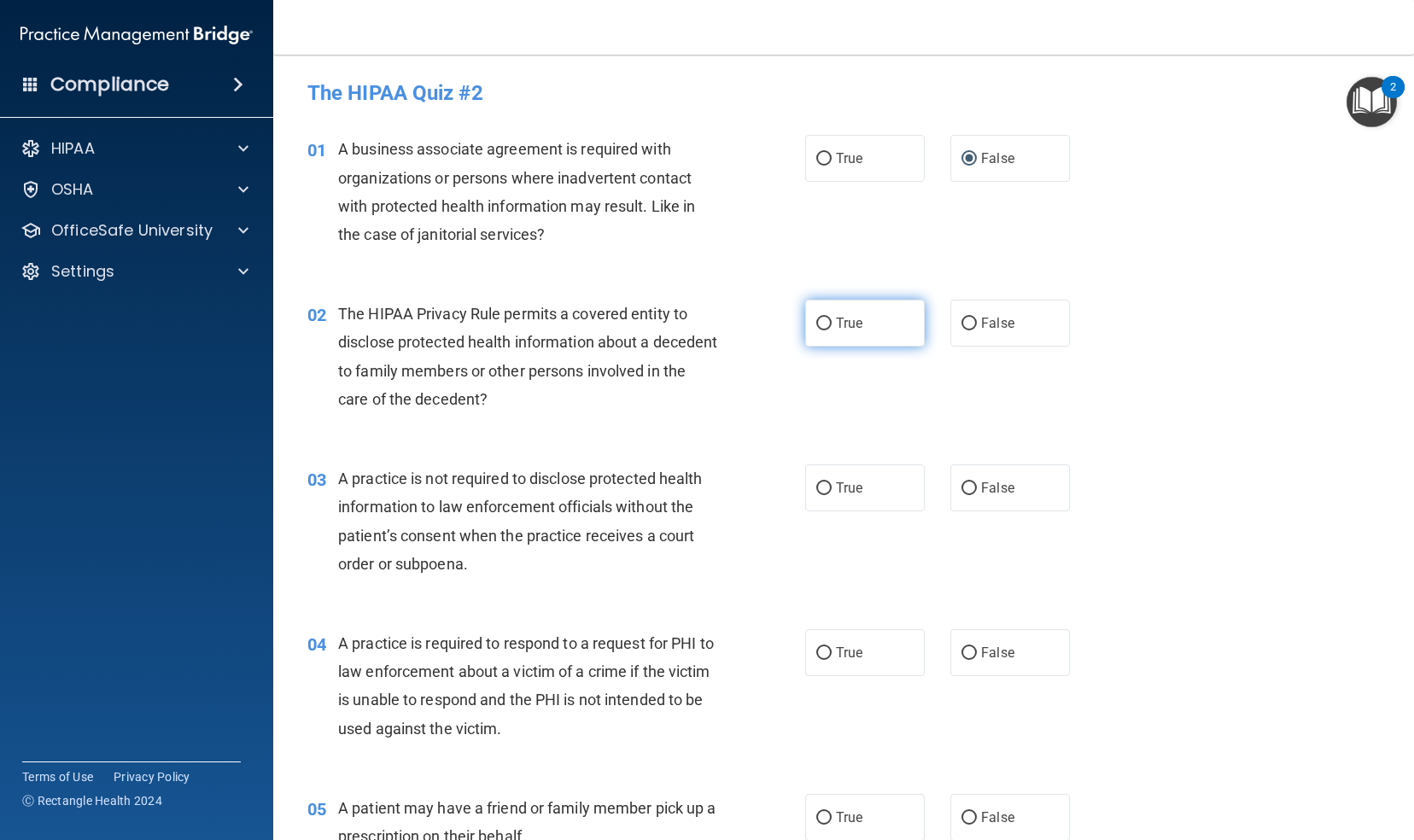 click on "True" at bounding box center [865, 323] 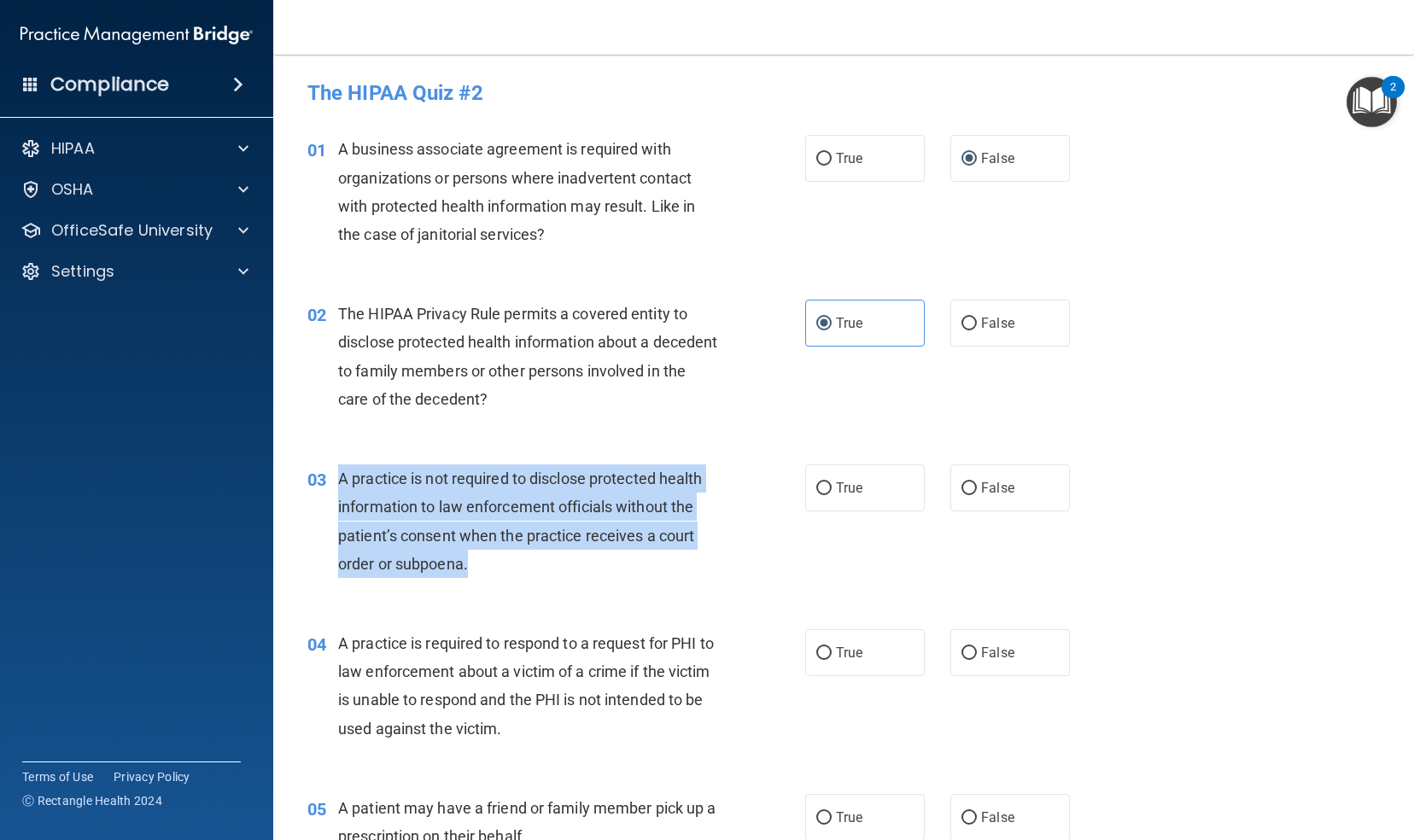 drag, startPoint x: 341, startPoint y: 475, endPoint x: 469, endPoint y: 553, distance: 149.8933 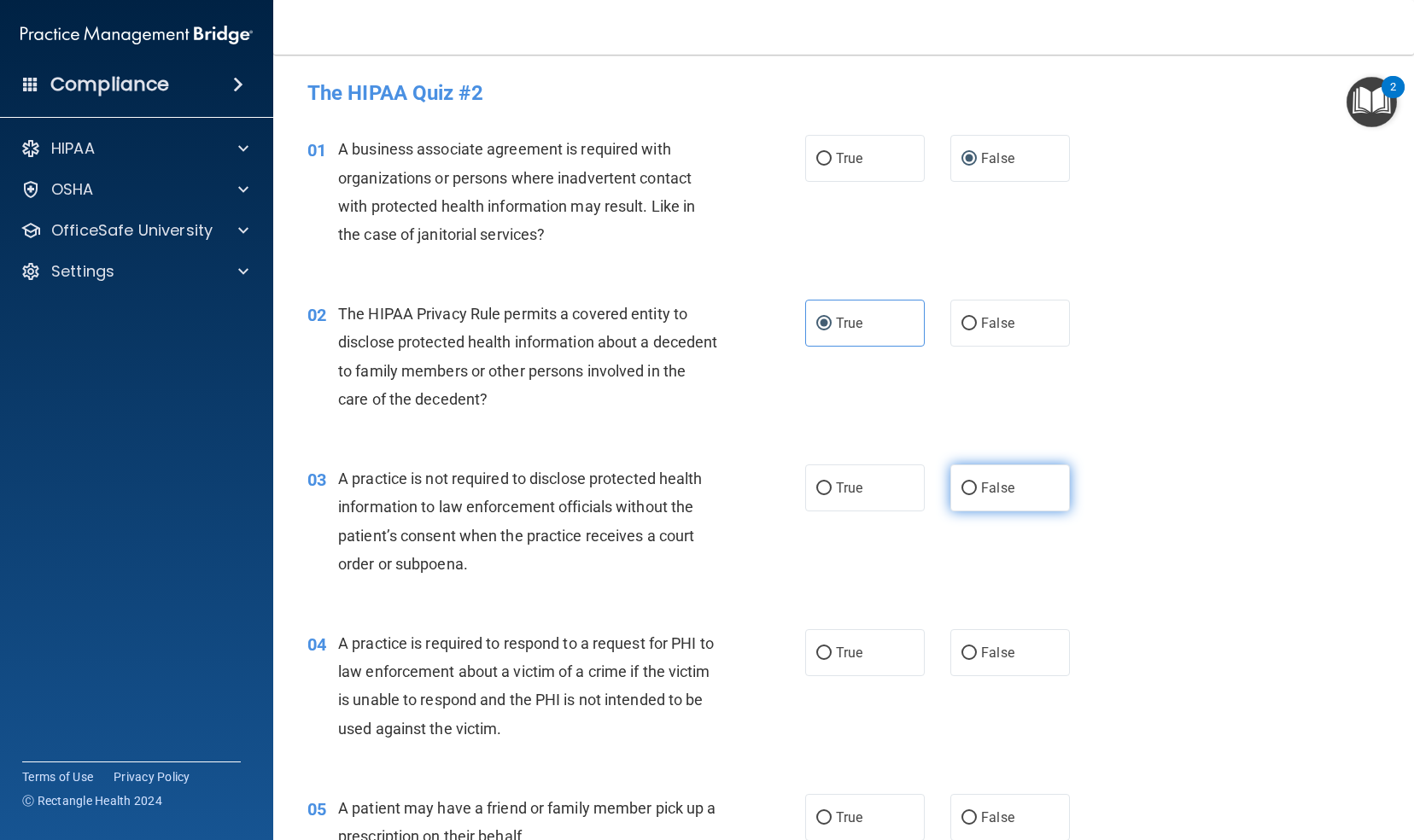 click on "False" at bounding box center (1010, 487) 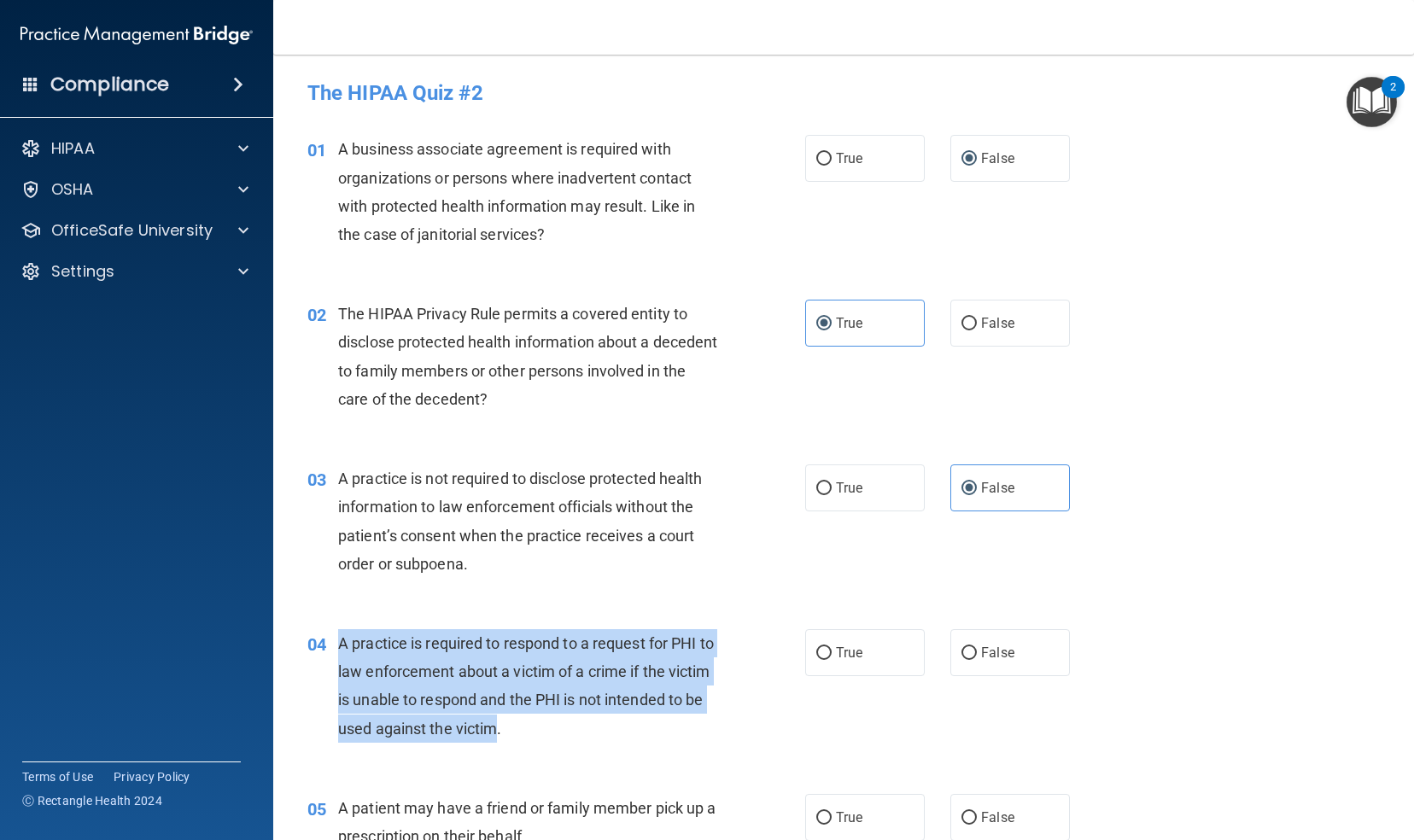 drag, startPoint x: 336, startPoint y: 644, endPoint x: 600, endPoint y: 732, distance: 278.2804 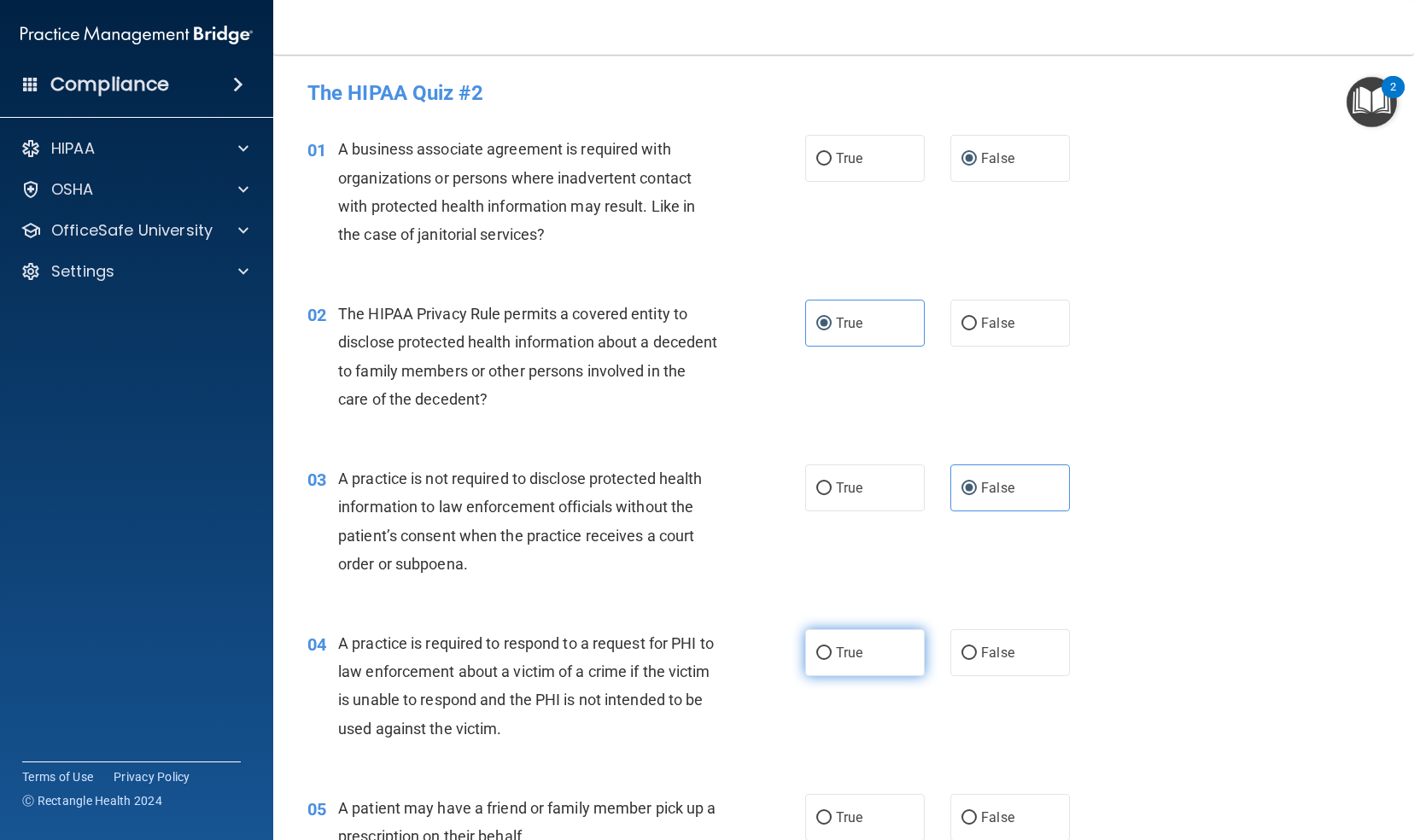 click on "True" at bounding box center (849, 652) 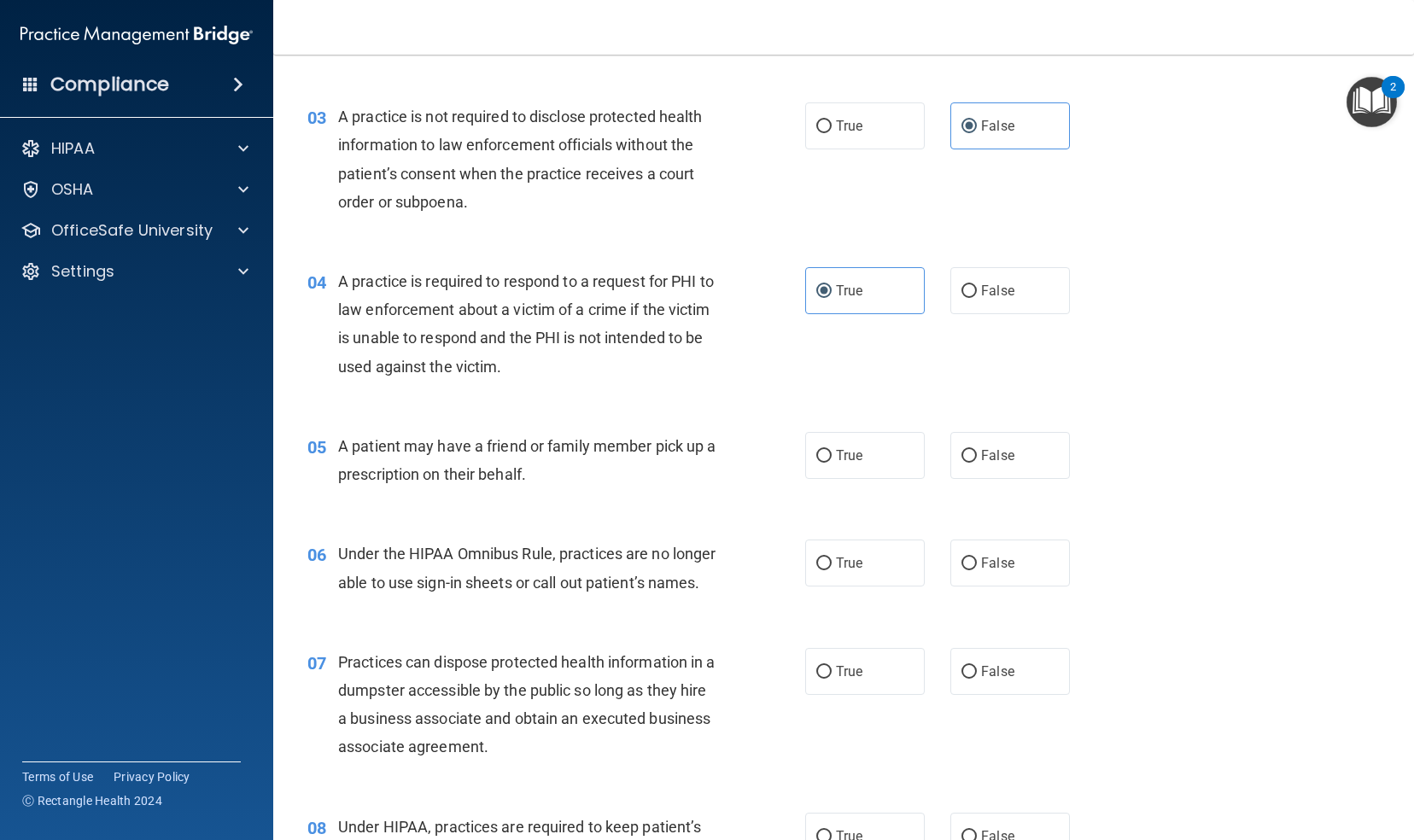 scroll, scrollTop: 394, scrollLeft: 0, axis: vertical 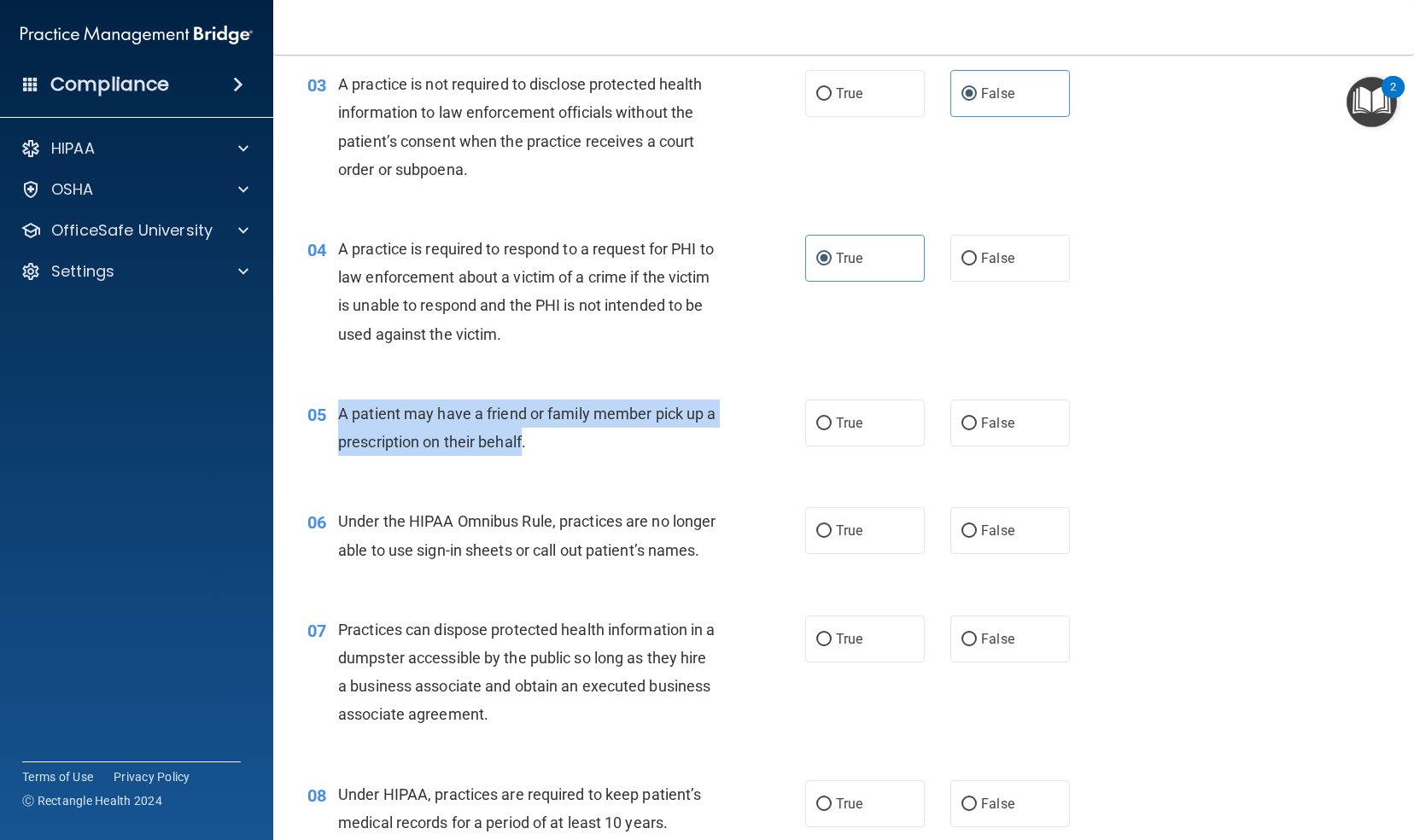 drag, startPoint x: 336, startPoint y: 409, endPoint x: 536, endPoint y: 439, distance: 202.23748 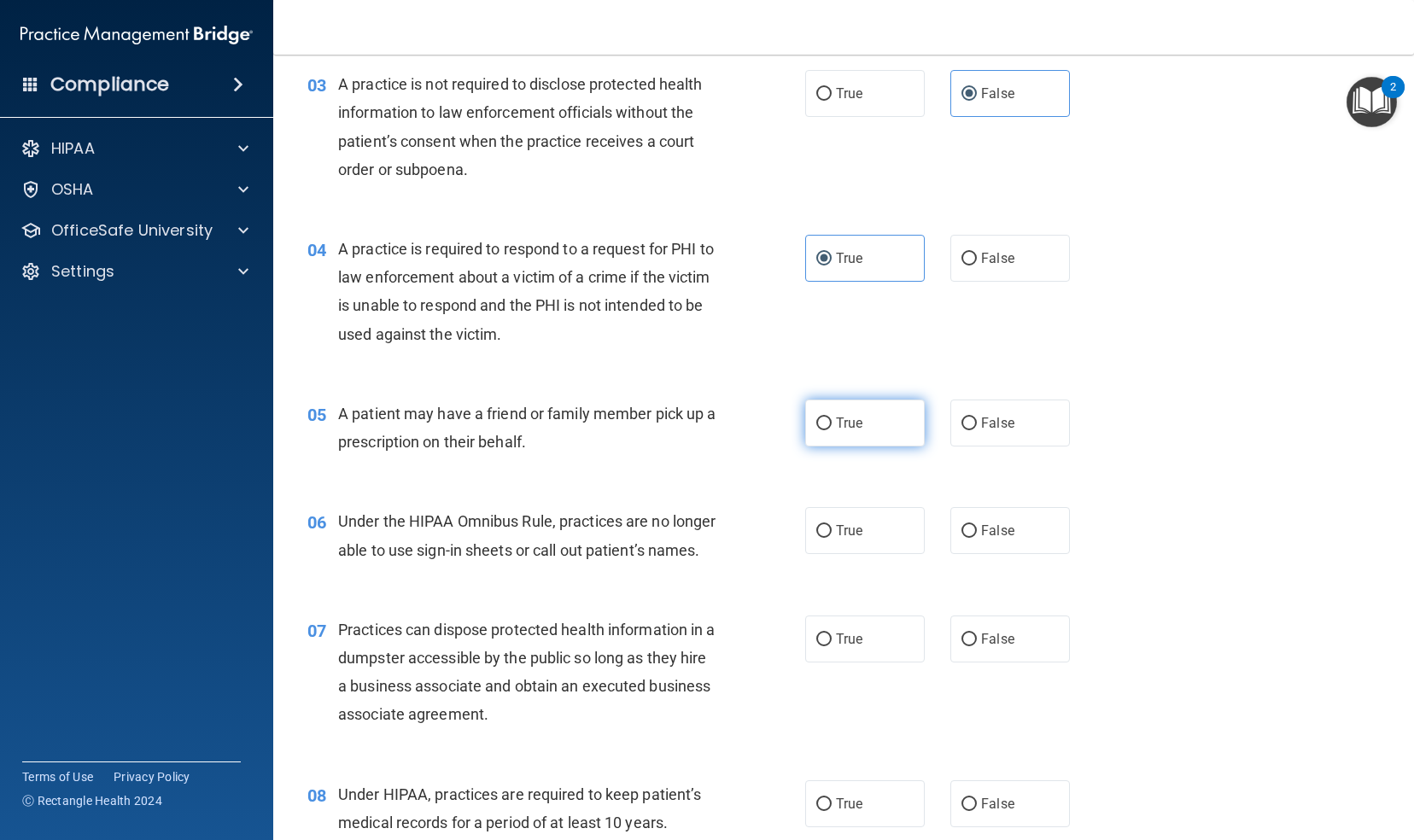 click on "True" at bounding box center [865, 423] 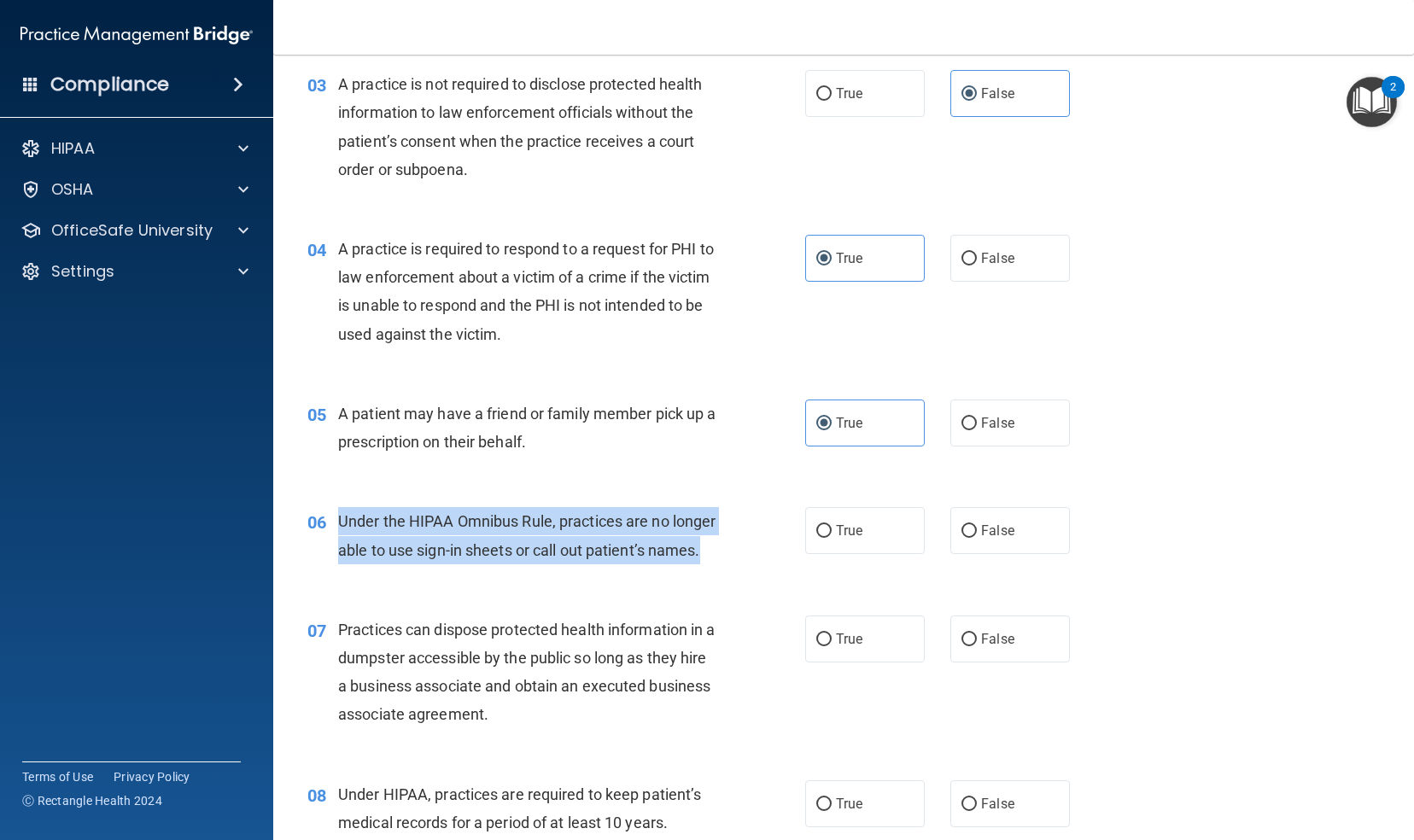drag, startPoint x: 342, startPoint y: 520, endPoint x: 437, endPoint y: 598, distance: 122.9187 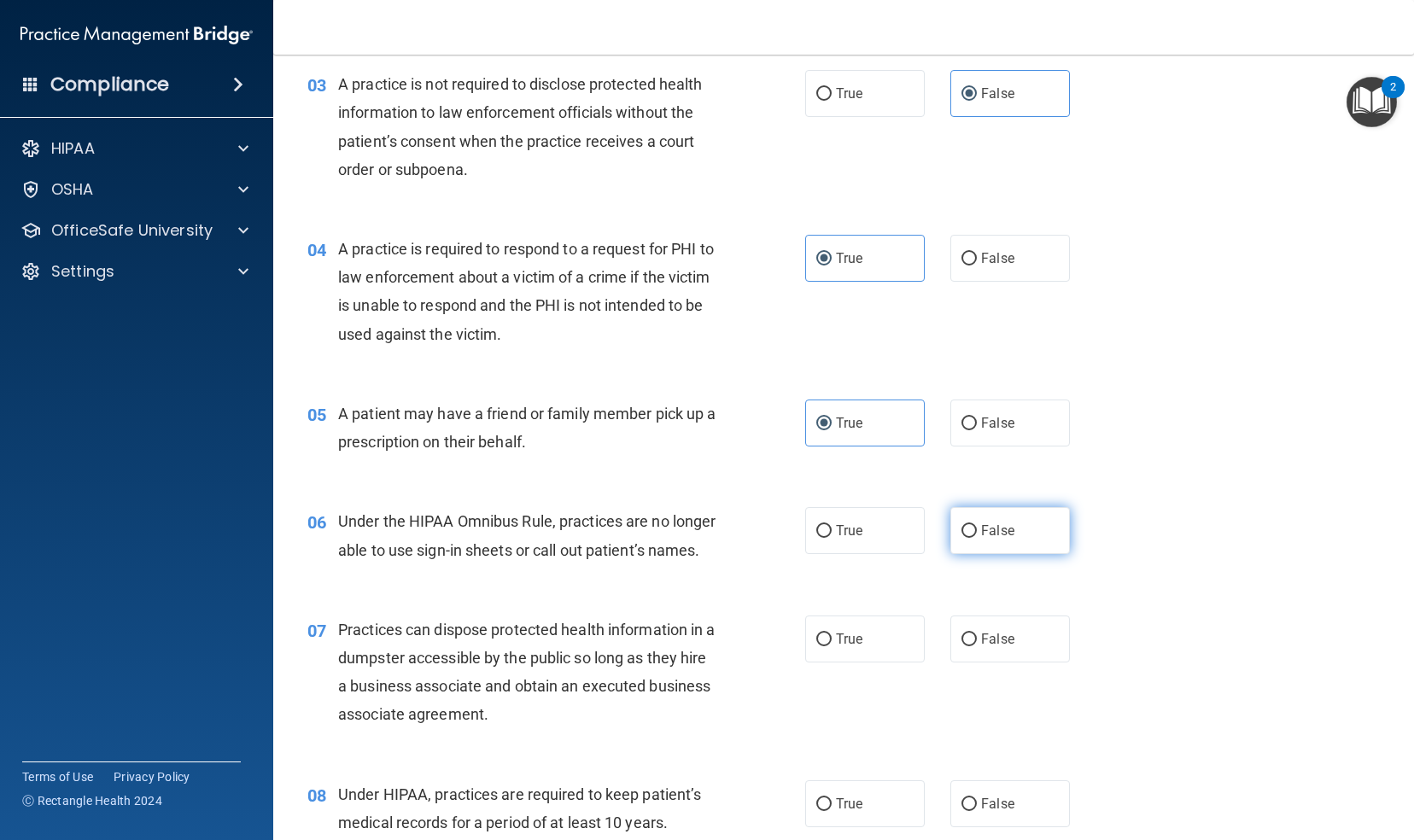 click on "False" at bounding box center (997, 530) 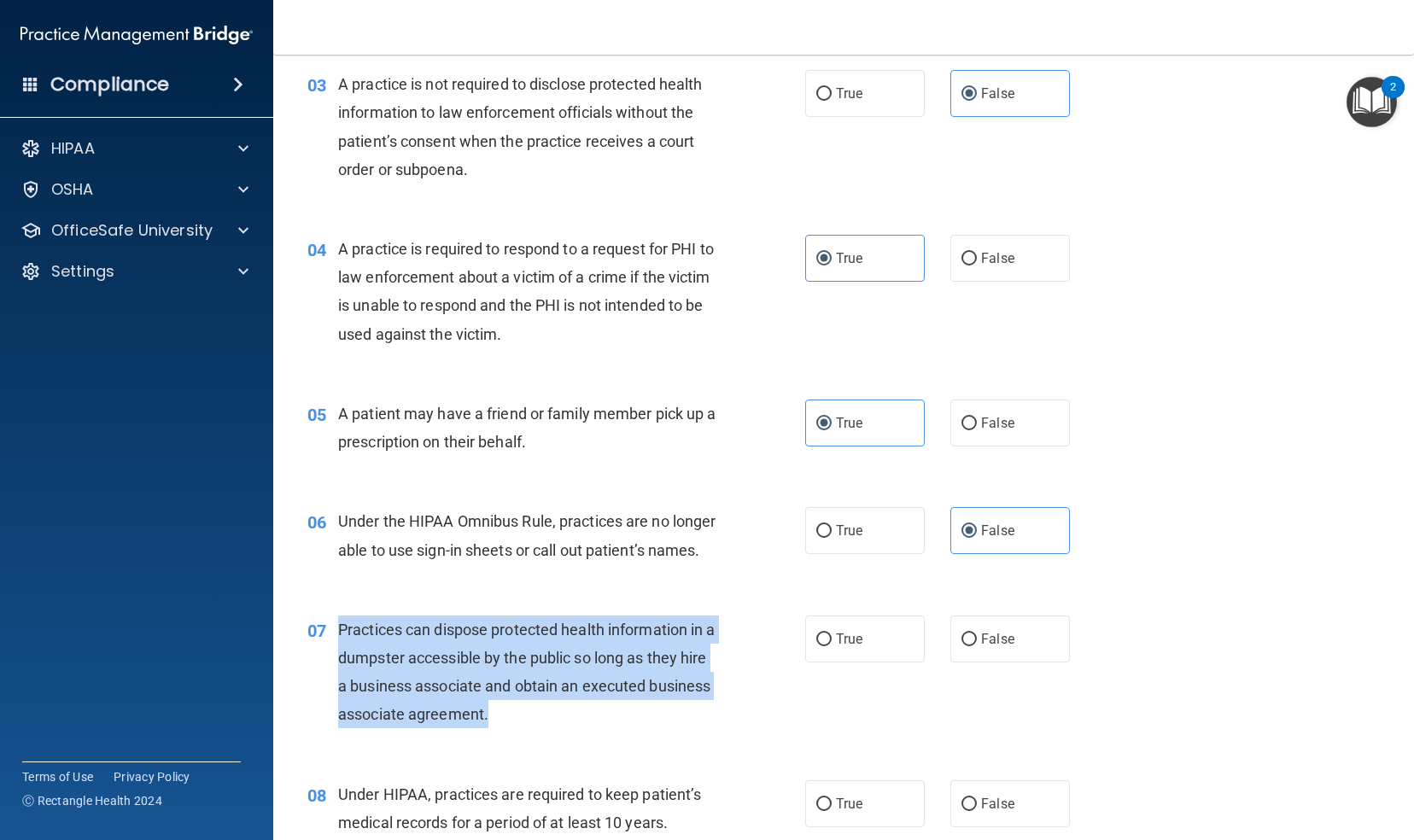 drag, startPoint x: 332, startPoint y: 659, endPoint x: 555, endPoint y: 751, distance: 241.23225 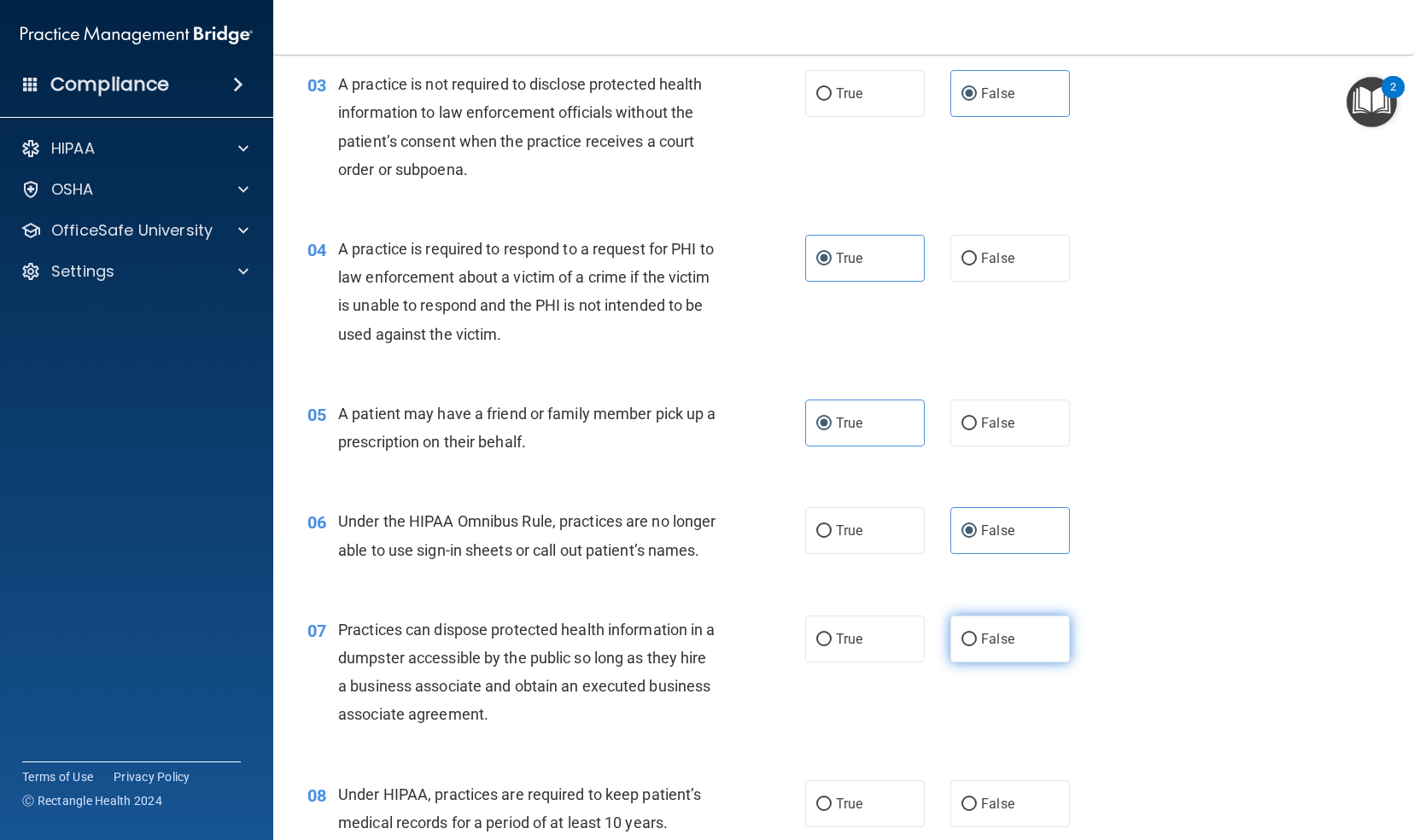 click on "False" at bounding box center [1010, 639] 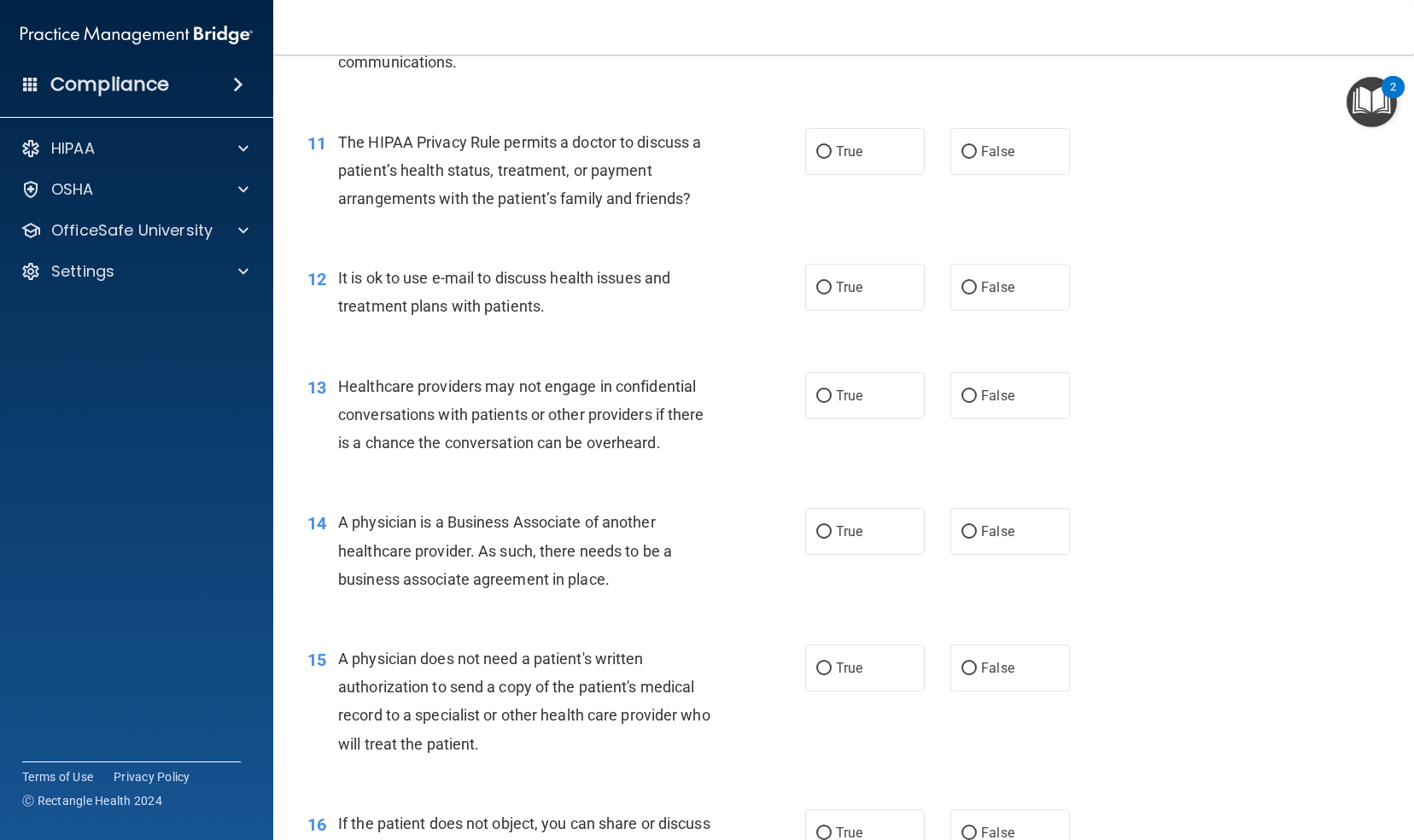 scroll, scrollTop: 1495, scrollLeft: 0, axis: vertical 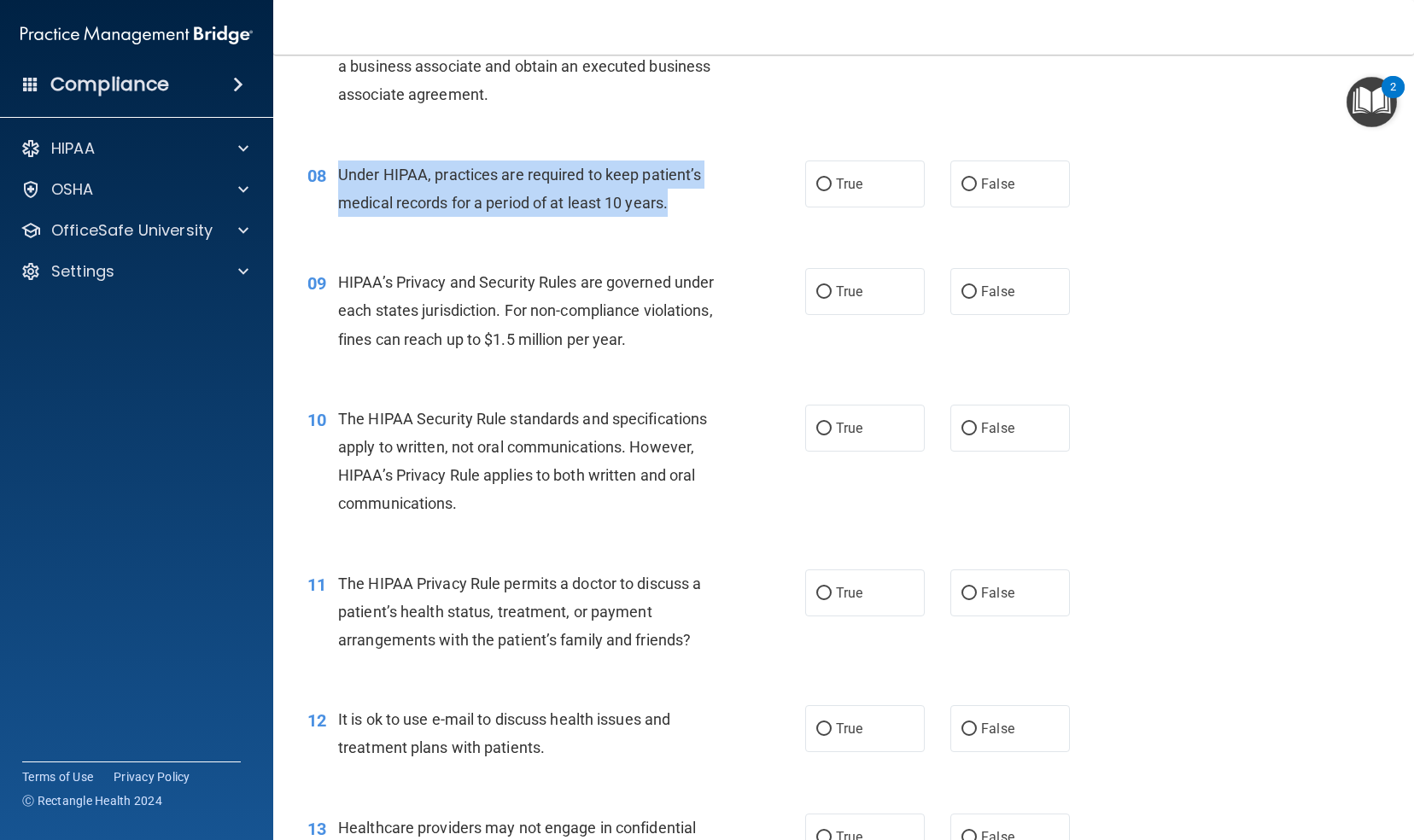 drag, startPoint x: 339, startPoint y: 203, endPoint x: 677, endPoint y: 226, distance: 338.78164 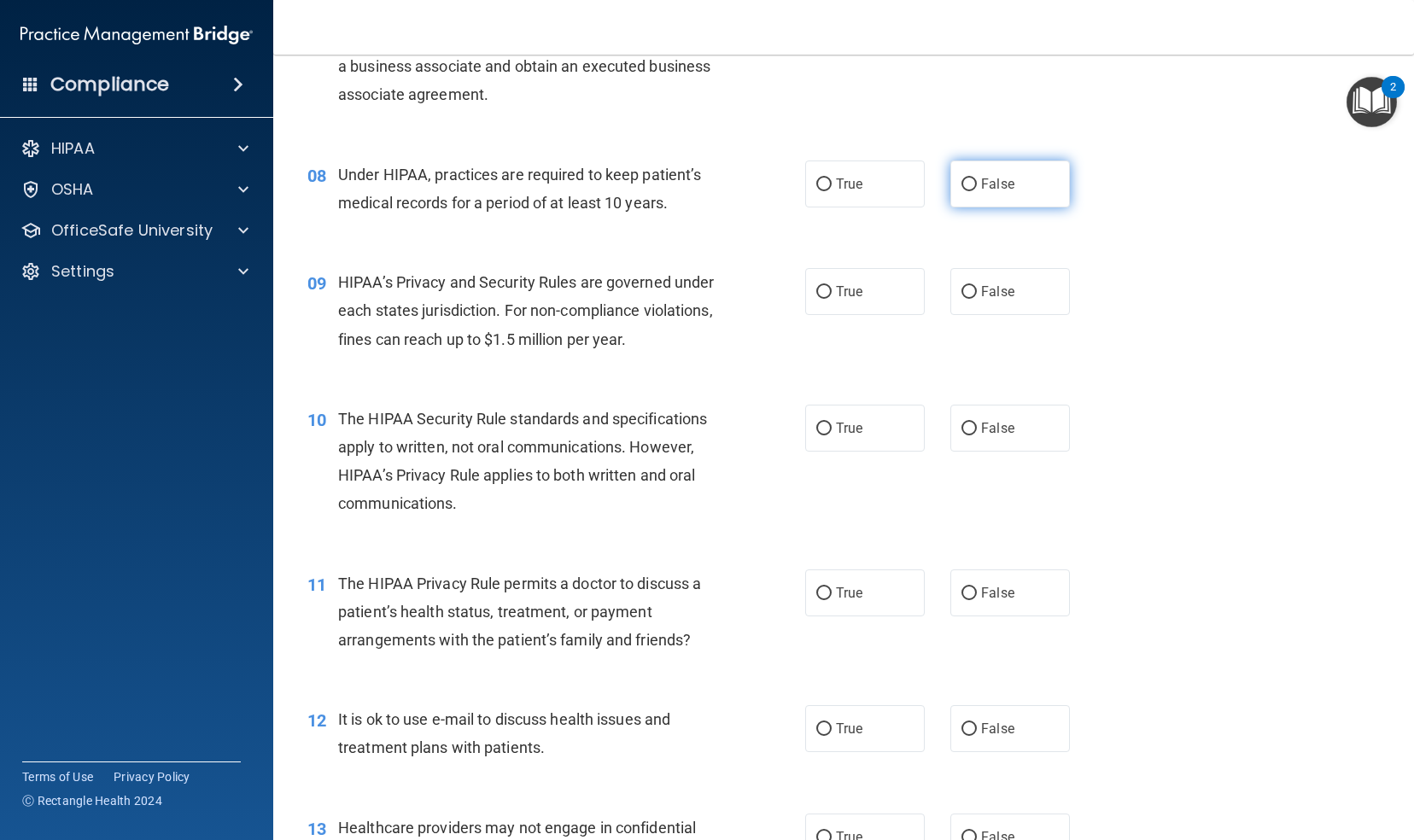 click on "False" at bounding box center (997, 184) 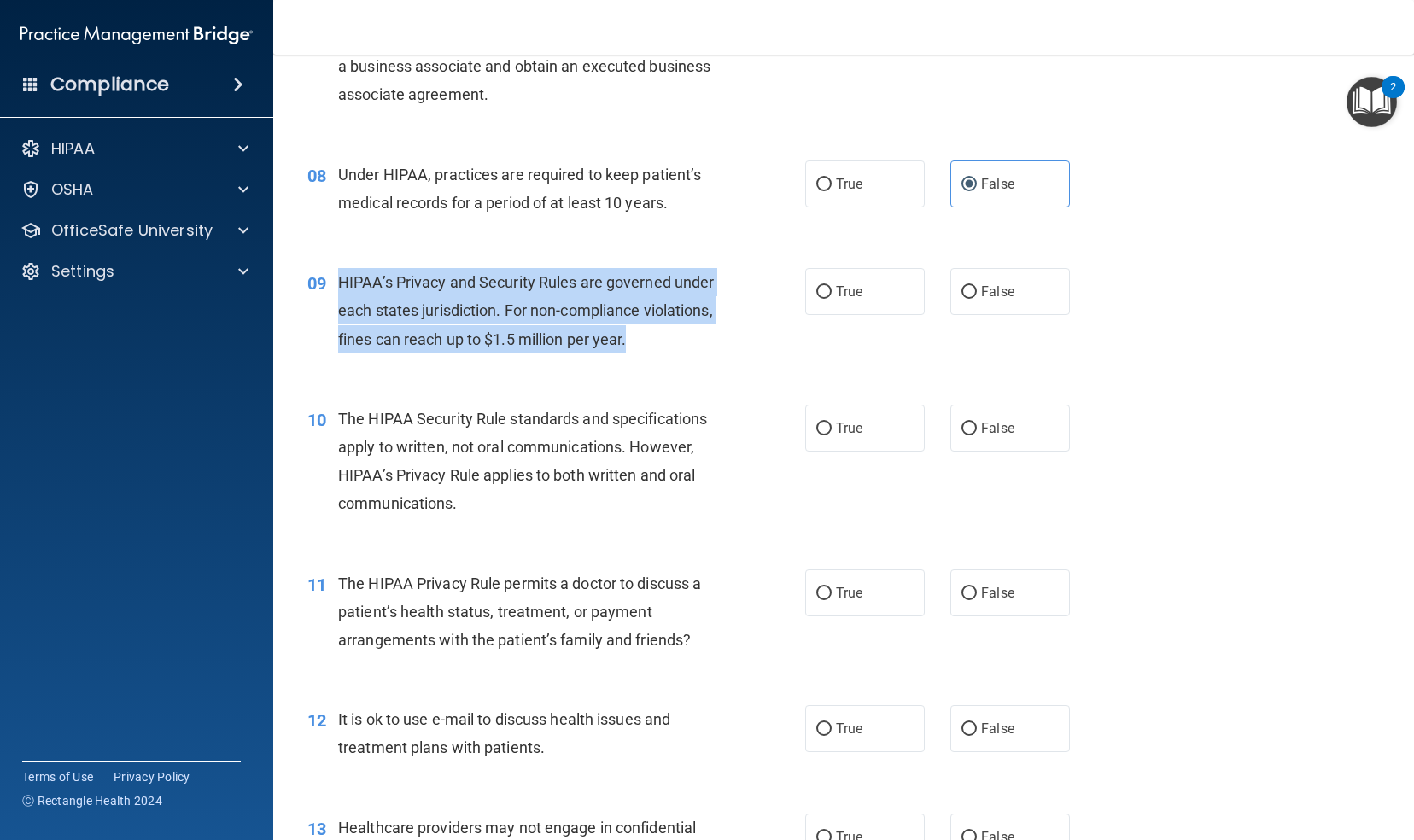 drag, startPoint x: 342, startPoint y: 310, endPoint x: 729, endPoint y: 370, distance: 391.62354 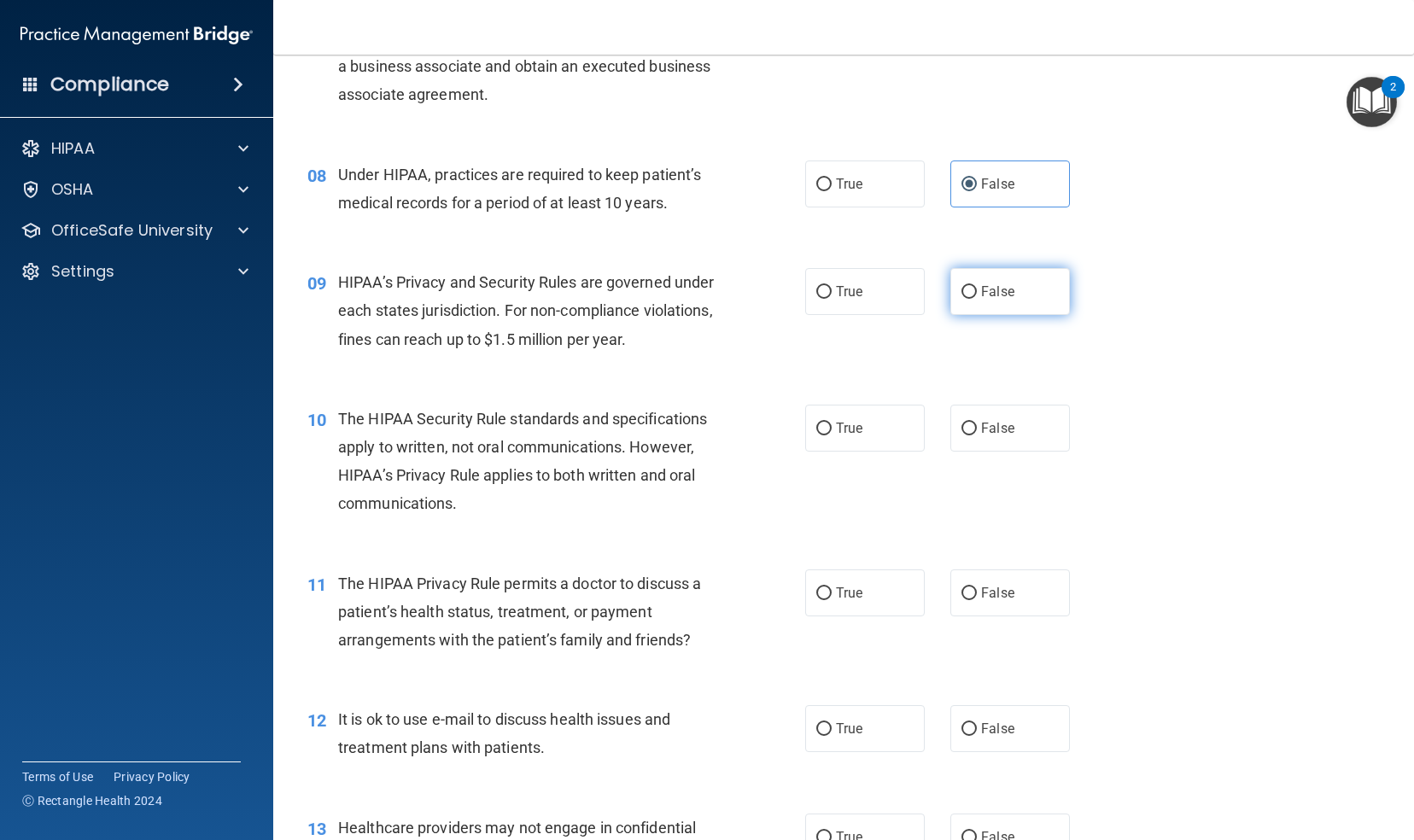 click on "False" at bounding box center [997, 291] 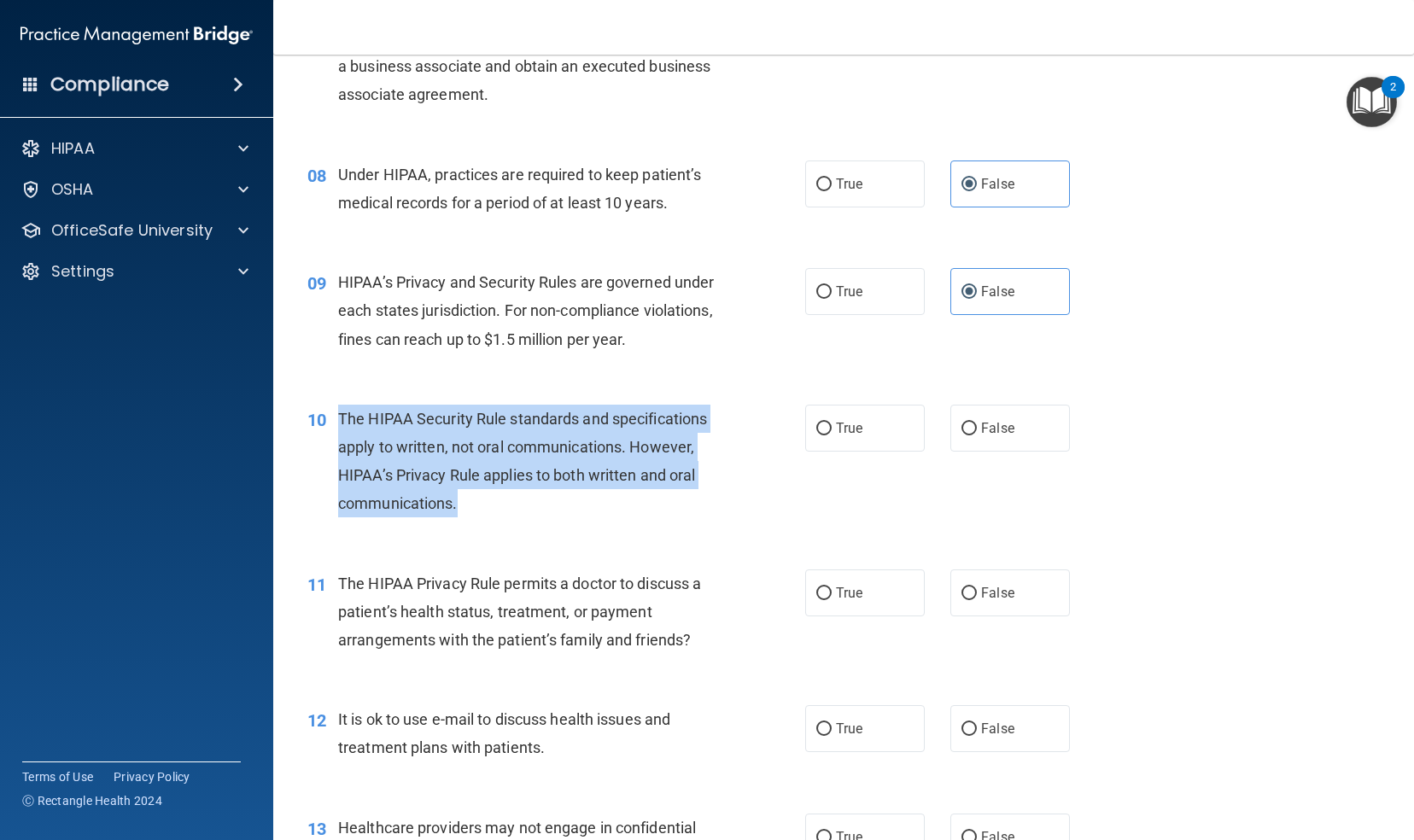 drag, startPoint x: 340, startPoint y: 442, endPoint x: 535, endPoint y: 546, distance: 221 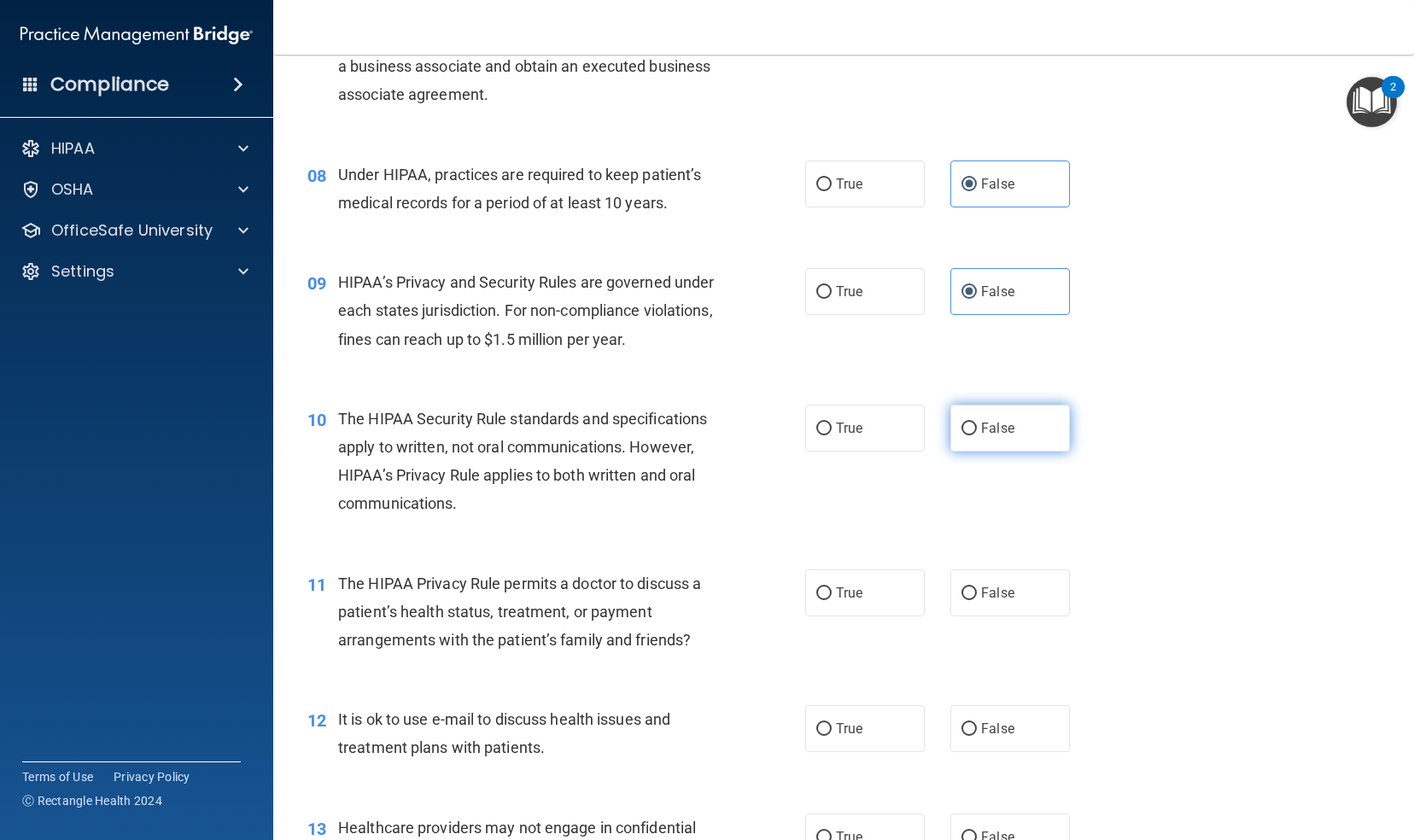 click on "False" at bounding box center (1010, 428) 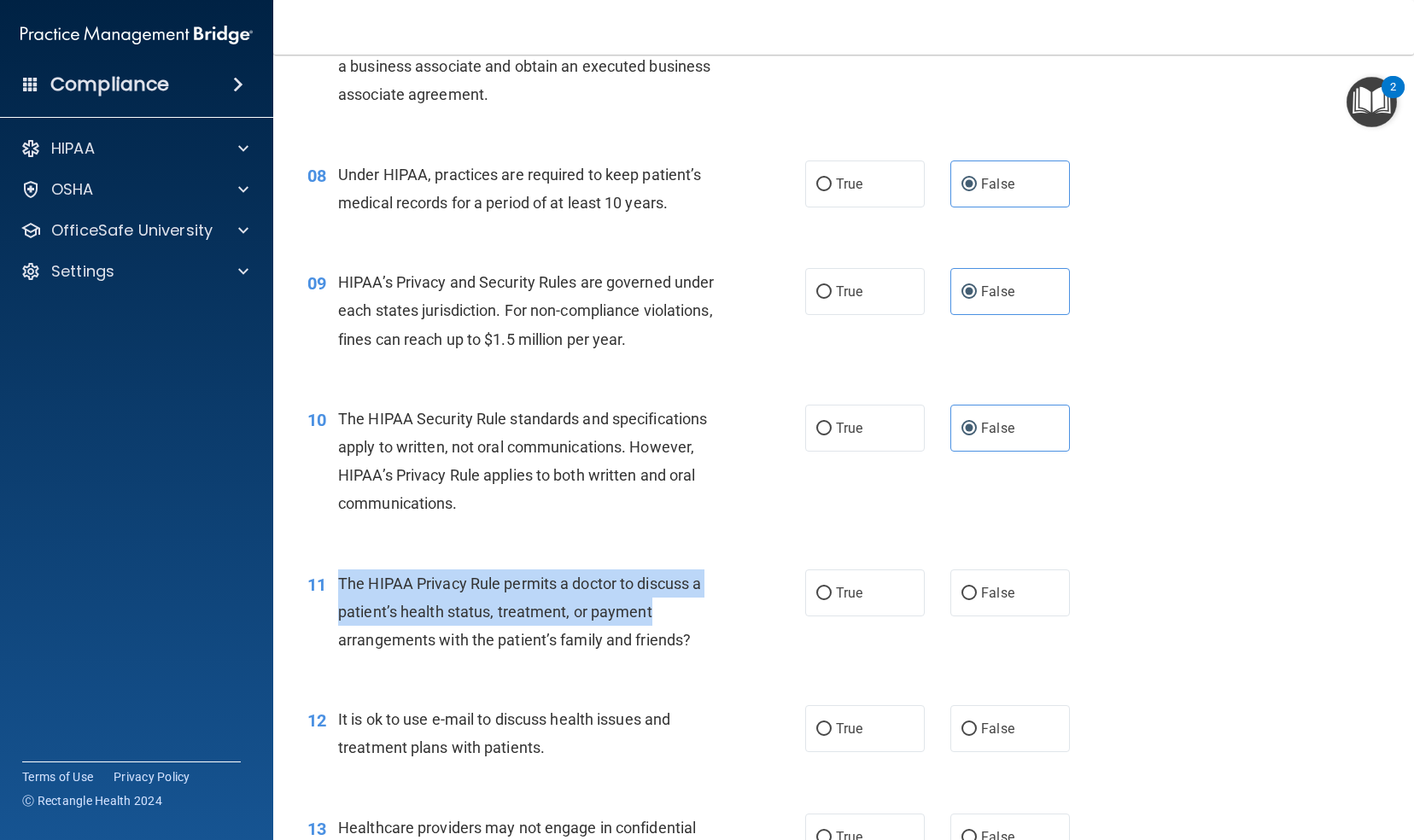drag, startPoint x: 337, startPoint y: 610, endPoint x: 716, endPoint y: 649, distance: 381.00131 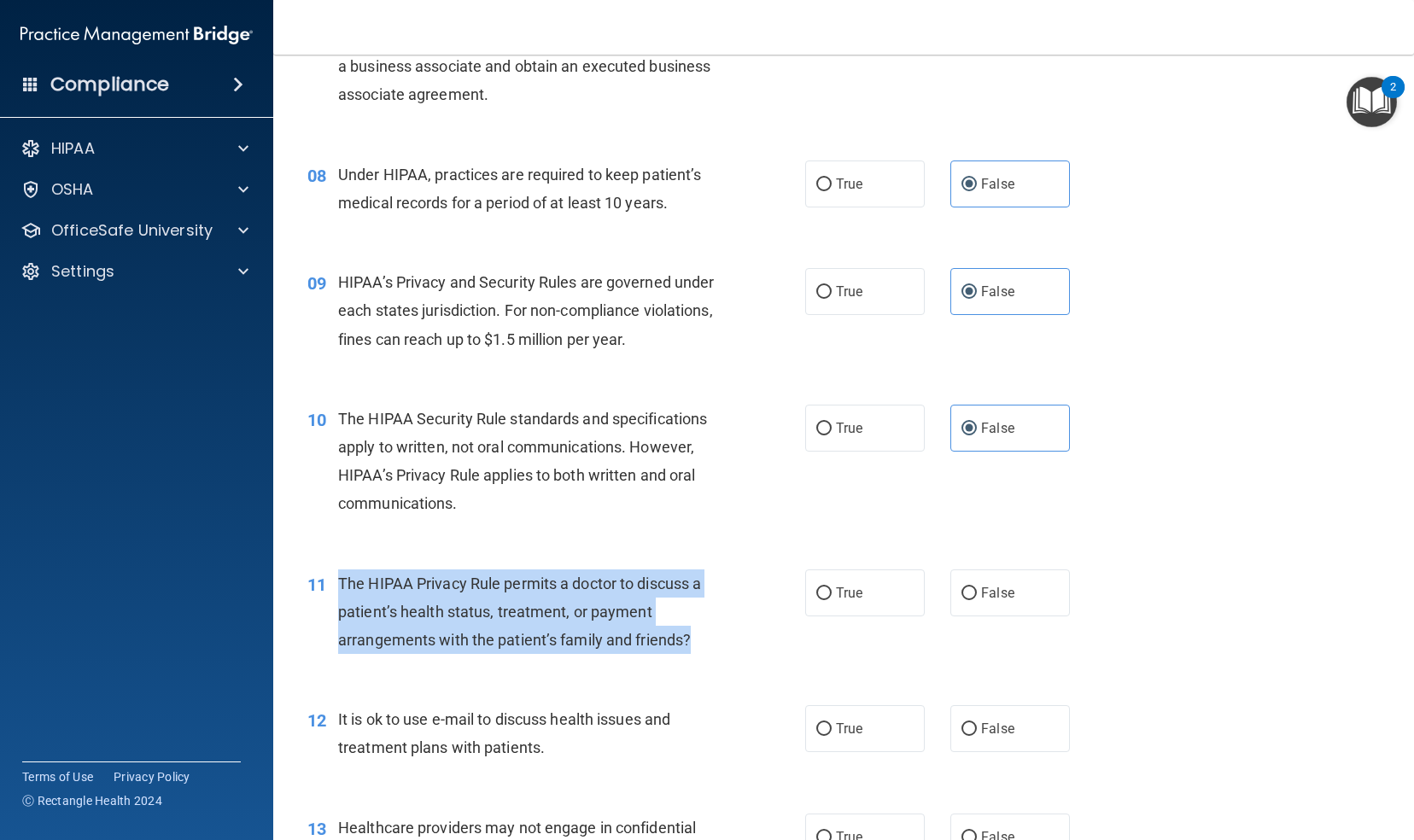 drag, startPoint x: 341, startPoint y: 602, endPoint x: 687, endPoint y: 690, distance: 357.01541 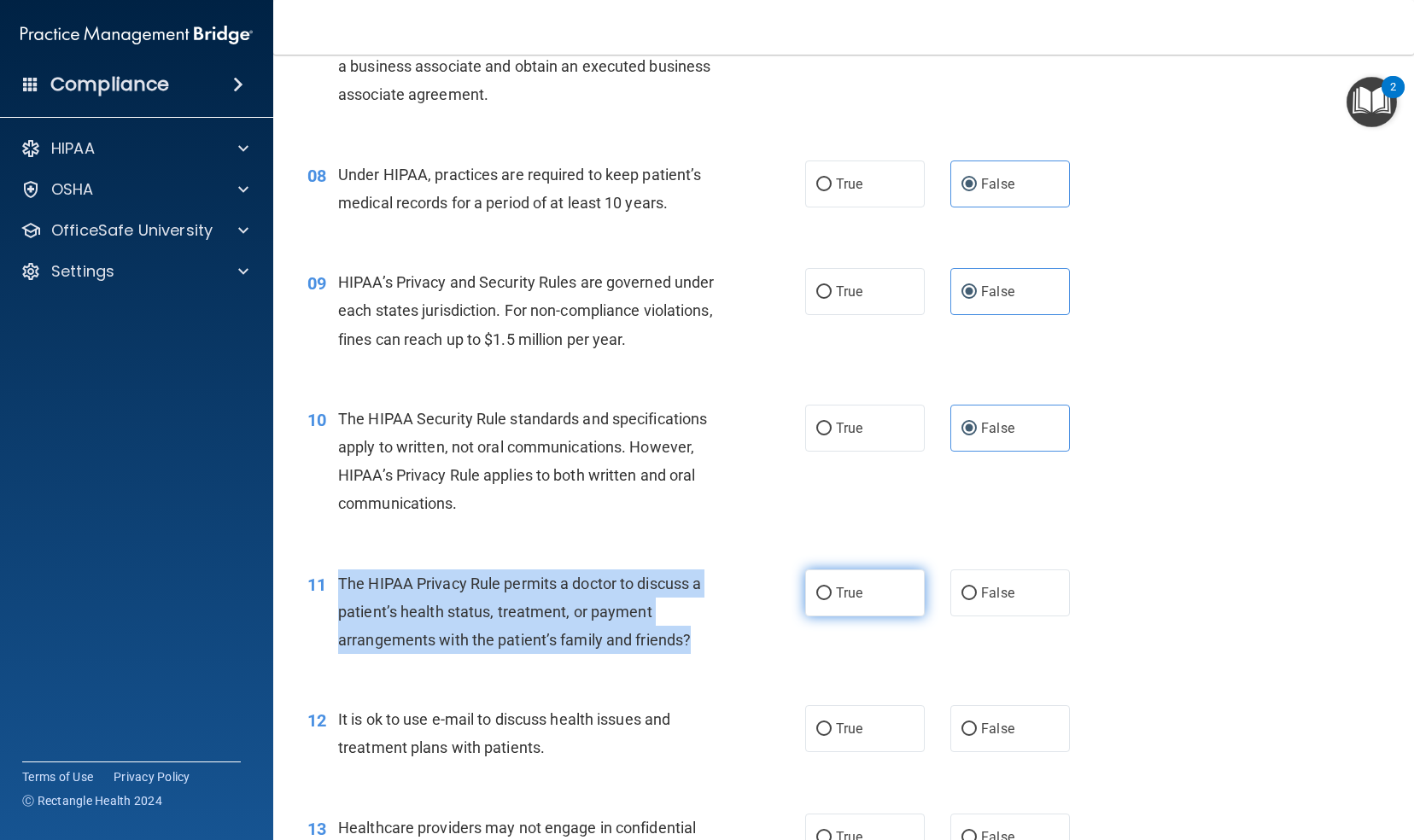 click on "True" at bounding box center (824, 593) 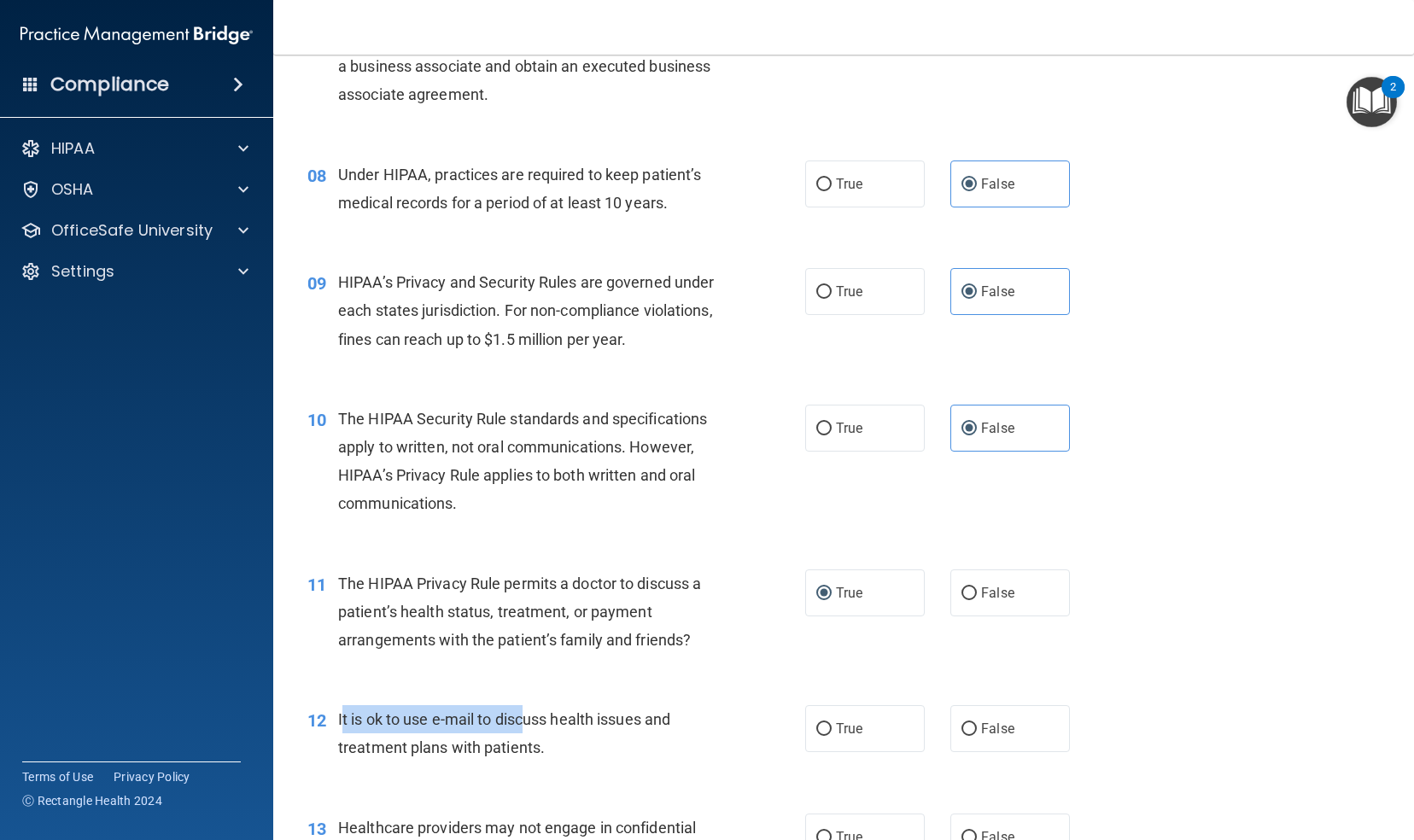 drag, startPoint x: 340, startPoint y: 747, endPoint x: 523, endPoint y: 751, distance: 183.04371 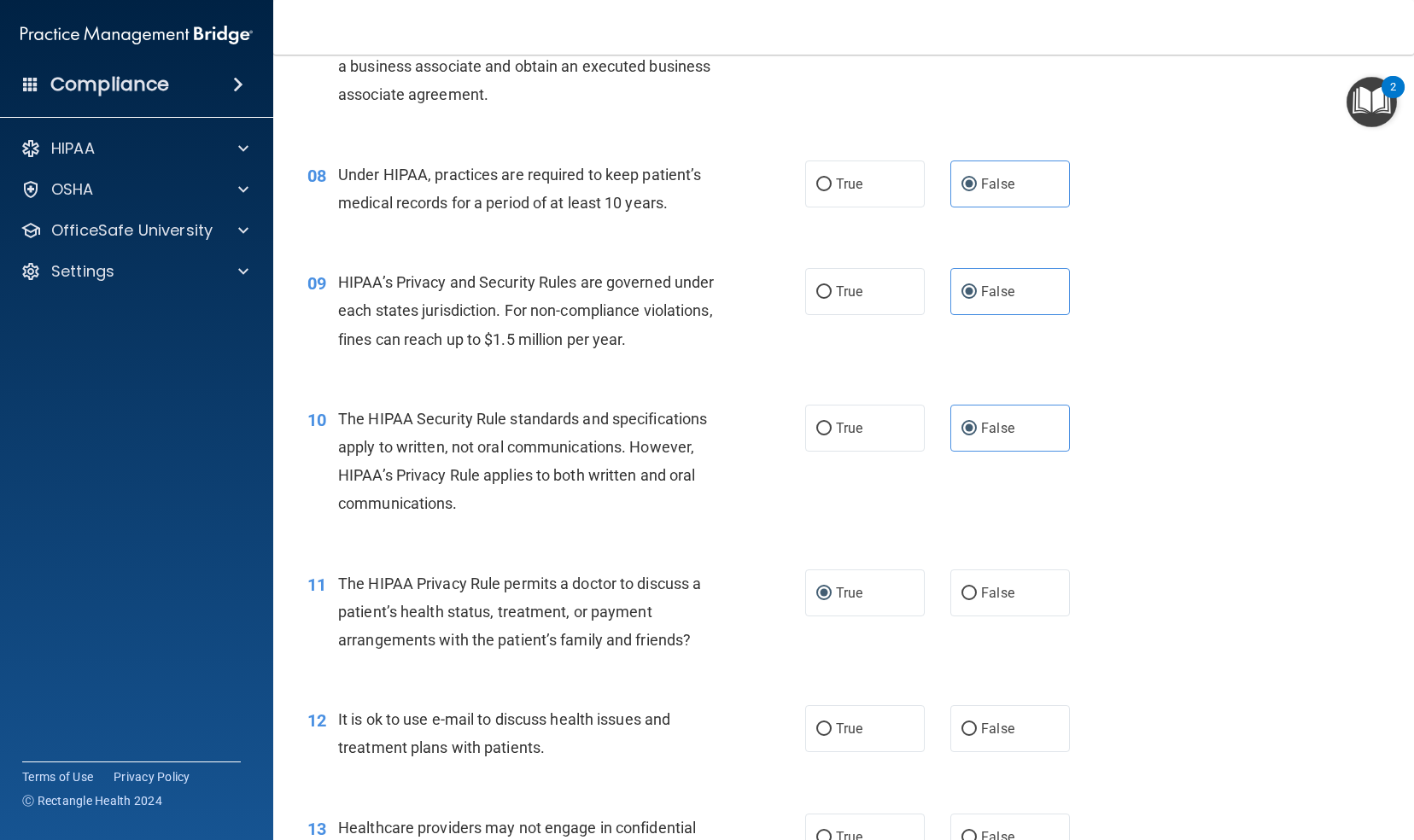 drag, startPoint x: 523, startPoint y: 751, endPoint x: 550, endPoint y: 763, distance: 29.546573 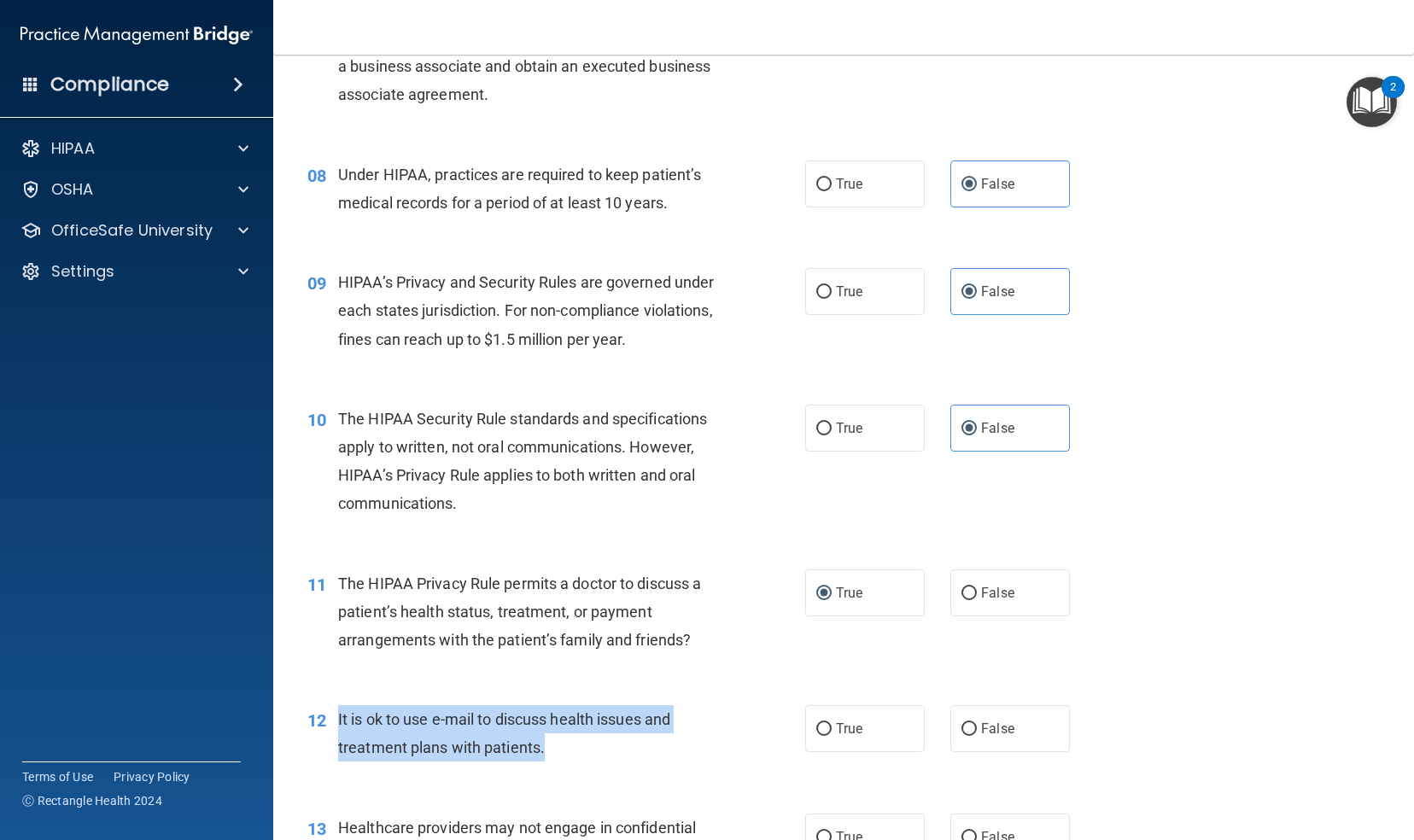 drag, startPoint x: 546, startPoint y: 780, endPoint x: 335, endPoint y: 746, distance: 213.7218 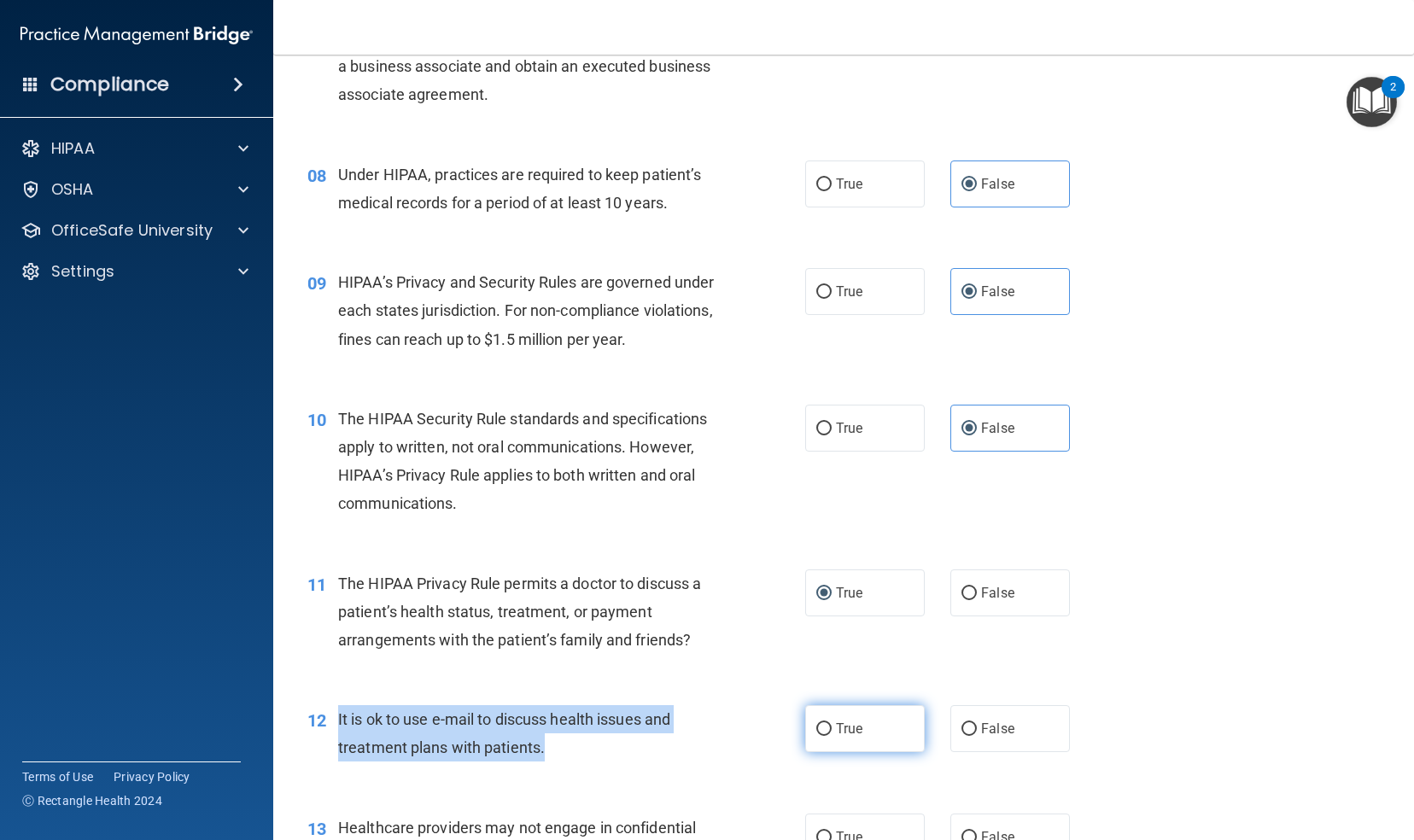 click on "True" at bounding box center (824, 729) 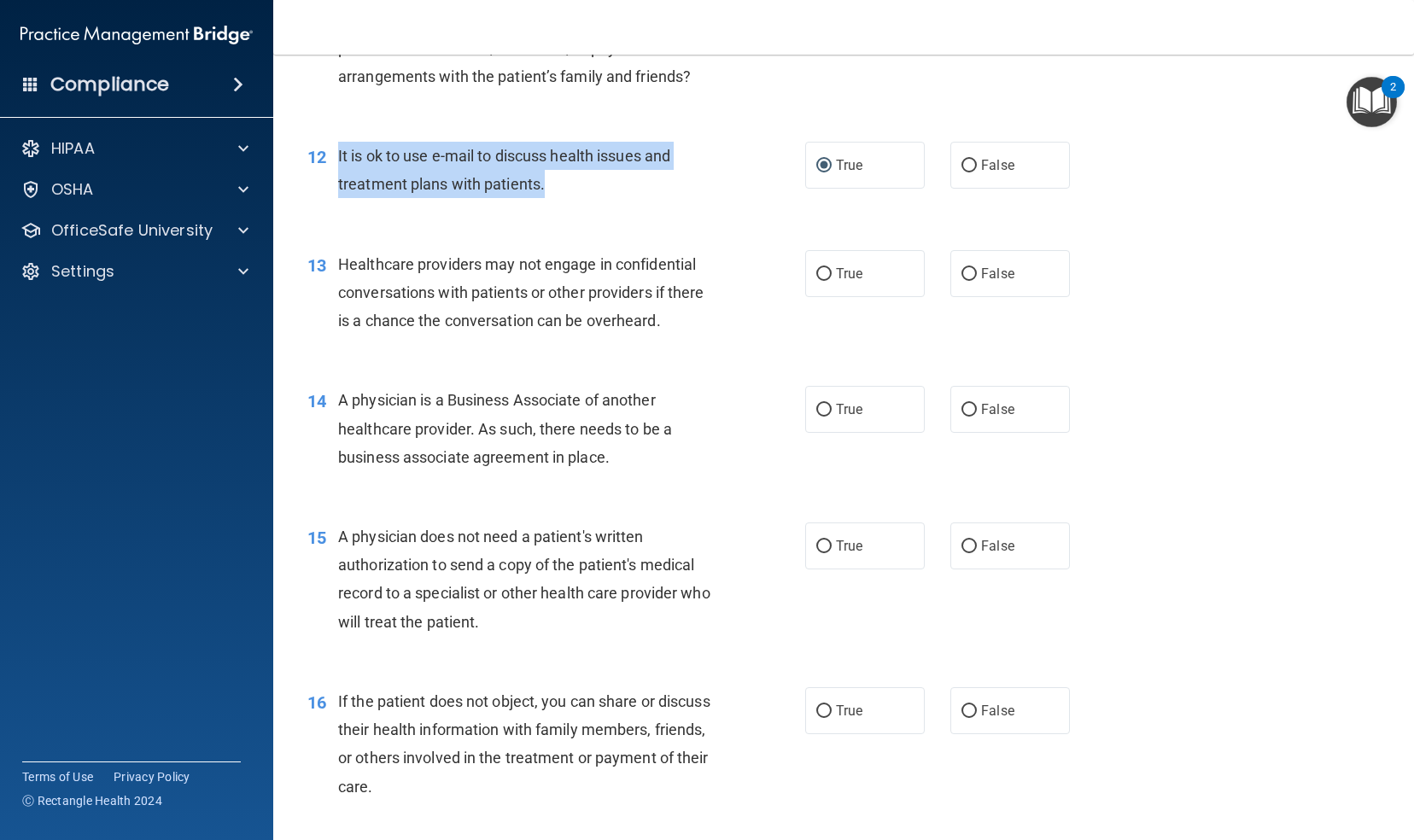 scroll, scrollTop: 1581, scrollLeft: 0, axis: vertical 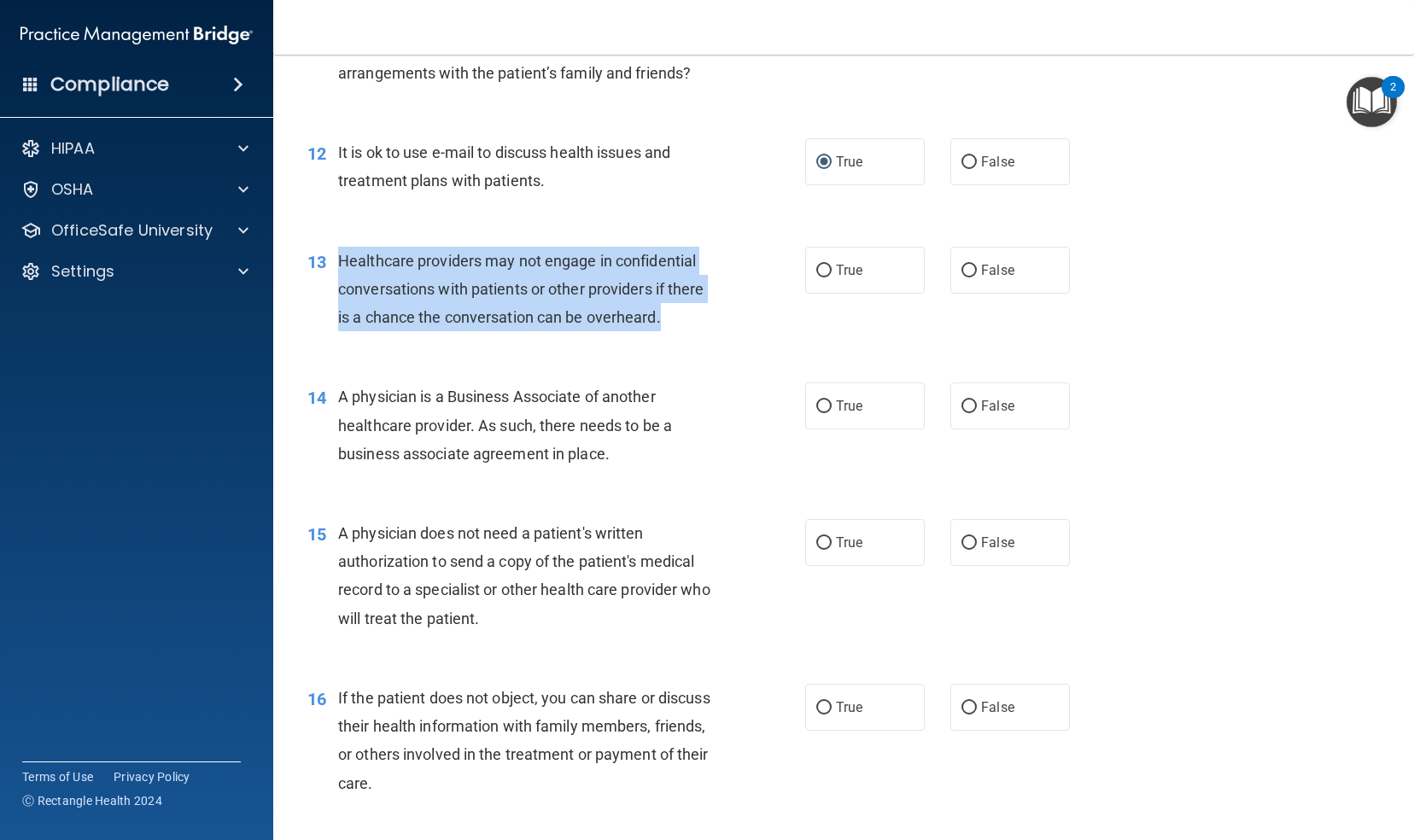 drag, startPoint x: 339, startPoint y: 287, endPoint x: 669, endPoint y: 354, distance: 336.73283 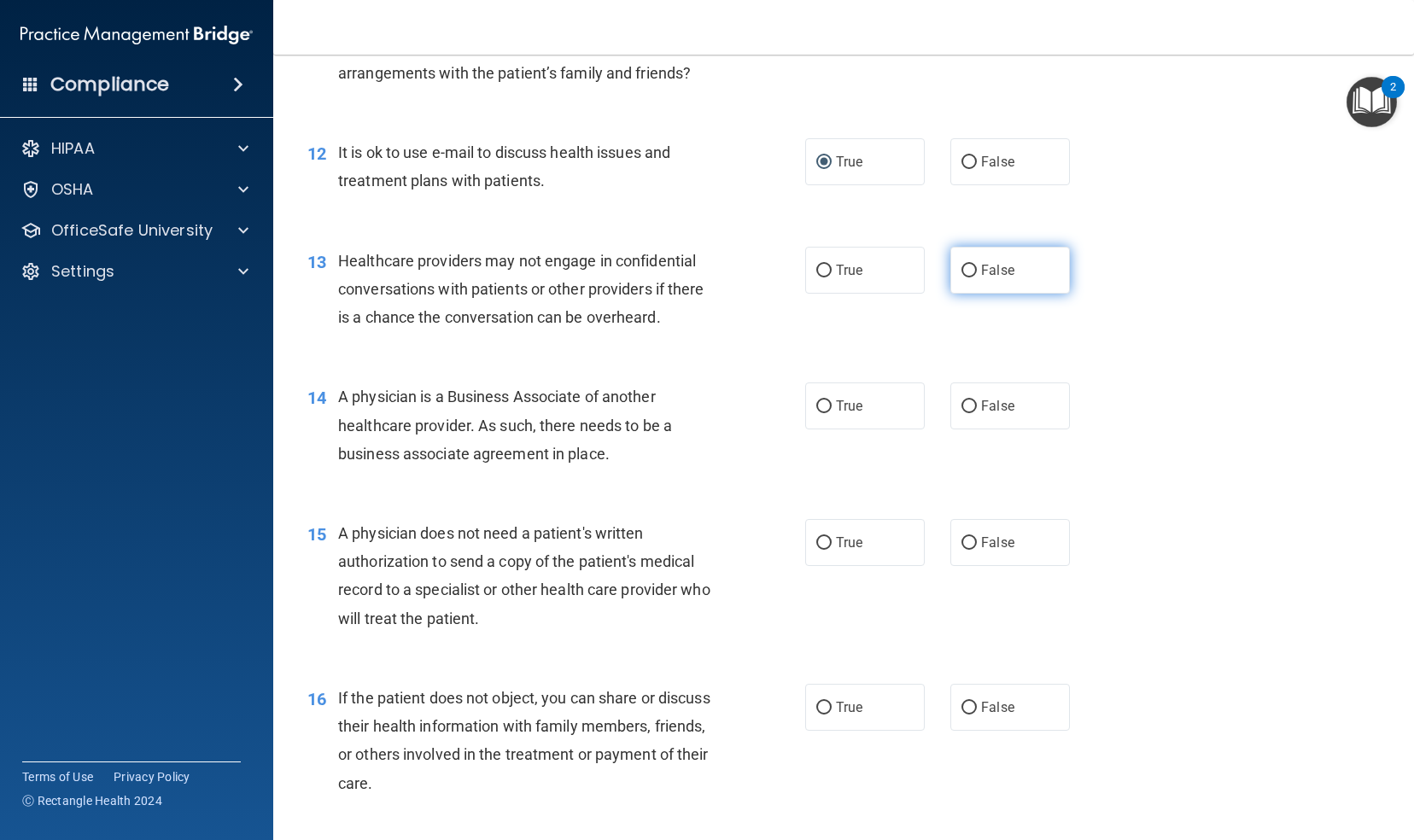 click on "False" at bounding box center [997, 270] 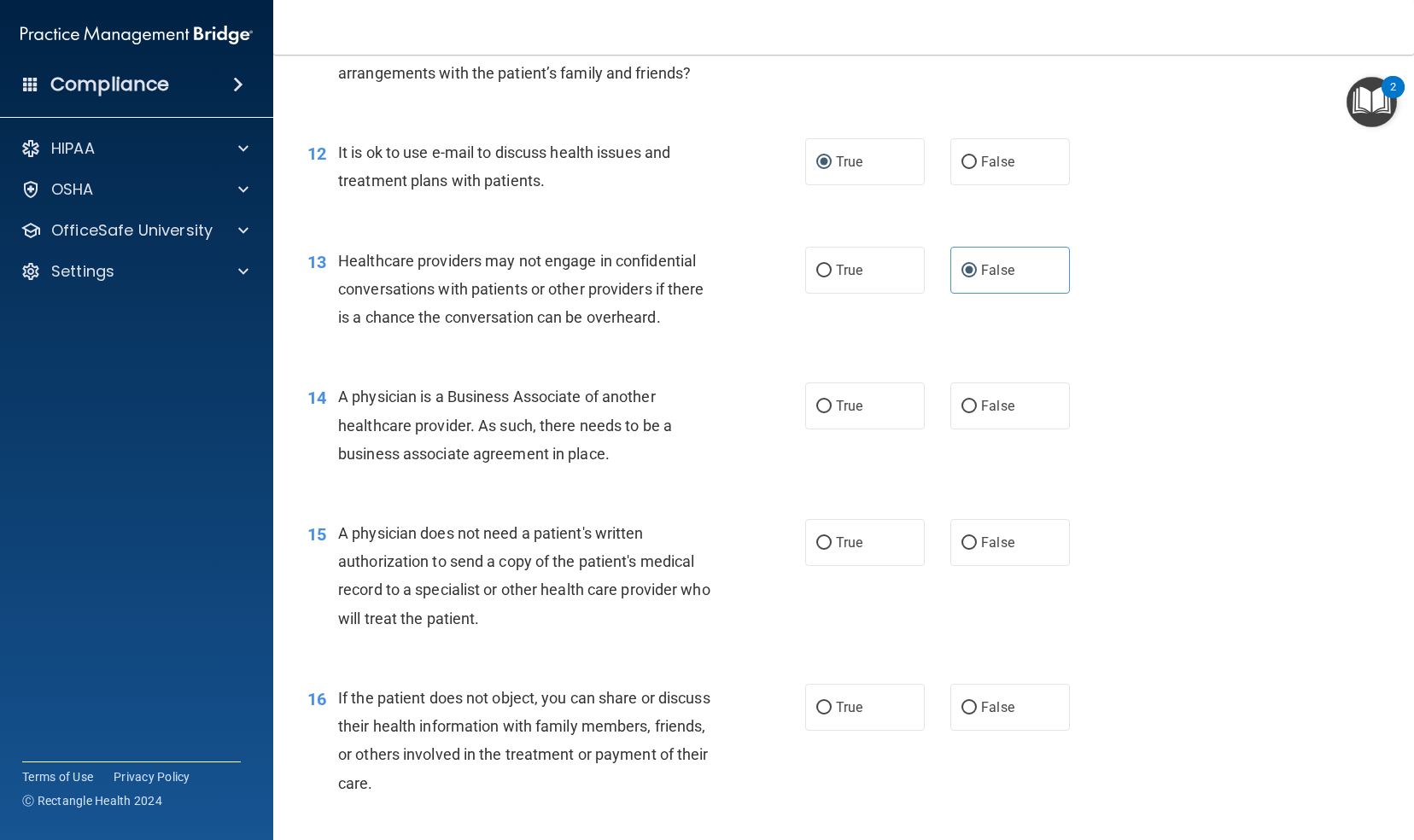 drag, startPoint x: 334, startPoint y: 423, endPoint x: 642, endPoint y: 499, distance: 317.23808 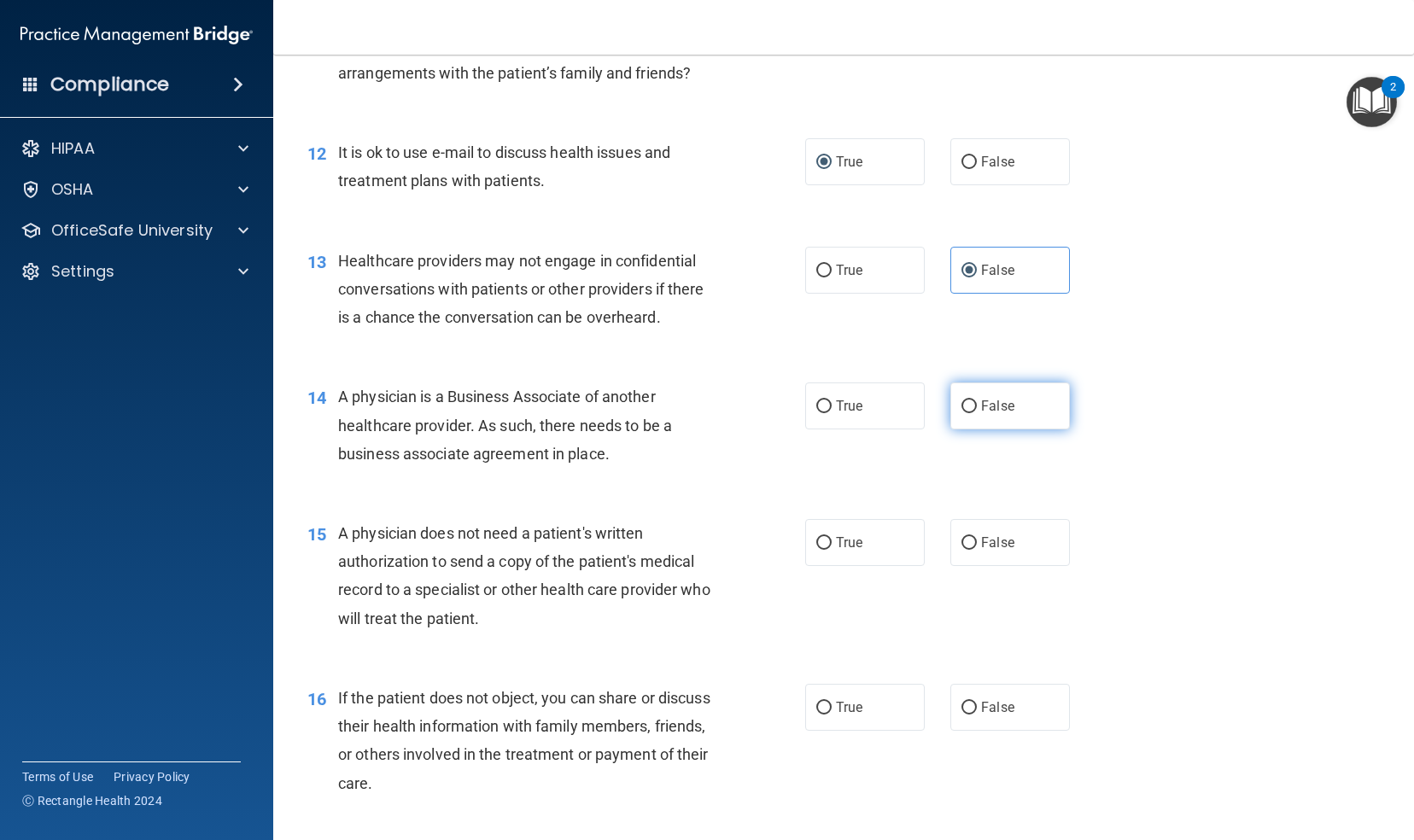 click on "False" at bounding box center [1010, 405] 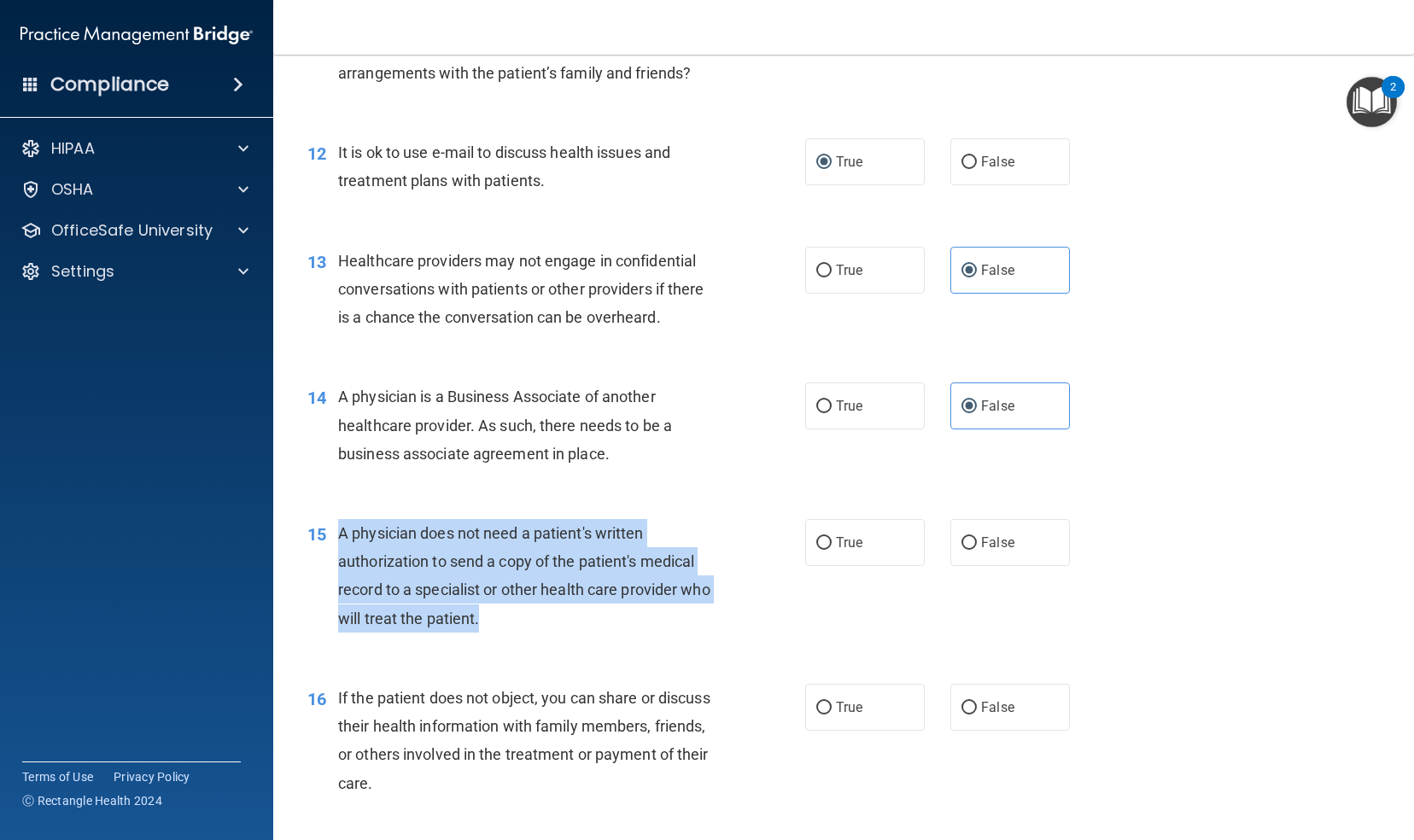 drag, startPoint x: 339, startPoint y: 560, endPoint x: 576, endPoint y: 655, distance: 255.33116 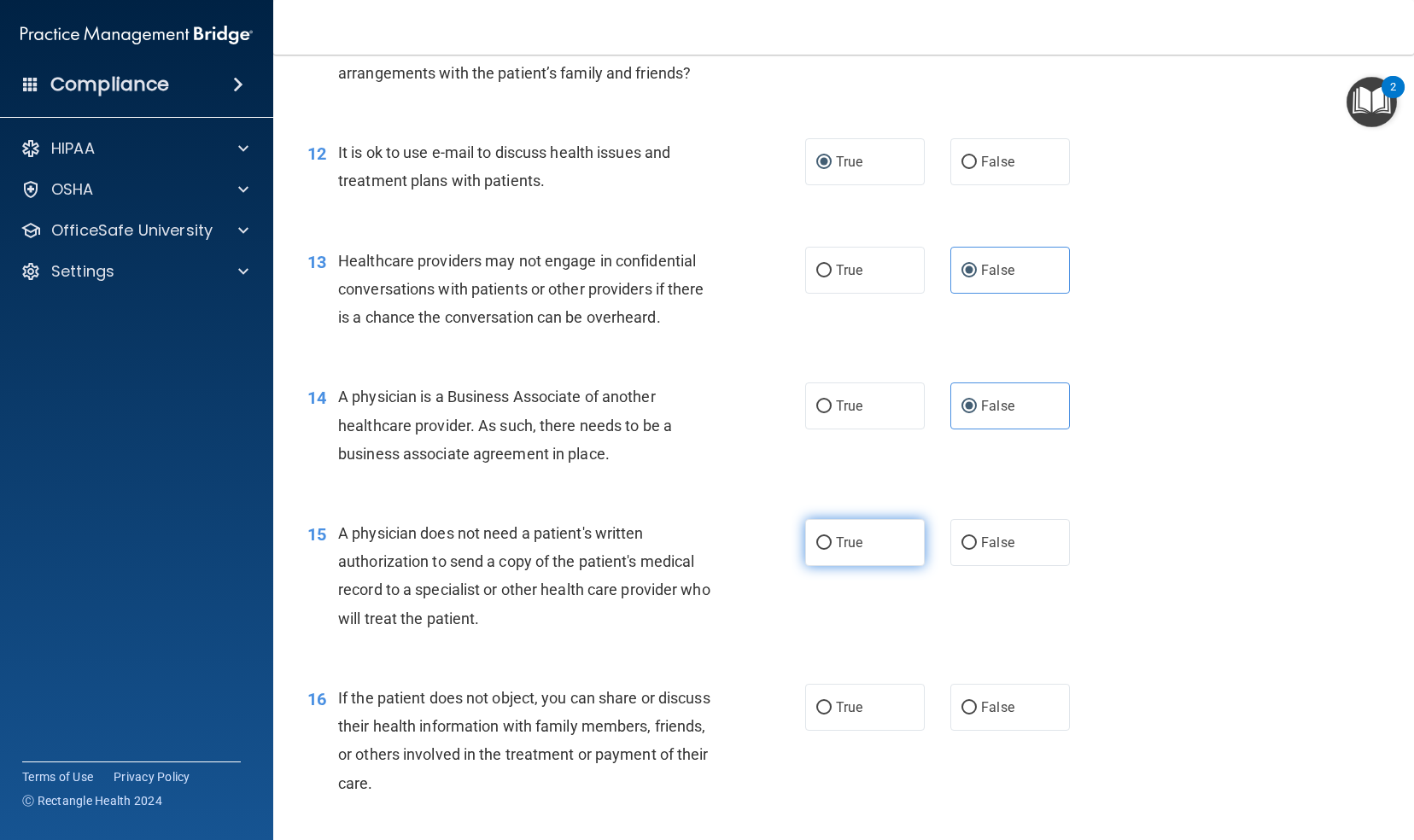 click on "True" at bounding box center [865, 542] 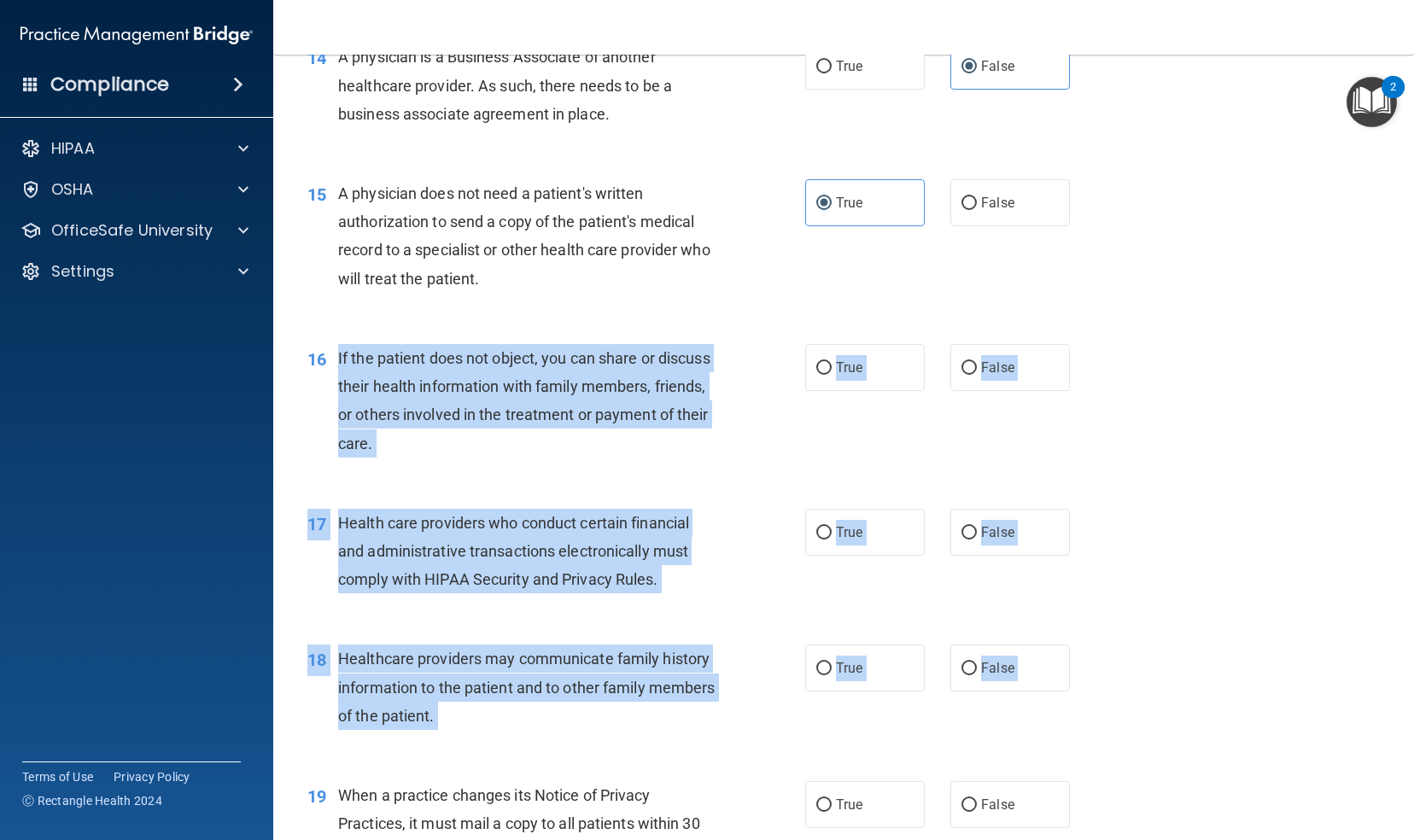 scroll, scrollTop: 1963, scrollLeft: 0, axis: vertical 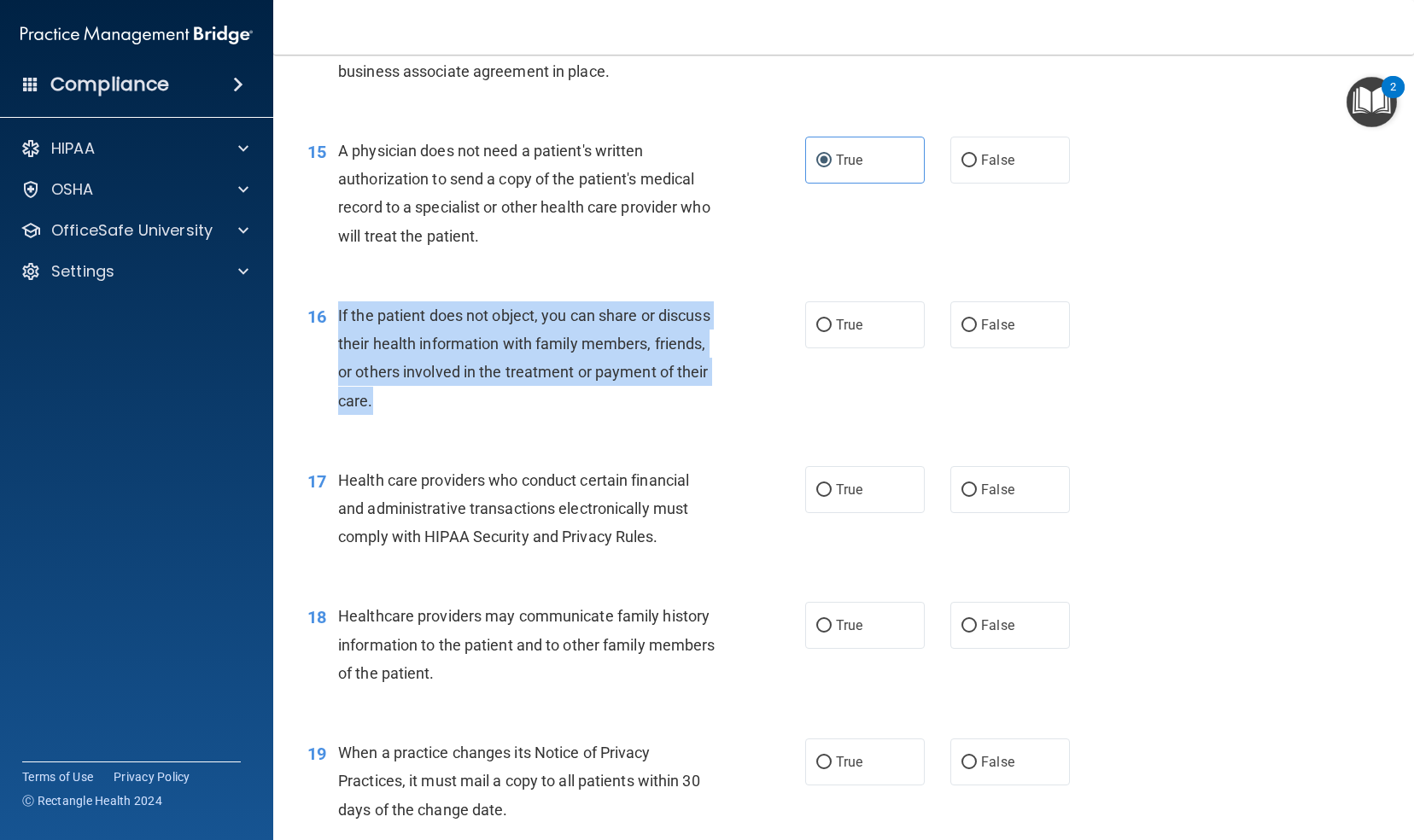 drag, startPoint x: 336, startPoint y: 726, endPoint x: 504, endPoint y: 442, distance: 329.9697 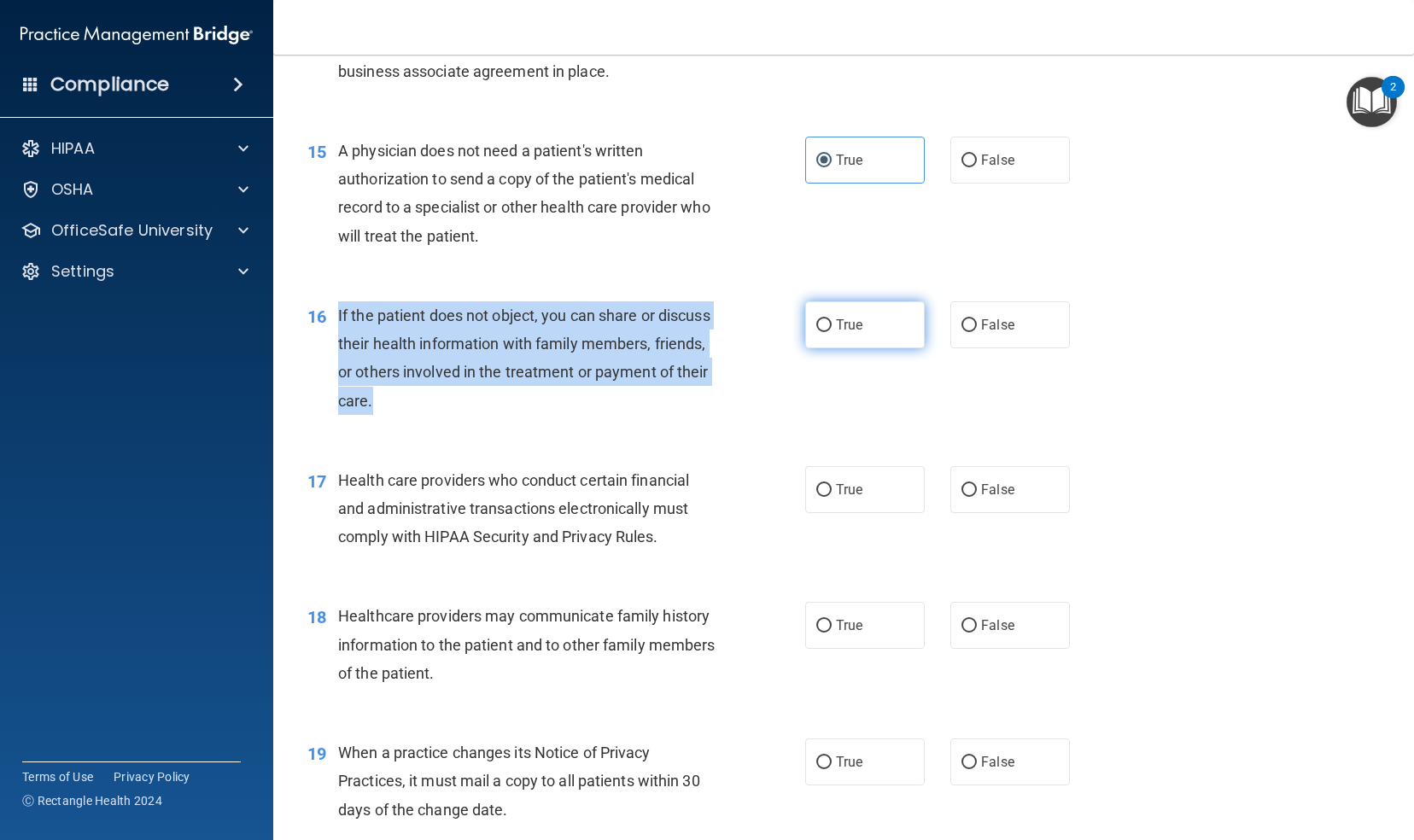 click on "True" at bounding box center (824, 325) 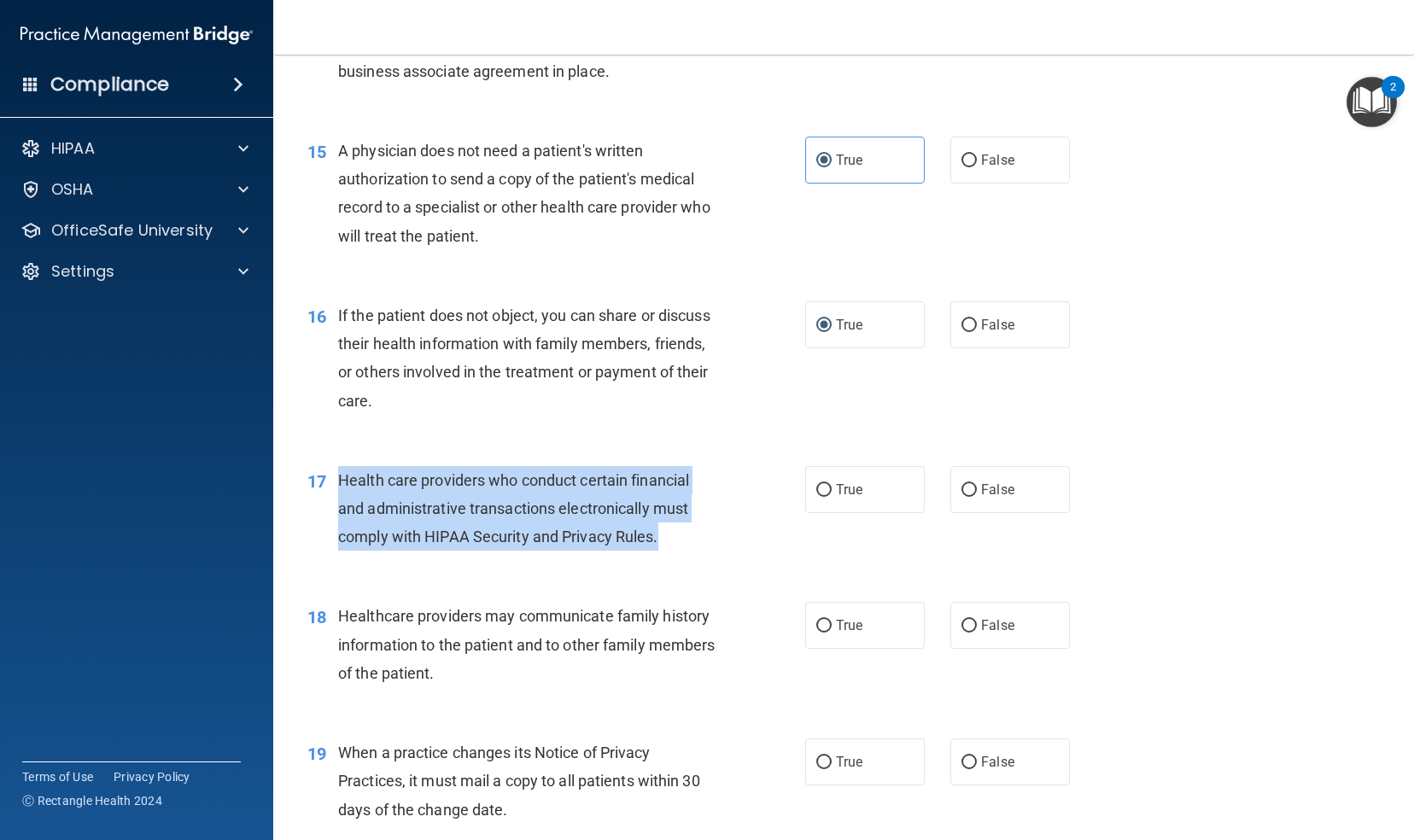 drag, startPoint x: 339, startPoint y: 505, endPoint x: 668, endPoint y: 563, distance: 334.07335 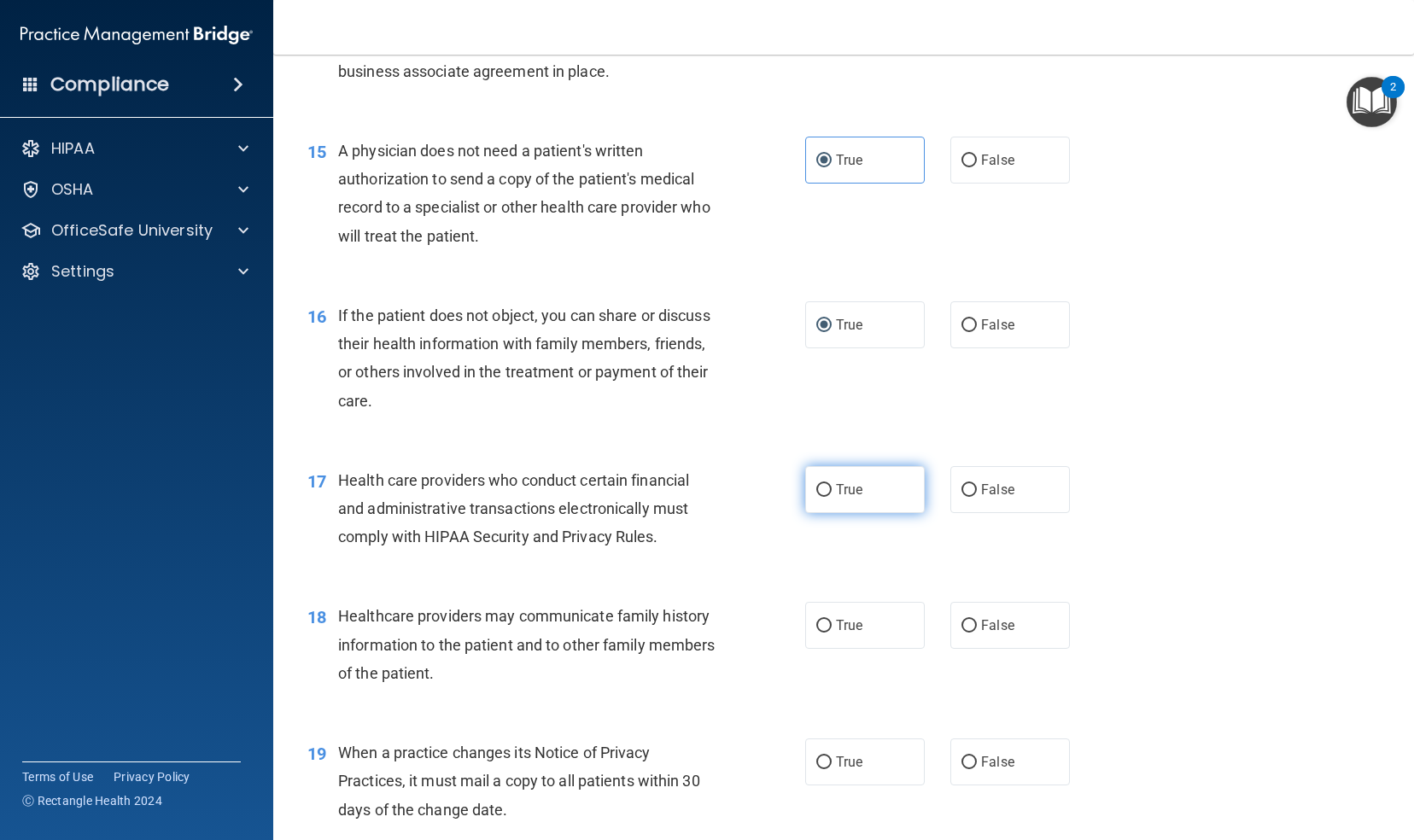 click on "True" at bounding box center [865, 489] 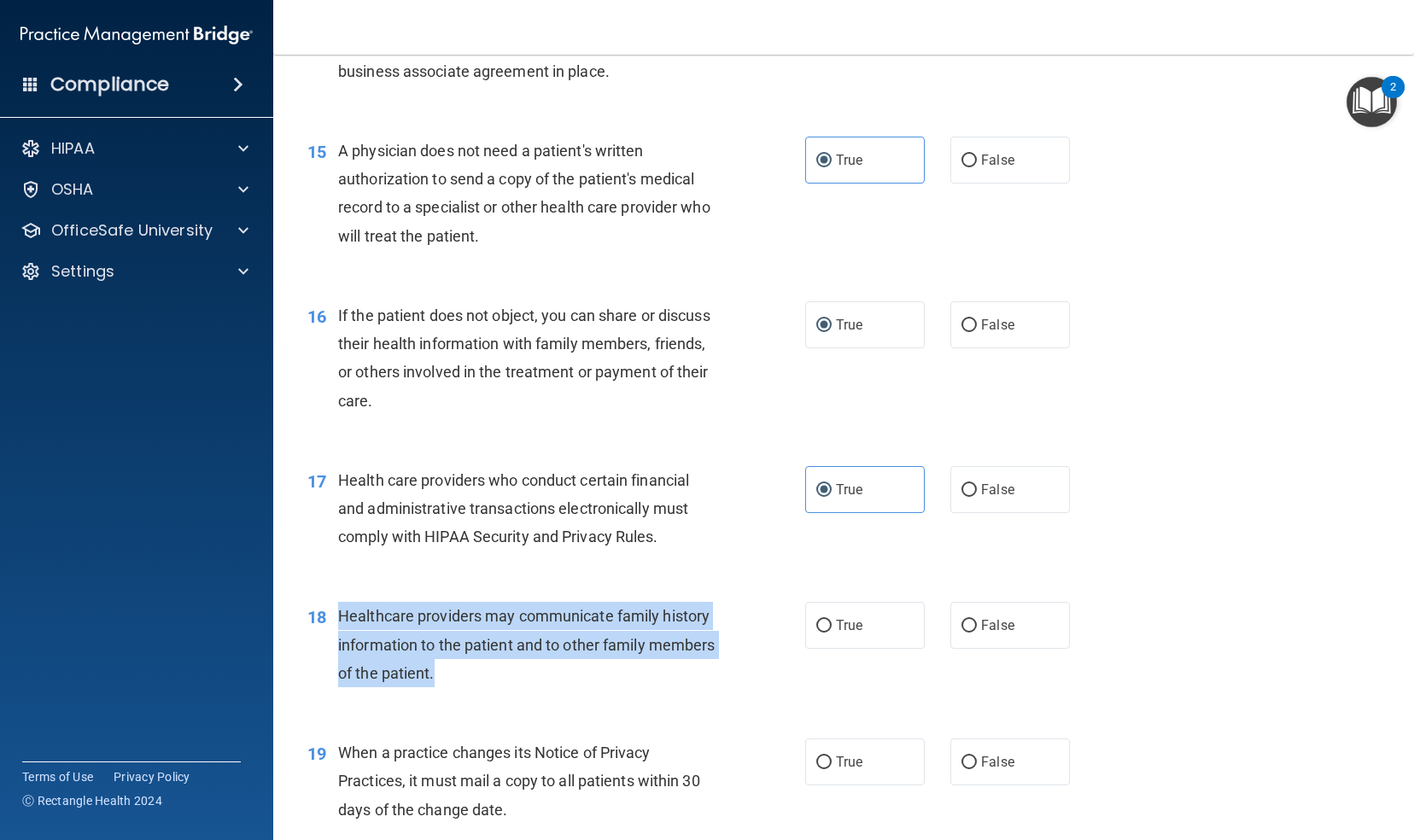drag, startPoint x: 342, startPoint y: 641, endPoint x: 540, endPoint y: 689, distance: 203.73512 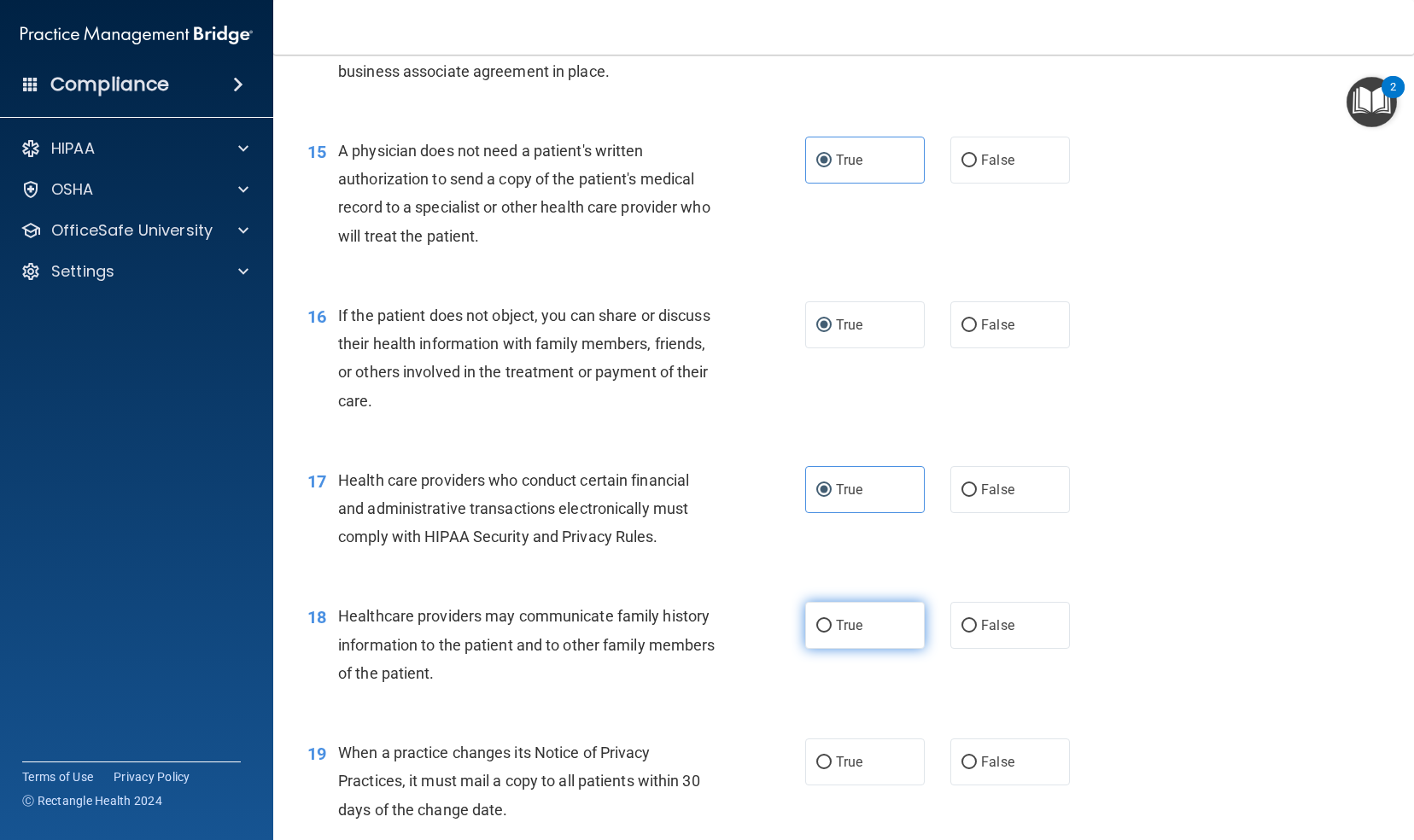 click on "True" at bounding box center [849, 625] 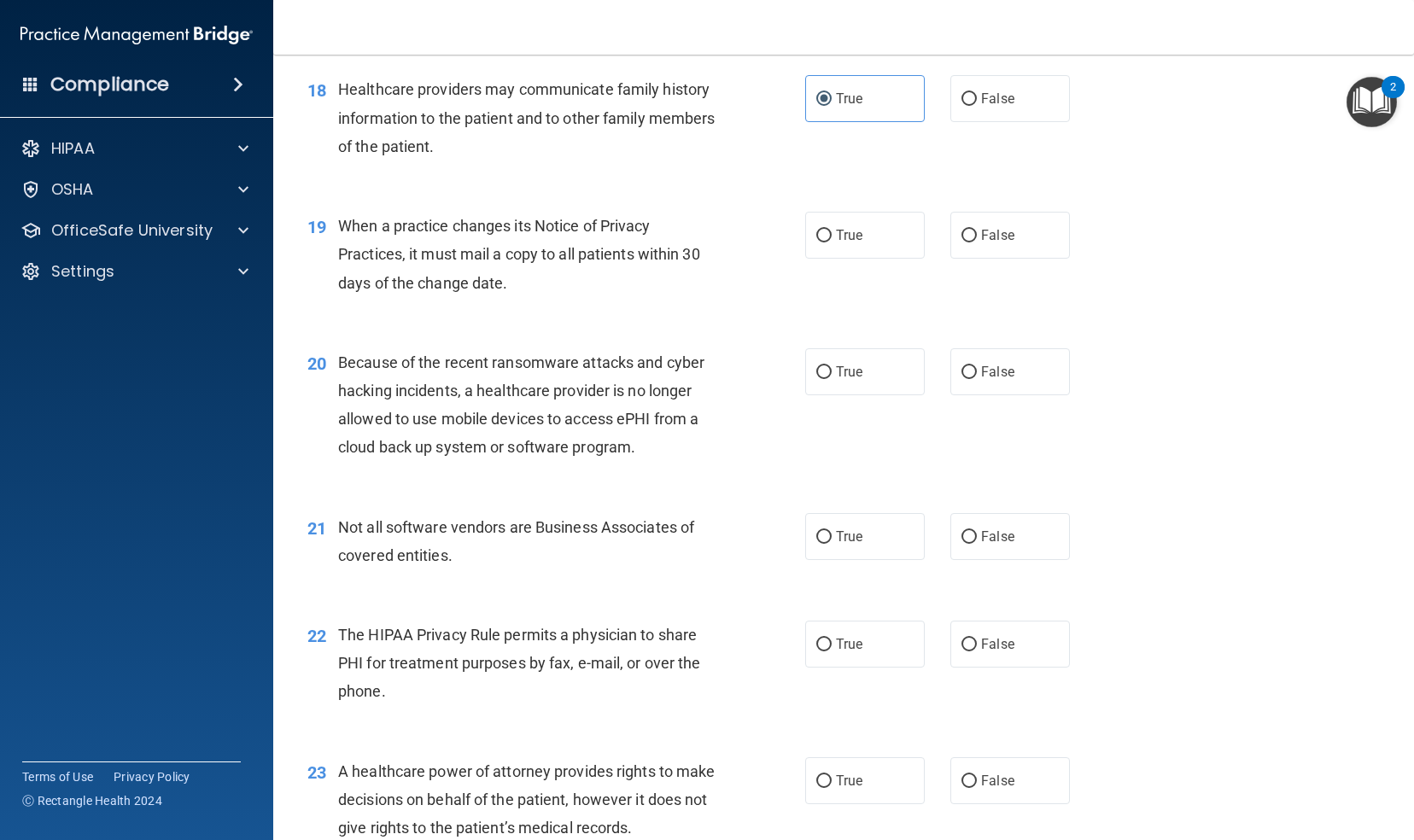 scroll, scrollTop: 2542, scrollLeft: 0, axis: vertical 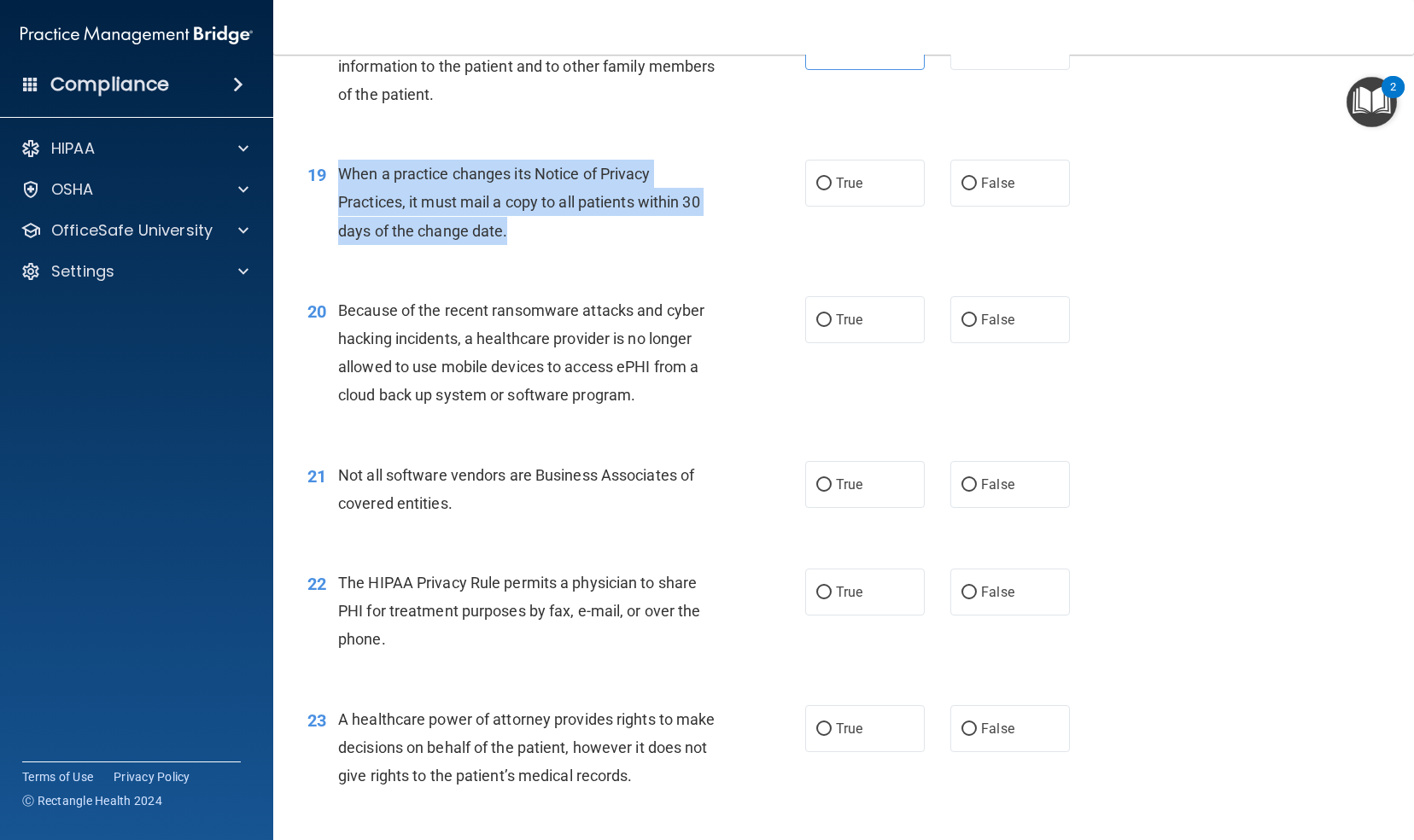 drag, startPoint x: 340, startPoint y: 204, endPoint x: 541, endPoint y: 253, distance: 206.88644 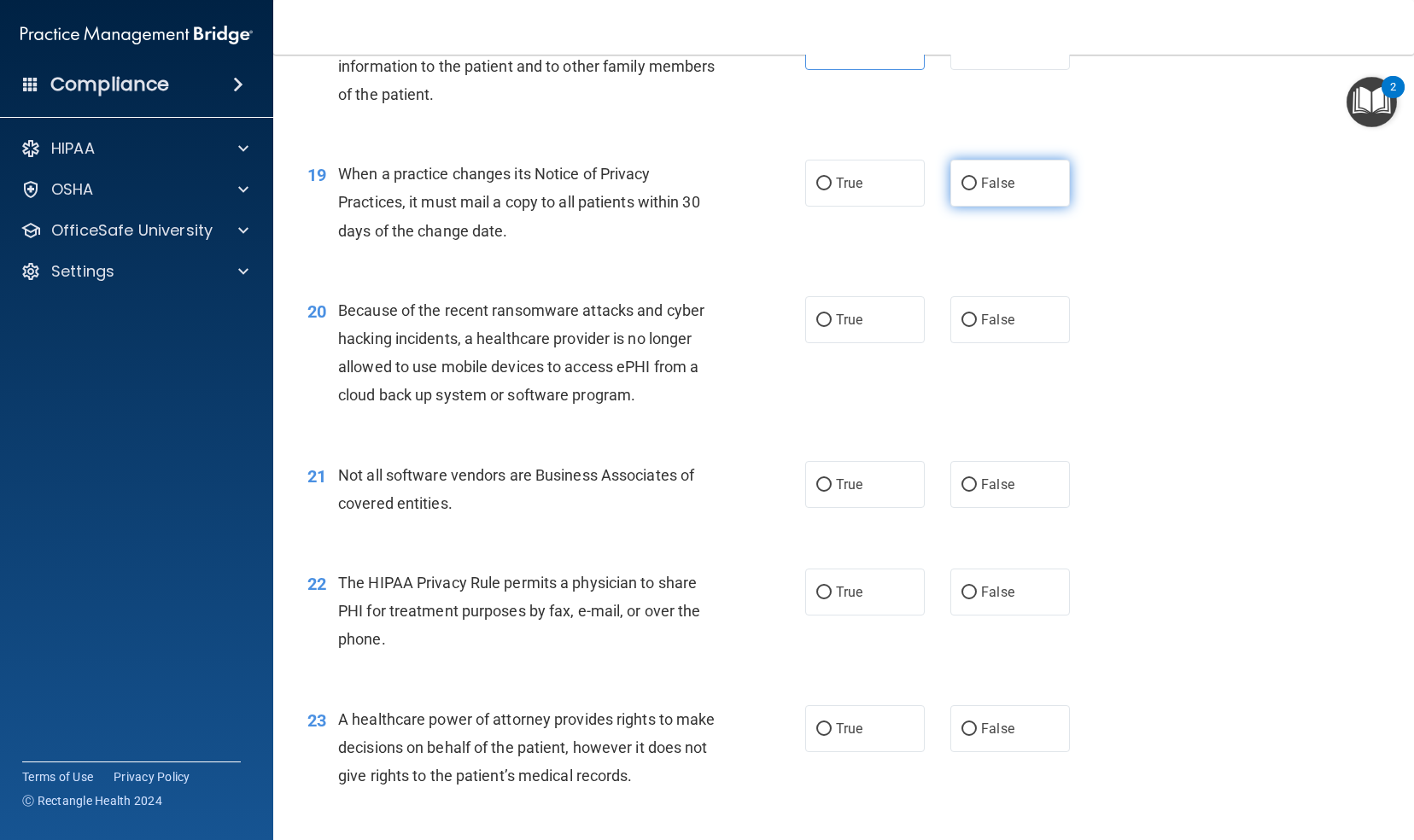 click on "False" at bounding box center [1010, 183] 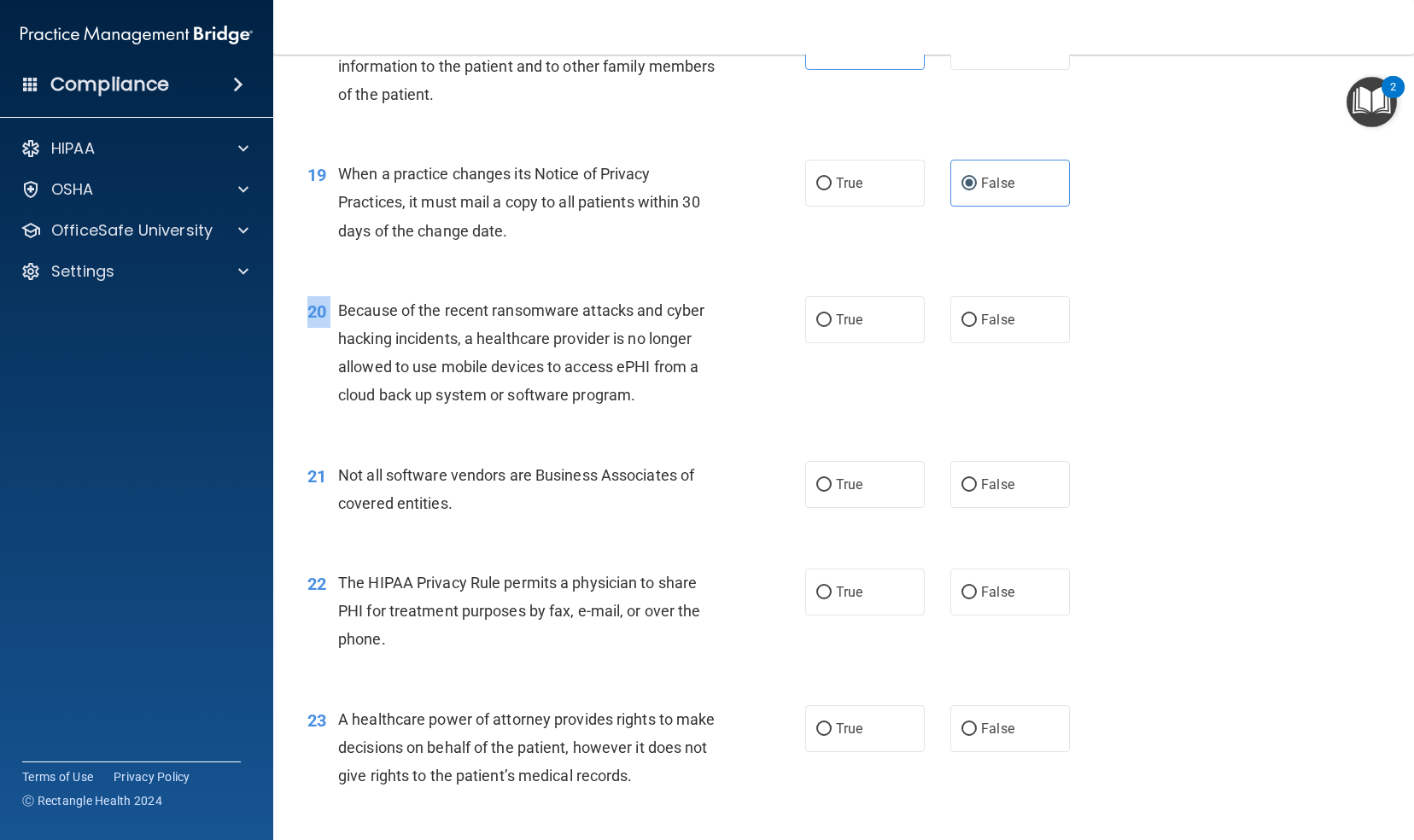 drag, startPoint x: 340, startPoint y: 330, endPoint x: 640, endPoint y: 451, distance: 323.4826 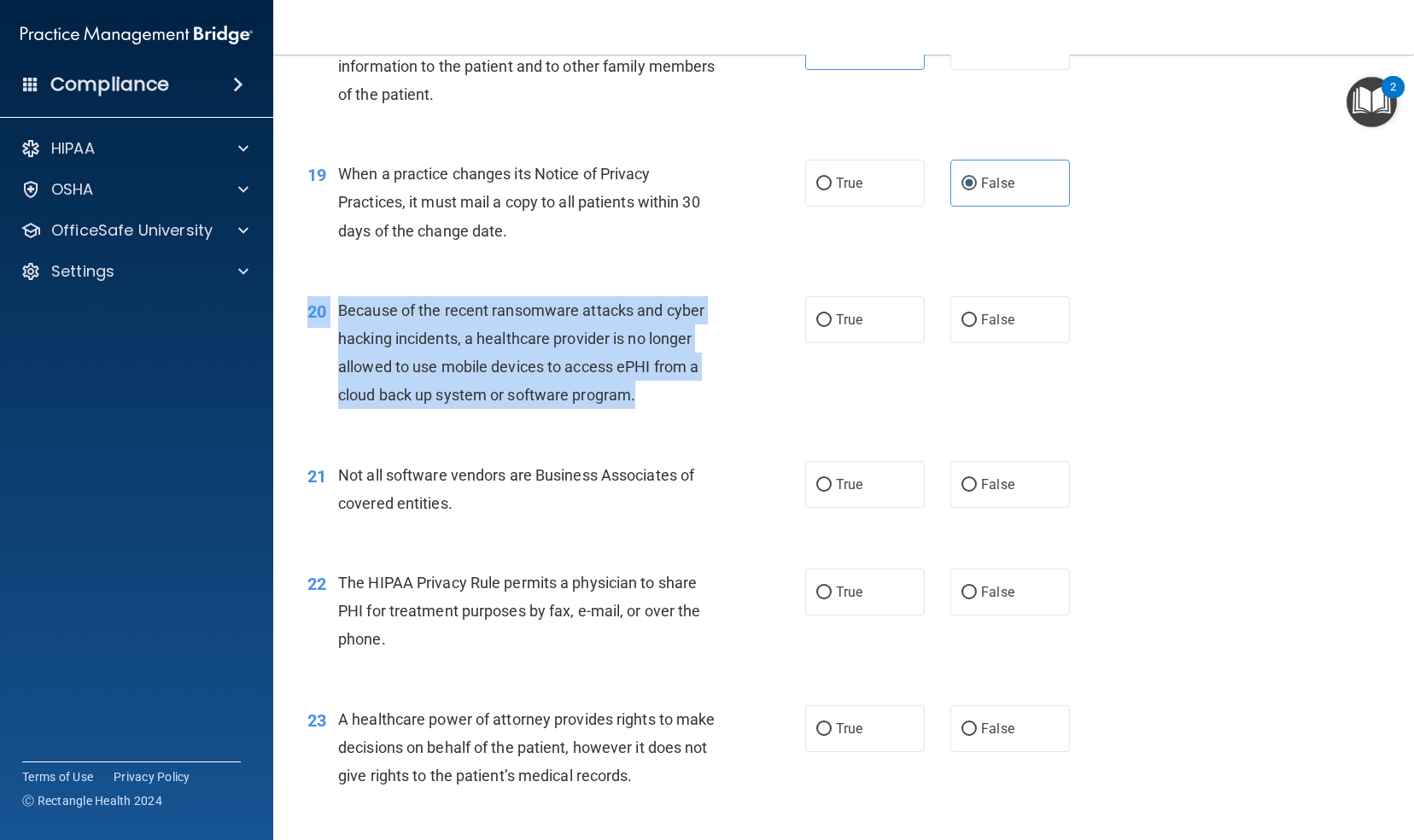 drag, startPoint x: 640, startPoint y: 451, endPoint x: 644, endPoint y: 420, distance: 31.256999 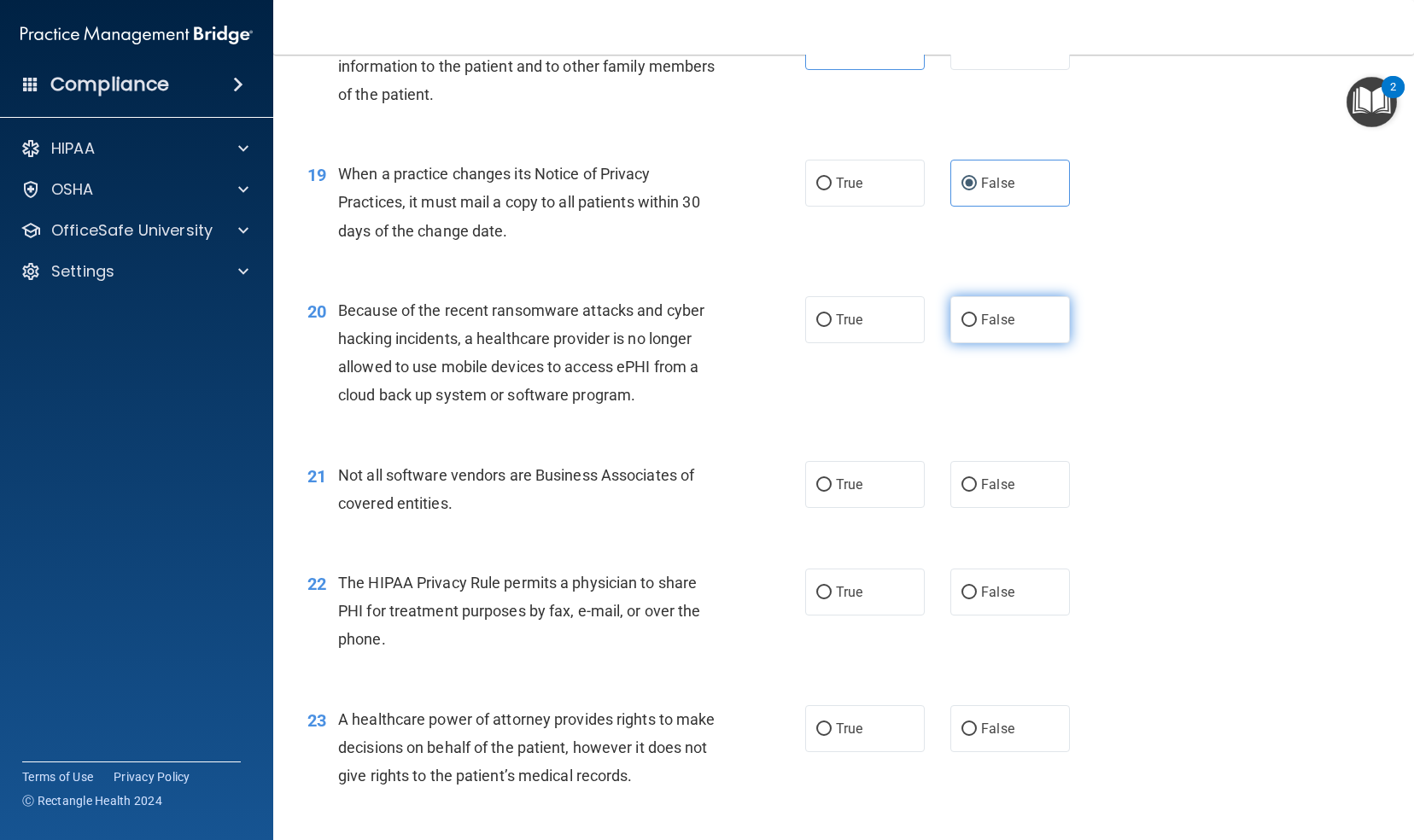 click on "False" at bounding box center [997, 319] 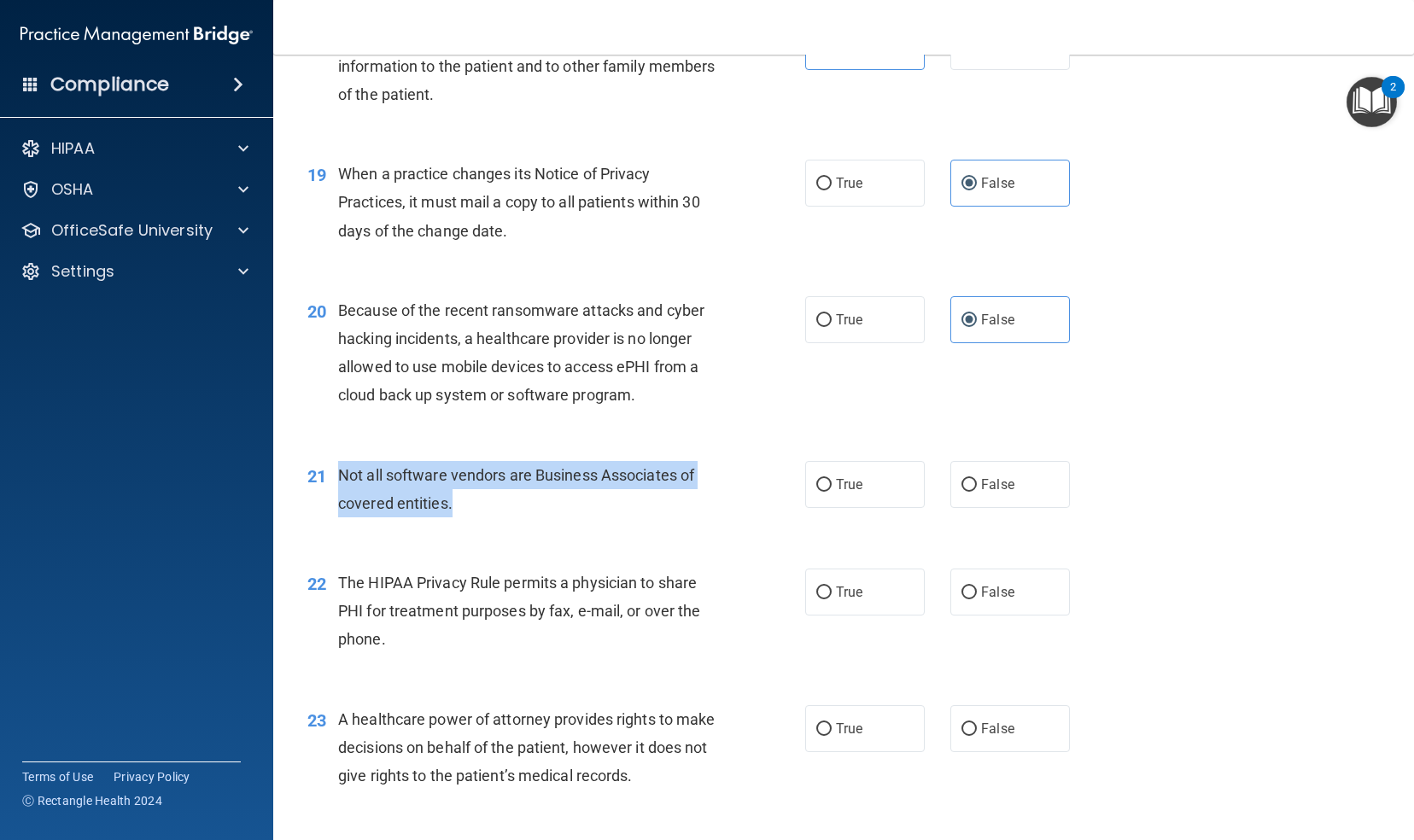 drag, startPoint x: 341, startPoint y: 499, endPoint x: 451, endPoint y: 537, distance: 116.37869 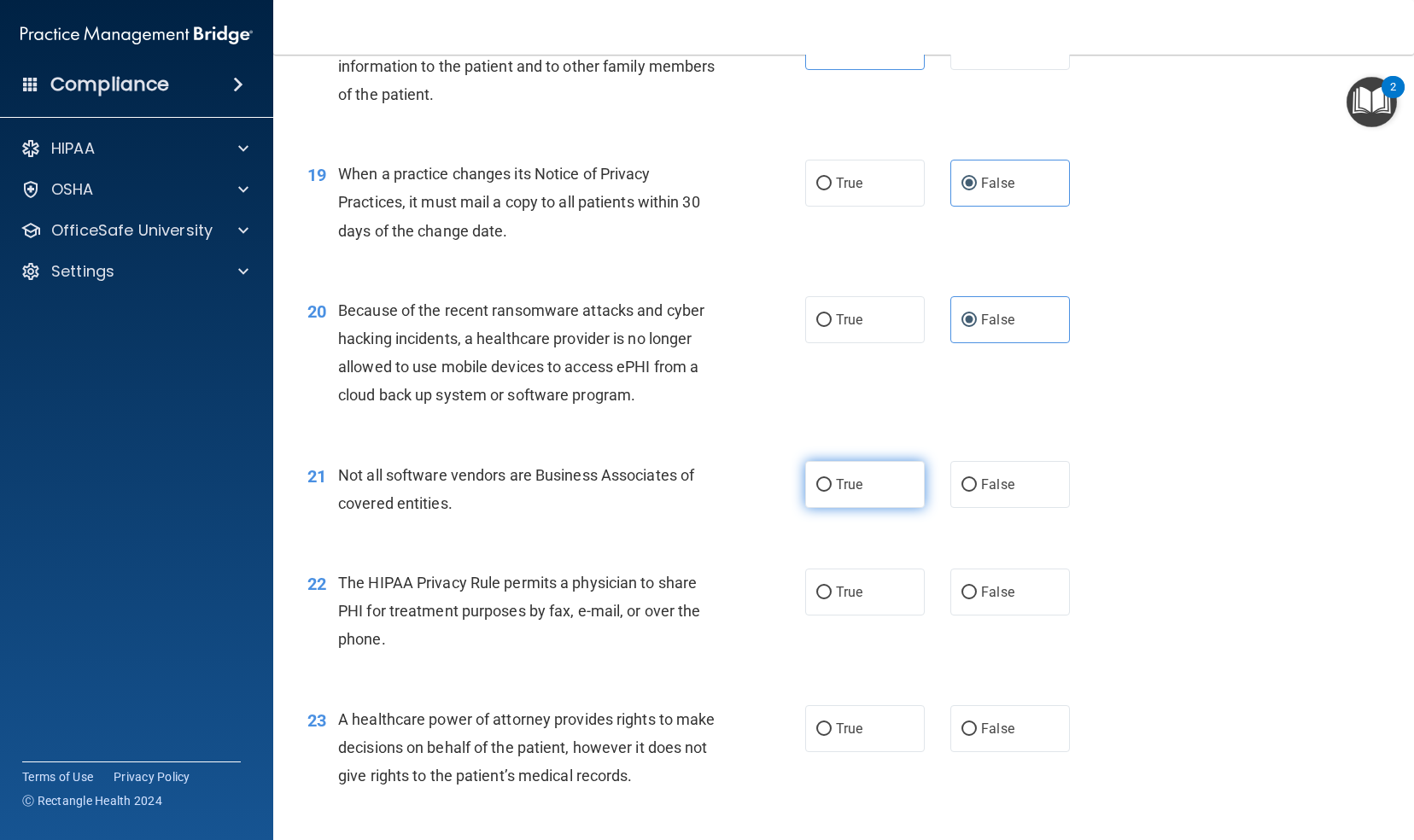 click on "True" at bounding box center (865, 484) 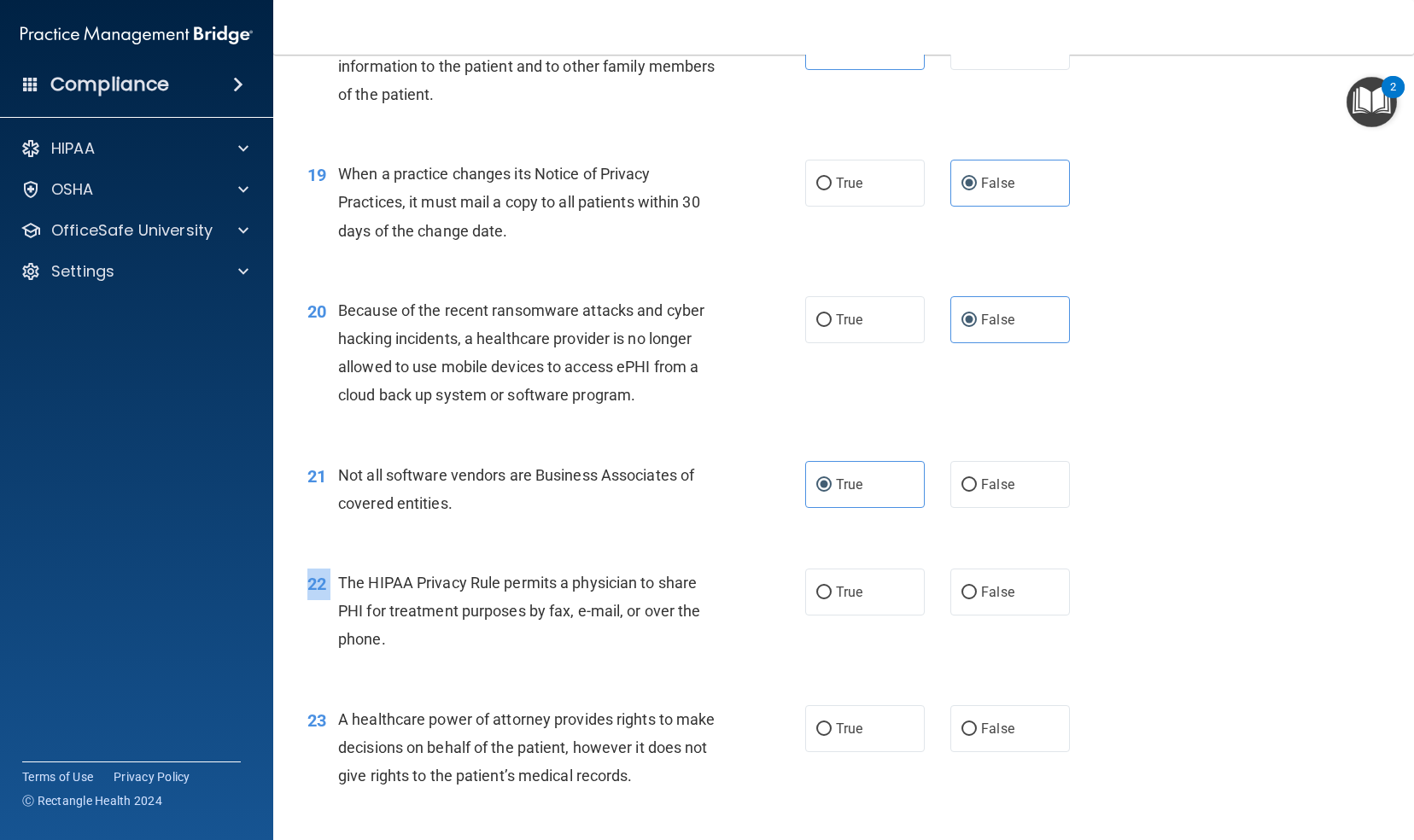 drag, startPoint x: 338, startPoint y: 612, endPoint x: 517, endPoint y: 703, distance: 200.80339 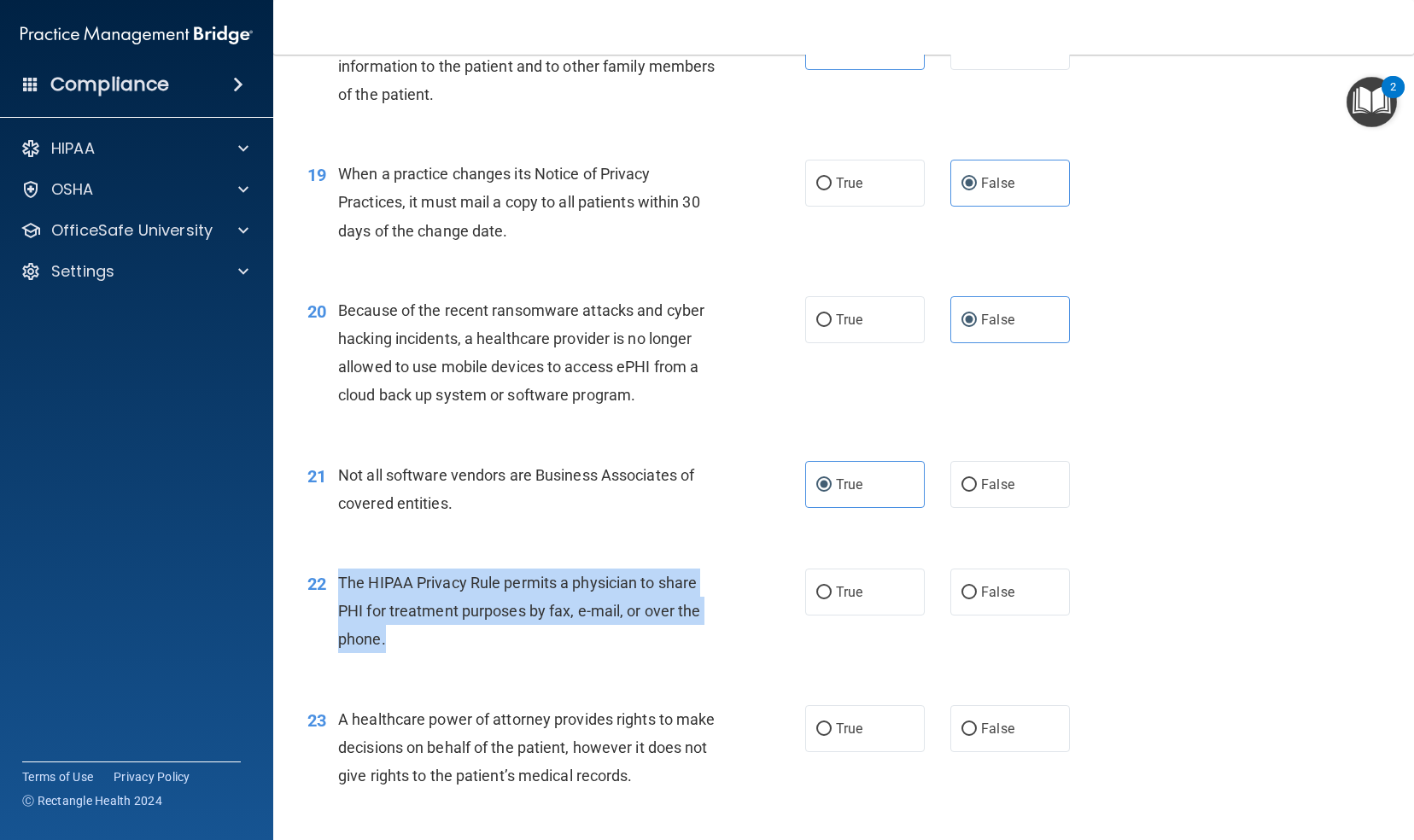 drag, startPoint x: 336, startPoint y: 610, endPoint x: 467, endPoint y: 660, distance: 140.21769 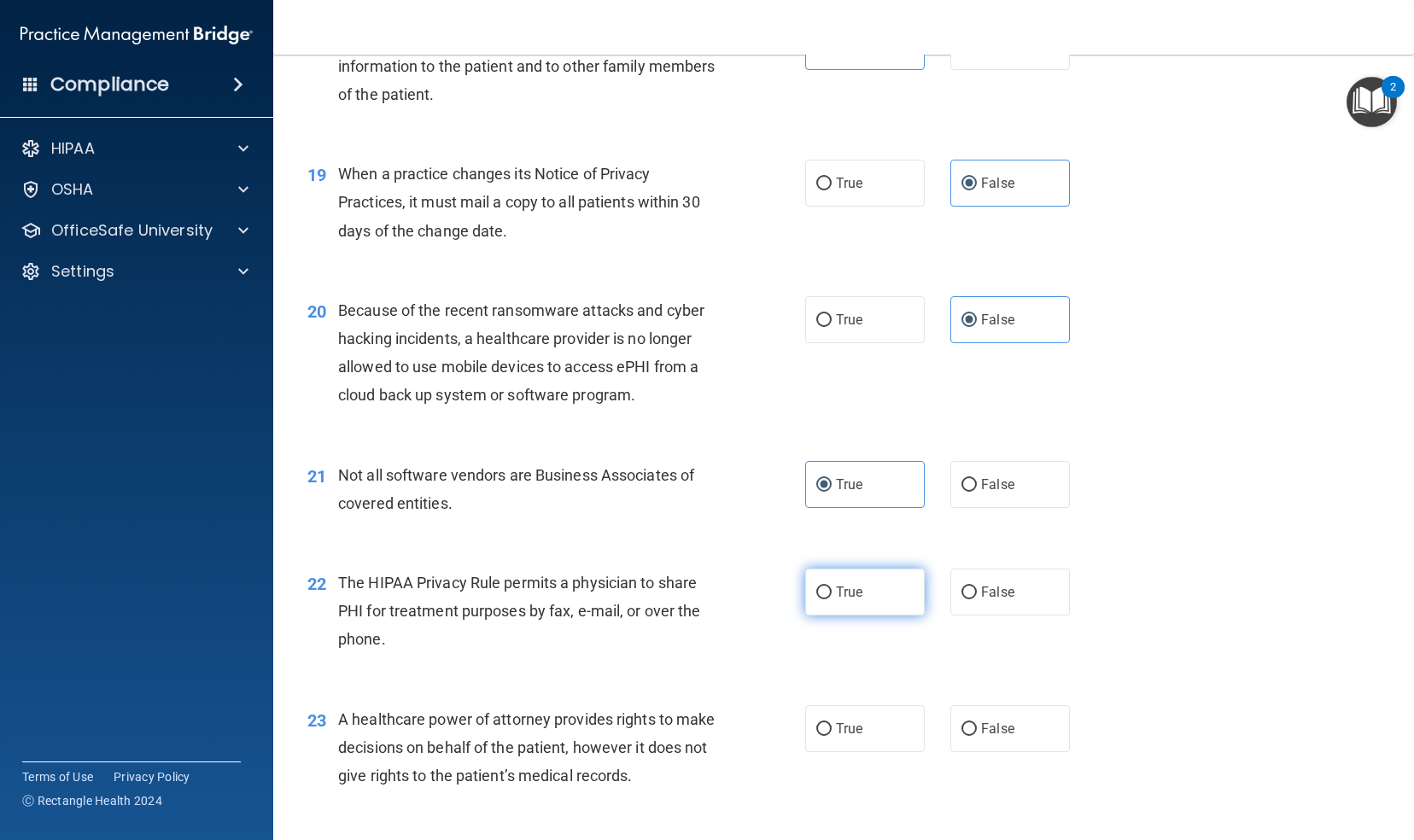 click on "True" at bounding box center [865, 592] 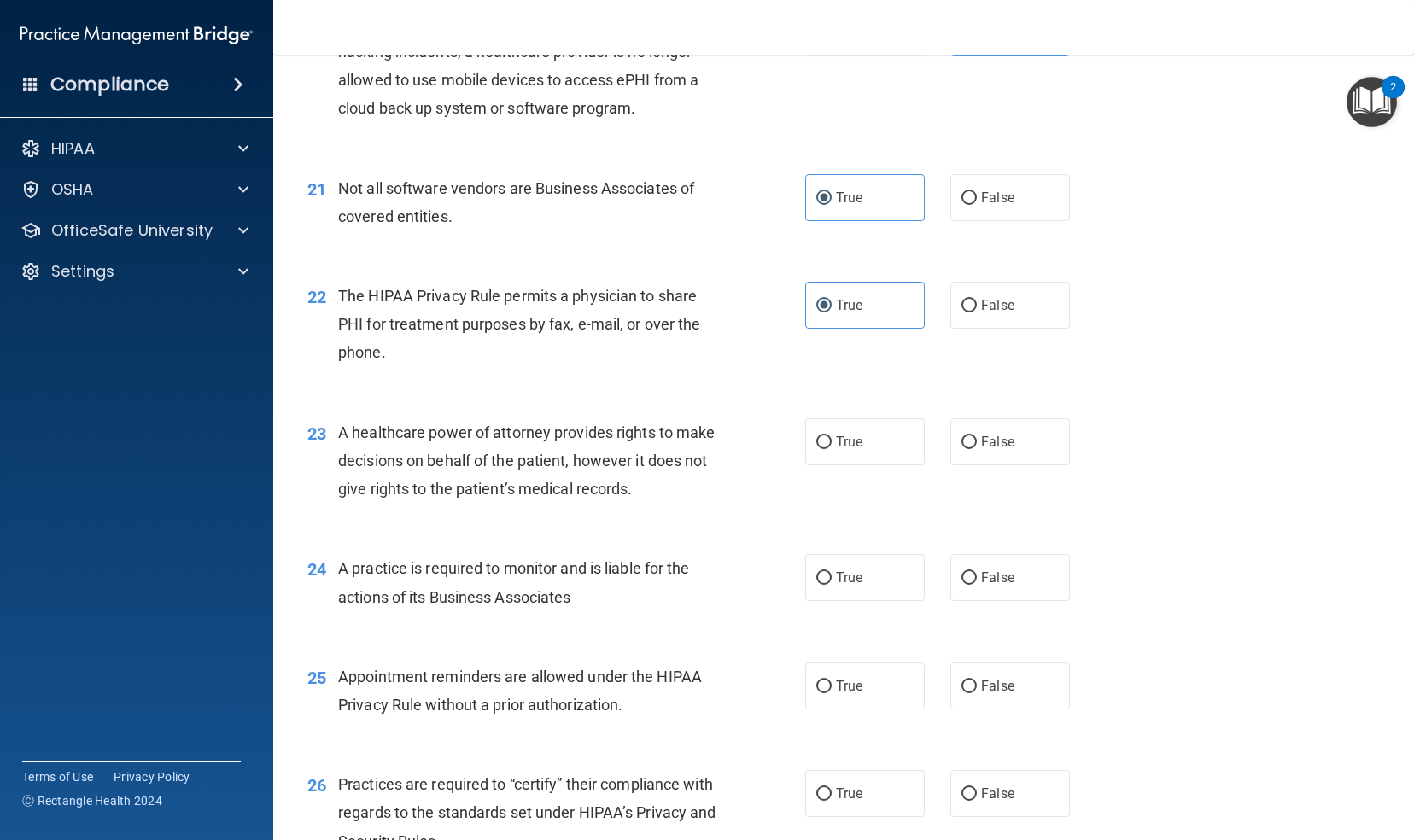 scroll, scrollTop: 2889, scrollLeft: 0, axis: vertical 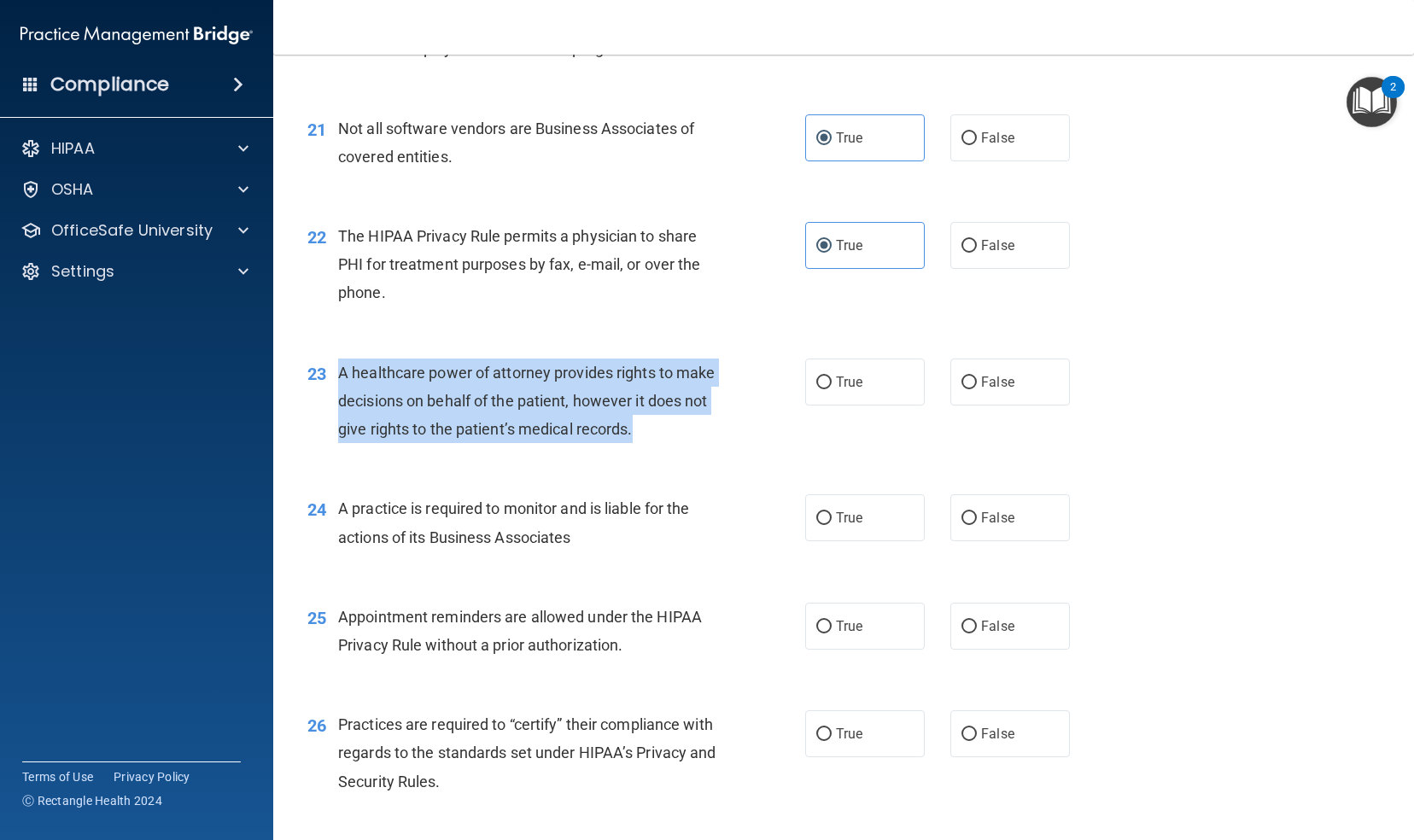 drag, startPoint x: 336, startPoint y: 399, endPoint x: 716, endPoint y: 456, distance: 384.25122 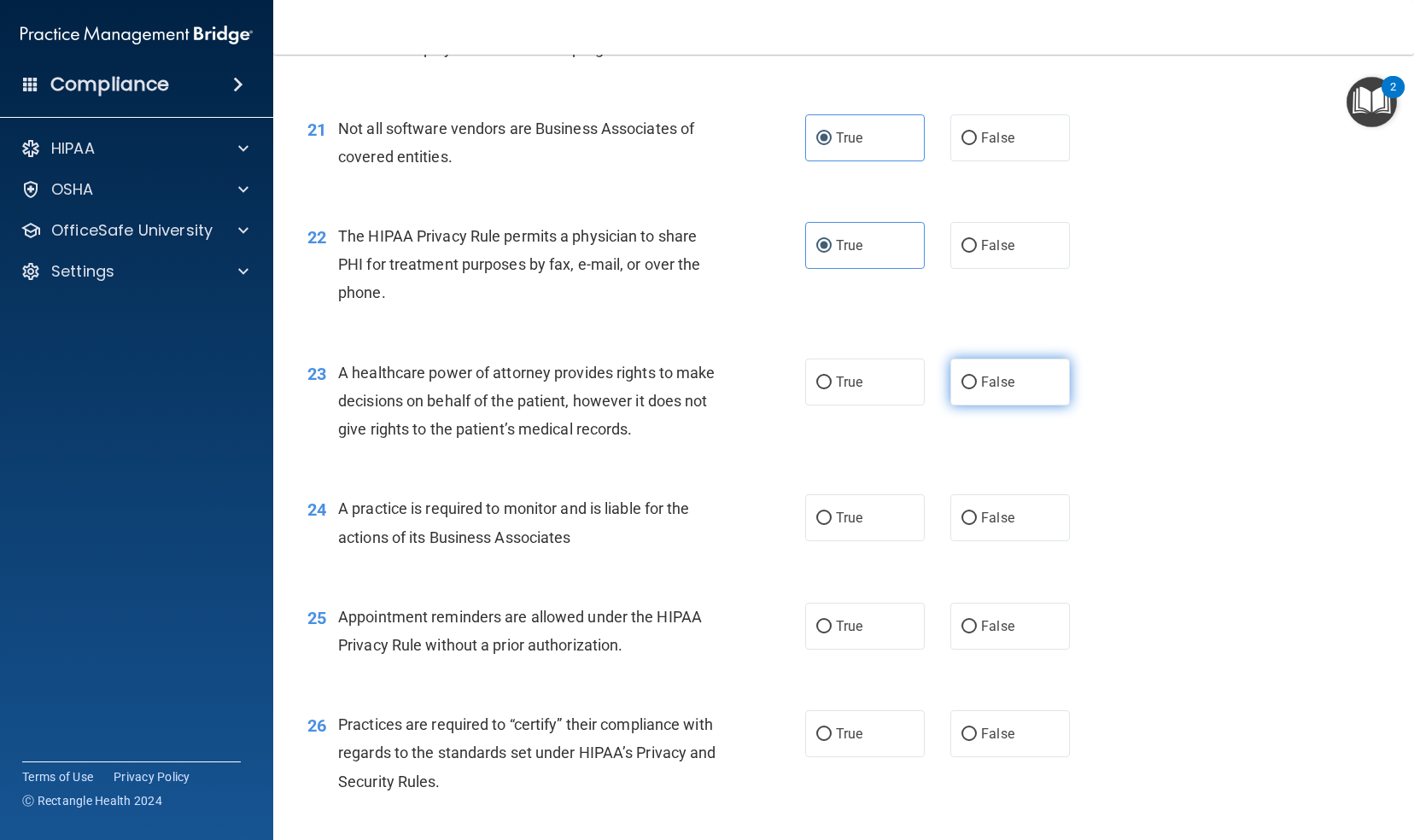 click on "False" at bounding box center (997, 382) 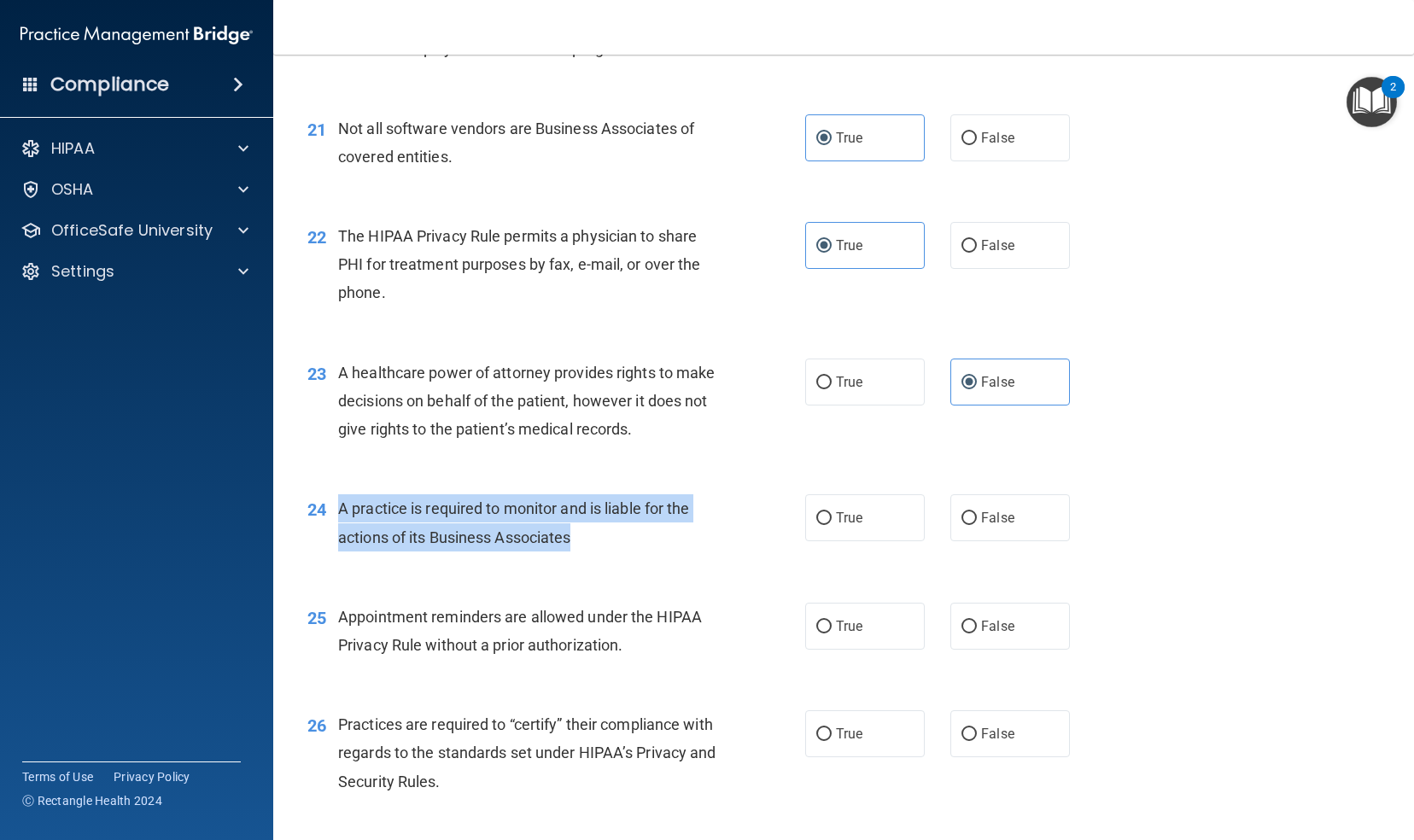 drag, startPoint x: 333, startPoint y: 534, endPoint x: 591, endPoint y: 575, distance: 261.23744 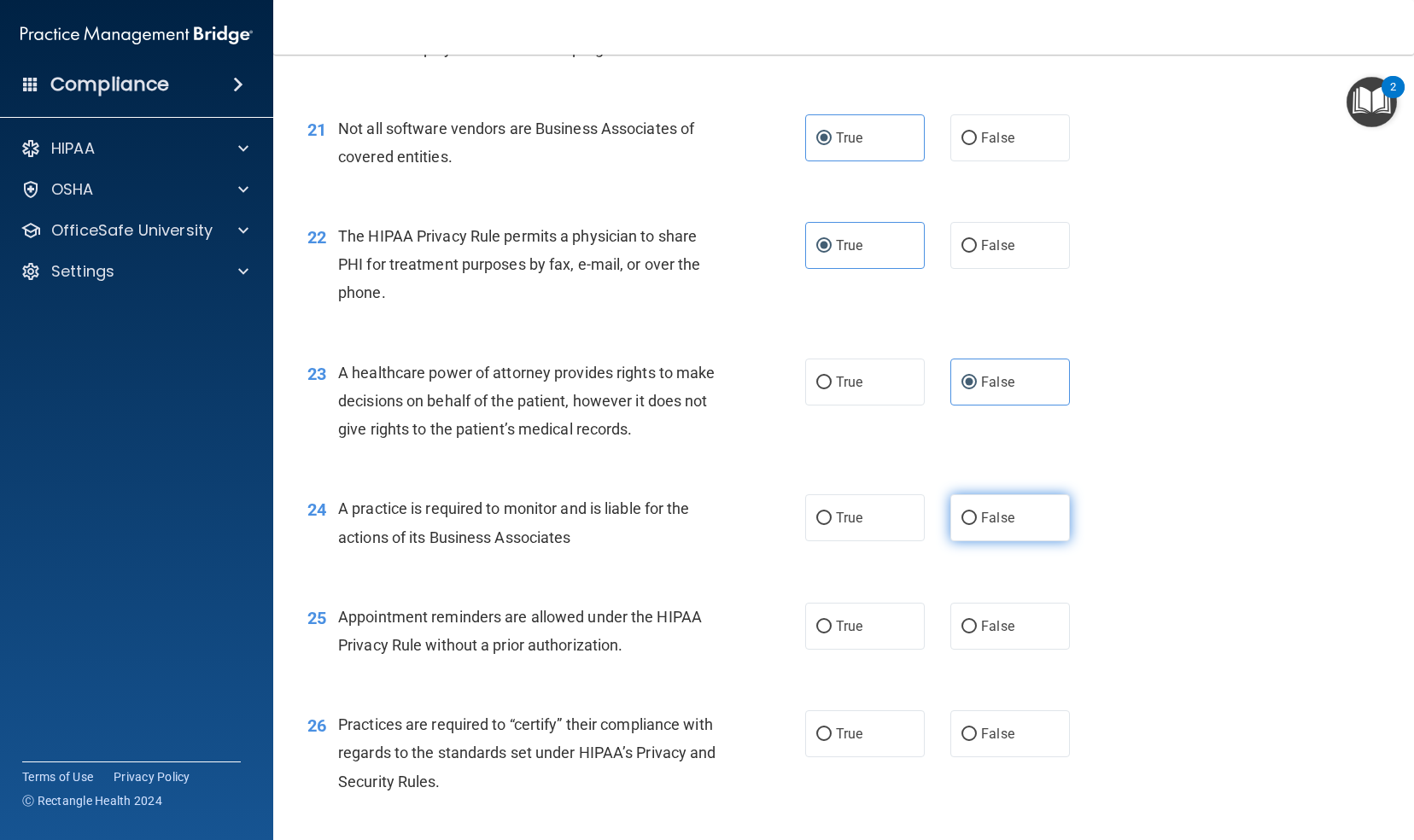 click on "False" at bounding box center (1010, 517) 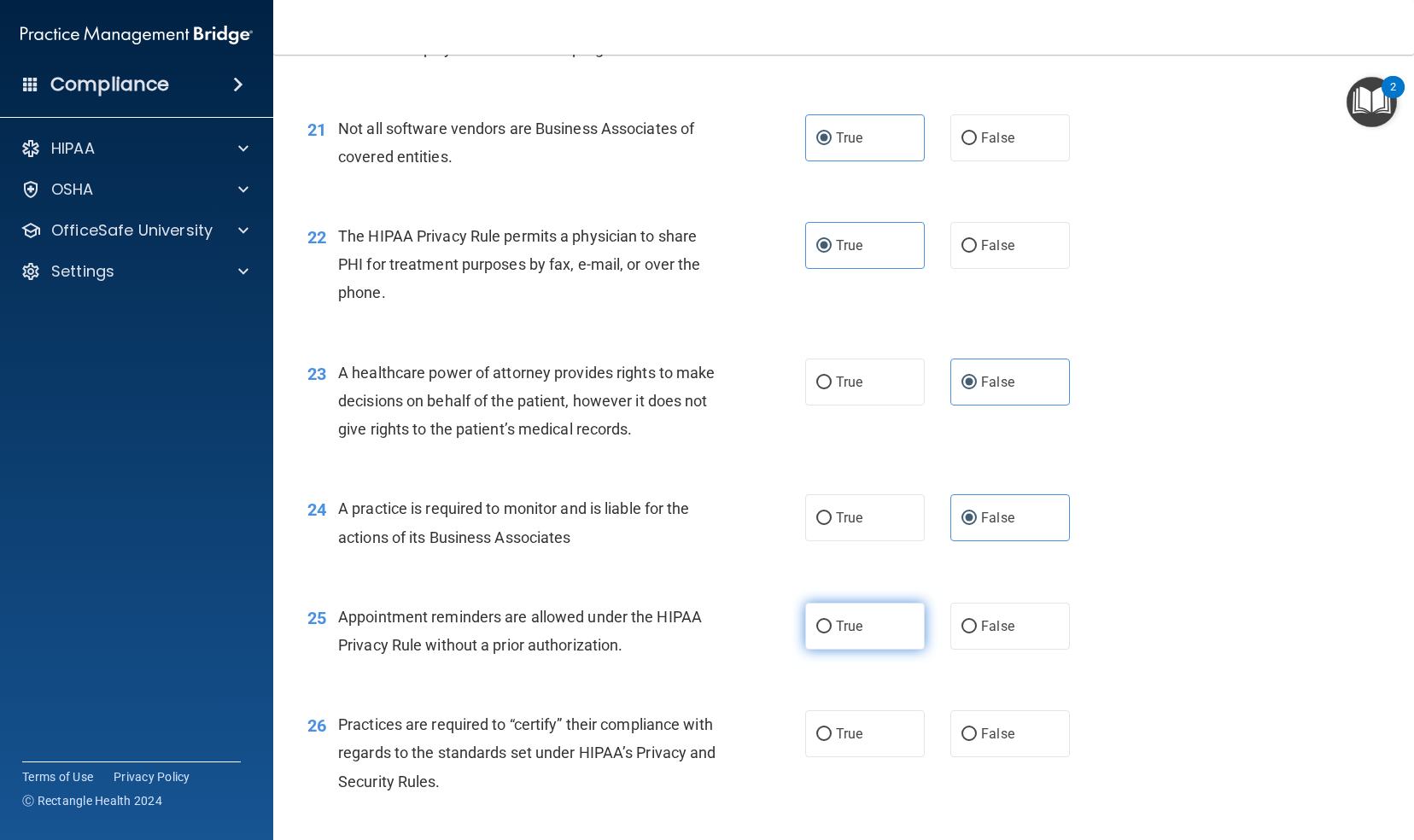 click on "True" at bounding box center (824, 627) 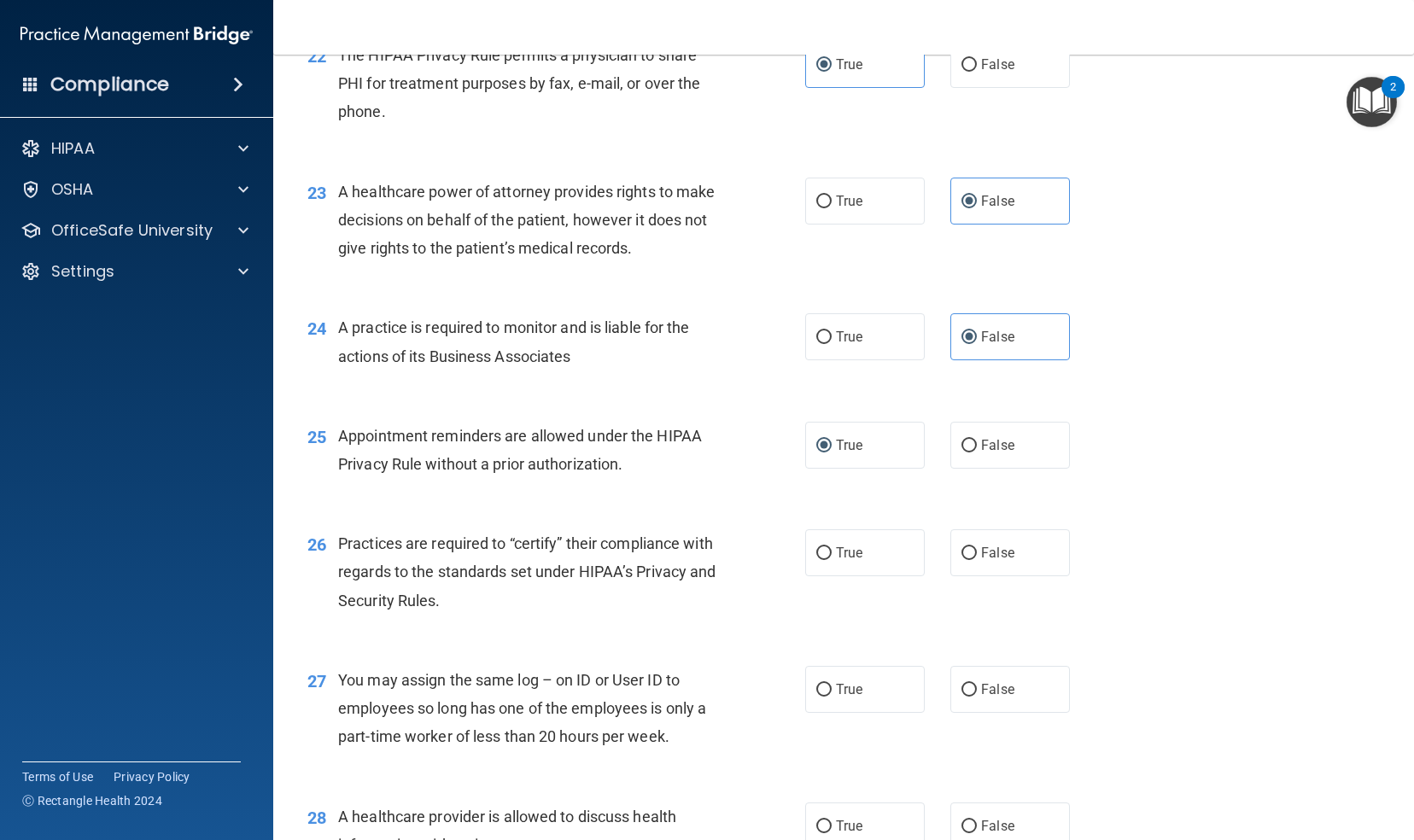 scroll, scrollTop: 3130, scrollLeft: 0, axis: vertical 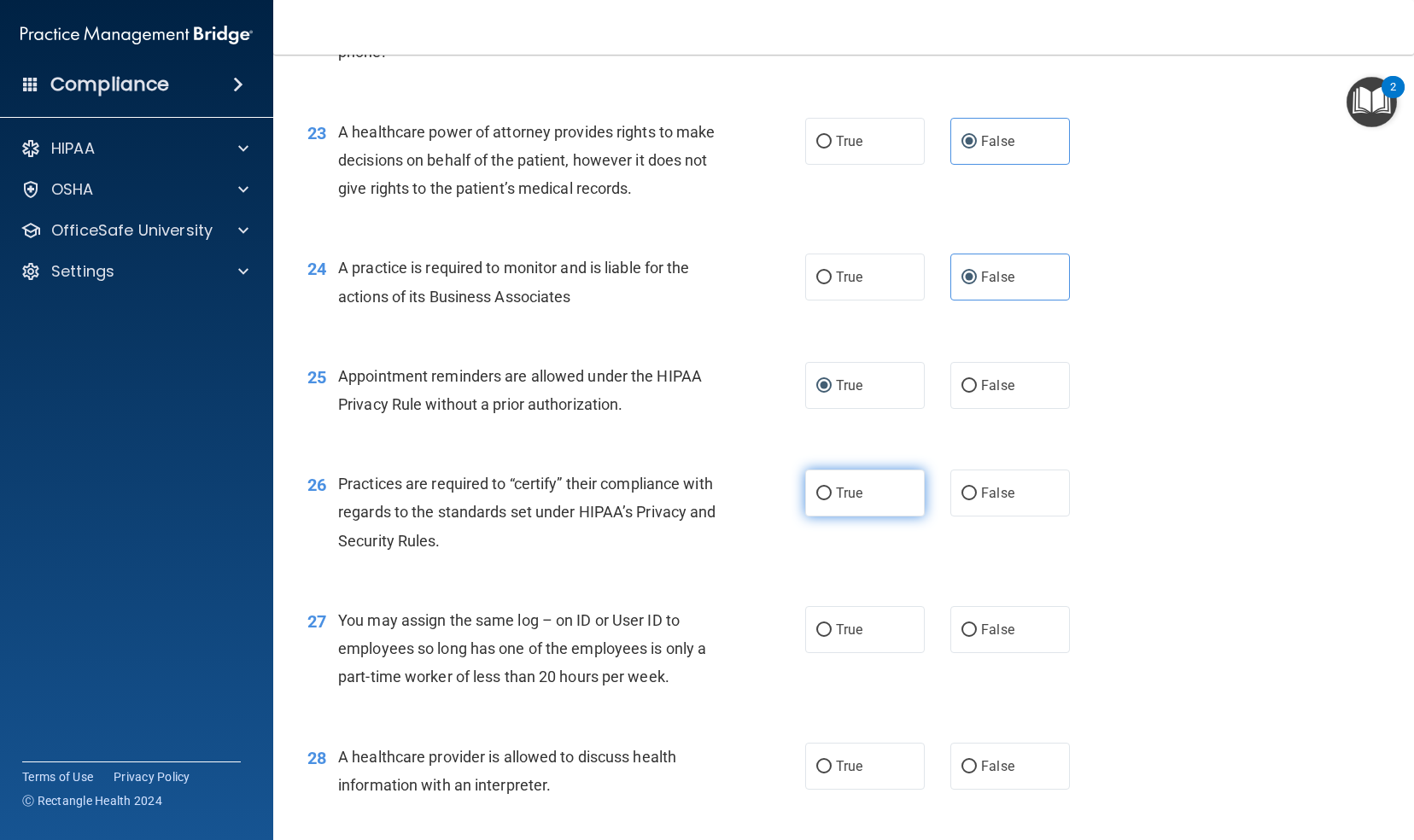click on "True" at bounding box center [849, 493] 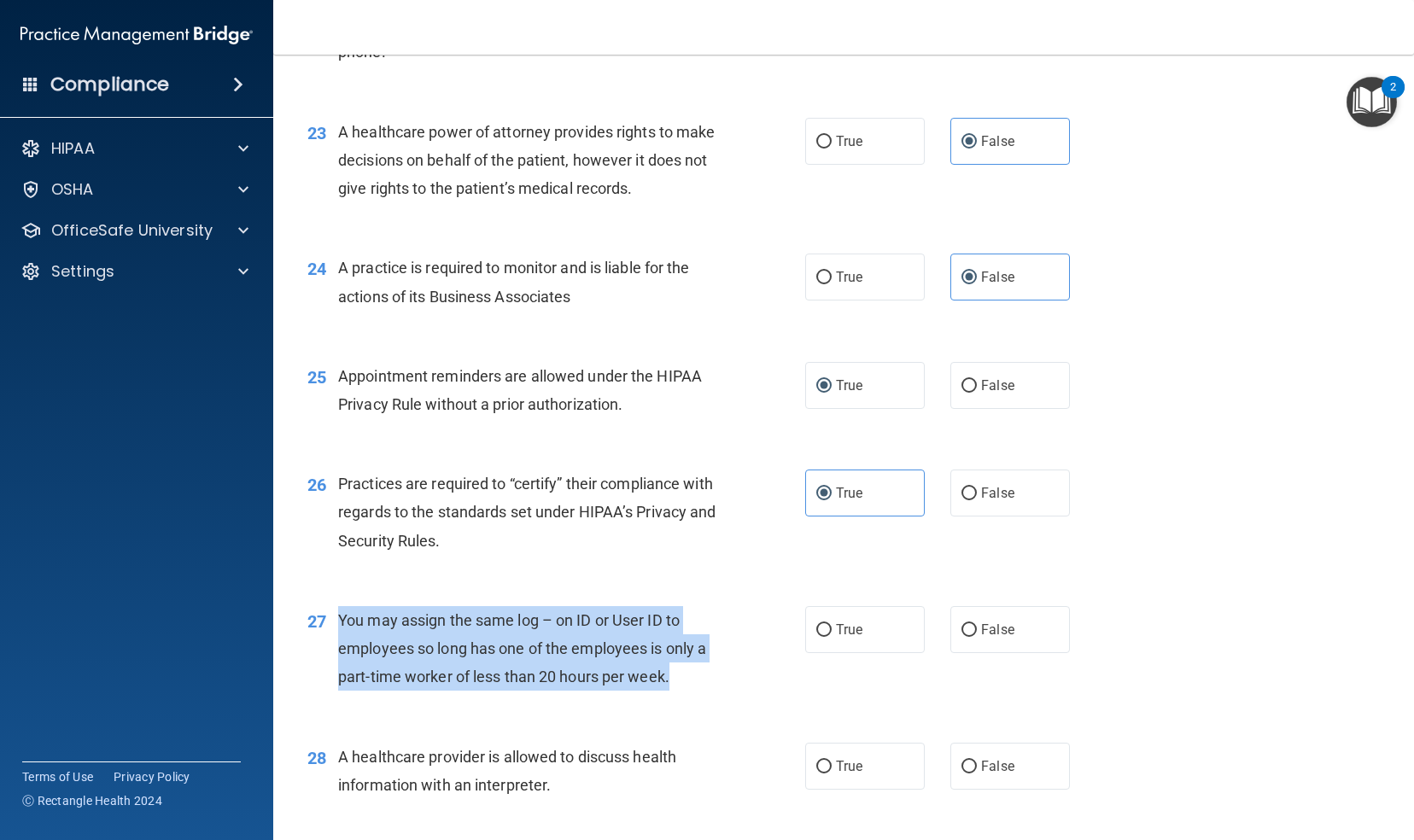 drag, startPoint x: 336, startPoint y: 641, endPoint x: 695, endPoint y: 697, distance: 363 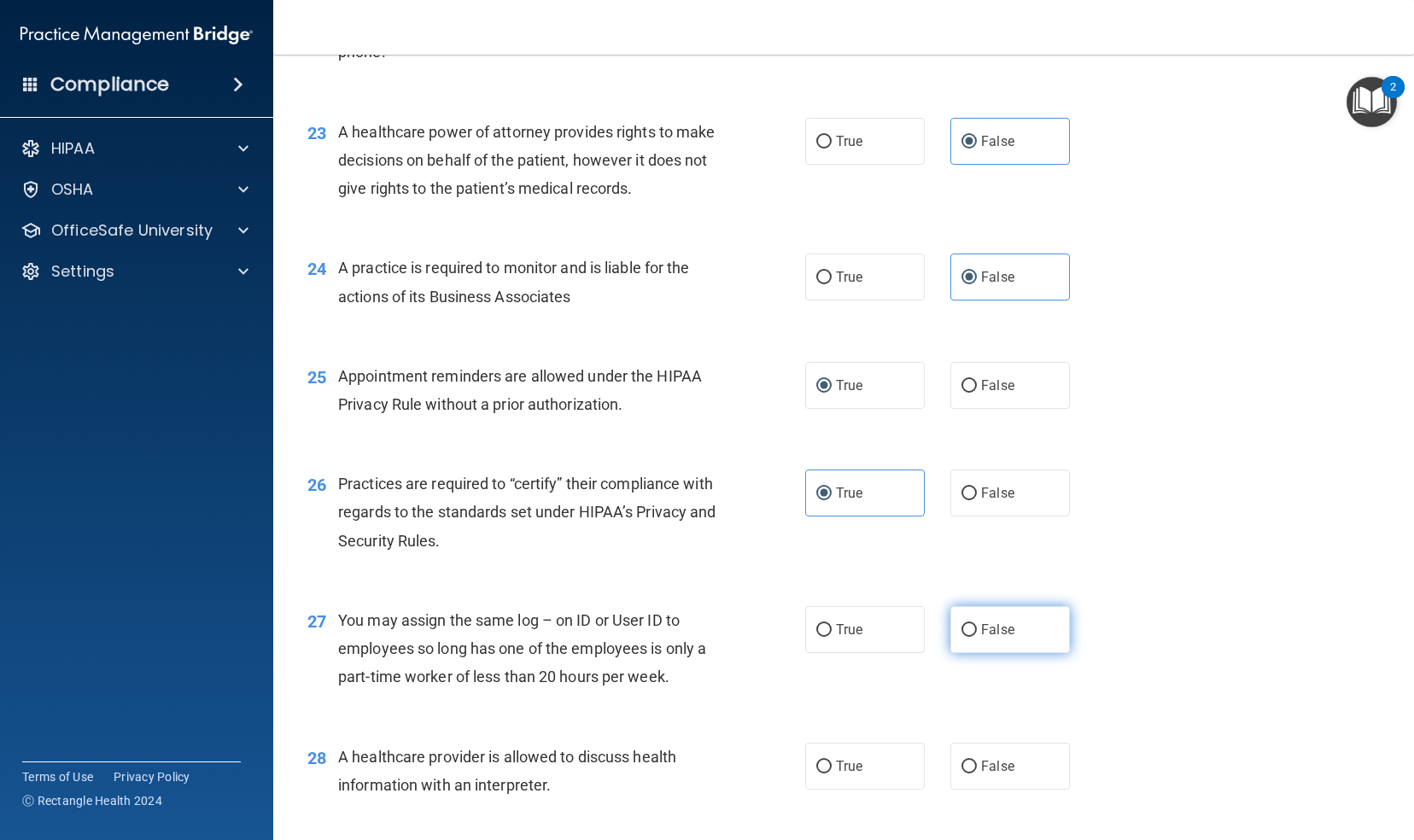 click on "False" at bounding box center [997, 629] 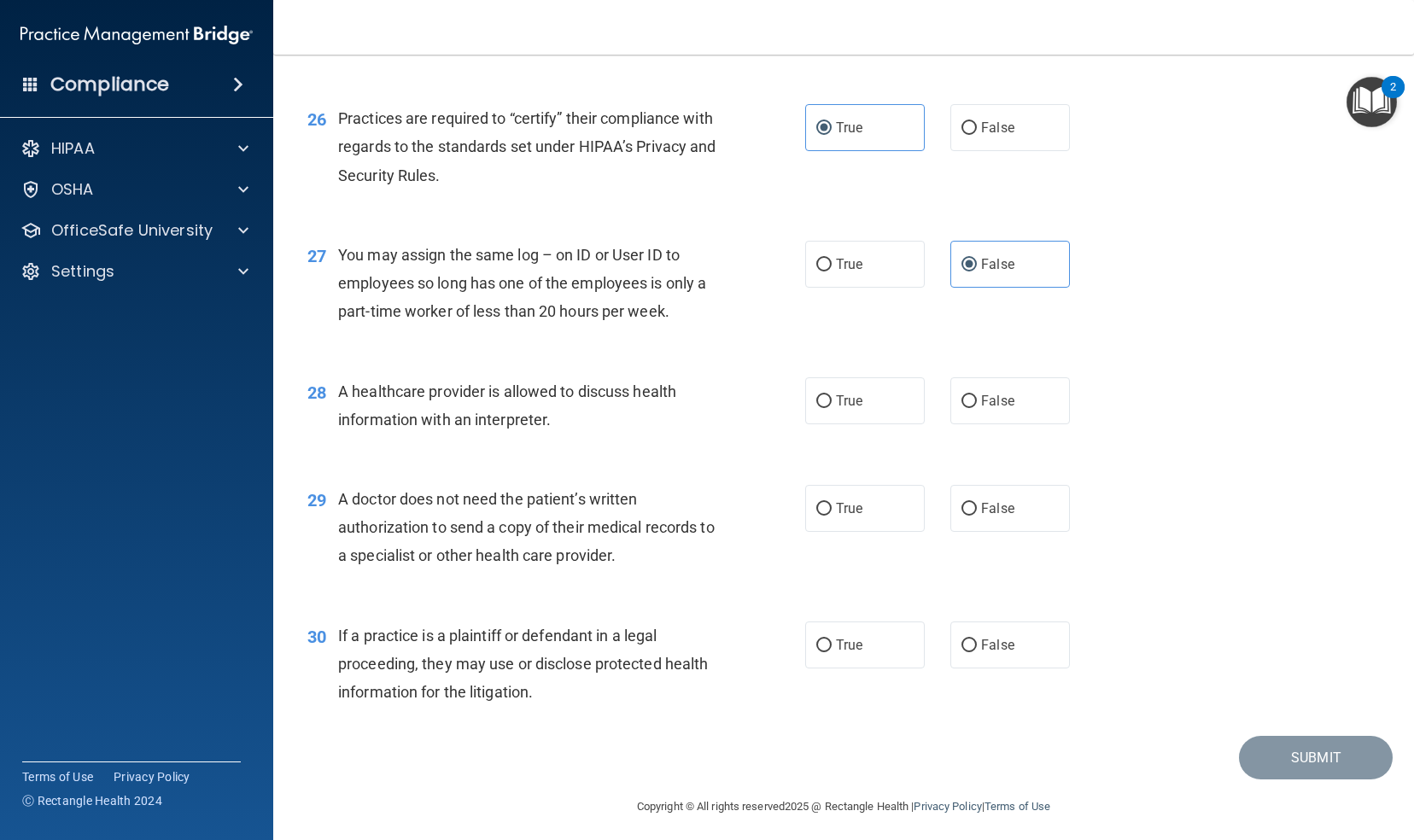 scroll, scrollTop: 3531, scrollLeft: 0, axis: vertical 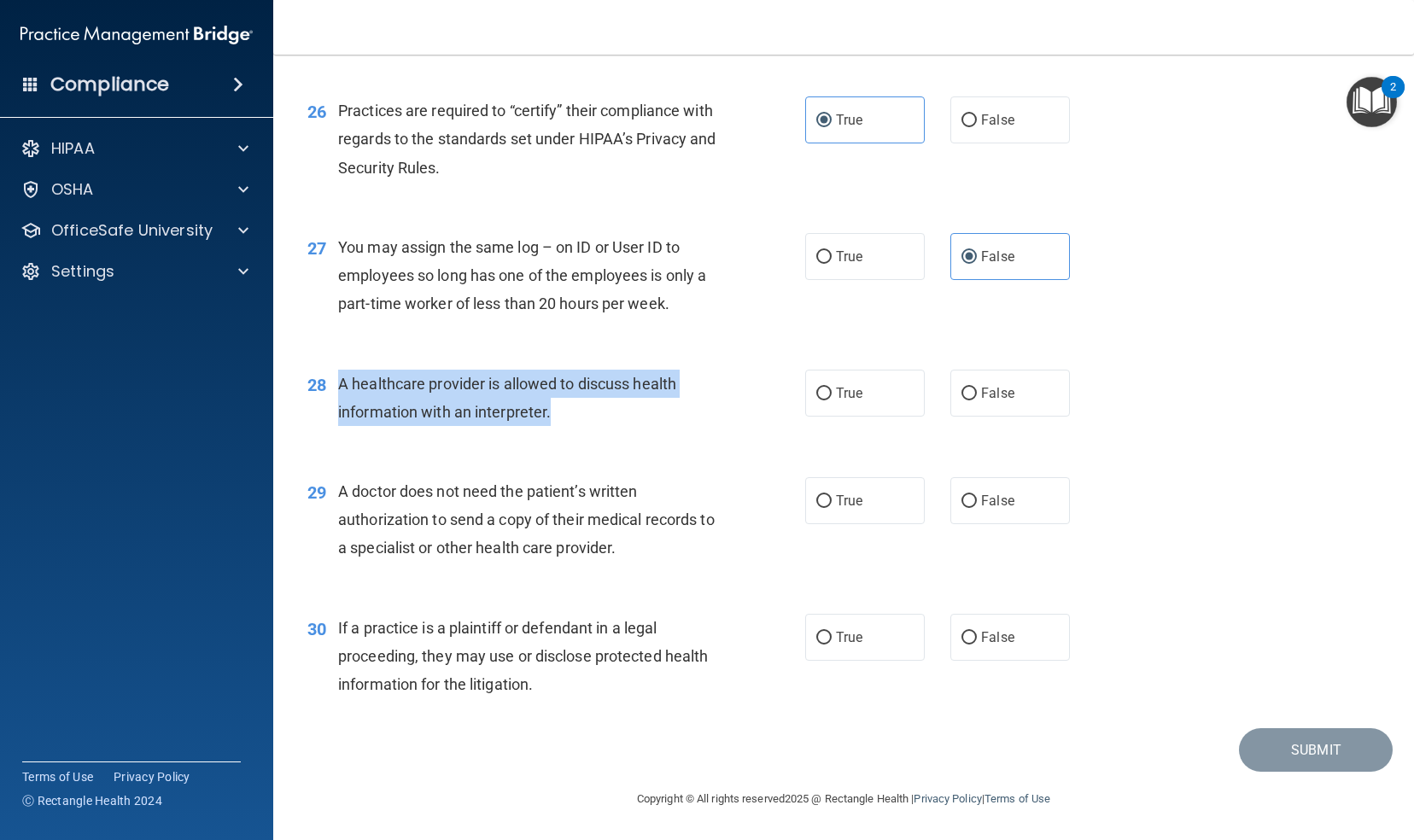 drag, startPoint x: 330, startPoint y: 379, endPoint x: 562, endPoint y: 421, distance: 235.77108 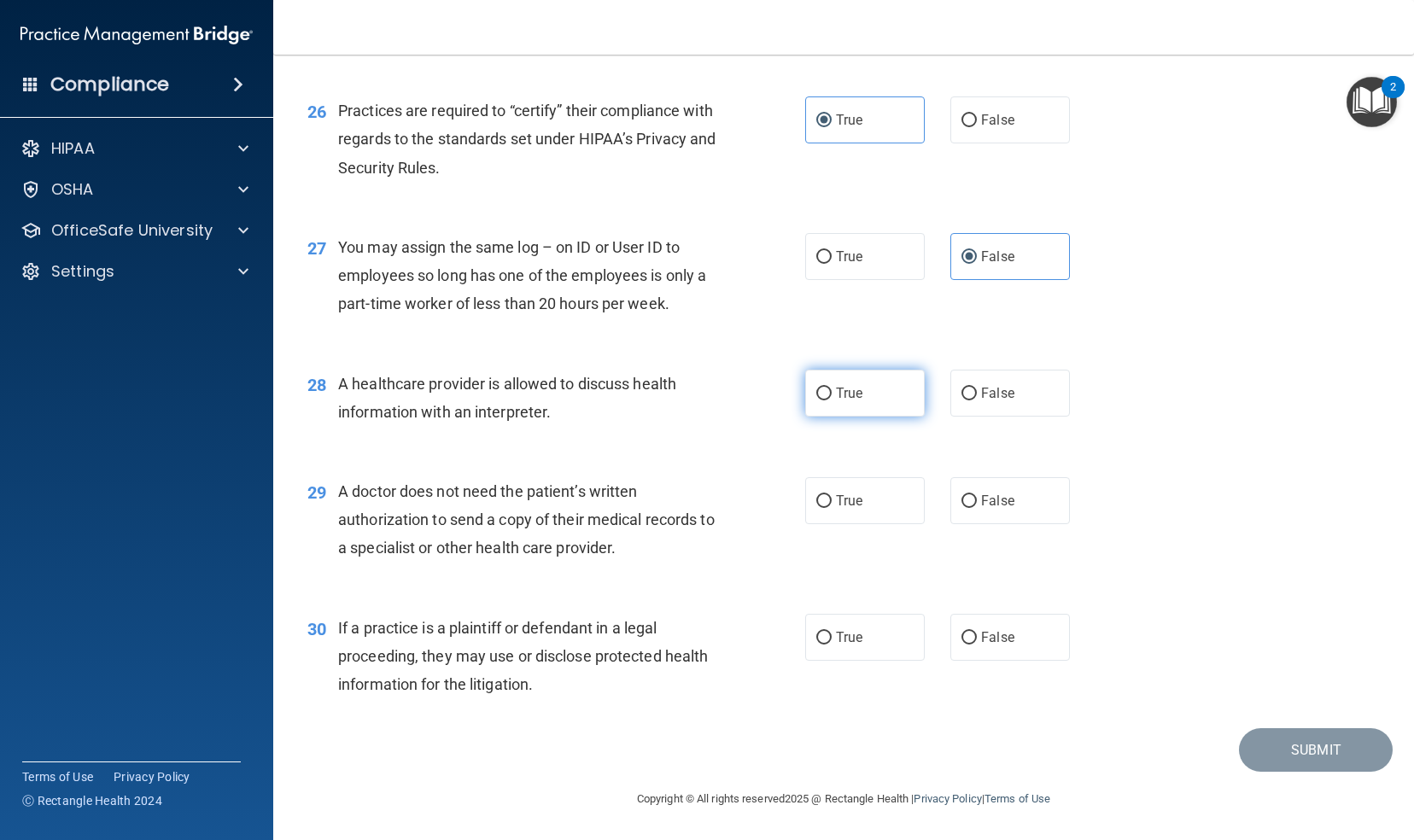 click on "True" at bounding box center [865, 393] 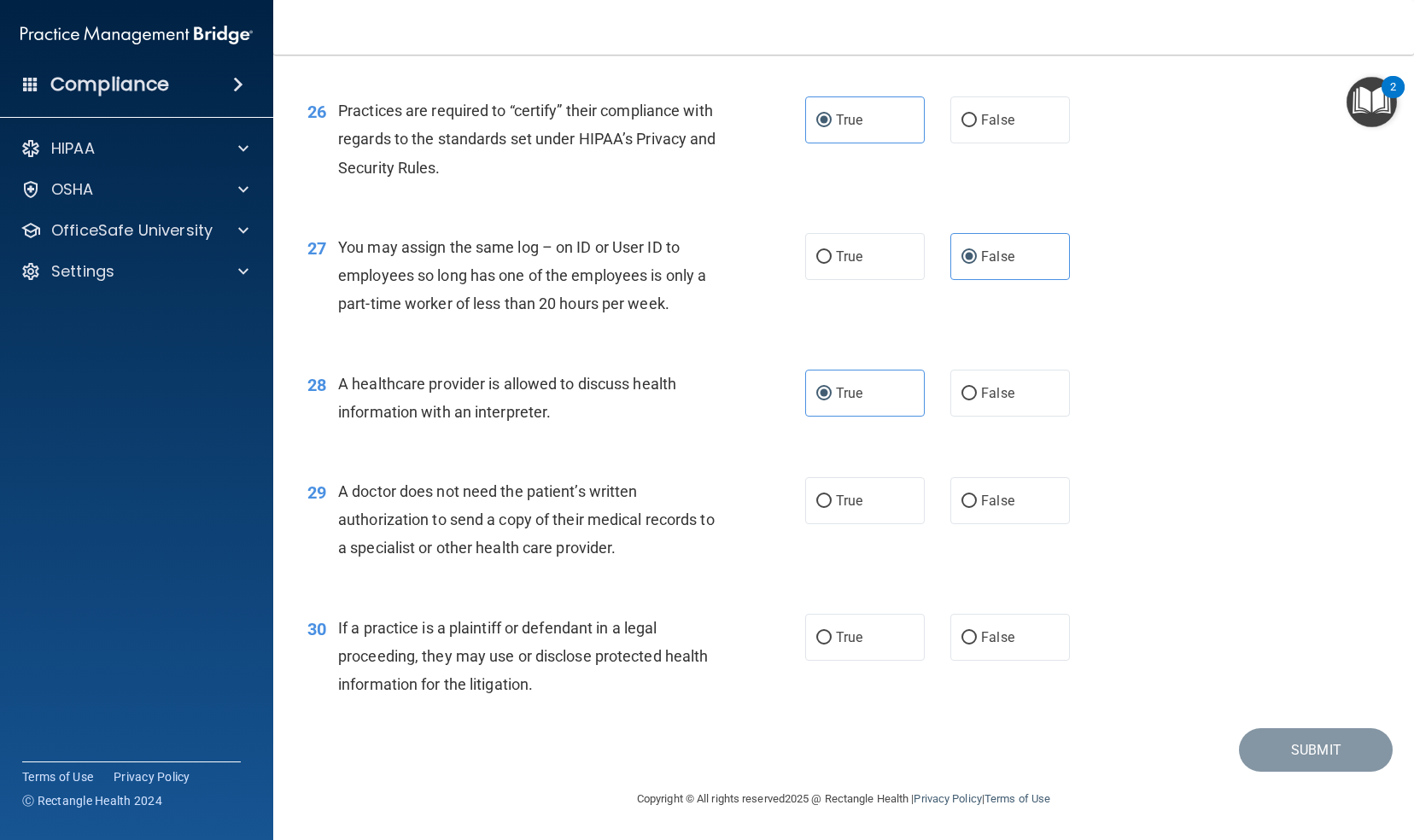 drag, startPoint x: 342, startPoint y: 490, endPoint x: 687, endPoint y: 560, distance: 352.0298 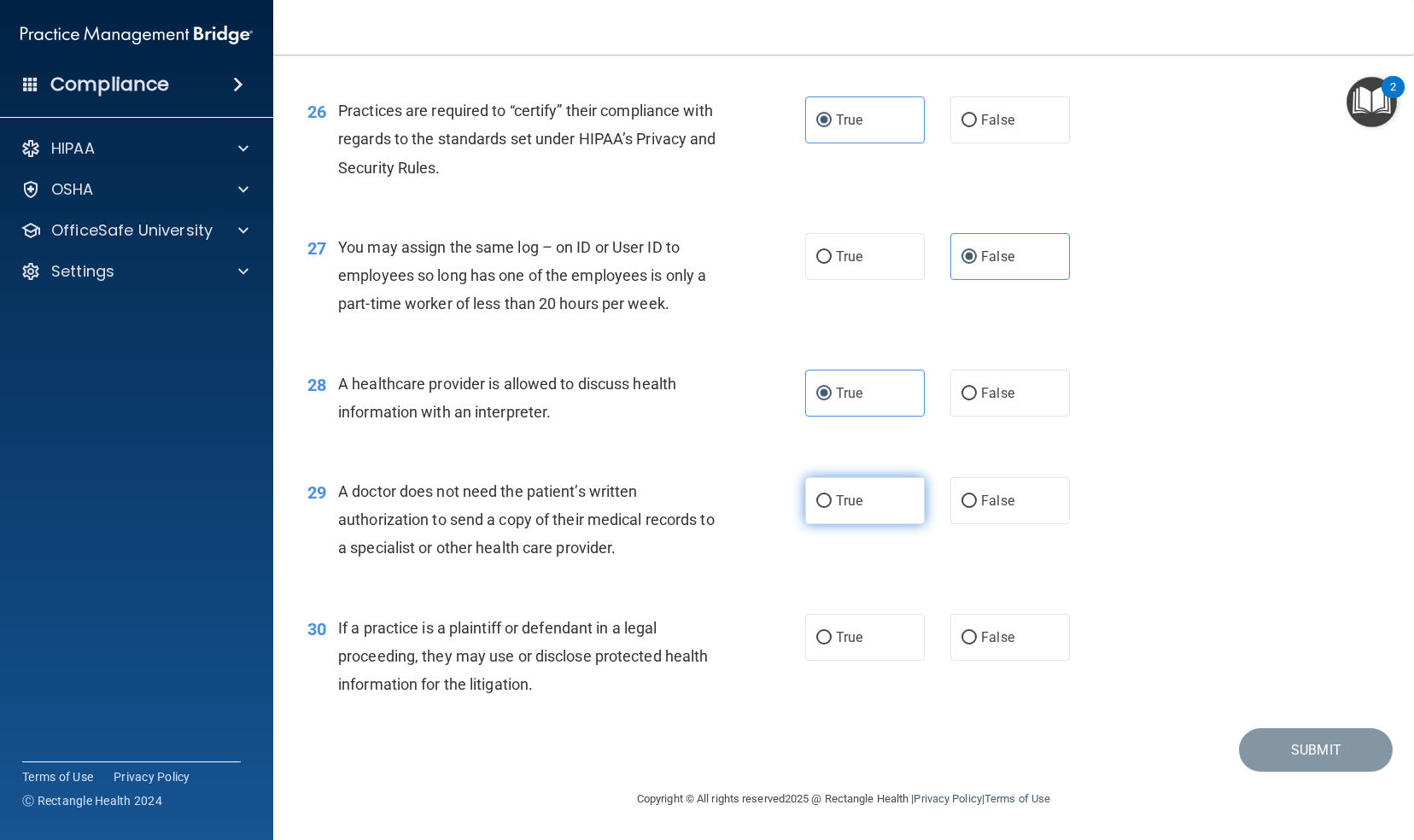 click on "True" at bounding box center [824, 501] 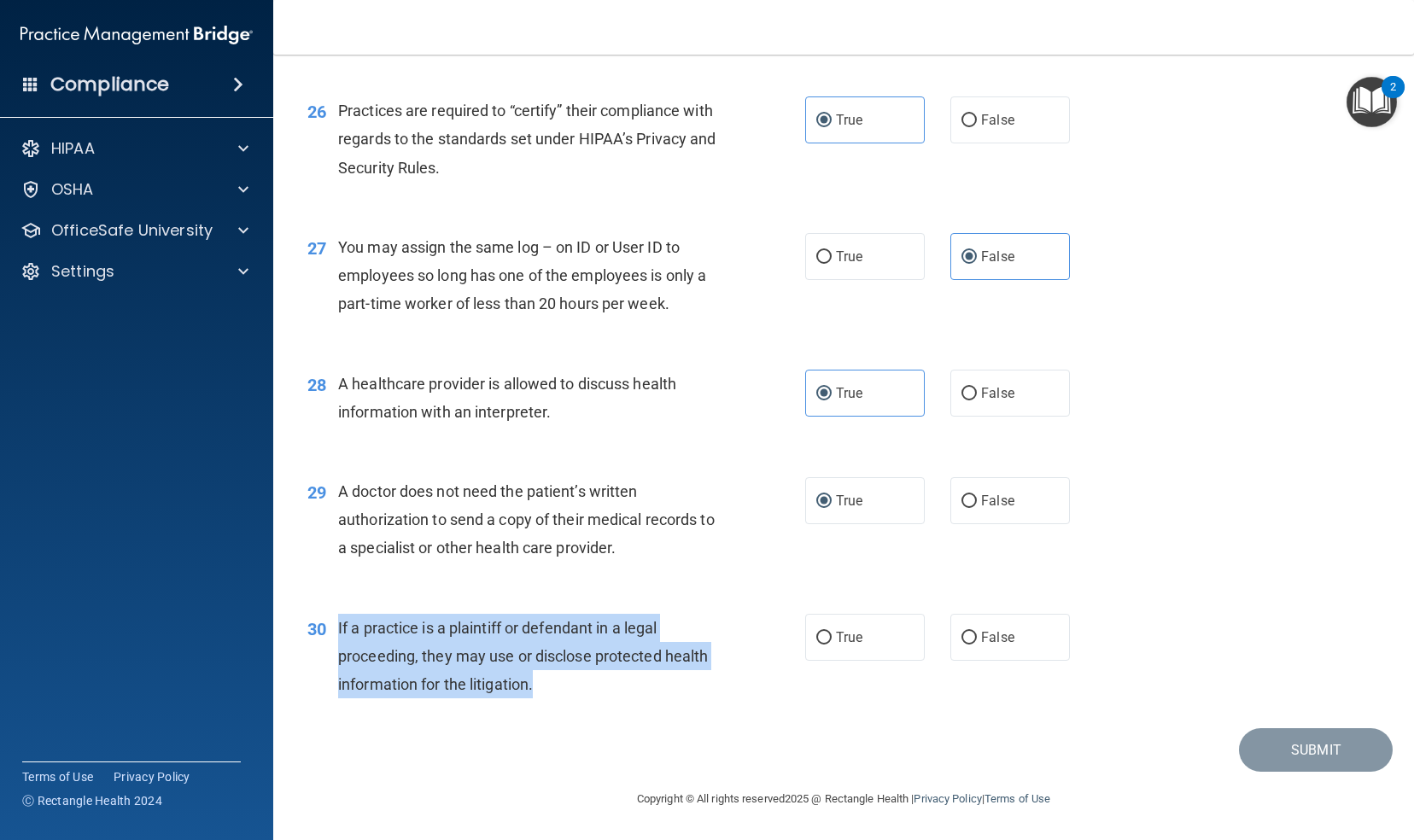 drag, startPoint x: 331, startPoint y: 624, endPoint x: 577, endPoint y: 681, distance: 252.5173 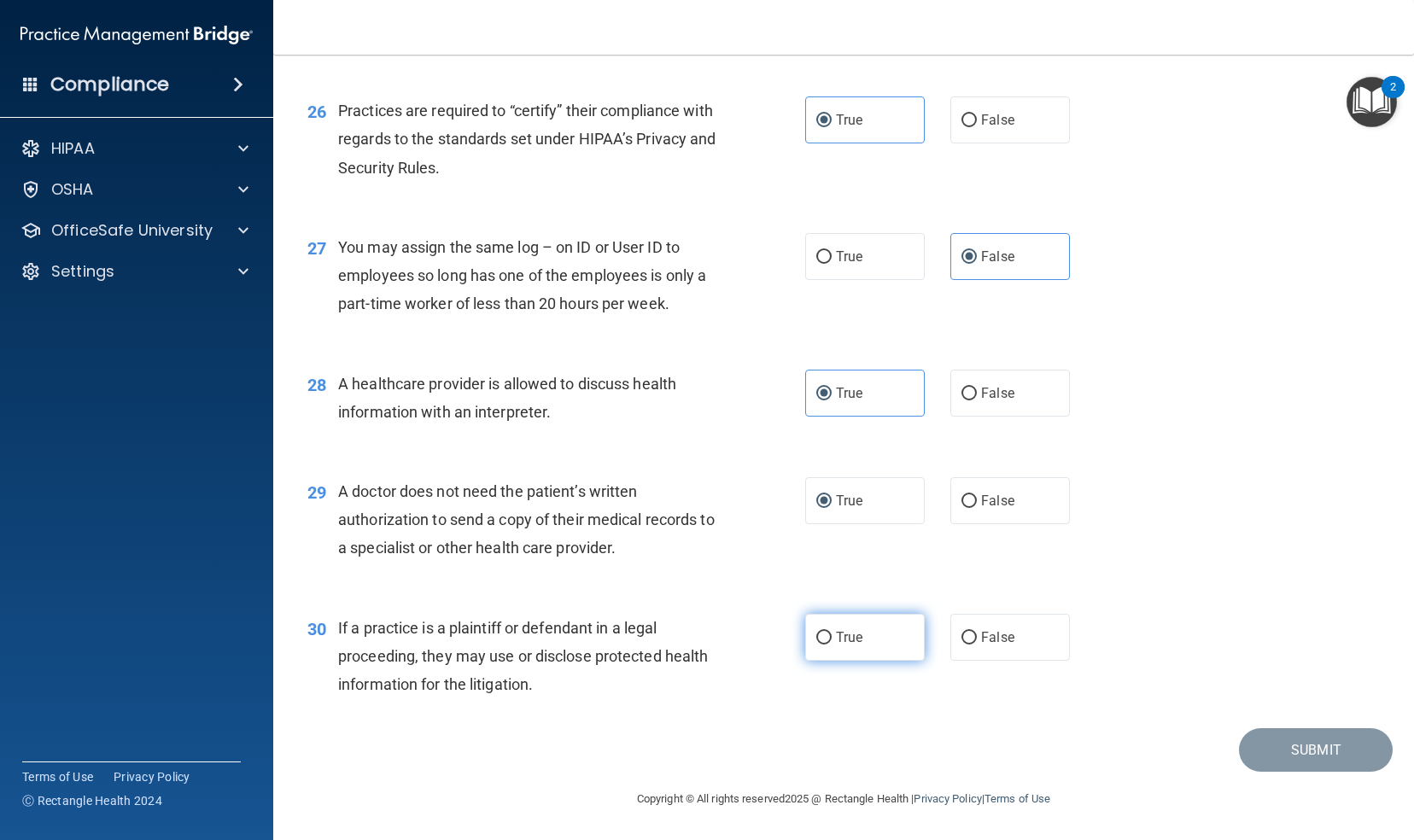 click on "True" at bounding box center [865, 637] 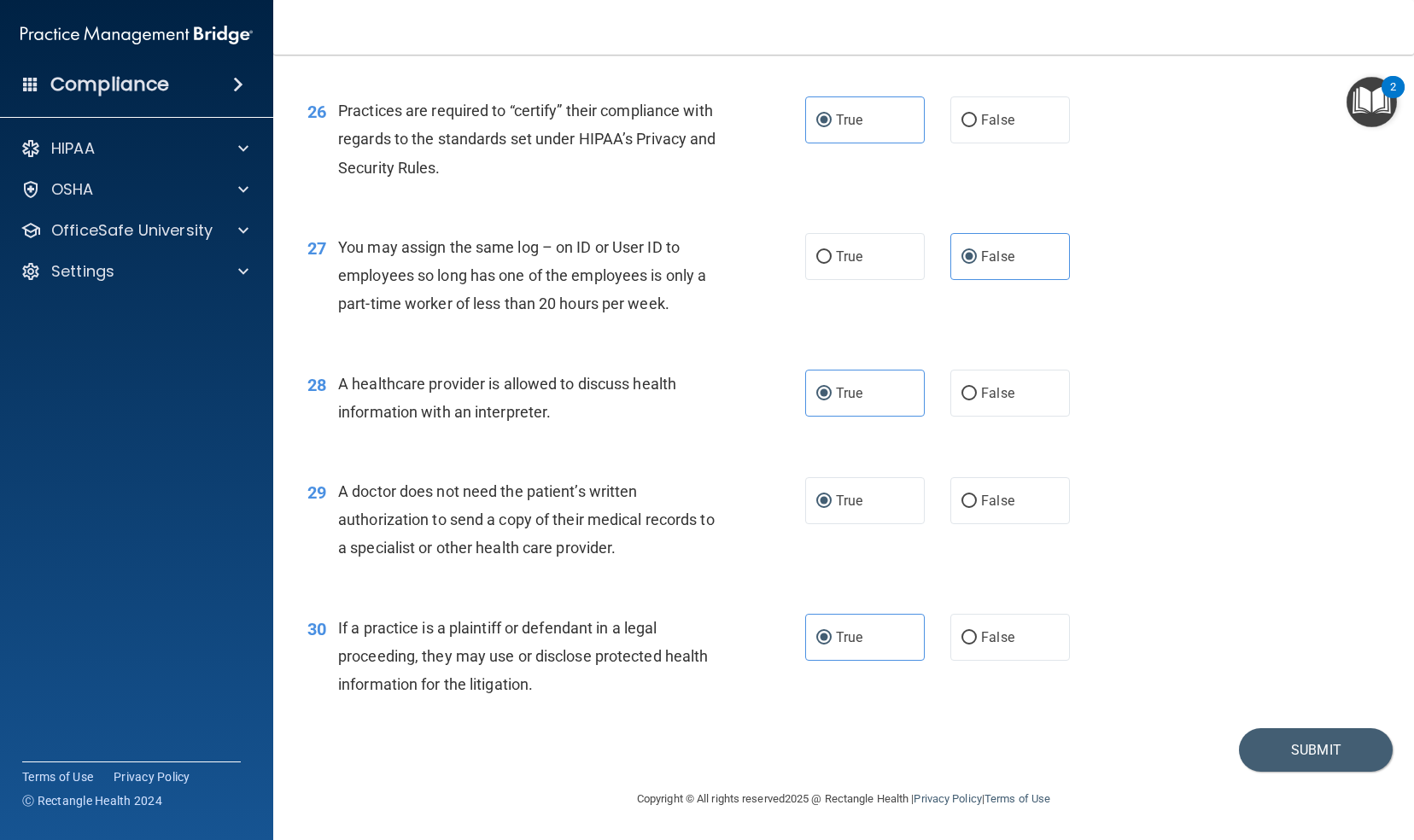 click on "30       If a practice is a plaintiff or defendant in a legal proceeding, they may use or disclose protected health information for the litigation.                 True           False" at bounding box center [844, 661] 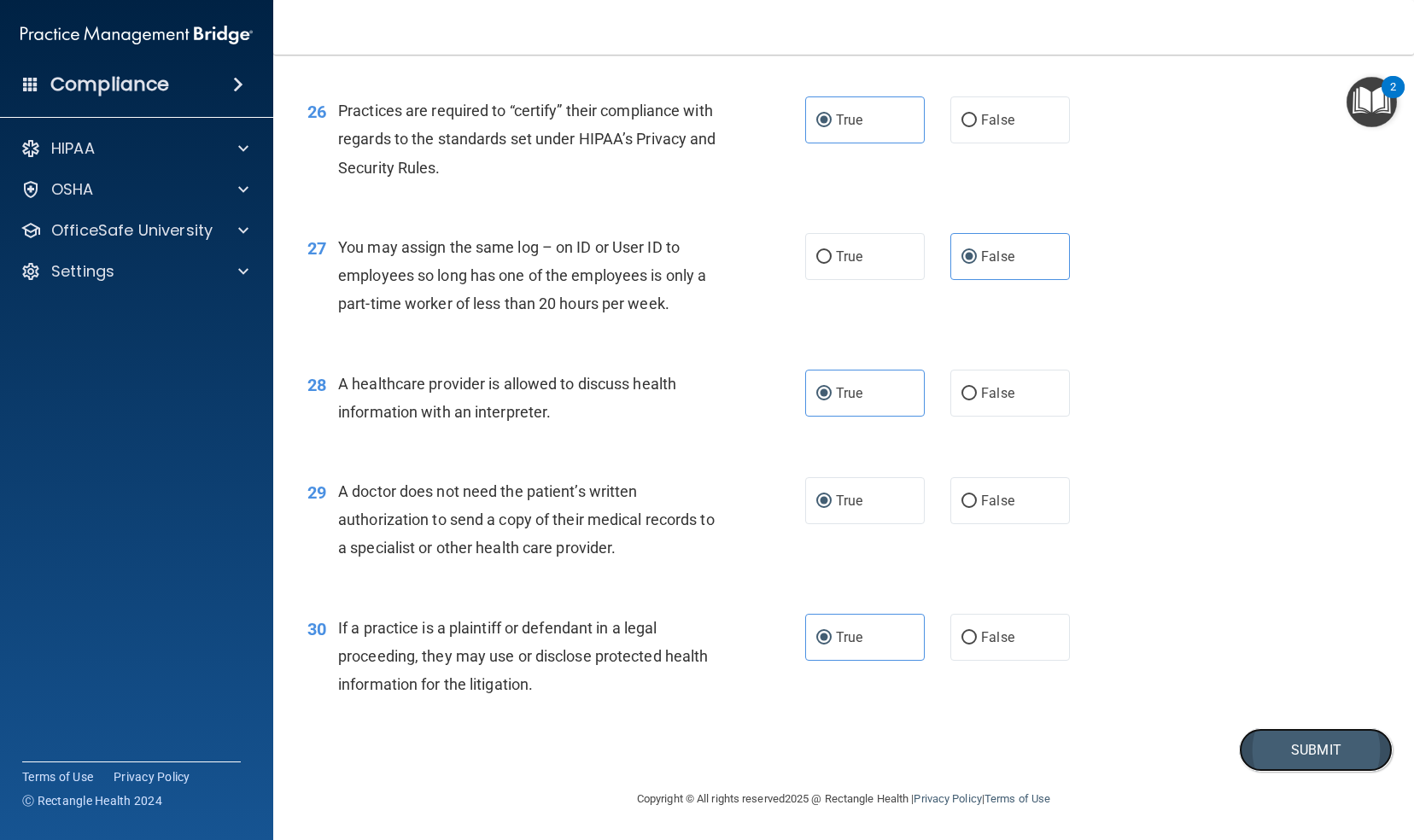 click on "Submit" at bounding box center [1316, 750] 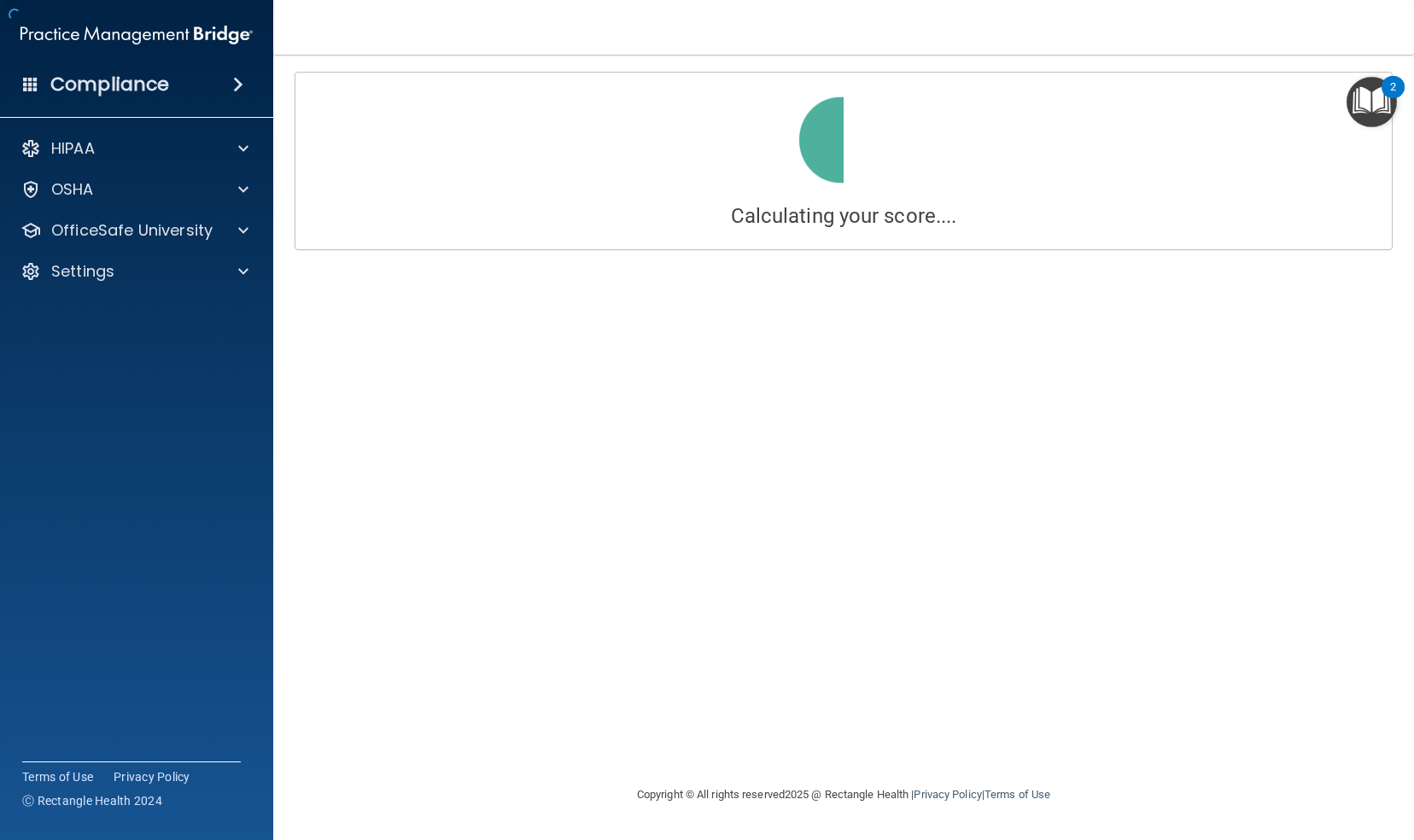 scroll, scrollTop: 0, scrollLeft: 0, axis: both 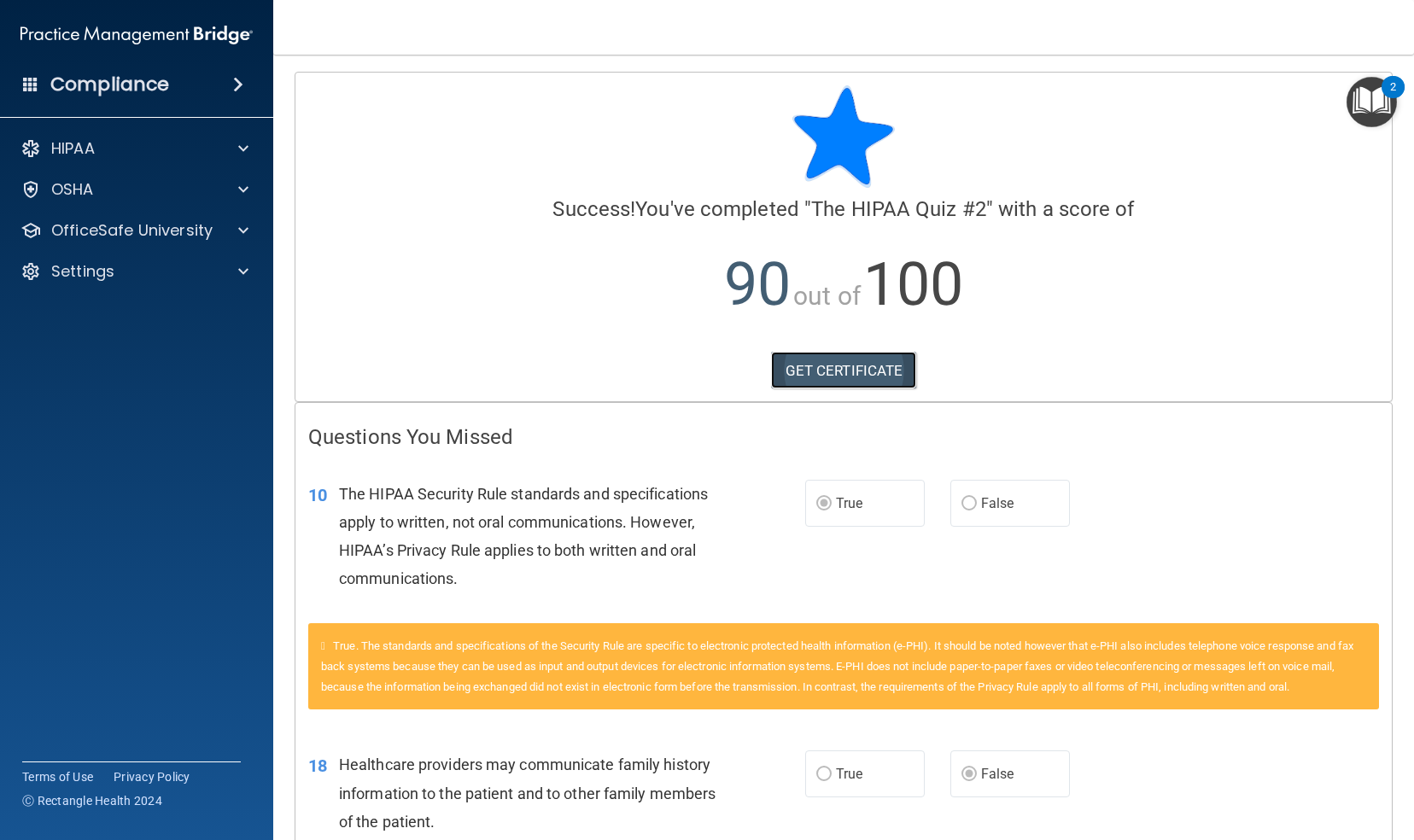 click on "GET CERTIFICATE" at bounding box center (844, 370) 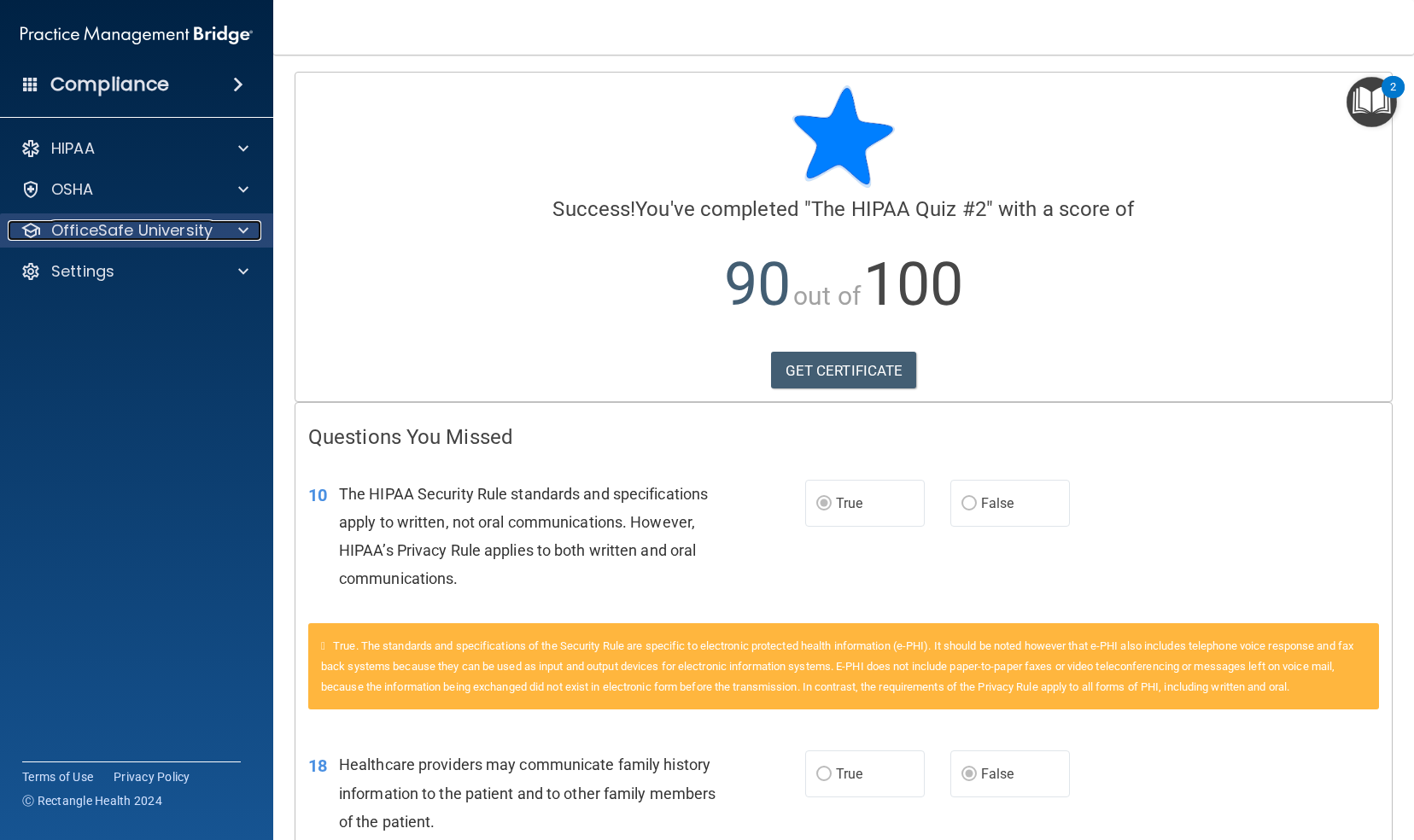 click on "OfficeSafe University" at bounding box center (131, 230) 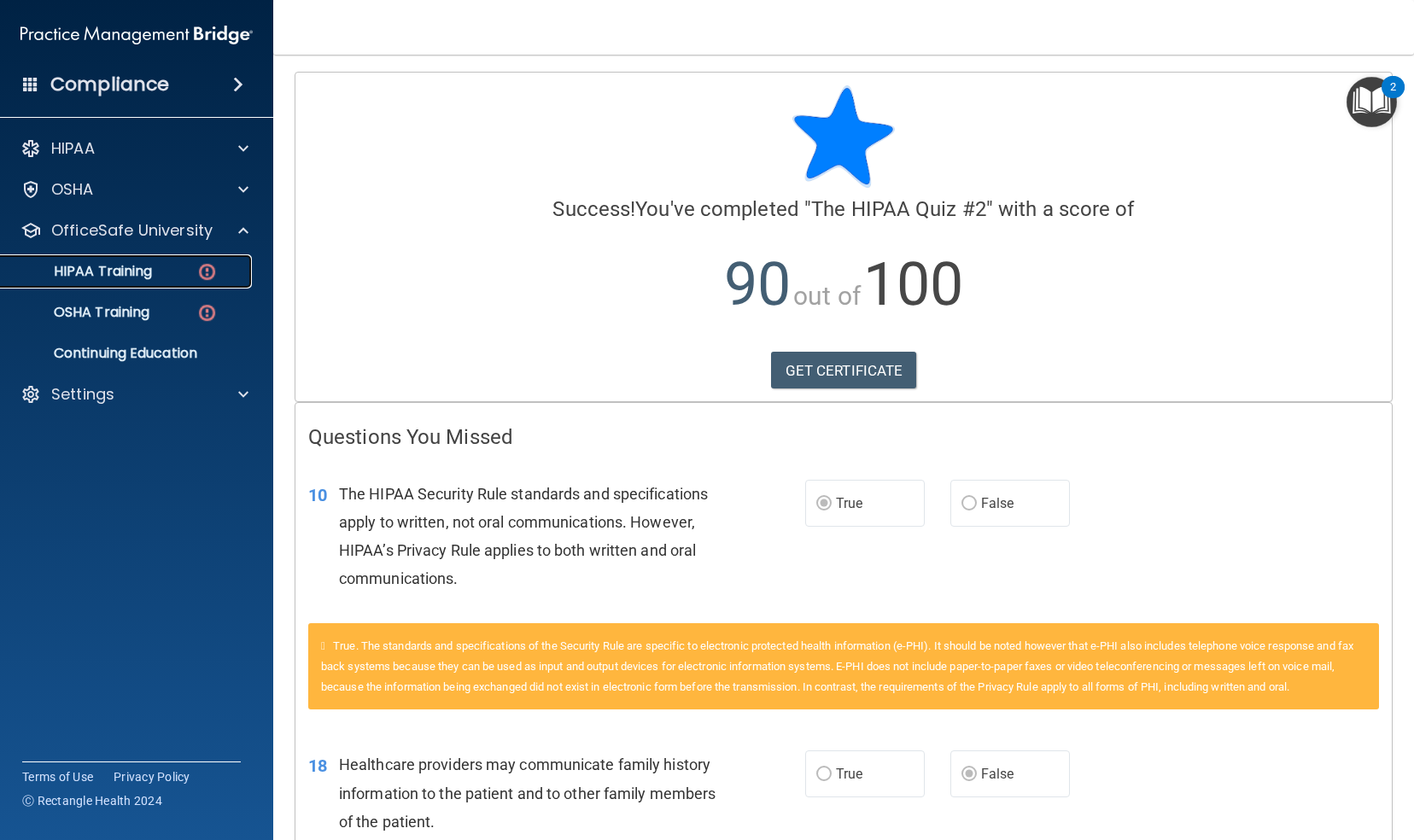 click on "HIPAA Training" at bounding box center (81, 271) 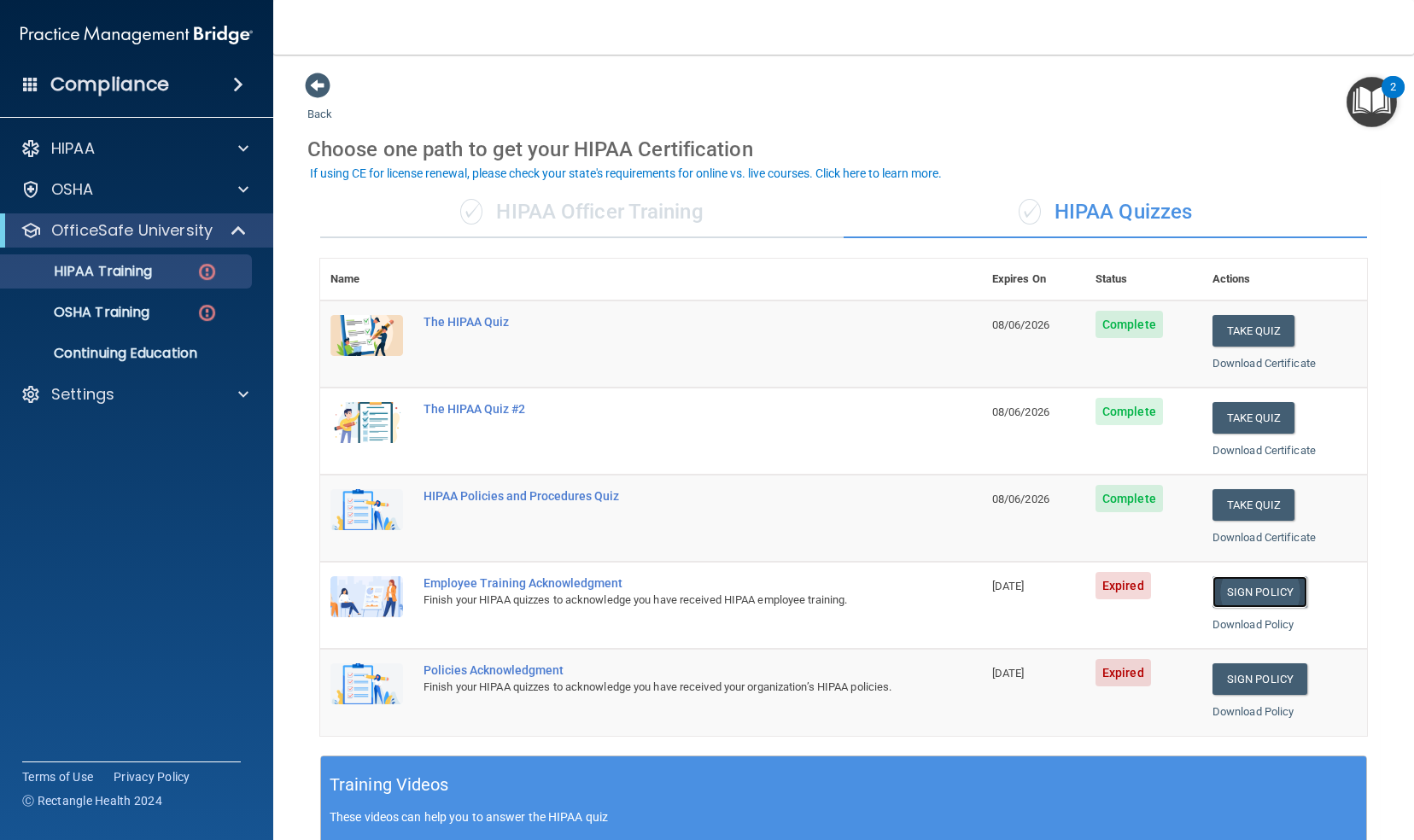 click on "Sign Policy" at bounding box center (1259, 592) 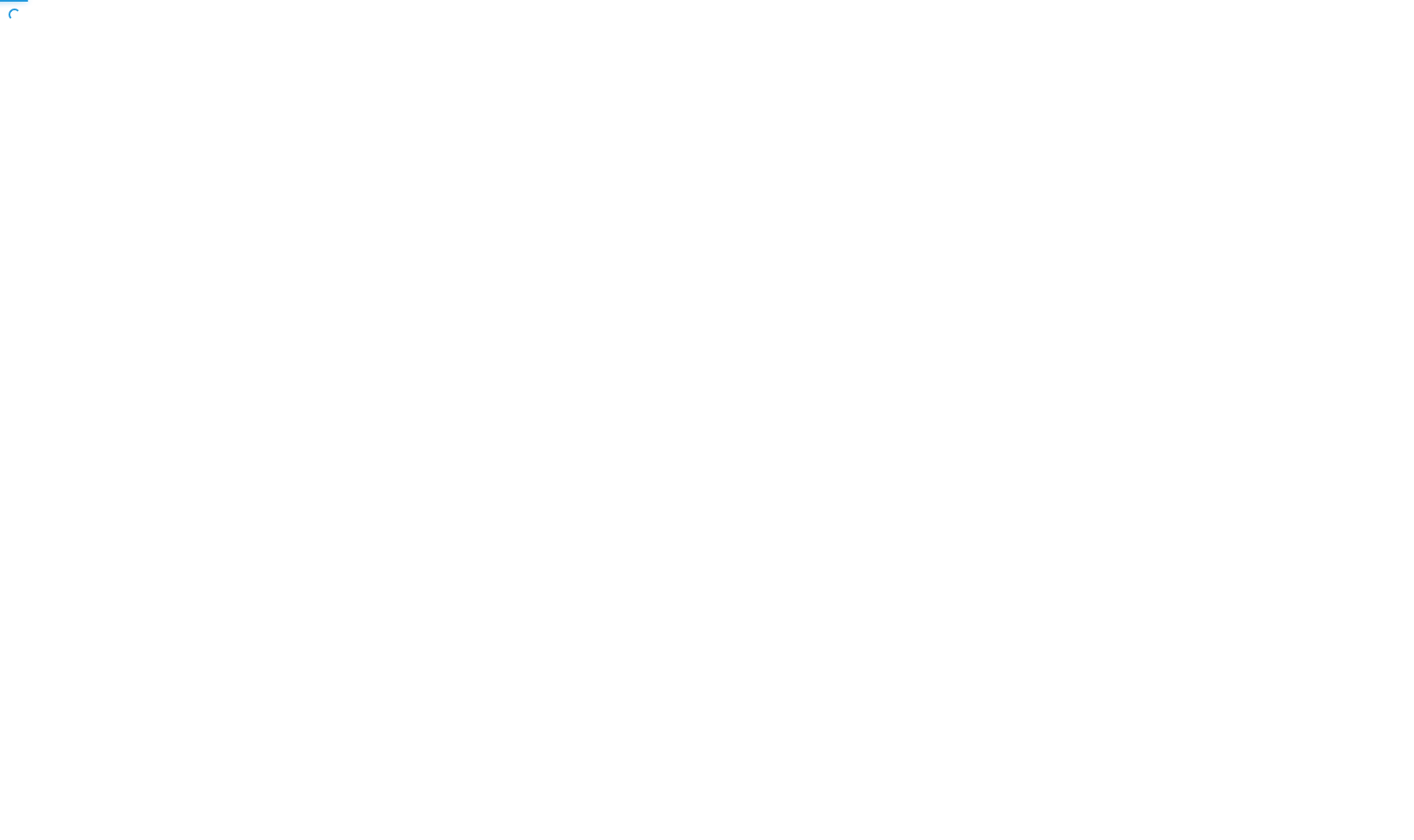 scroll, scrollTop: 0, scrollLeft: 0, axis: both 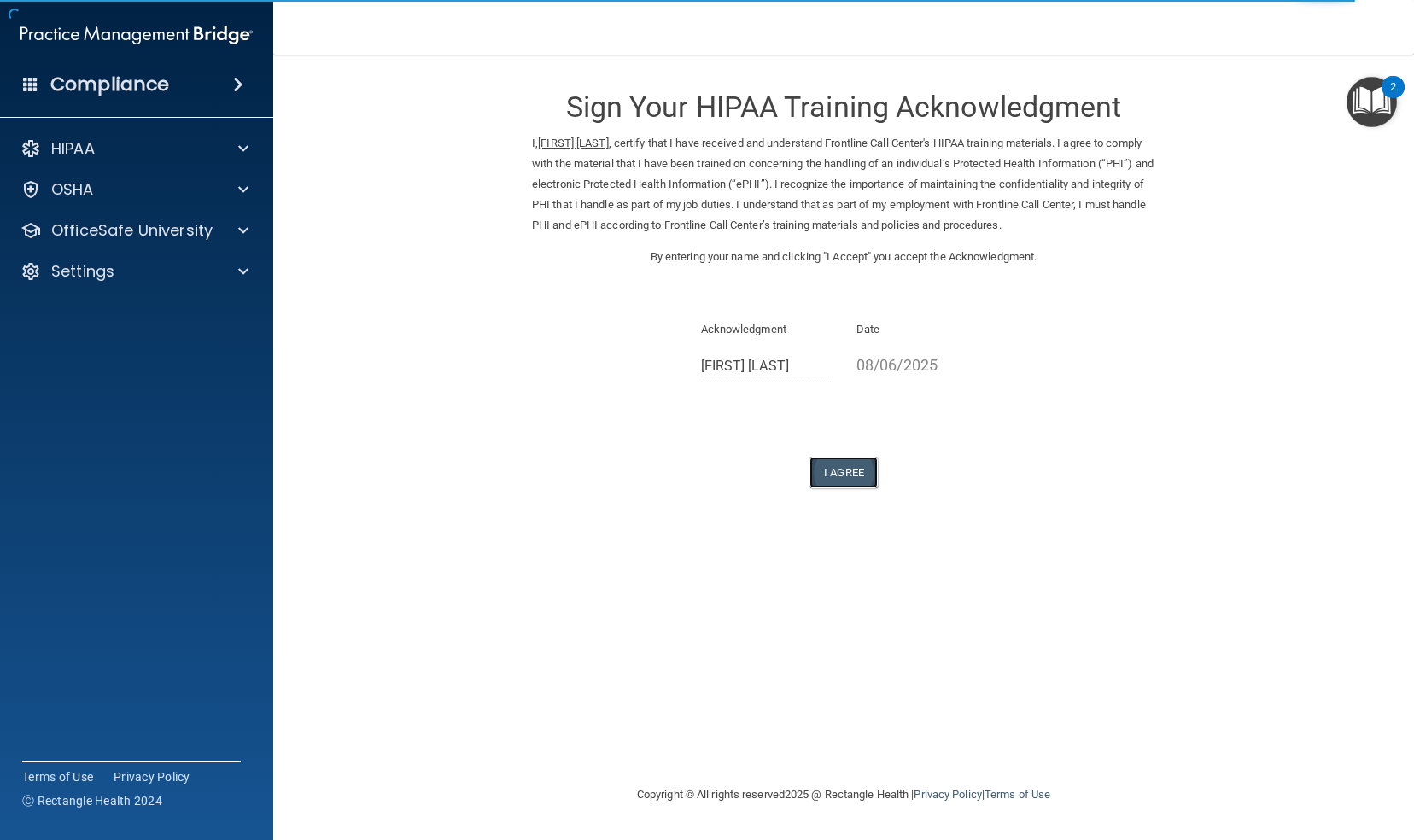 click on "I Agree" at bounding box center [844, 472] 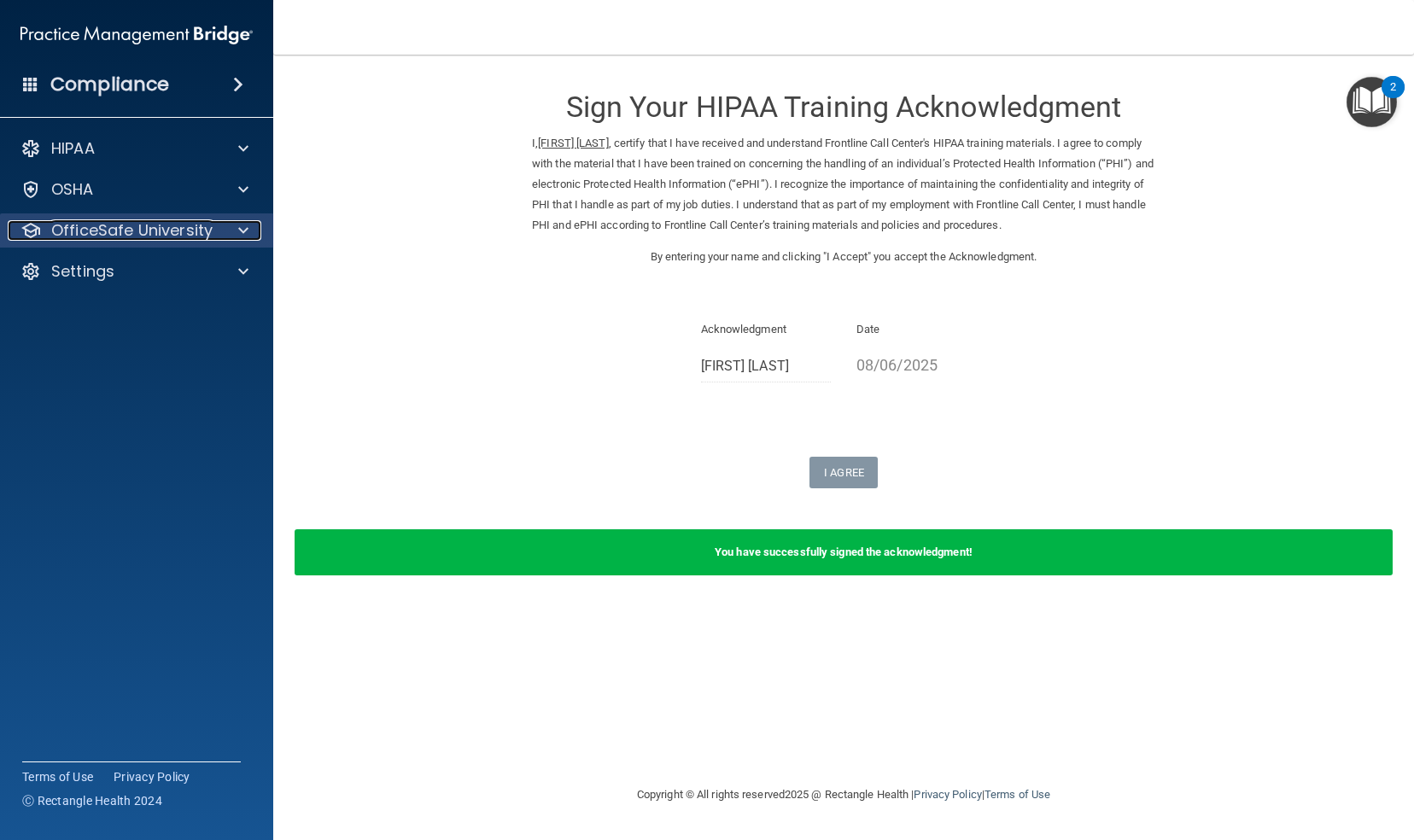 click at bounding box center (241, 230) 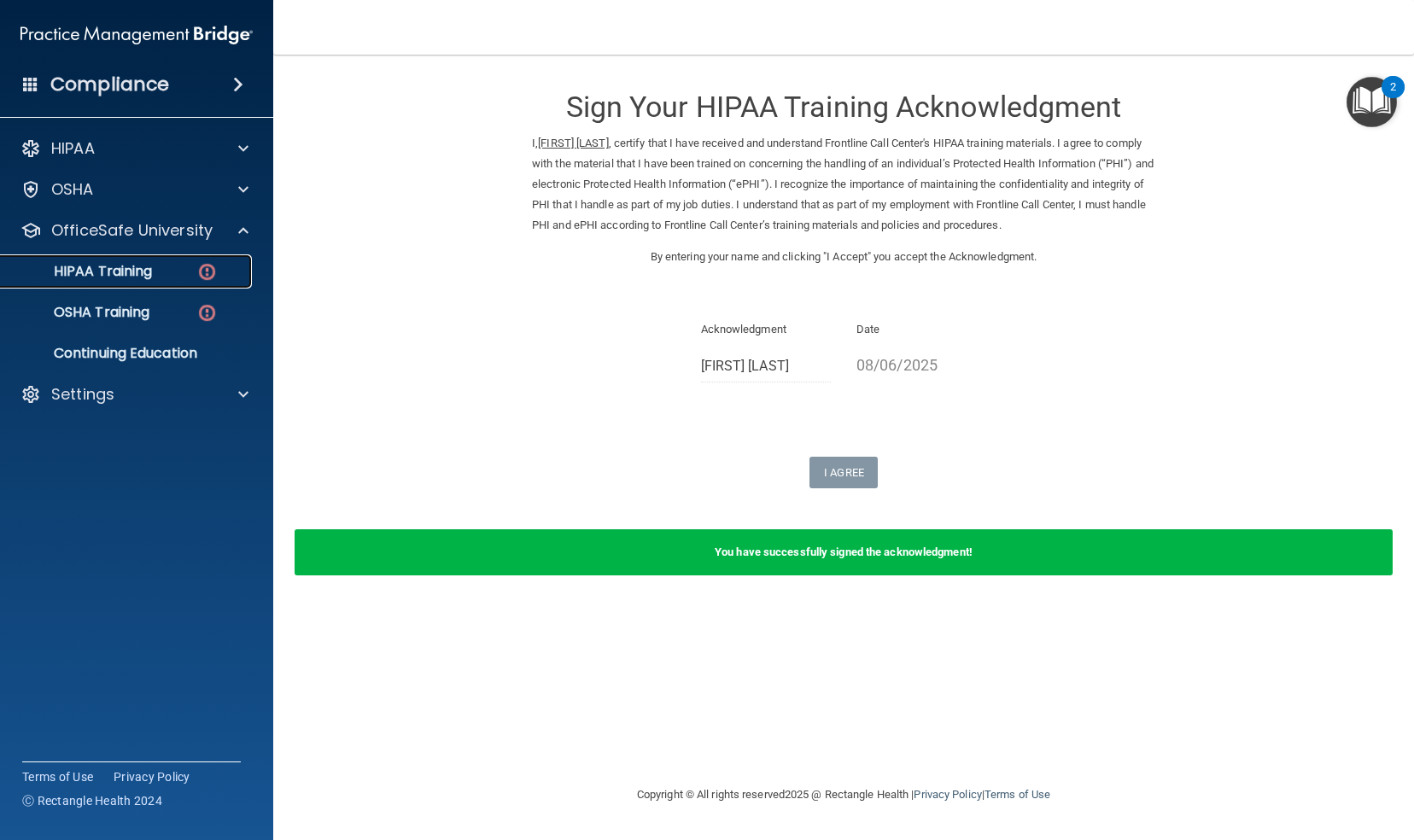 click on "HIPAA Training" at bounding box center (81, 271) 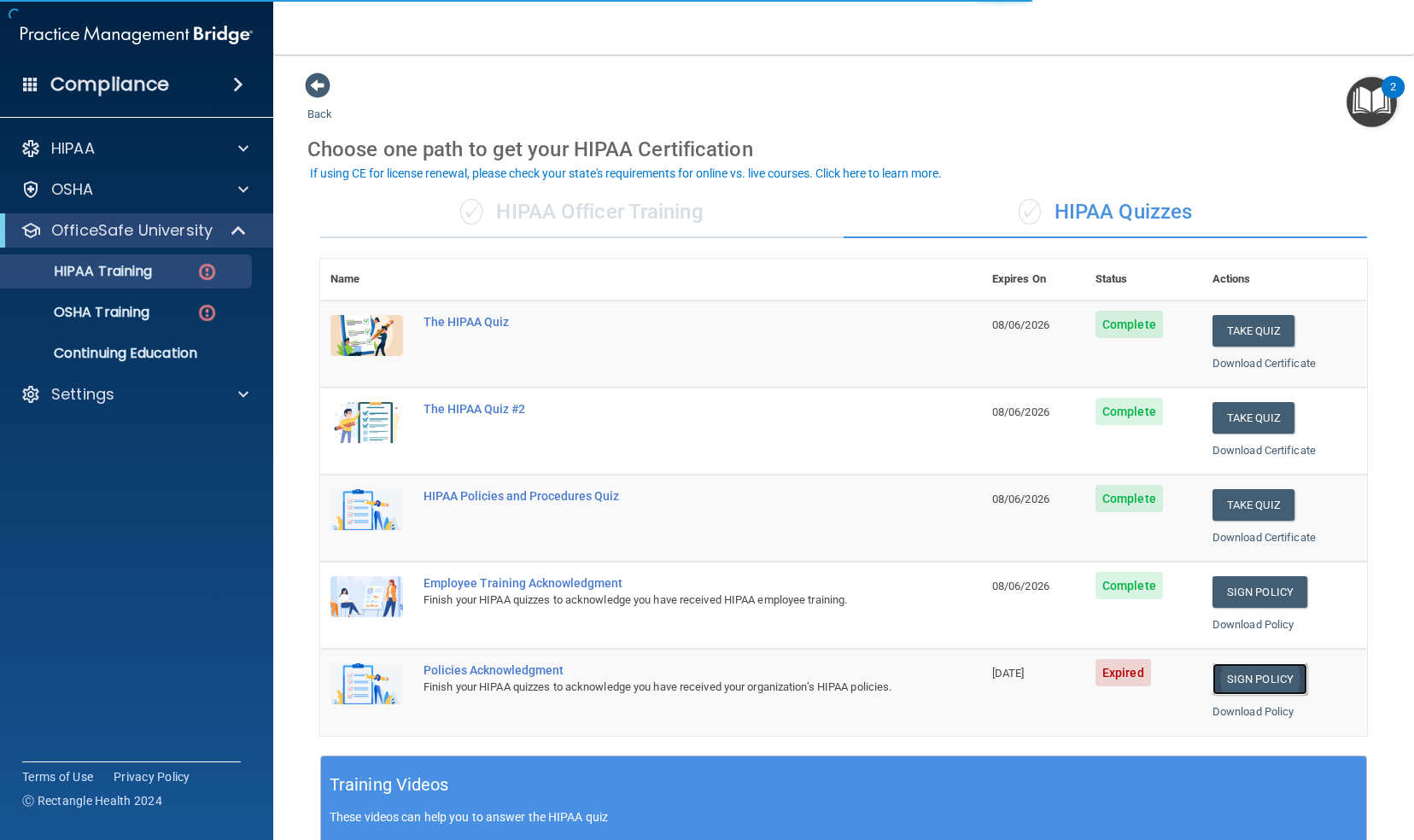 click on "Sign Policy" at bounding box center (1259, 679) 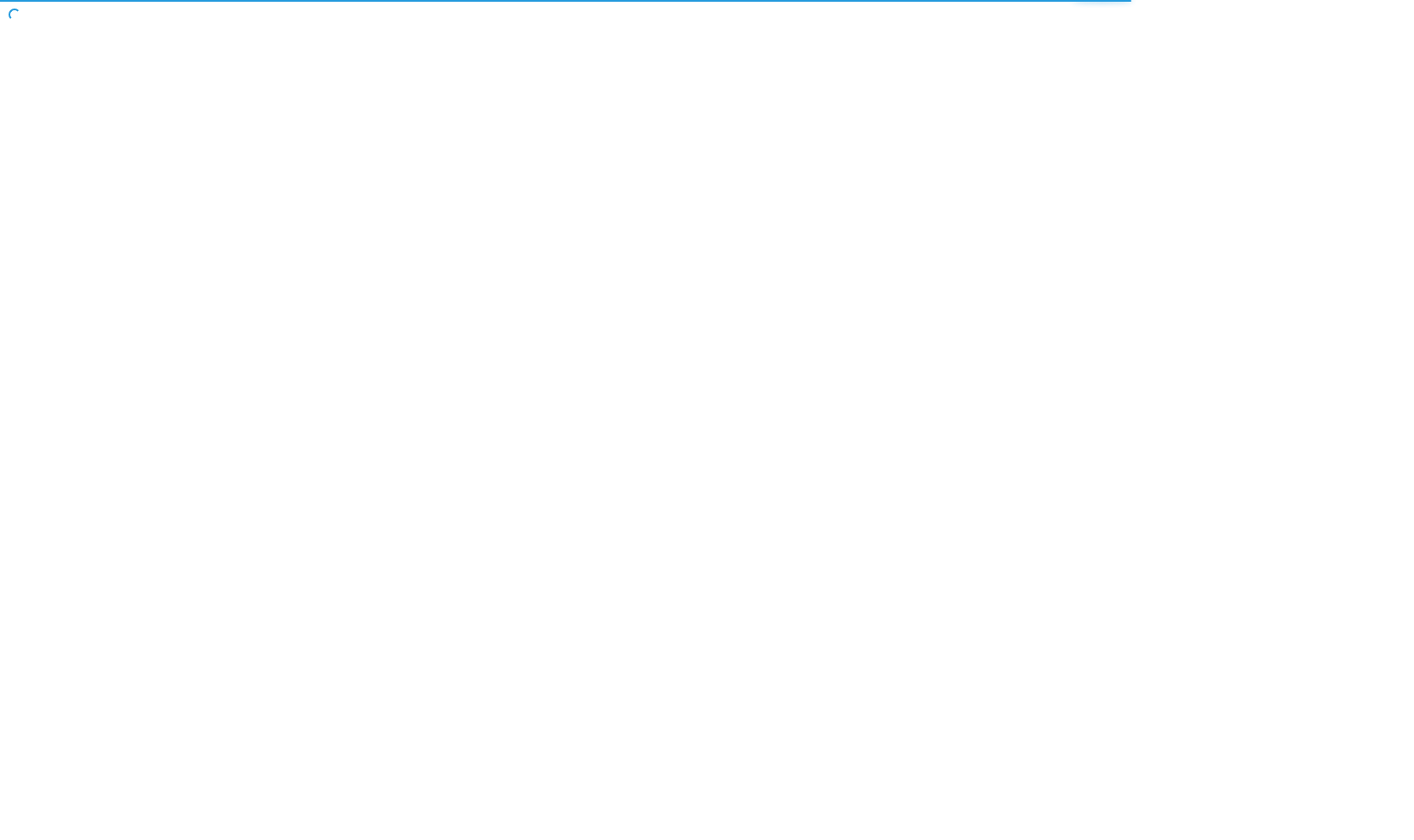 scroll, scrollTop: 0, scrollLeft: 0, axis: both 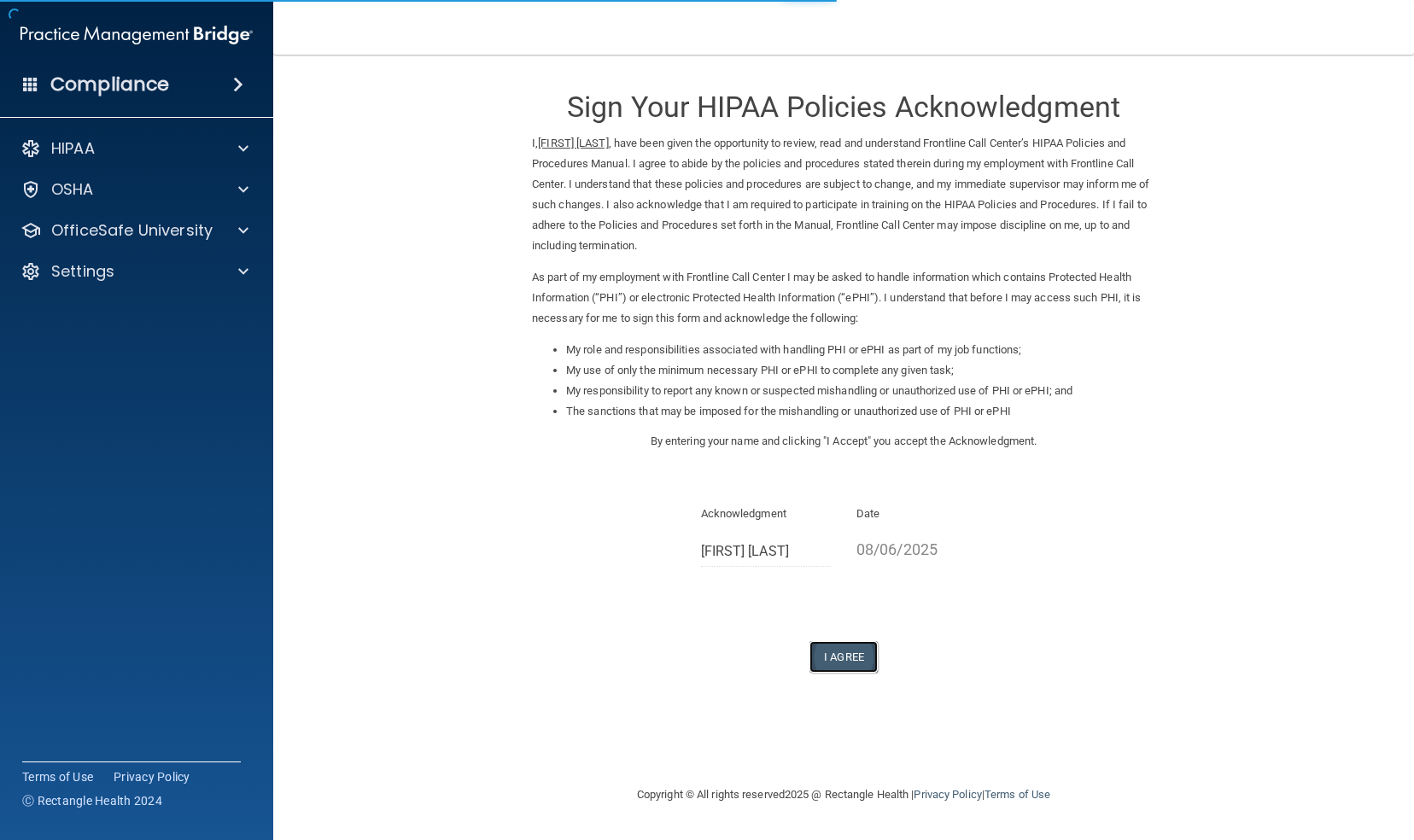 click on "I Agree" at bounding box center [844, 656] 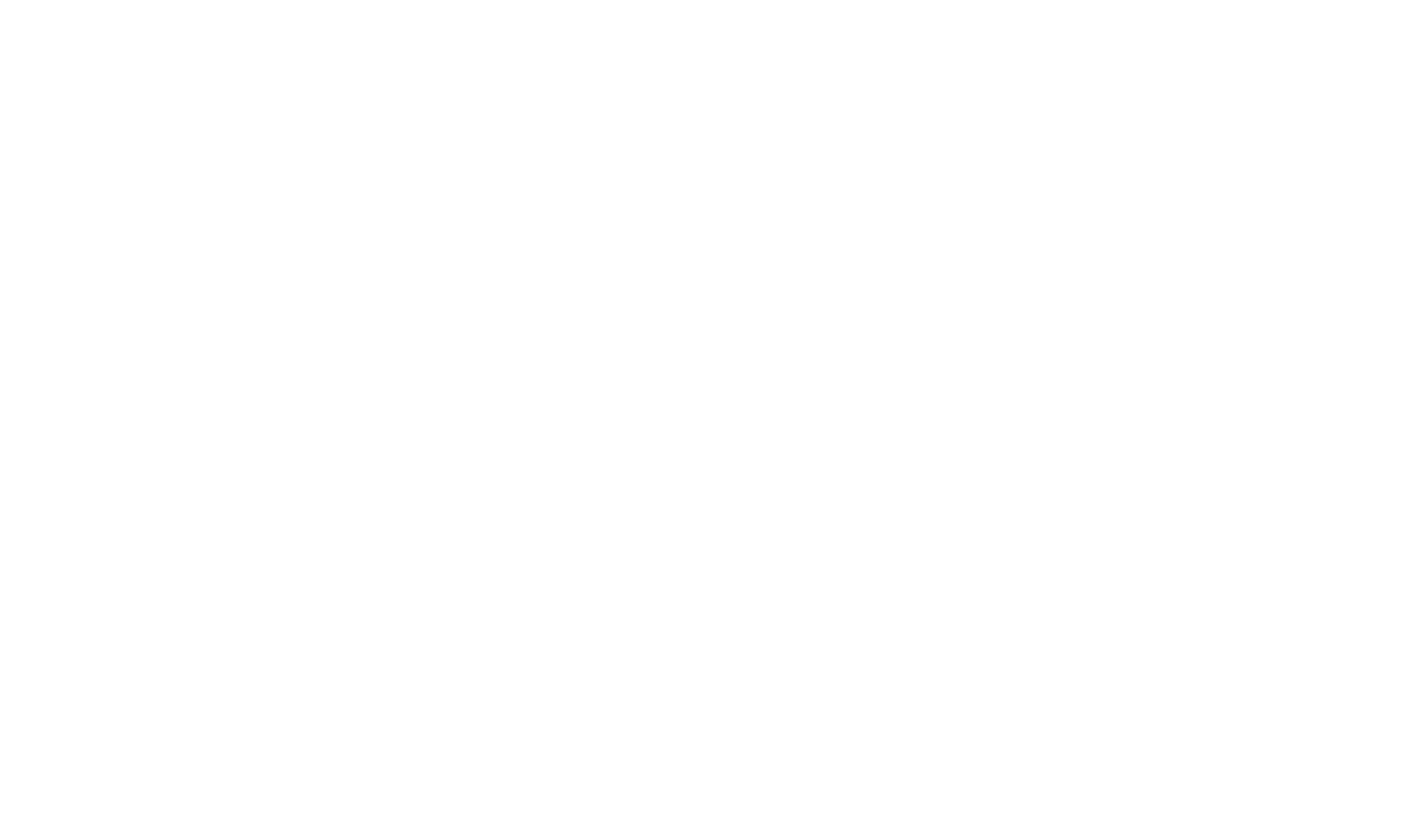 scroll, scrollTop: 0, scrollLeft: 0, axis: both 